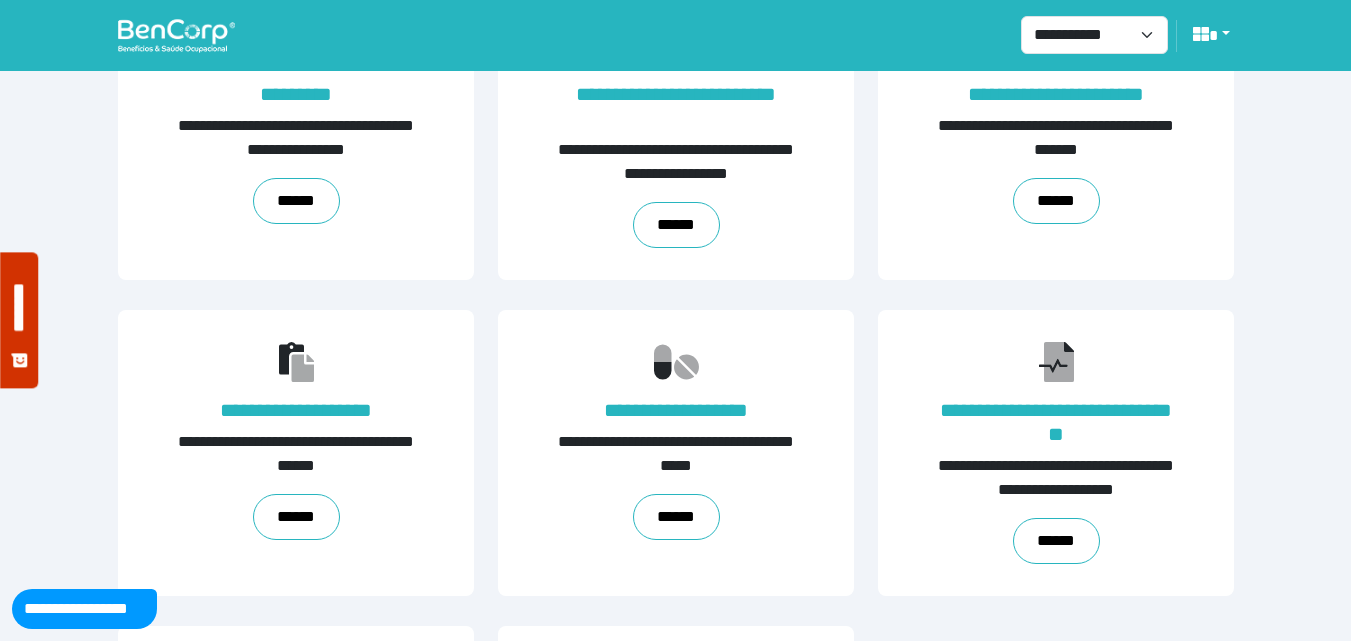 scroll, scrollTop: 455, scrollLeft: 0, axis: vertical 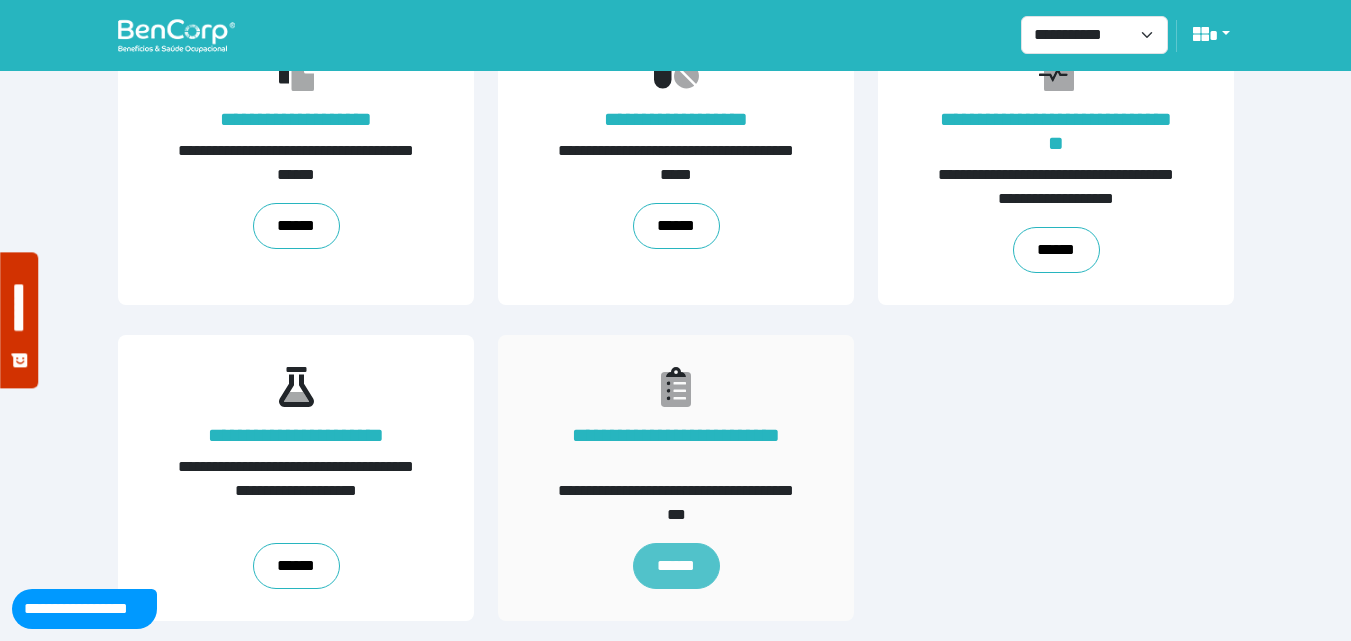click on "******" at bounding box center (675, 566) 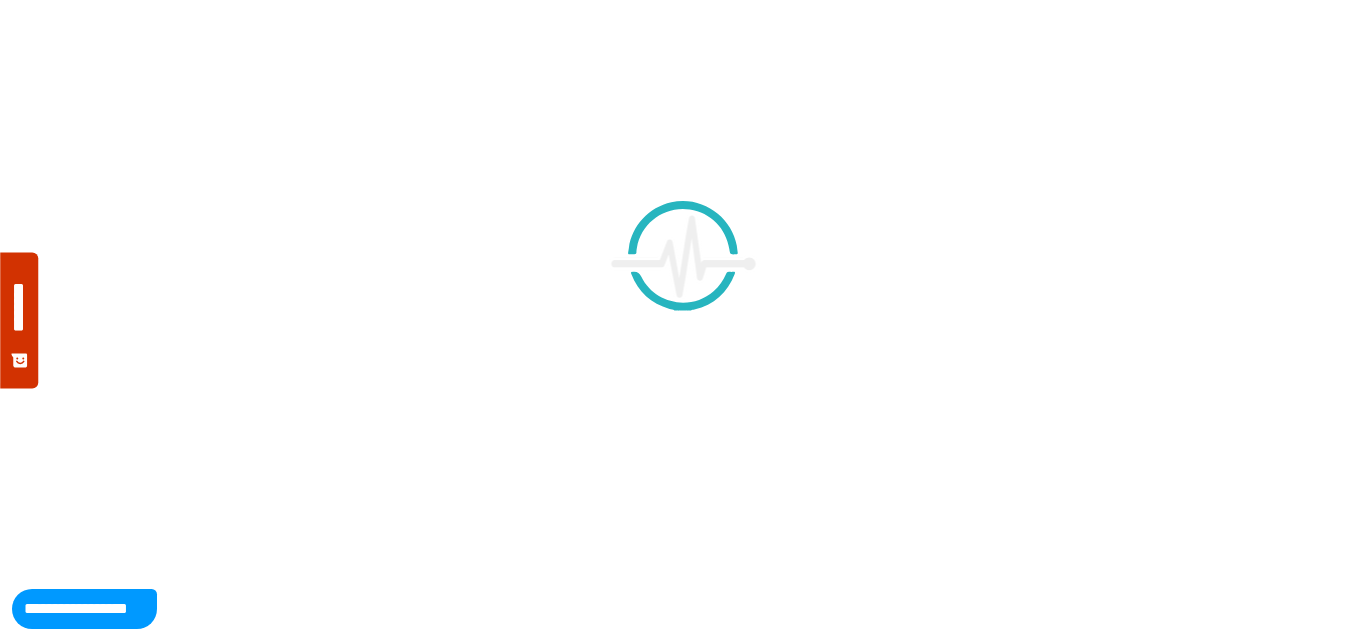 scroll, scrollTop: 0, scrollLeft: 0, axis: both 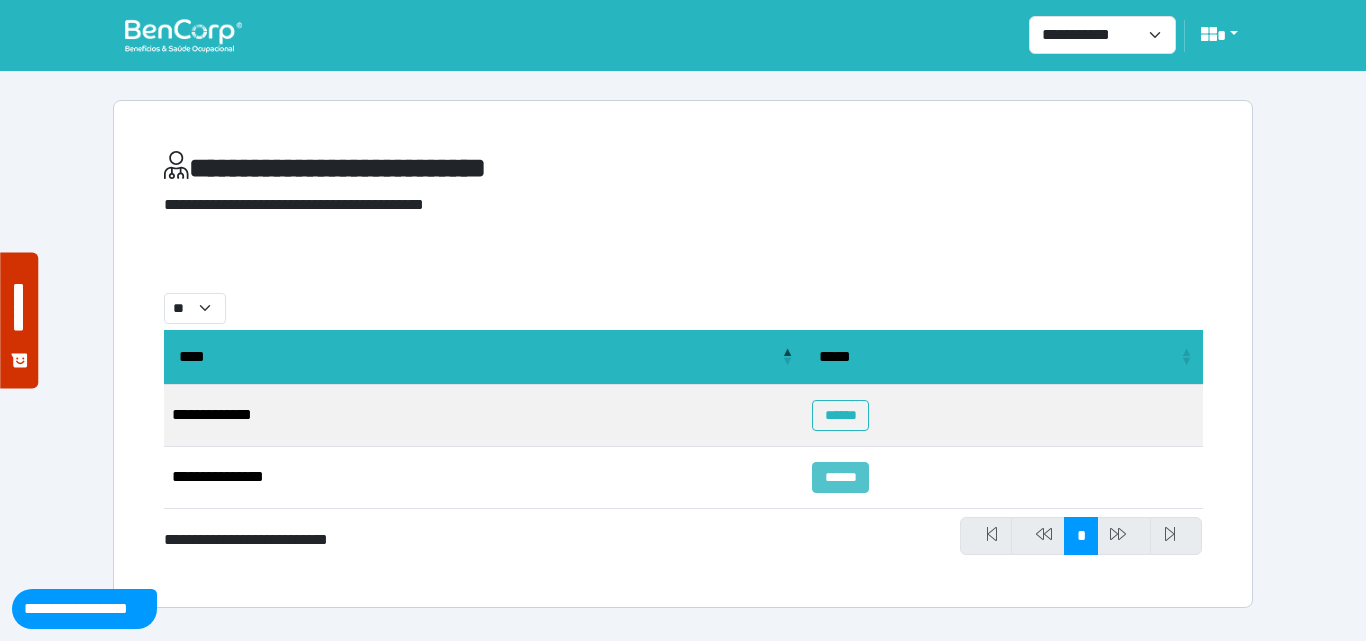 click on "******" at bounding box center [840, 477] 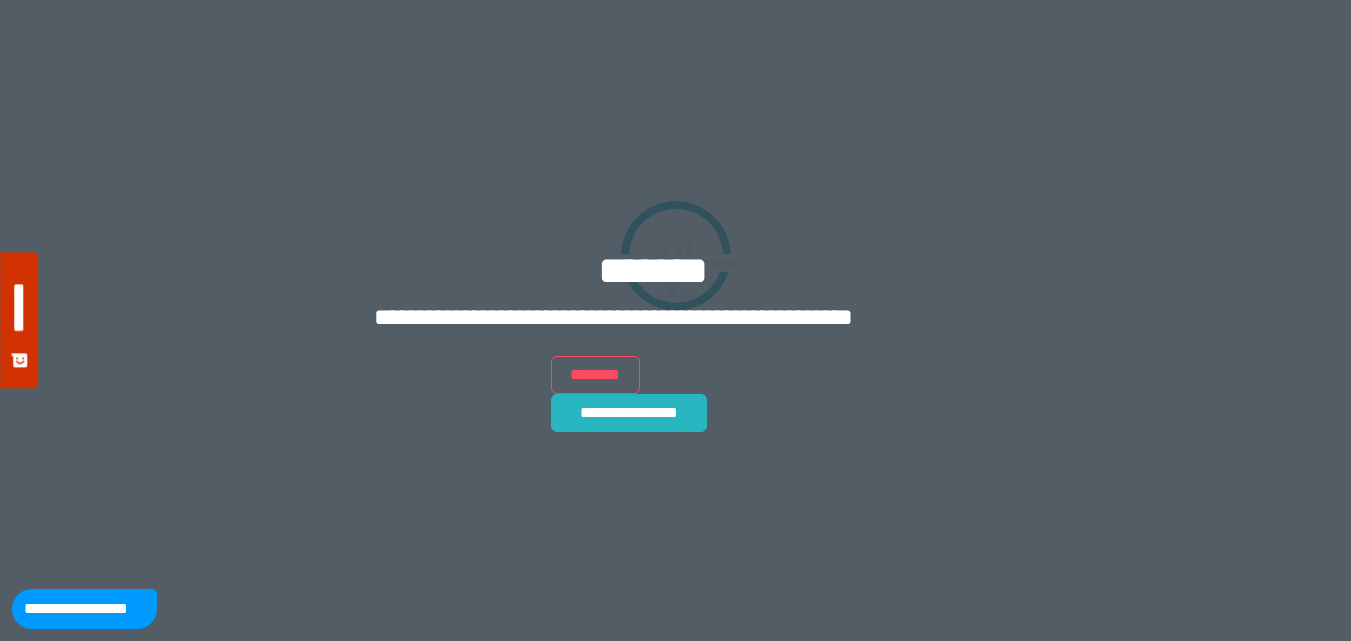 scroll, scrollTop: 0, scrollLeft: 0, axis: both 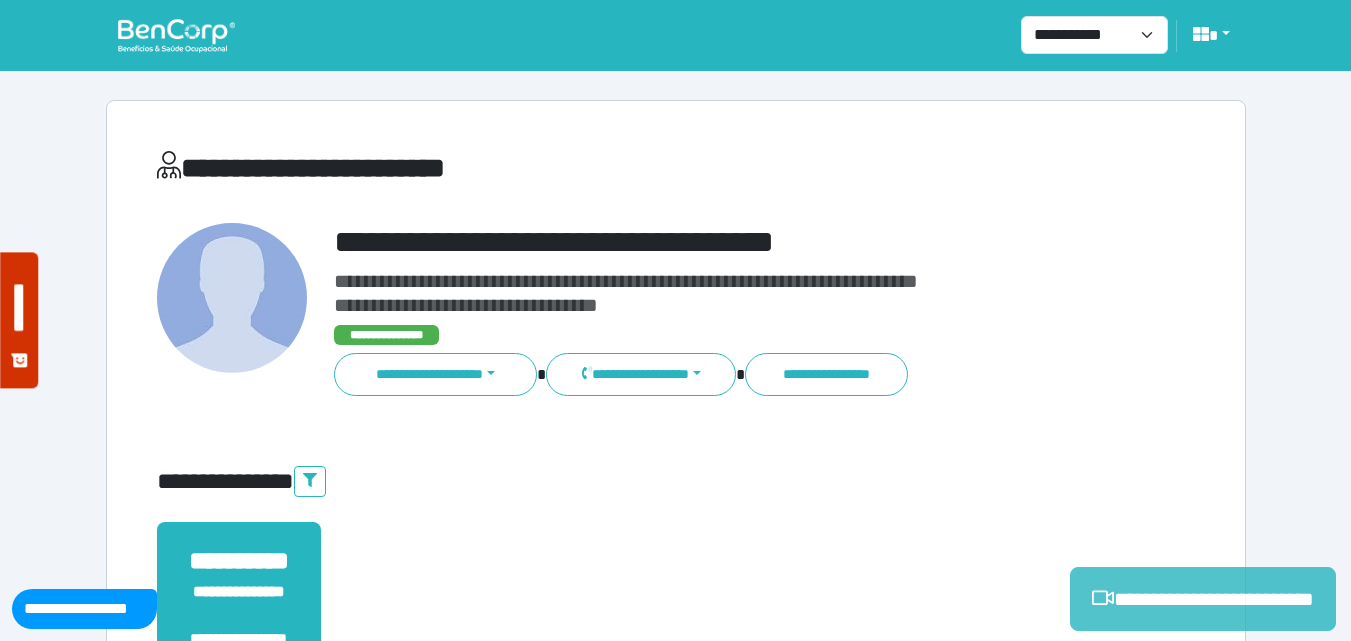 drag, startPoint x: 1141, startPoint y: 603, endPoint x: 1153, endPoint y: 579, distance: 26.832815 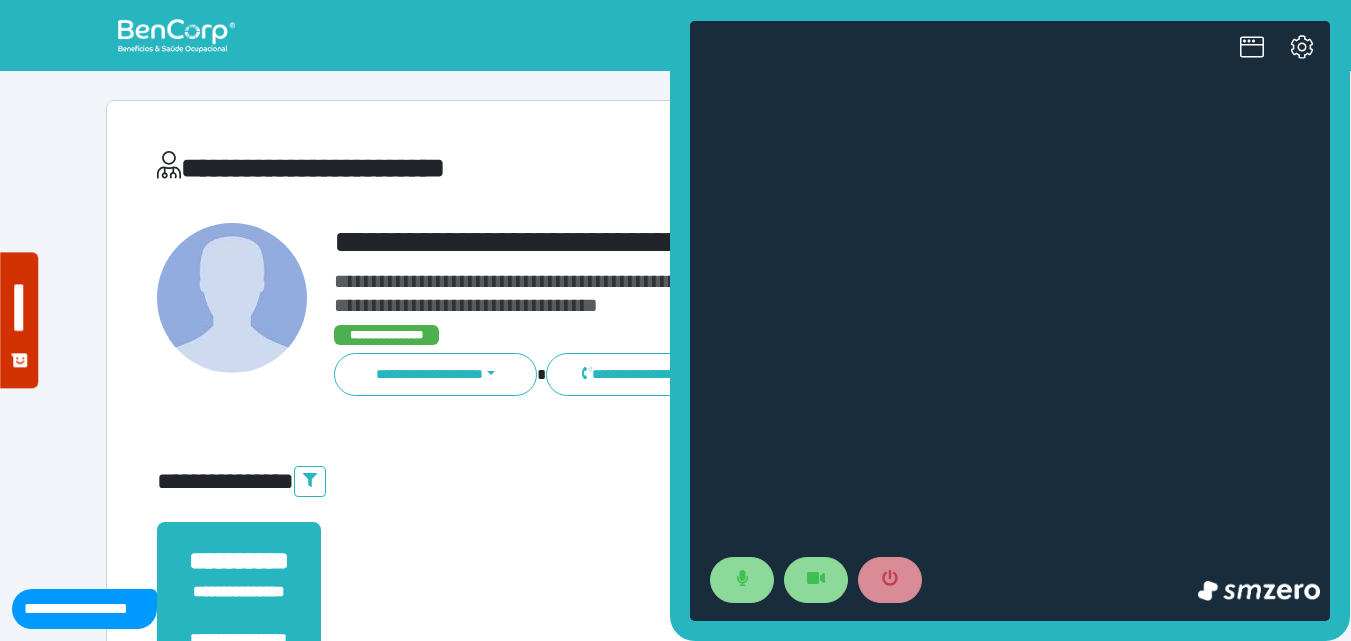 scroll, scrollTop: 0, scrollLeft: 0, axis: both 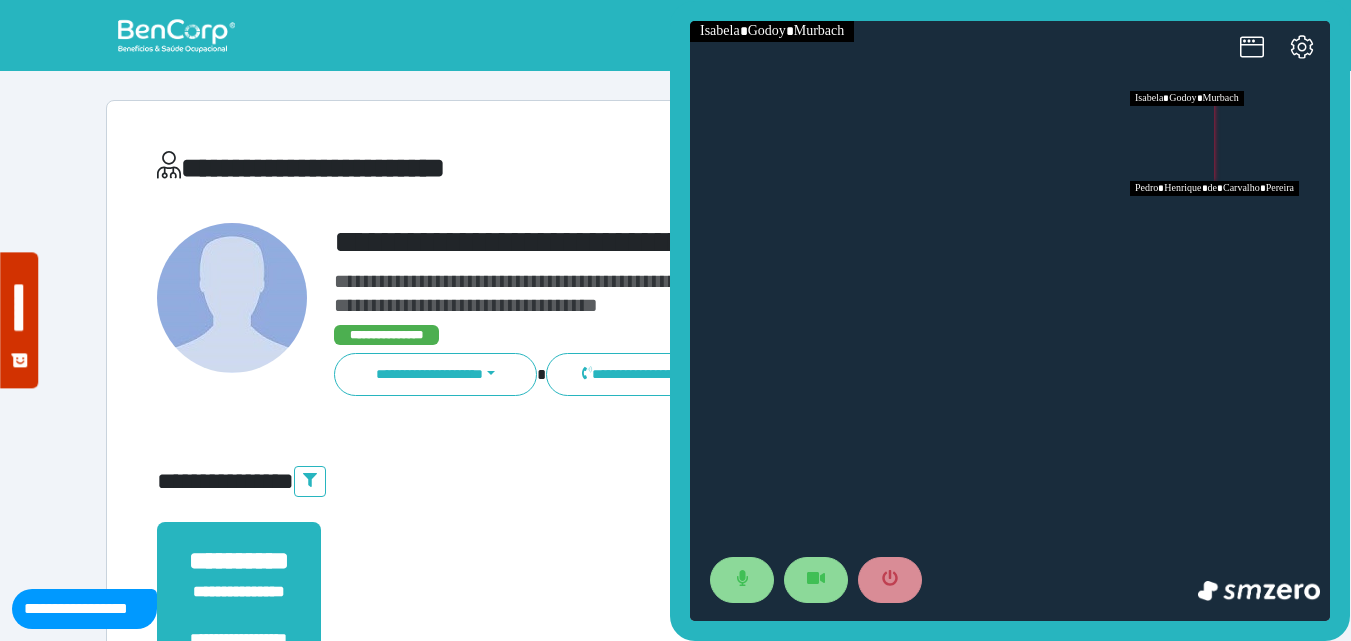 click at bounding box center (1230, 226) 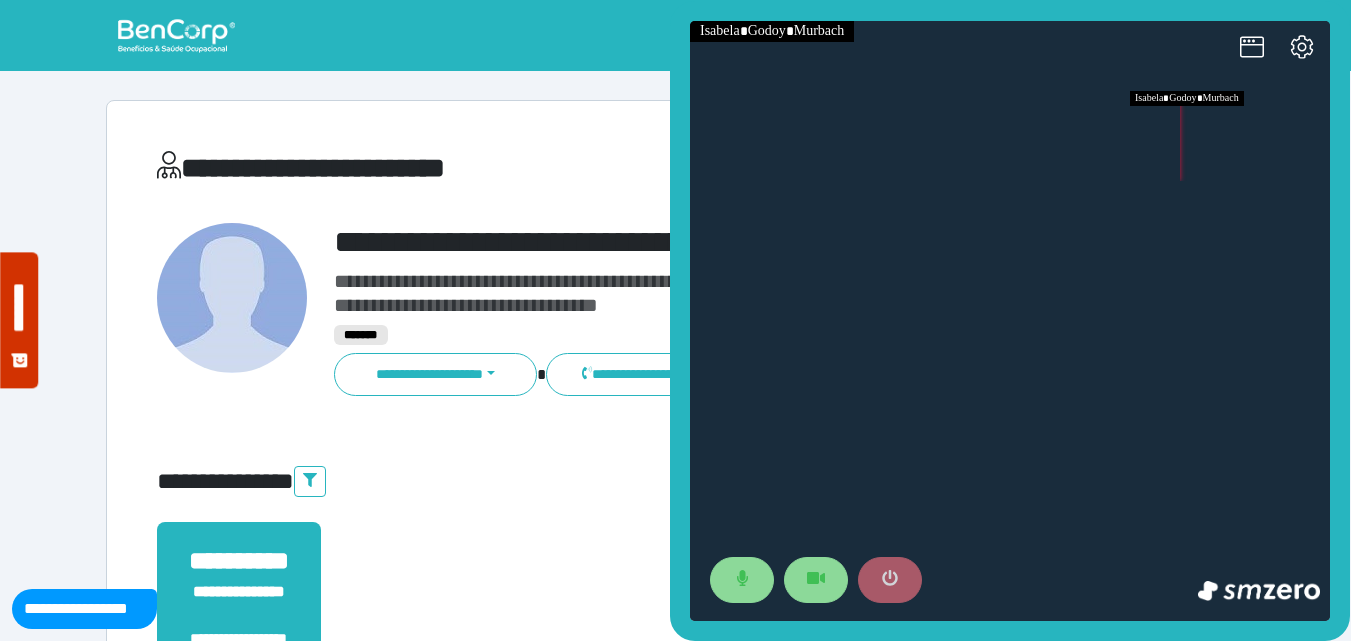 click at bounding box center (890, 580) 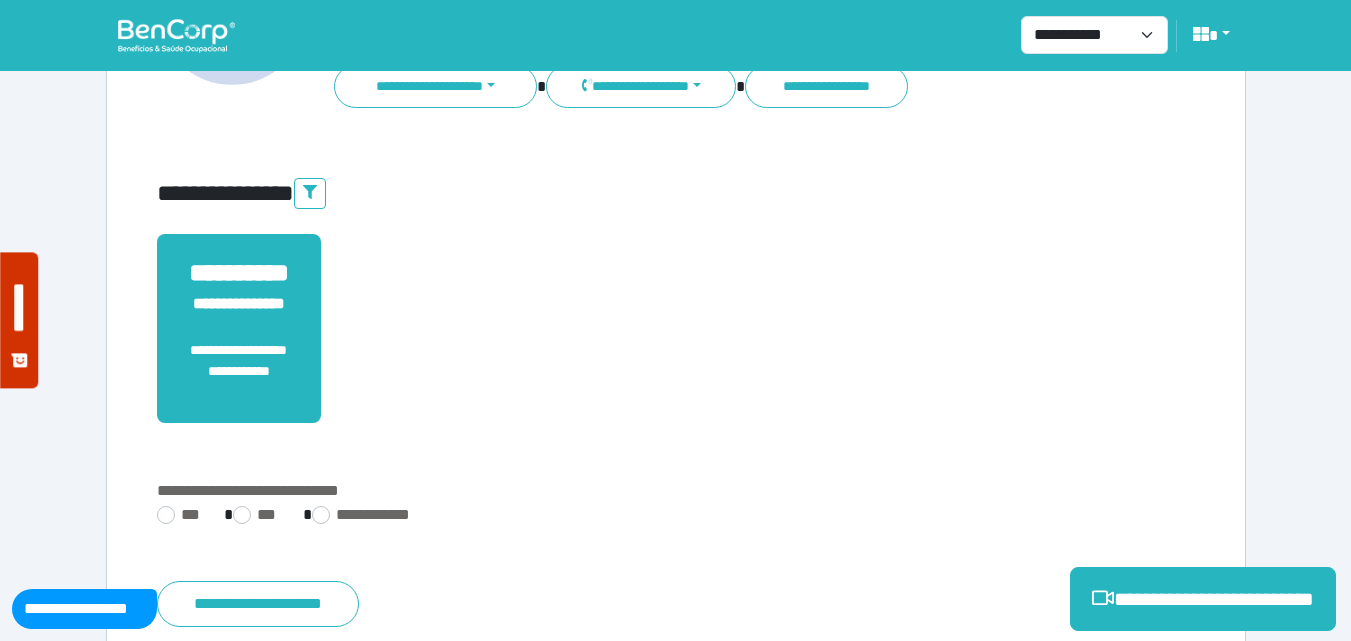scroll, scrollTop: 495, scrollLeft: 0, axis: vertical 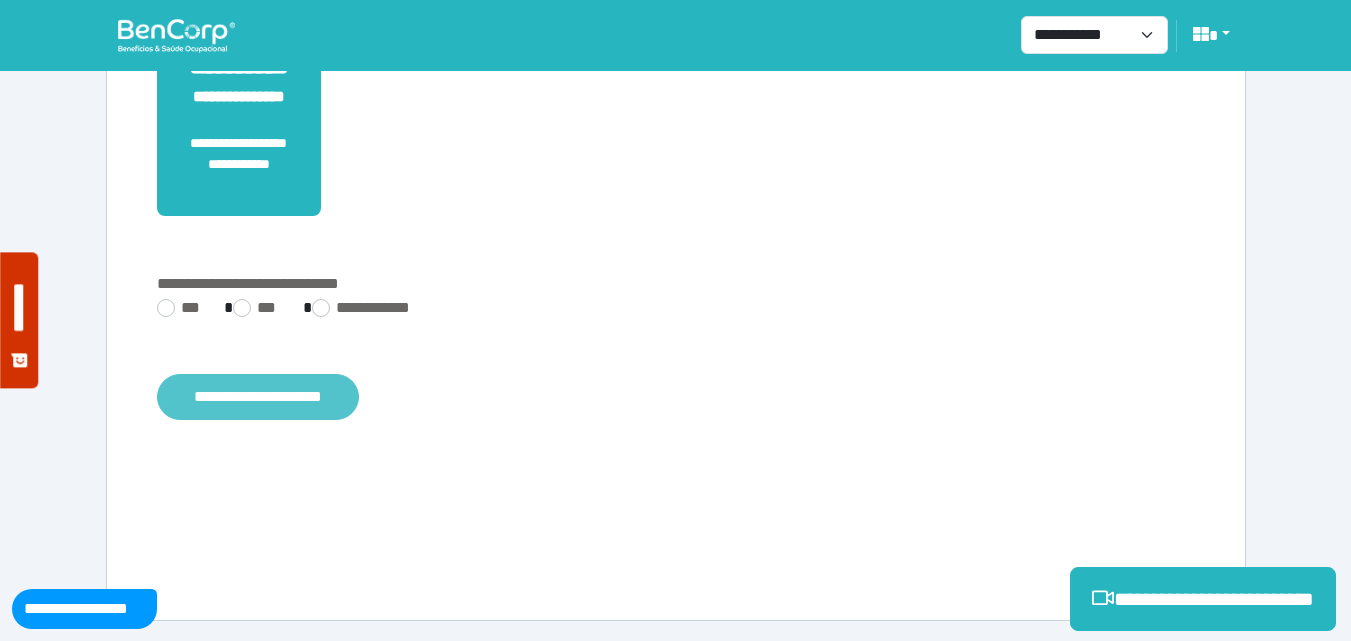 click on "**********" at bounding box center (258, 397) 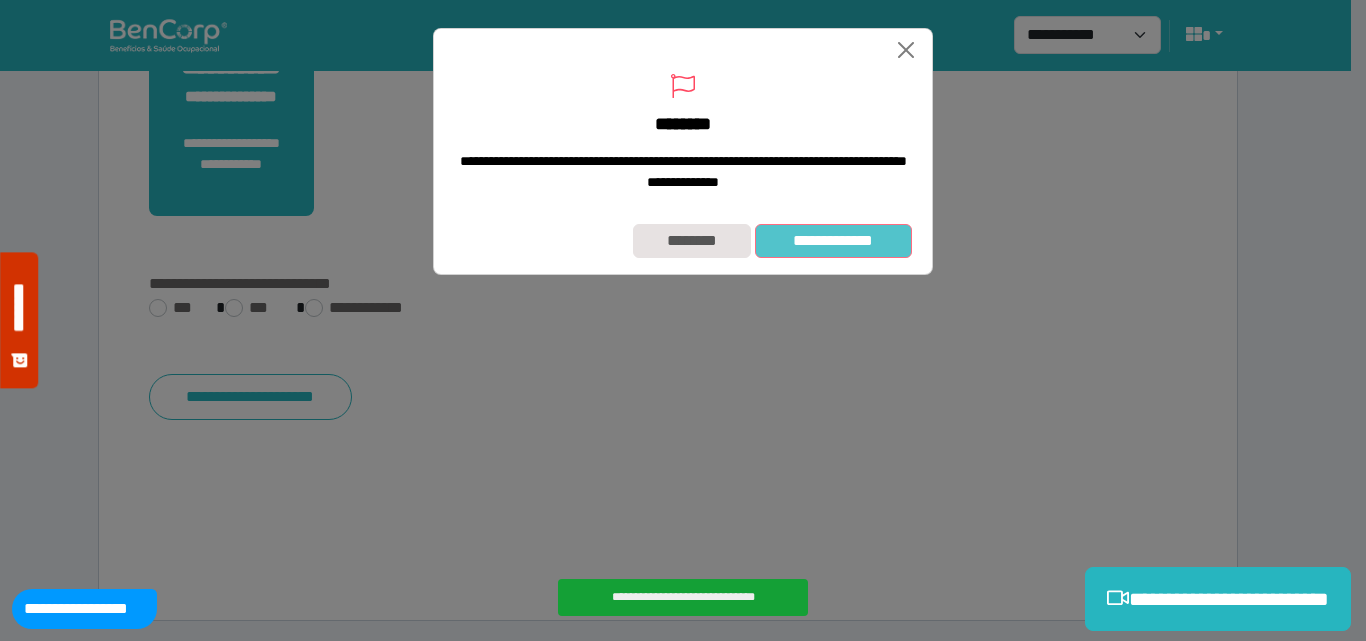 click on "**********" at bounding box center (833, 241) 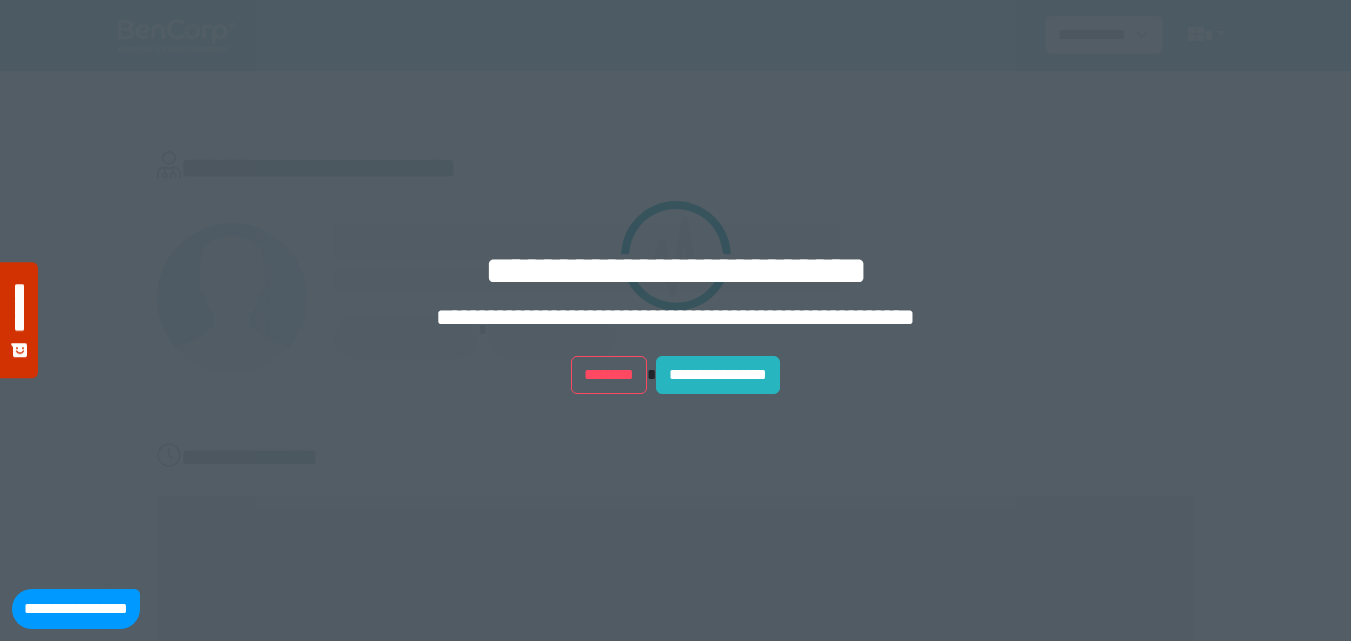 scroll, scrollTop: 0, scrollLeft: 0, axis: both 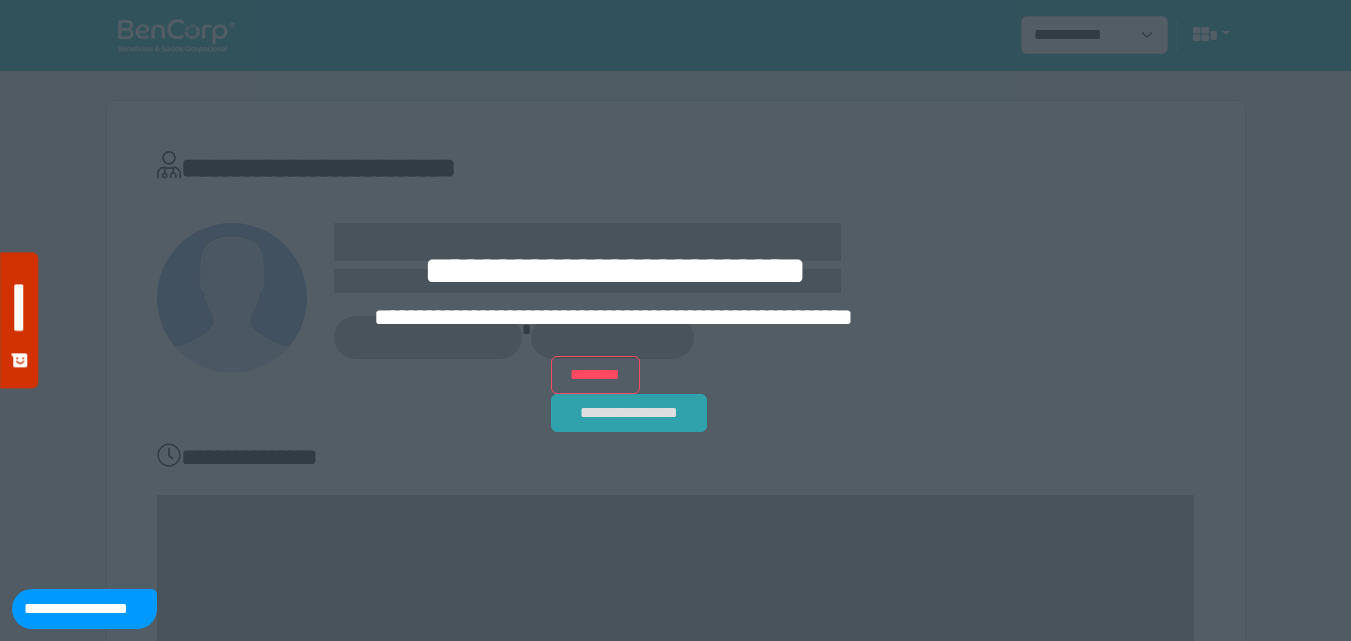 drag, startPoint x: 748, startPoint y: 372, endPoint x: 752, endPoint y: 357, distance: 15.524175 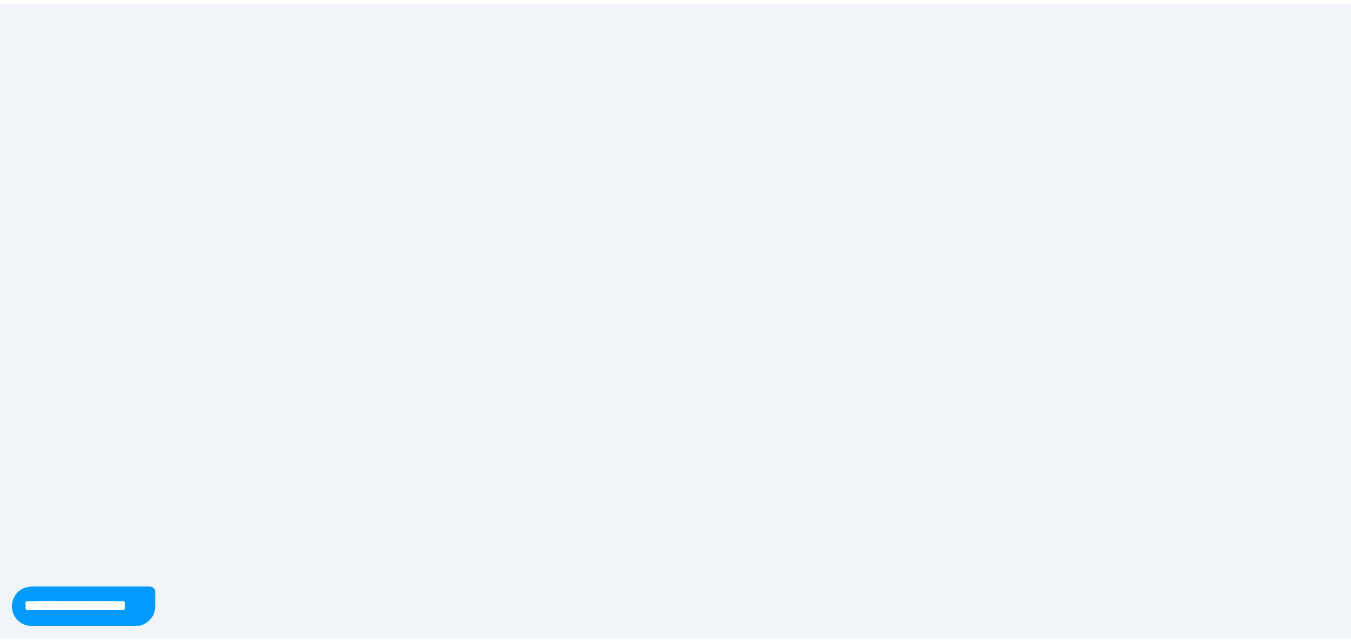 scroll, scrollTop: 0, scrollLeft: 0, axis: both 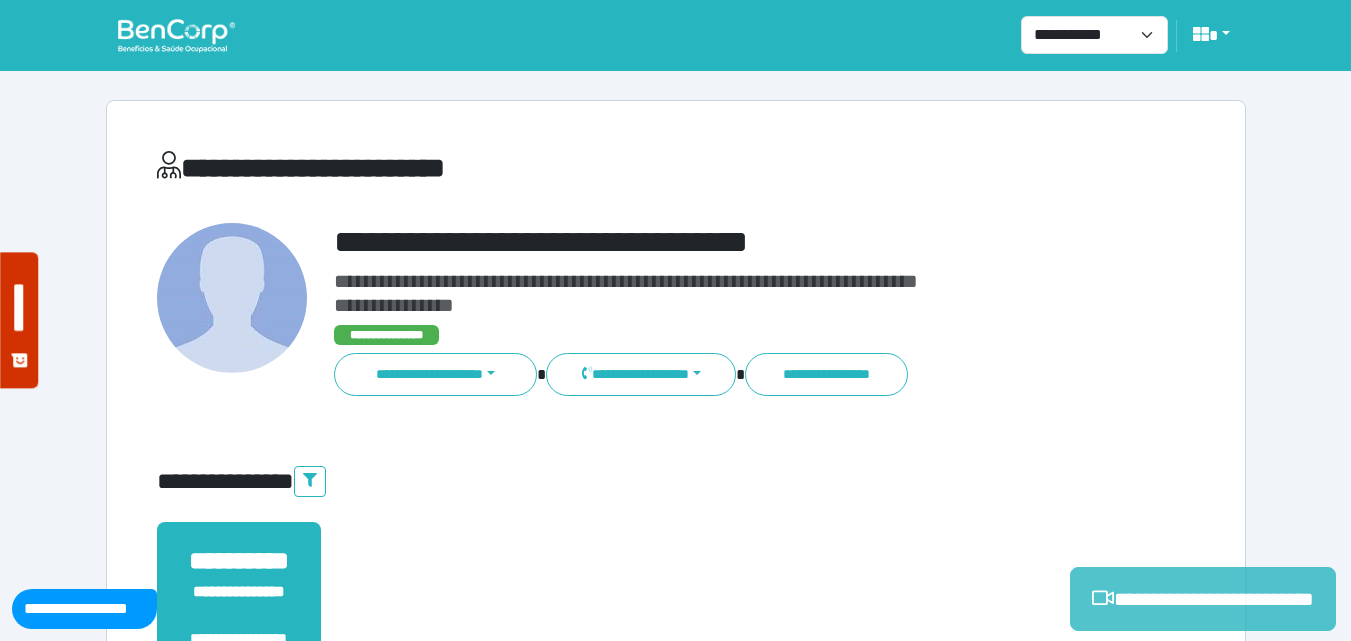 click on "**********" at bounding box center (1203, 599) 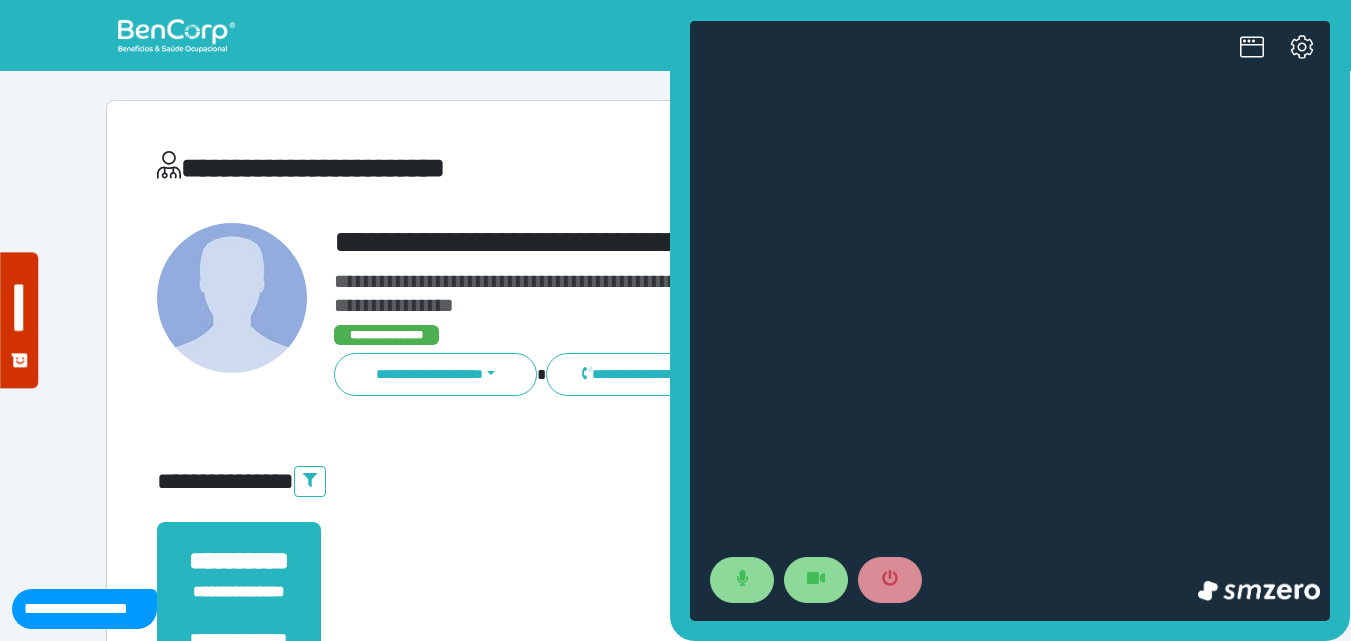 scroll, scrollTop: 0, scrollLeft: 0, axis: both 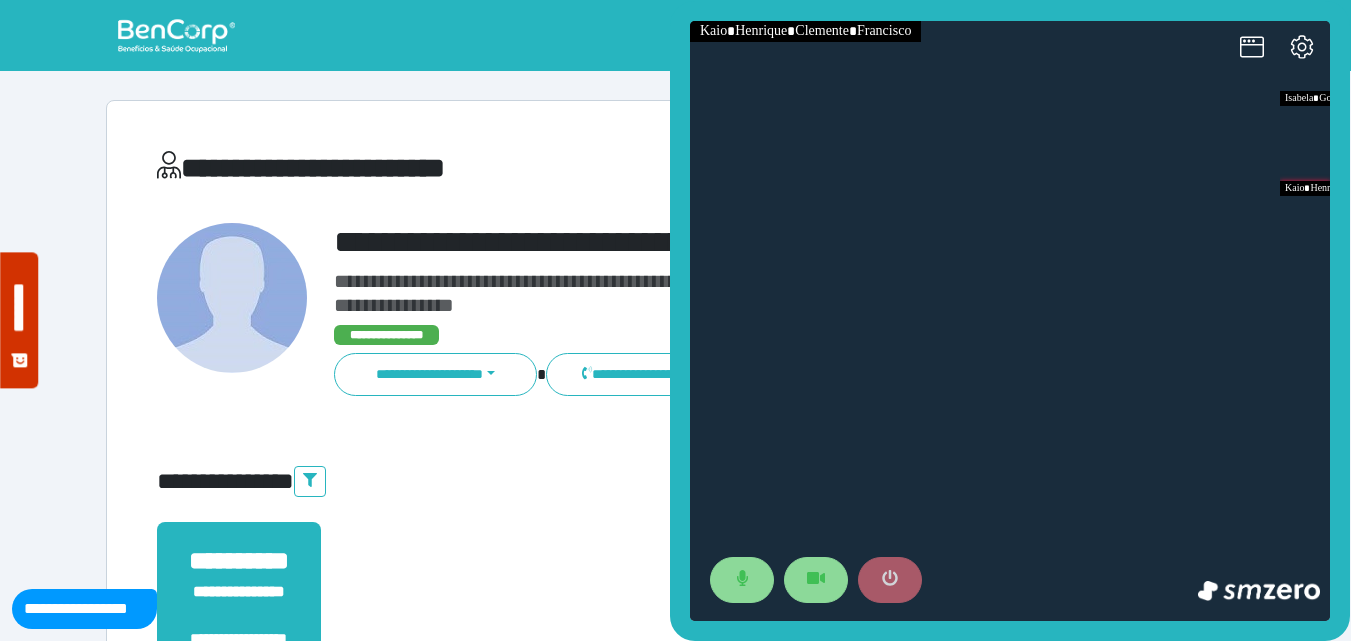 click at bounding box center (890, 580) 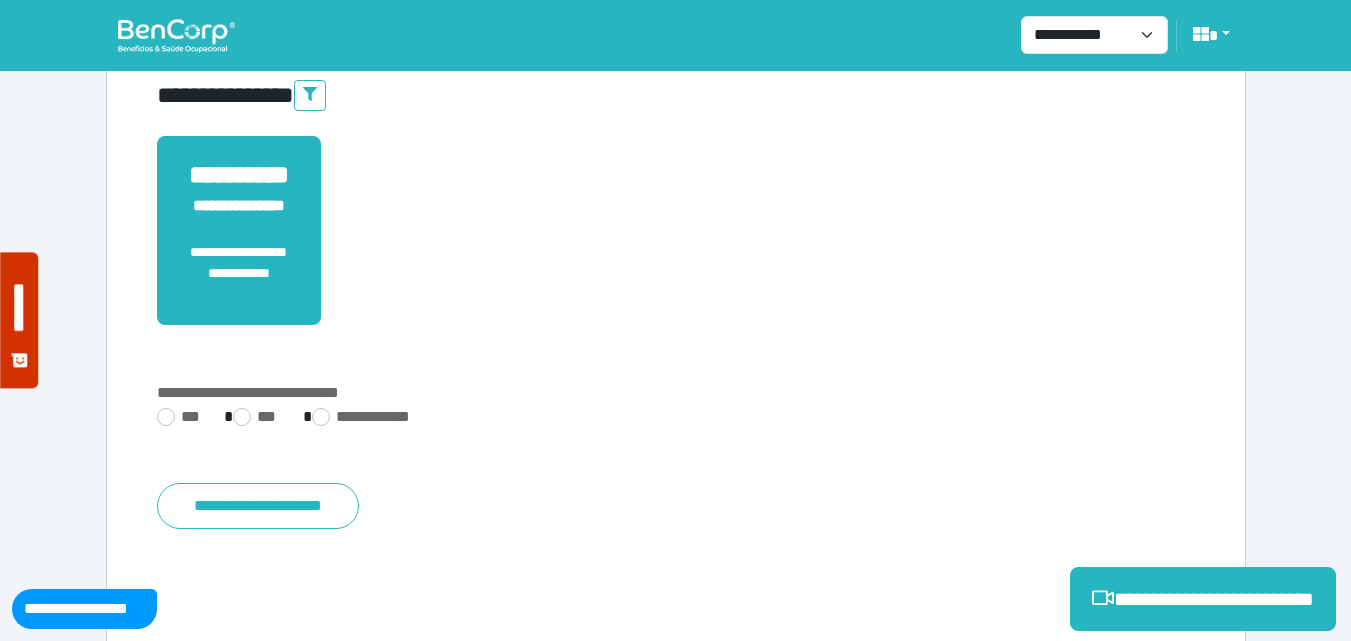 scroll, scrollTop: 495, scrollLeft: 0, axis: vertical 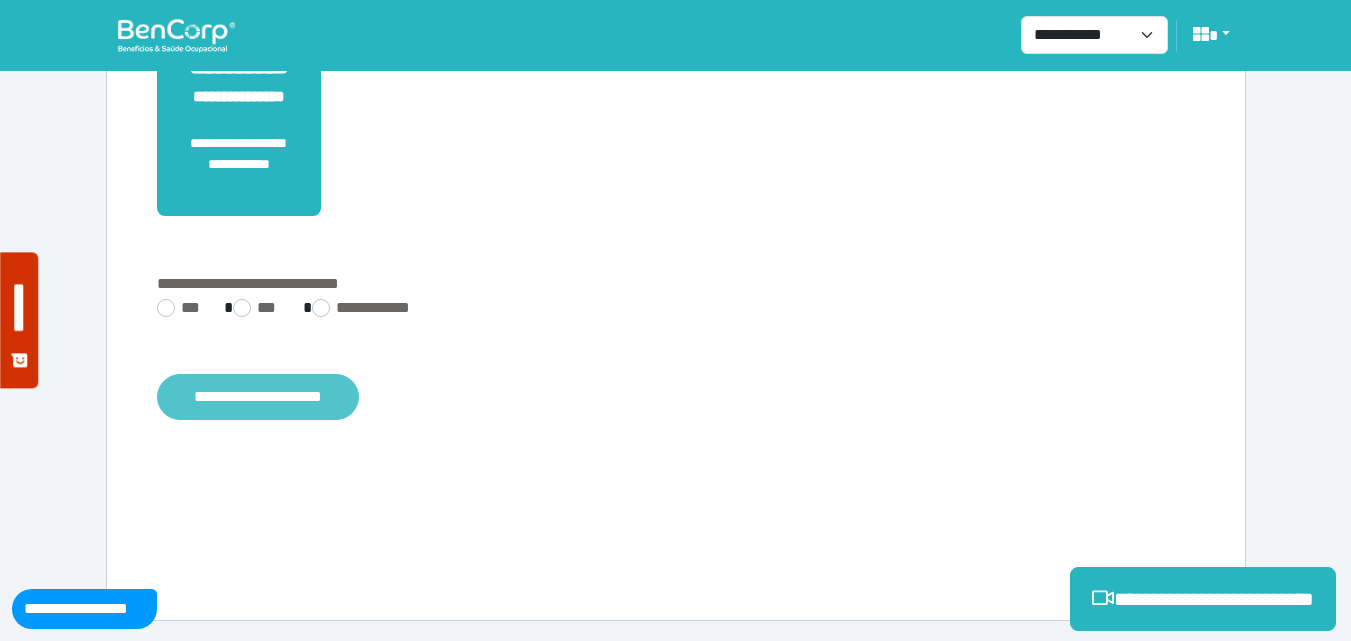 click on "**********" at bounding box center [258, 397] 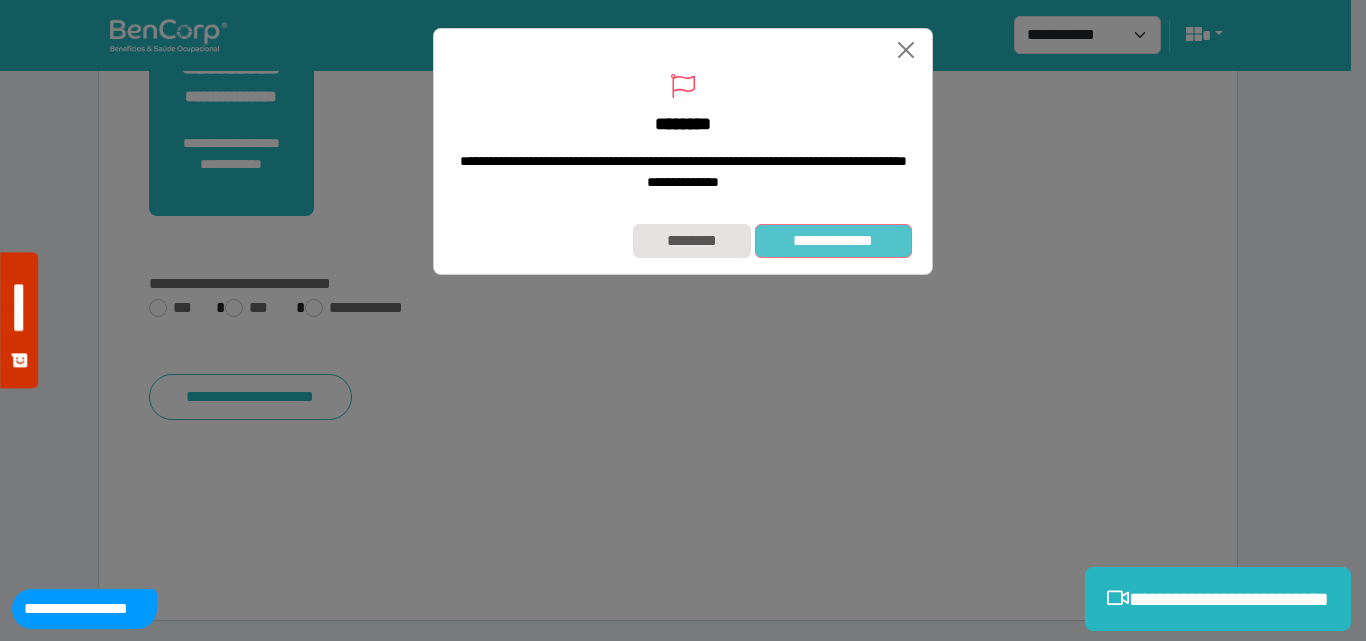 click on "**********" at bounding box center (833, 241) 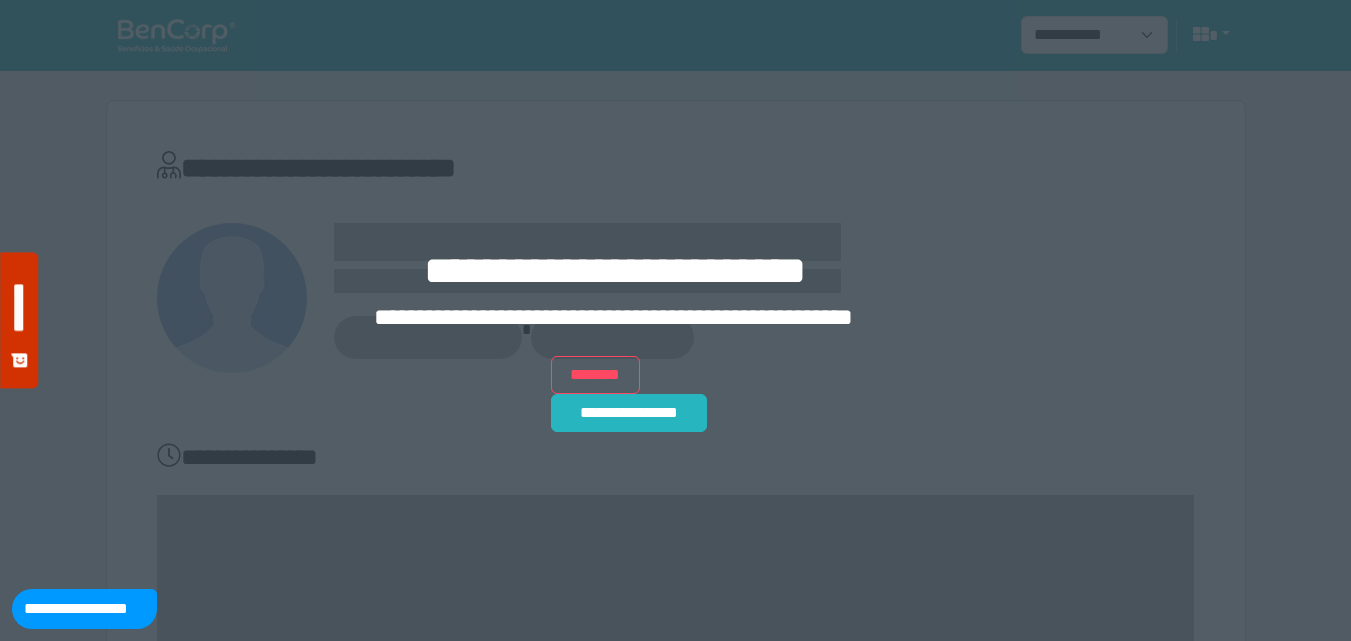 scroll, scrollTop: 0, scrollLeft: 0, axis: both 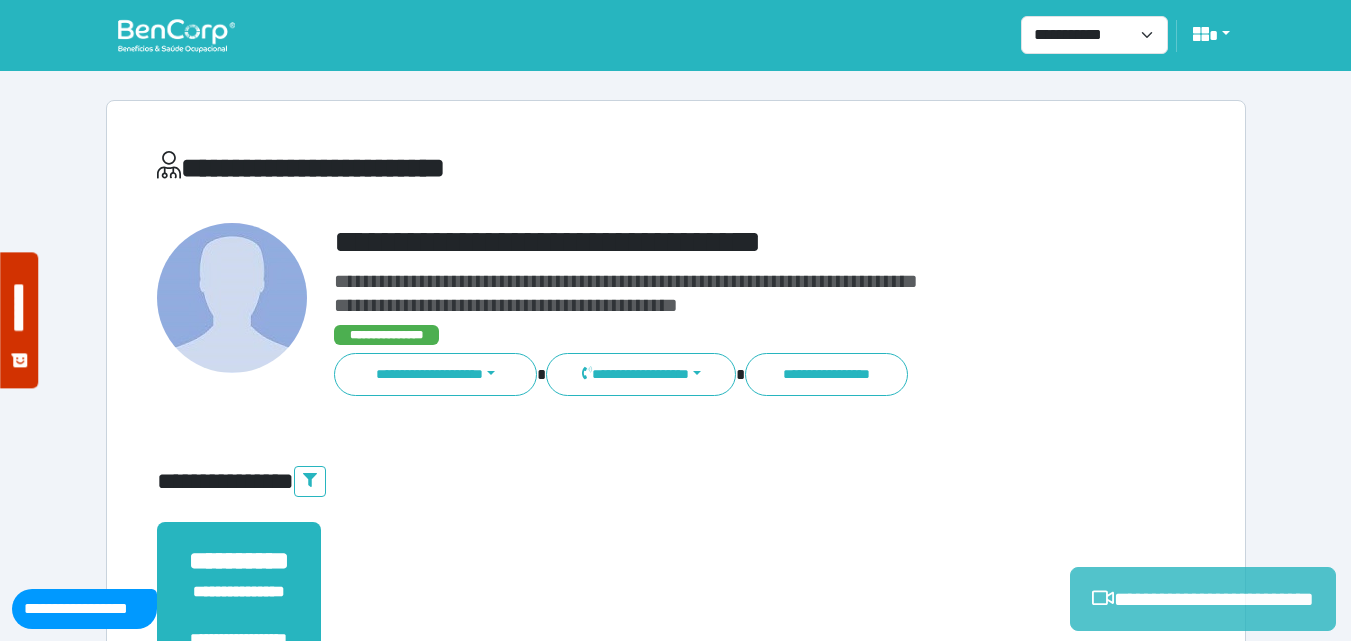 click on "**********" at bounding box center (1203, 599) 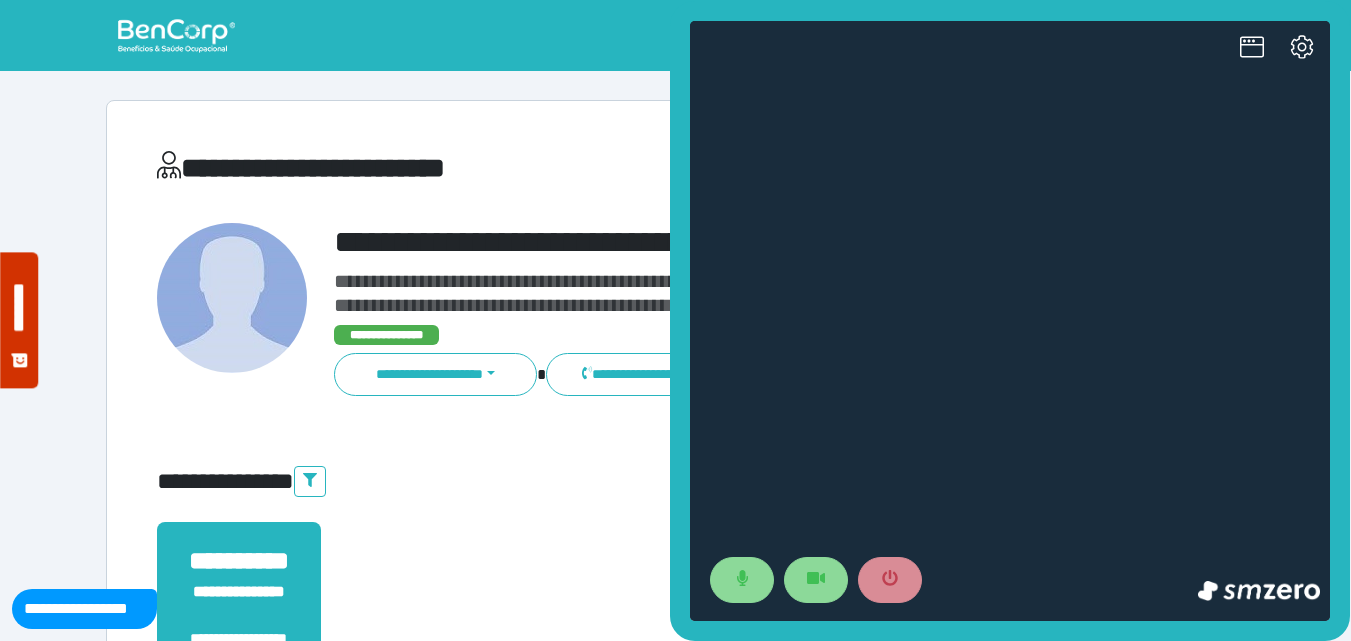 scroll, scrollTop: 0, scrollLeft: 0, axis: both 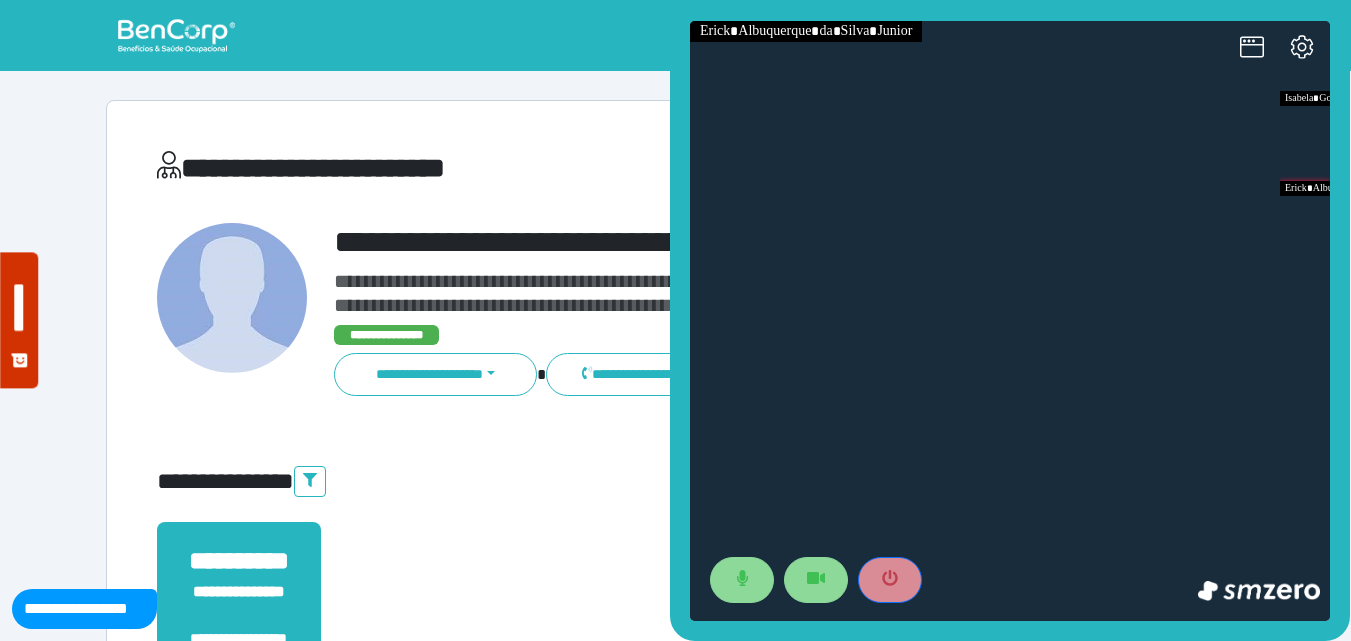 drag, startPoint x: 879, startPoint y: 579, endPoint x: 696, endPoint y: 82, distance: 529.6206 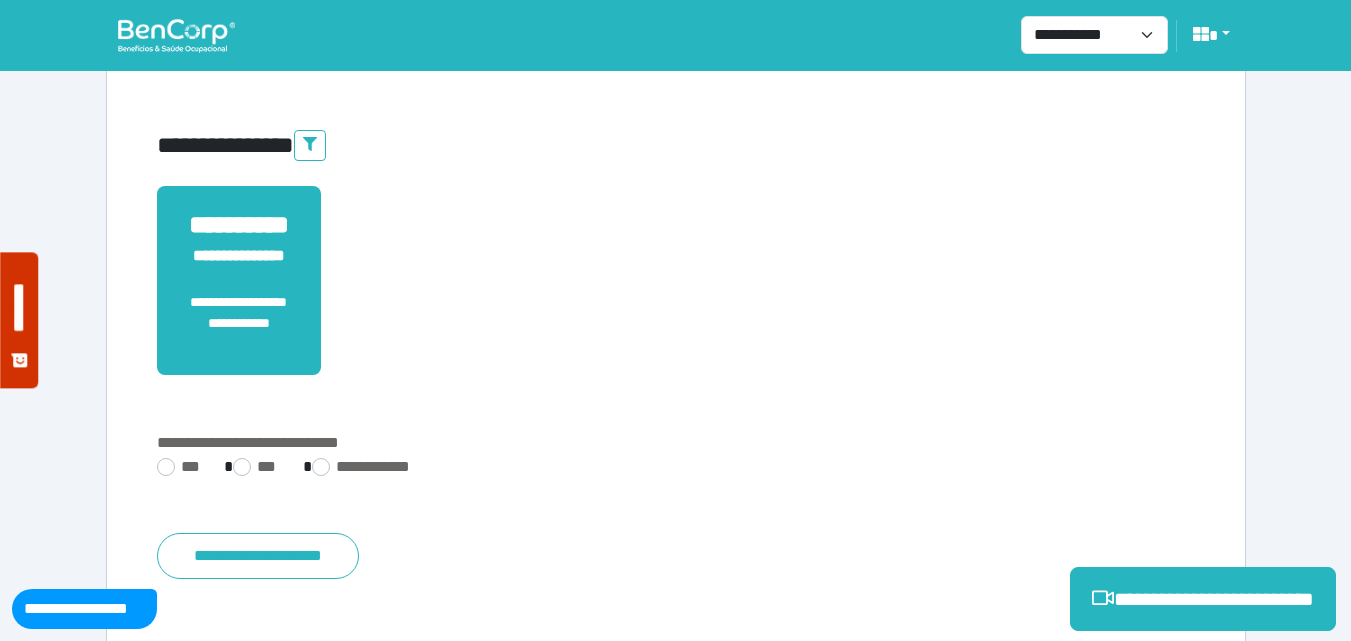 scroll, scrollTop: 495, scrollLeft: 0, axis: vertical 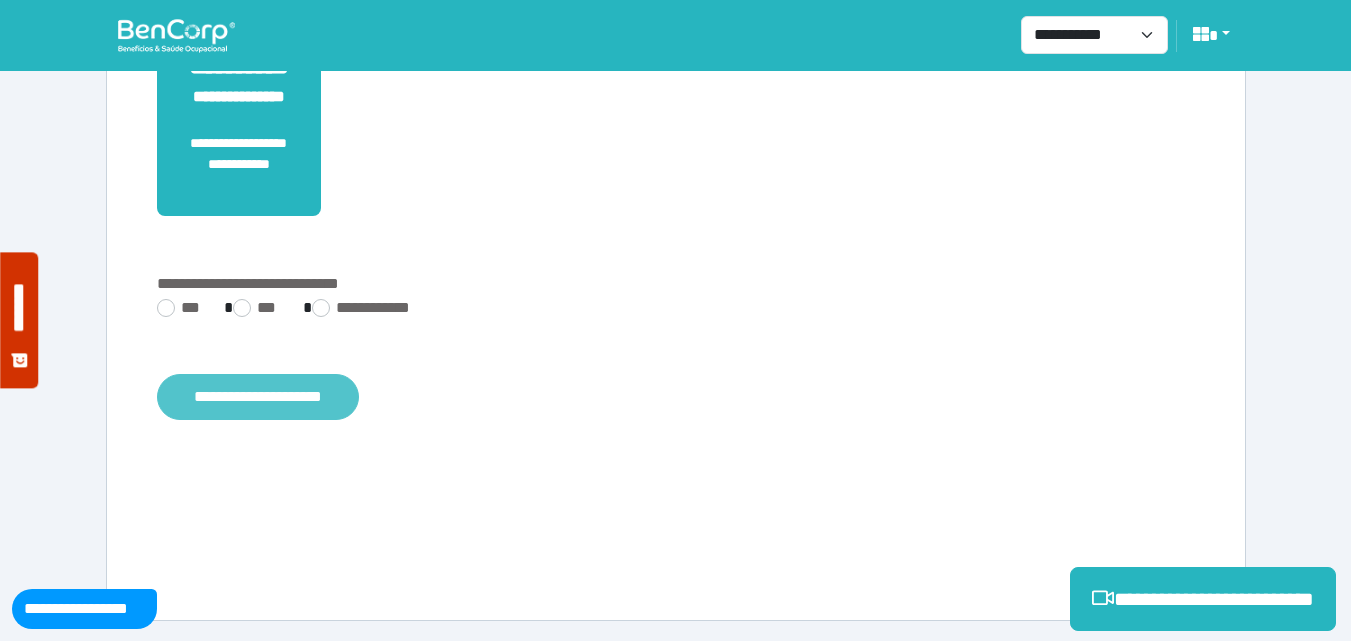 click on "**********" at bounding box center [258, 397] 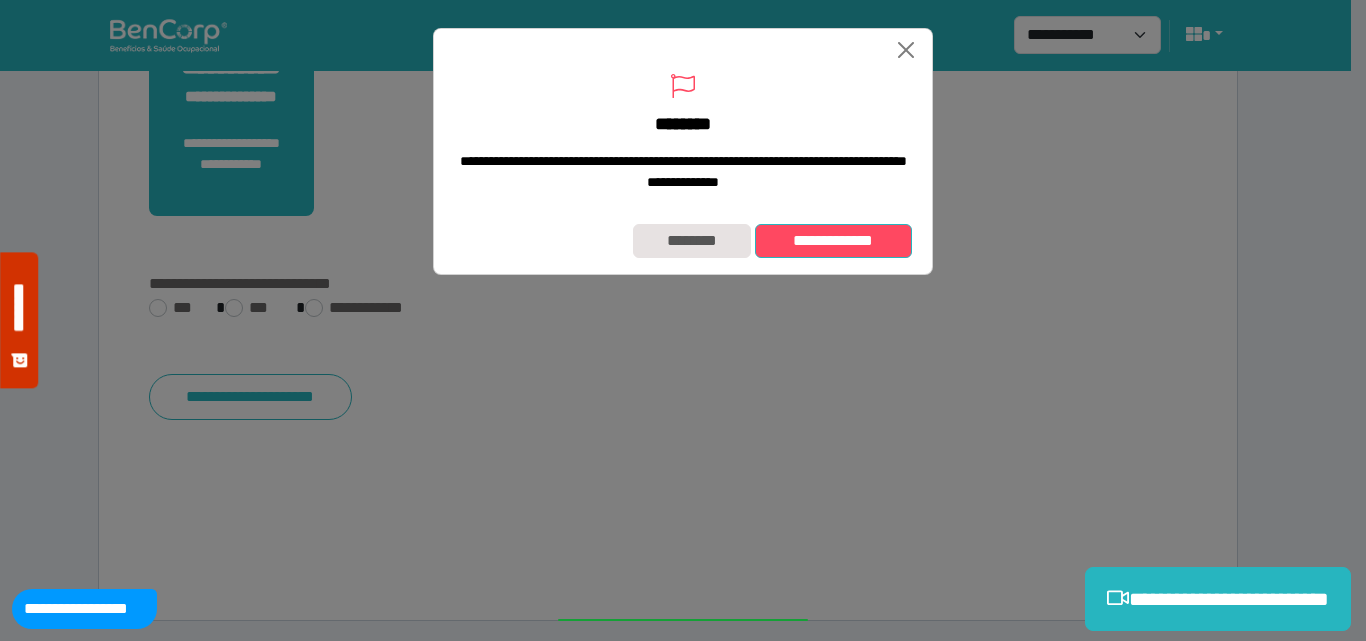 click on "**********" at bounding box center (833, 241) 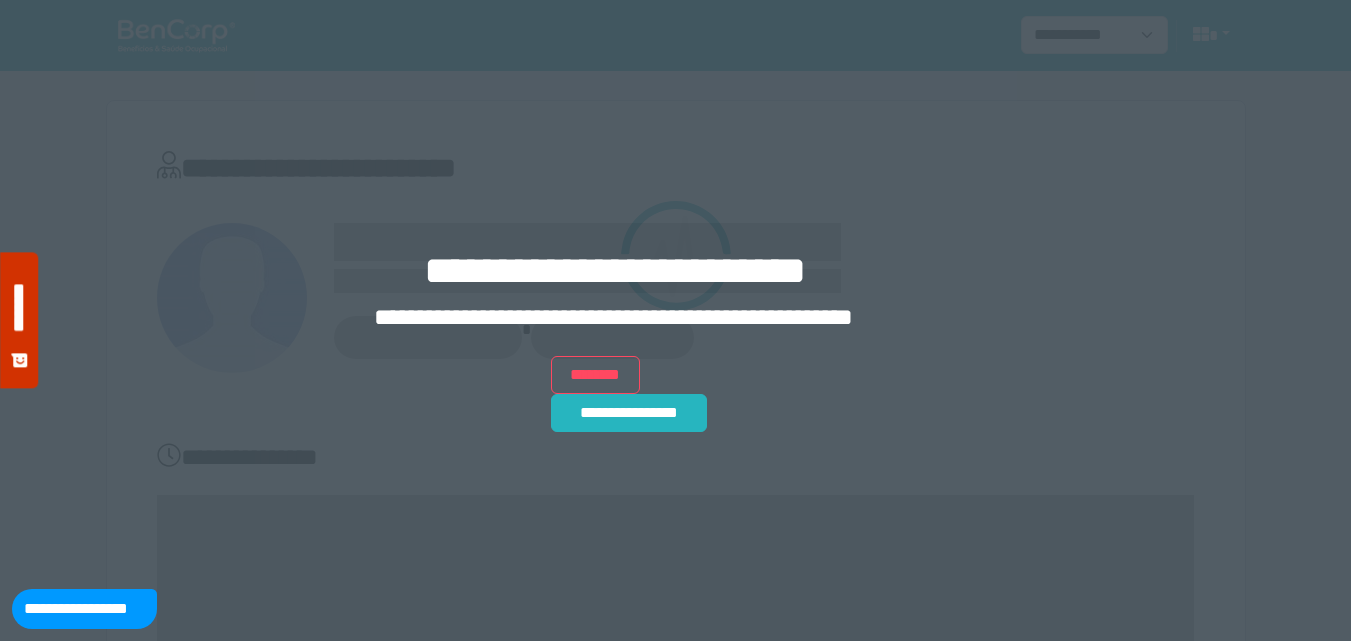 scroll, scrollTop: 0, scrollLeft: 0, axis: both 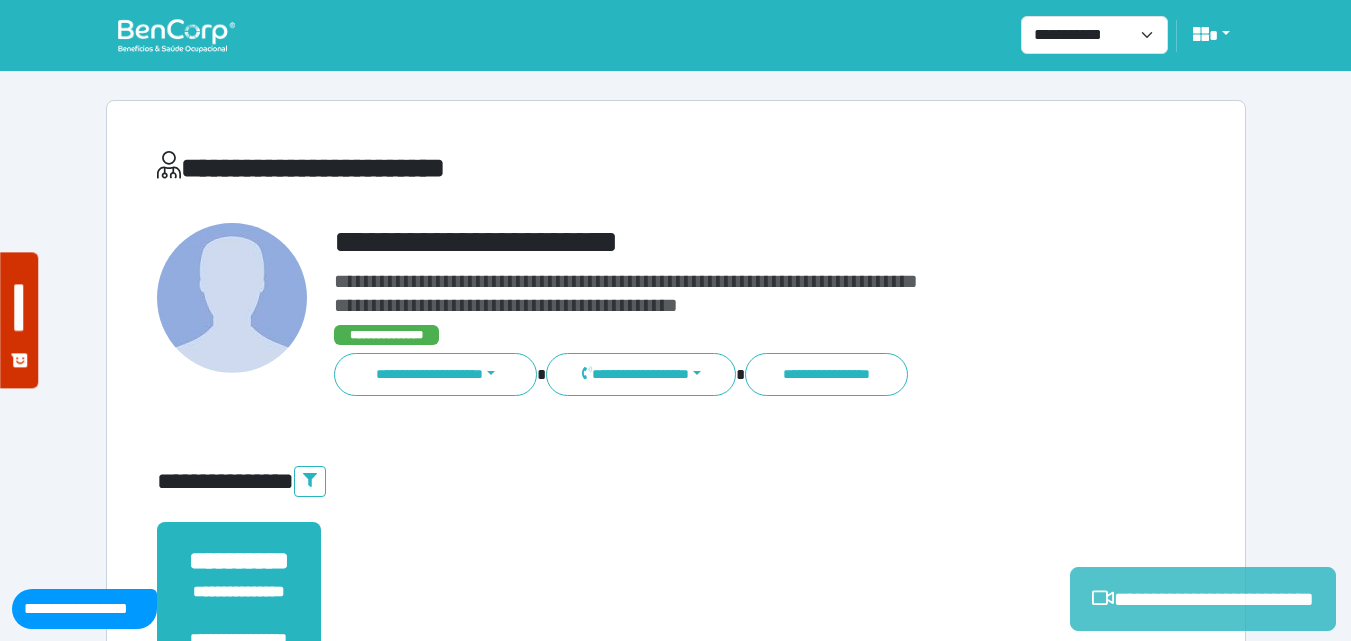 click on "**********" at bounding box center (1203, 599) 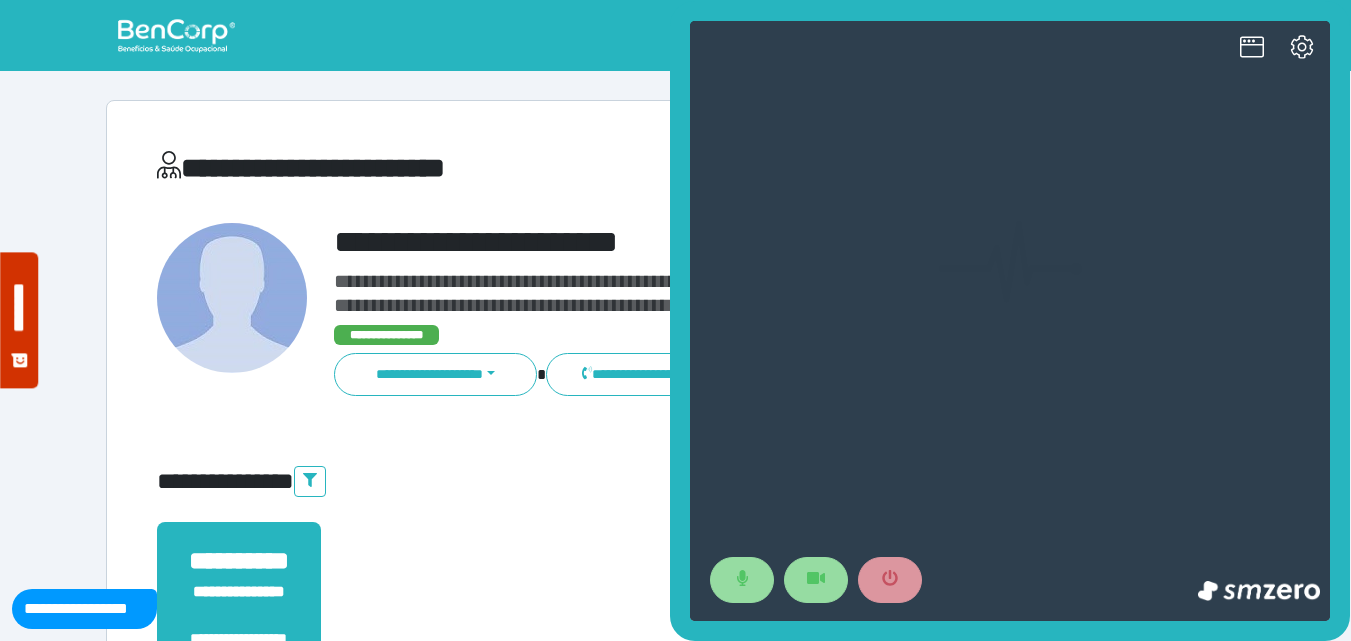 scroll, scrollTop: 0, scrollLeft: 0, axis: both 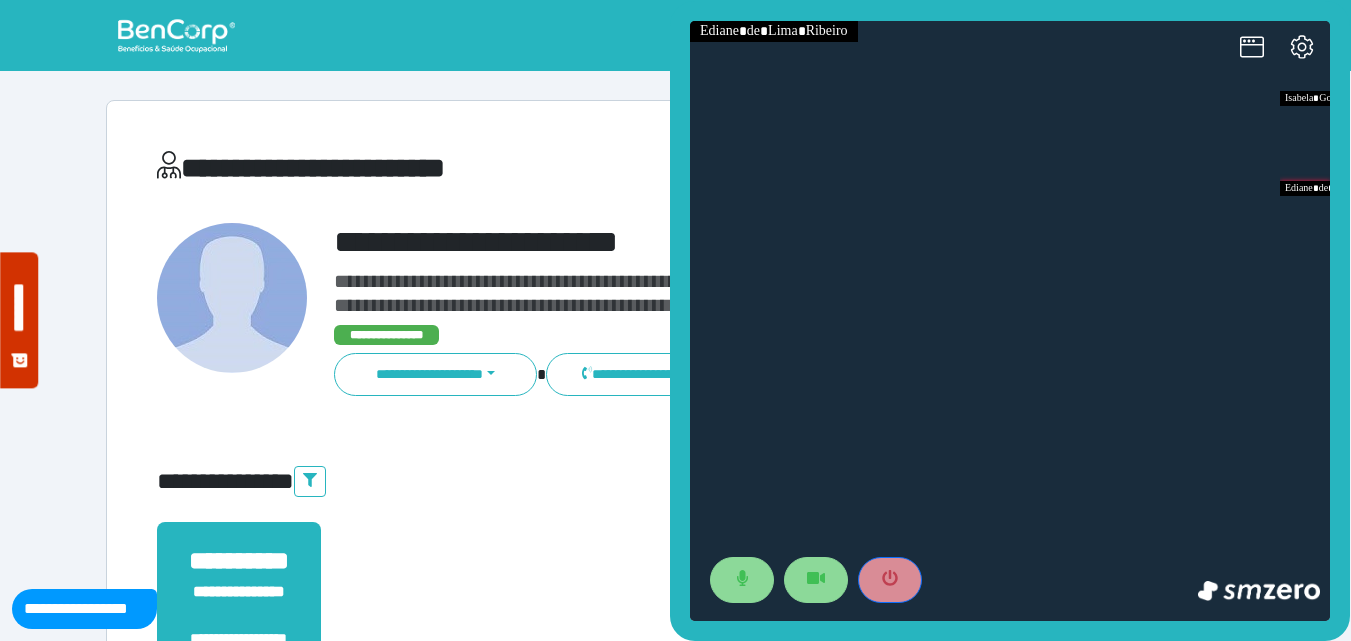 drag, startPoint x: 881, startPoint y: 566, endPoint x: 820, endPoint y: 486, distance: 100.60318 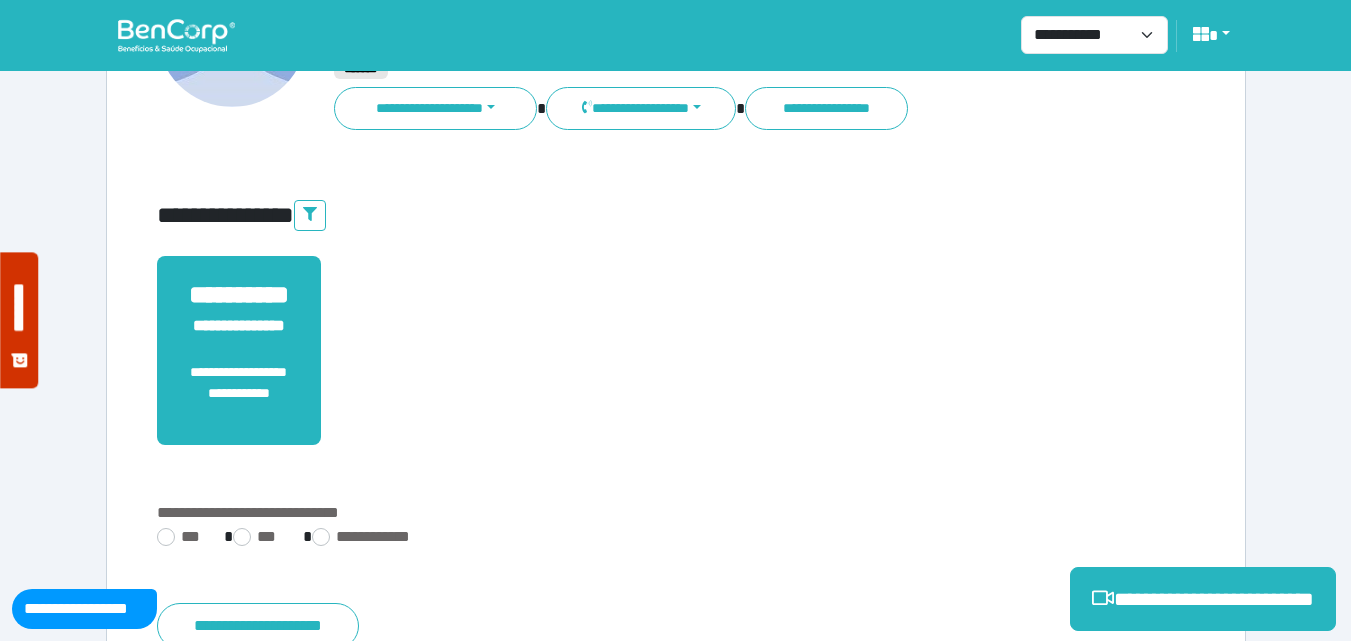 scroll, scrollTop: 495, scrollLeft: 0, axis: vertical 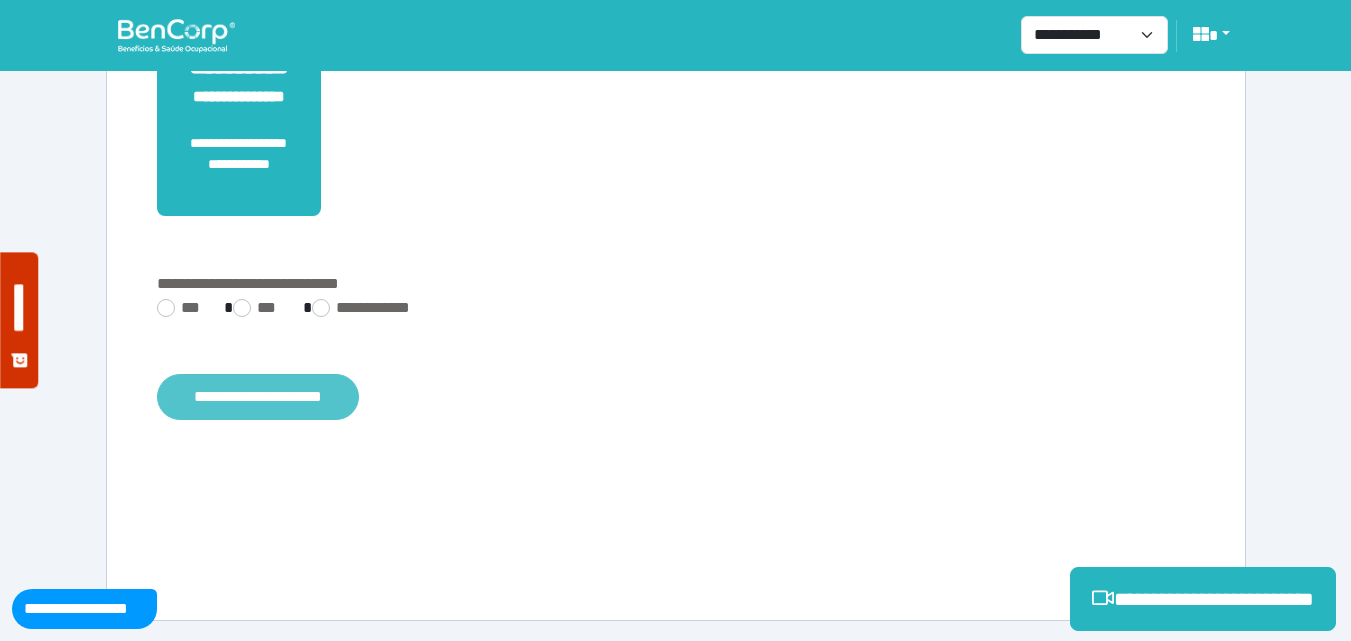 click on "**********" at bounding box center [258, 397] 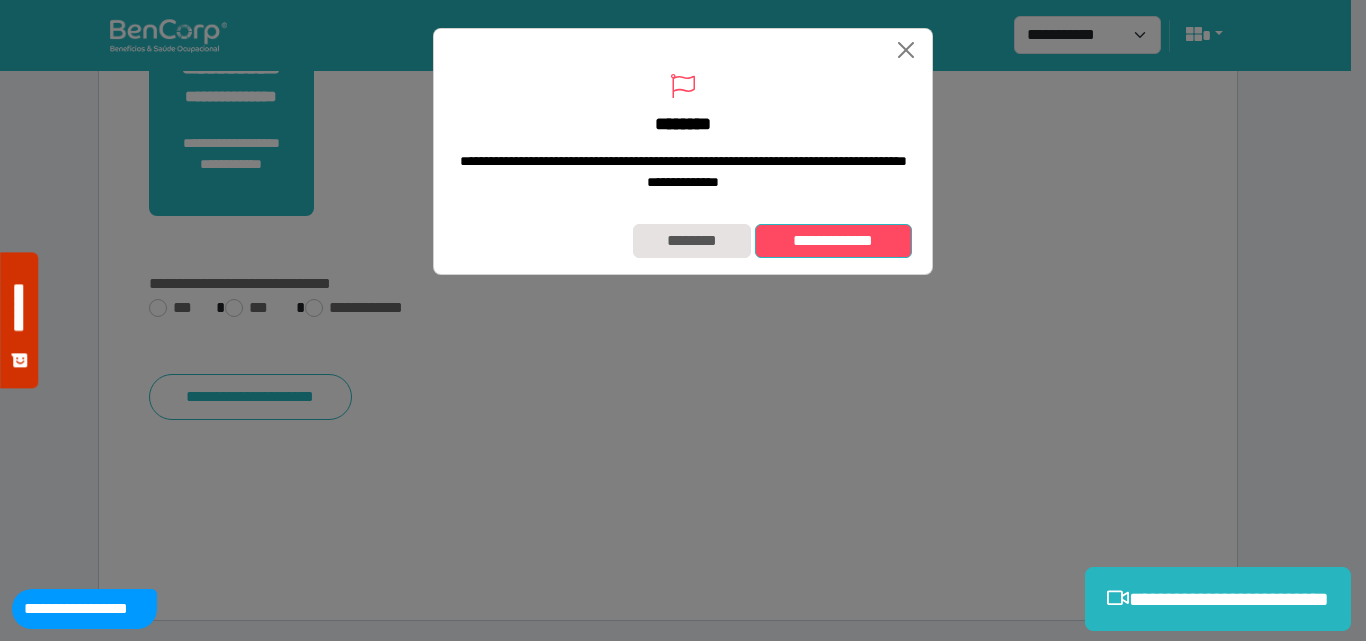 drag, startPoint x: 863, startPoint y: 267, endPoint x: 831, endPoint y: 240, distance: 41.868843 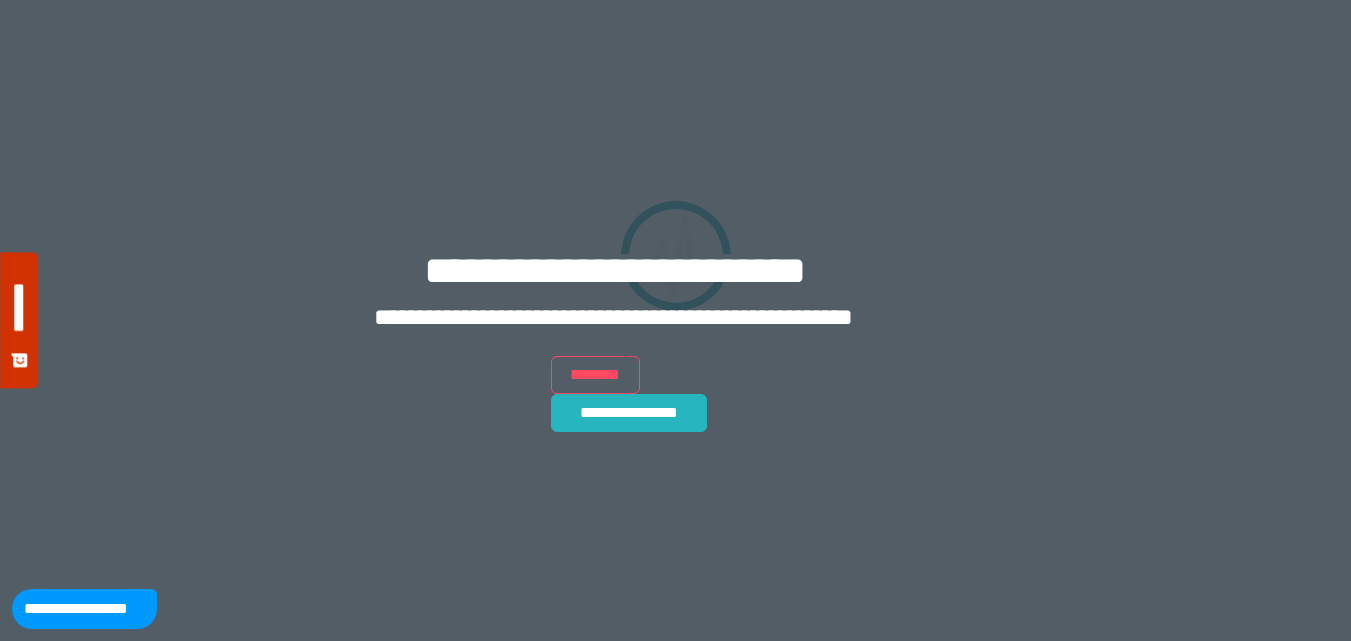 scroll, scrollTop: 0, scrollLeft: 0, axis: both 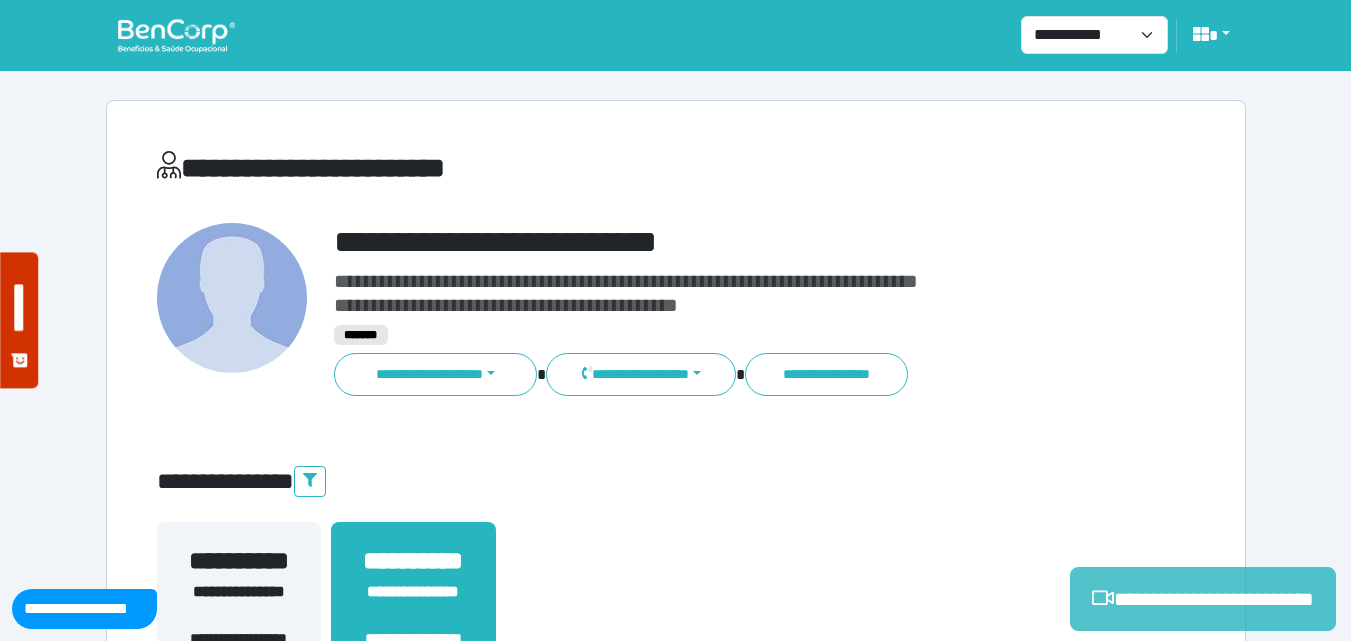 click on "**********" at bounding box center [1203, 599] 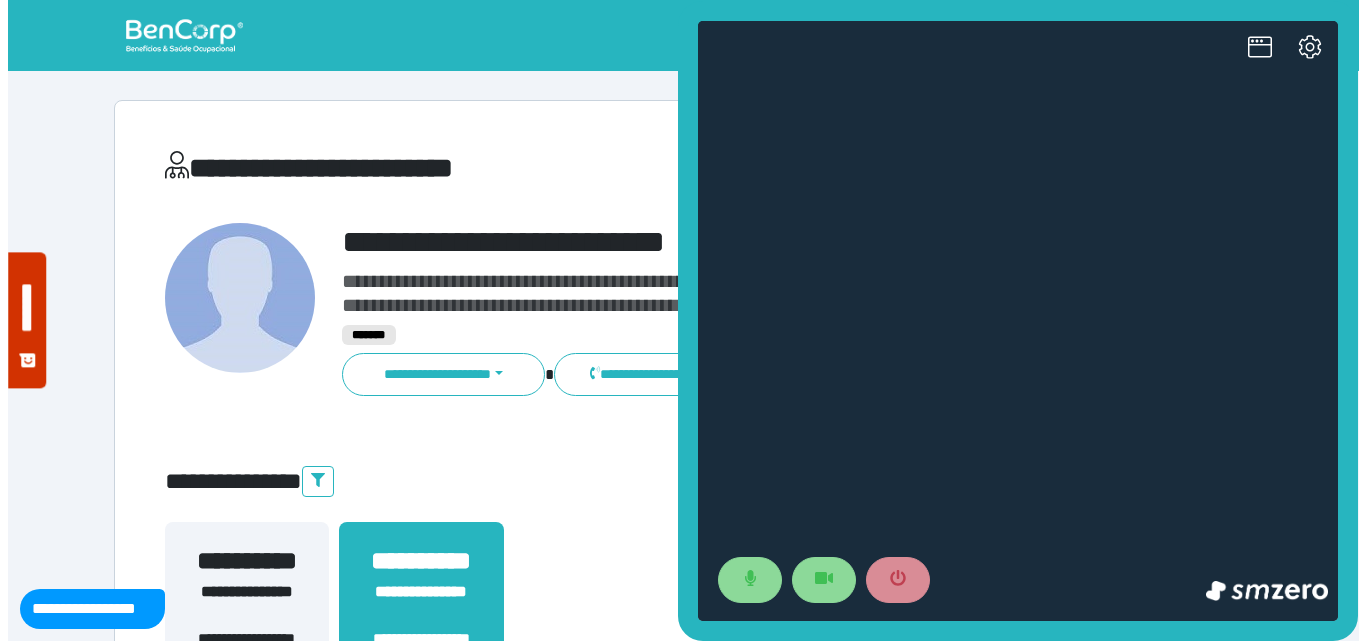scroll, scrollTop: 0, scrollLeft: 0, axis: both 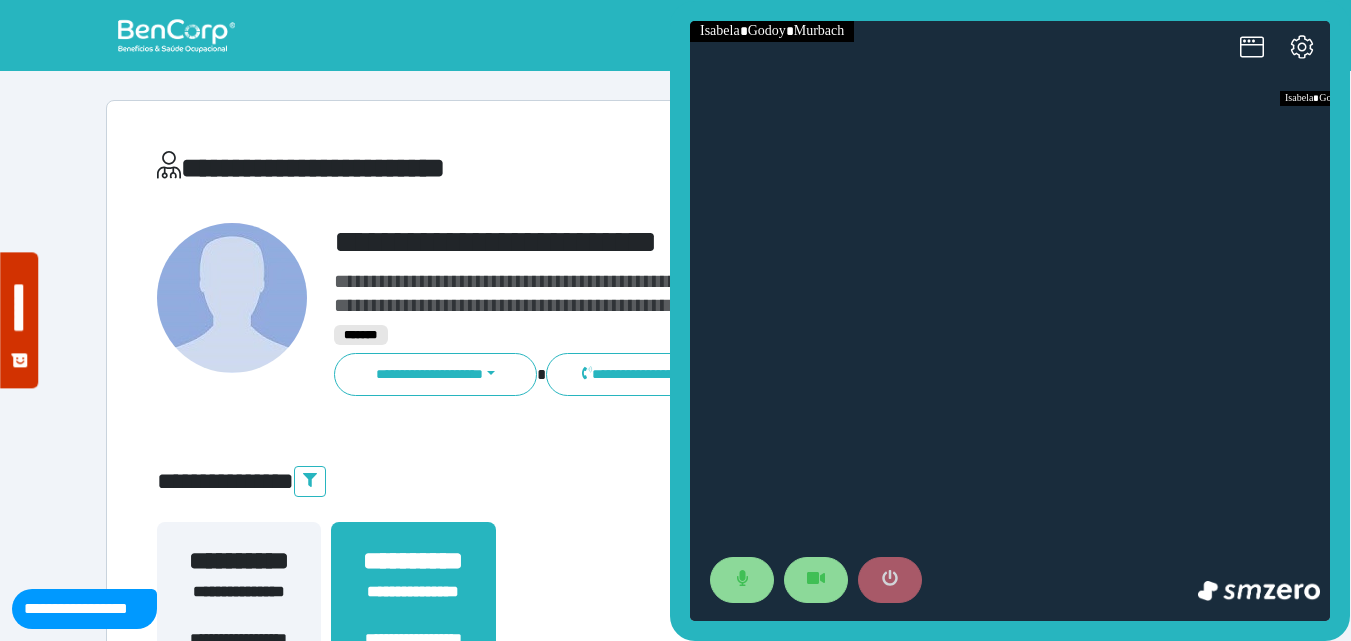 drag, startPoint x: 892, startPoint y: 581, endPoint x: 875, endPoint y: 572, distance: 19.235384 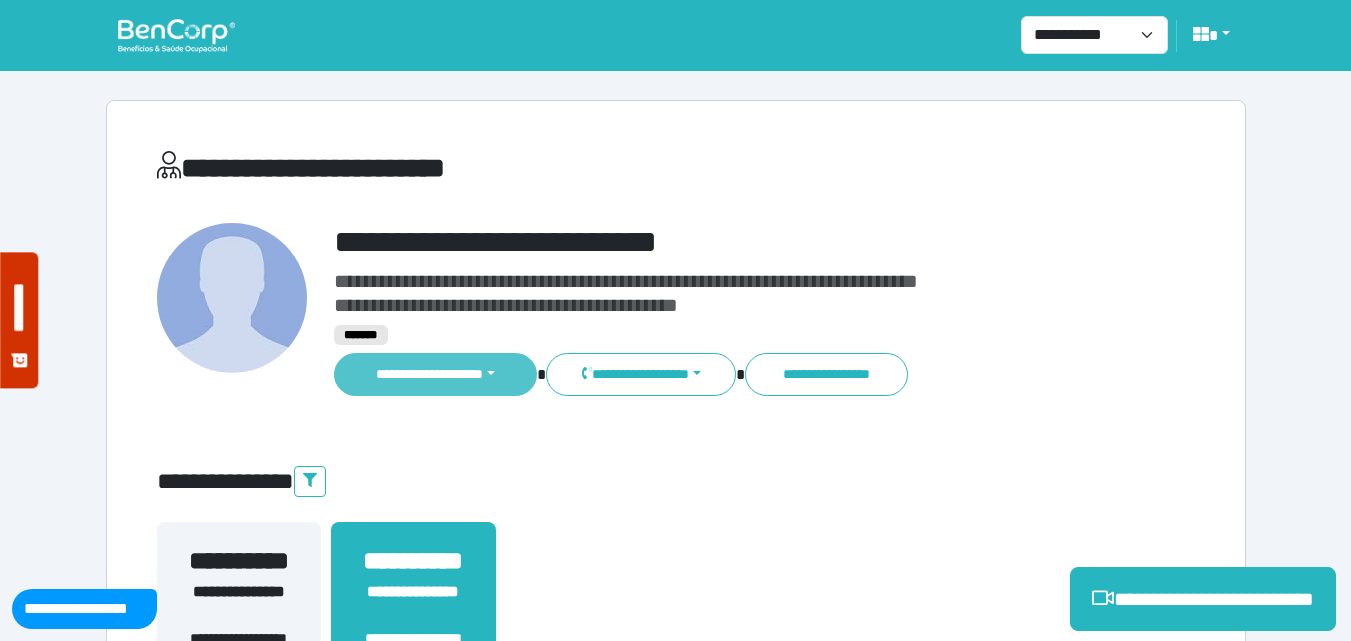 click on "**********" at bounding box center (436, 374) 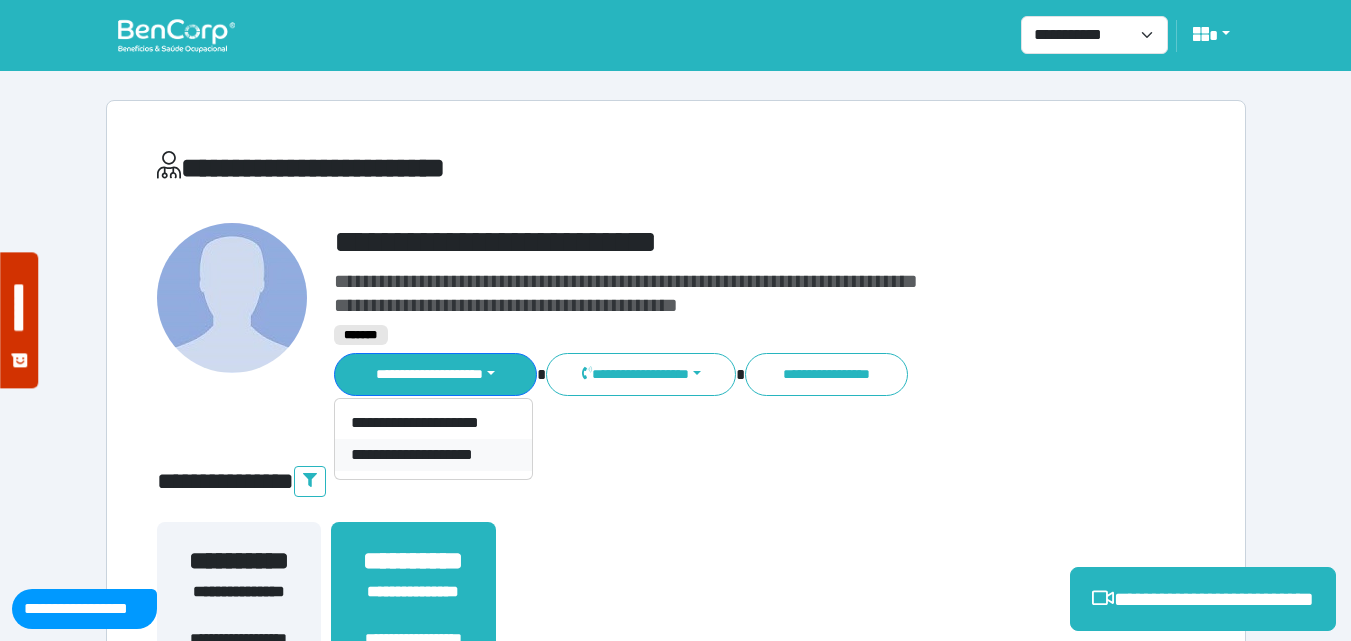 click on "**********" at bounding box center (433, 455) 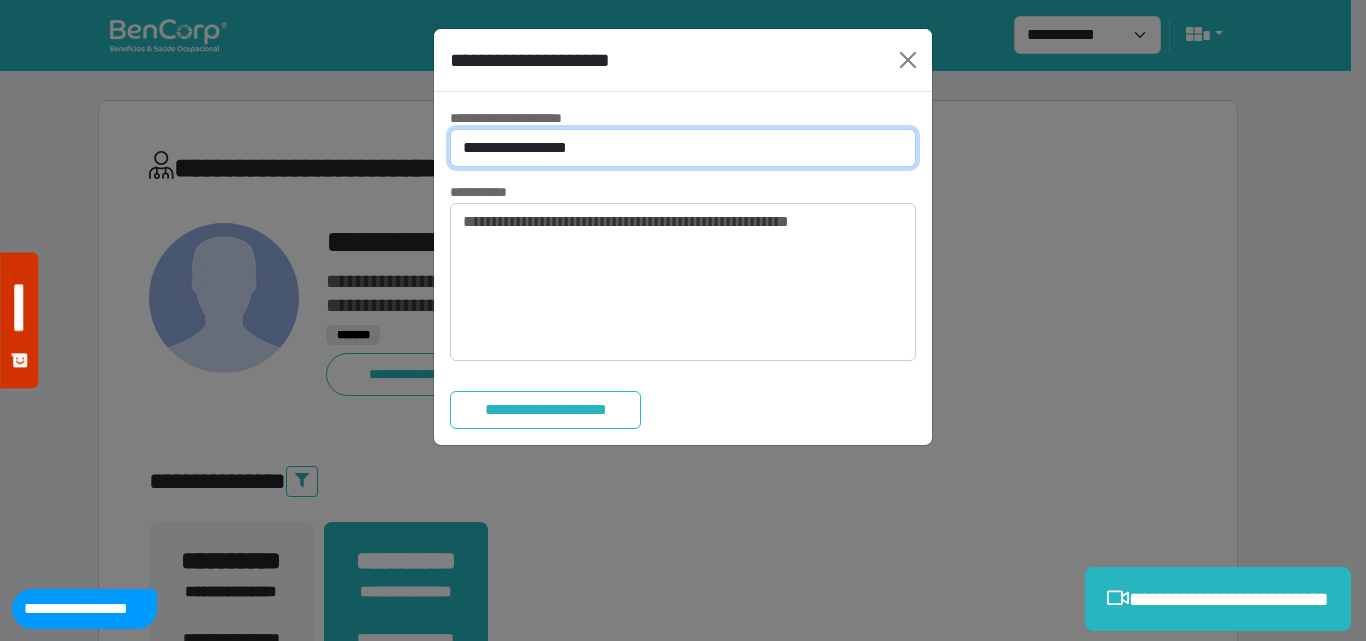 click on "**********" at bounding box center (683, 148) 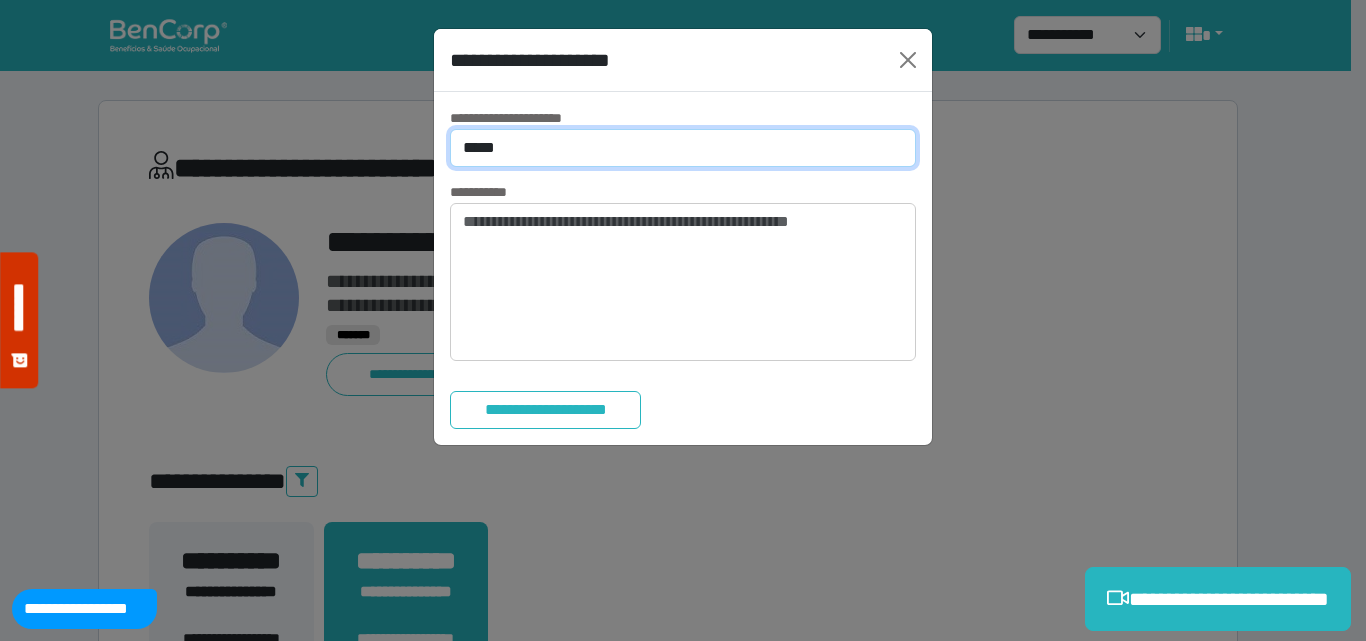 click on "**********" at bounding box center (683, 148) 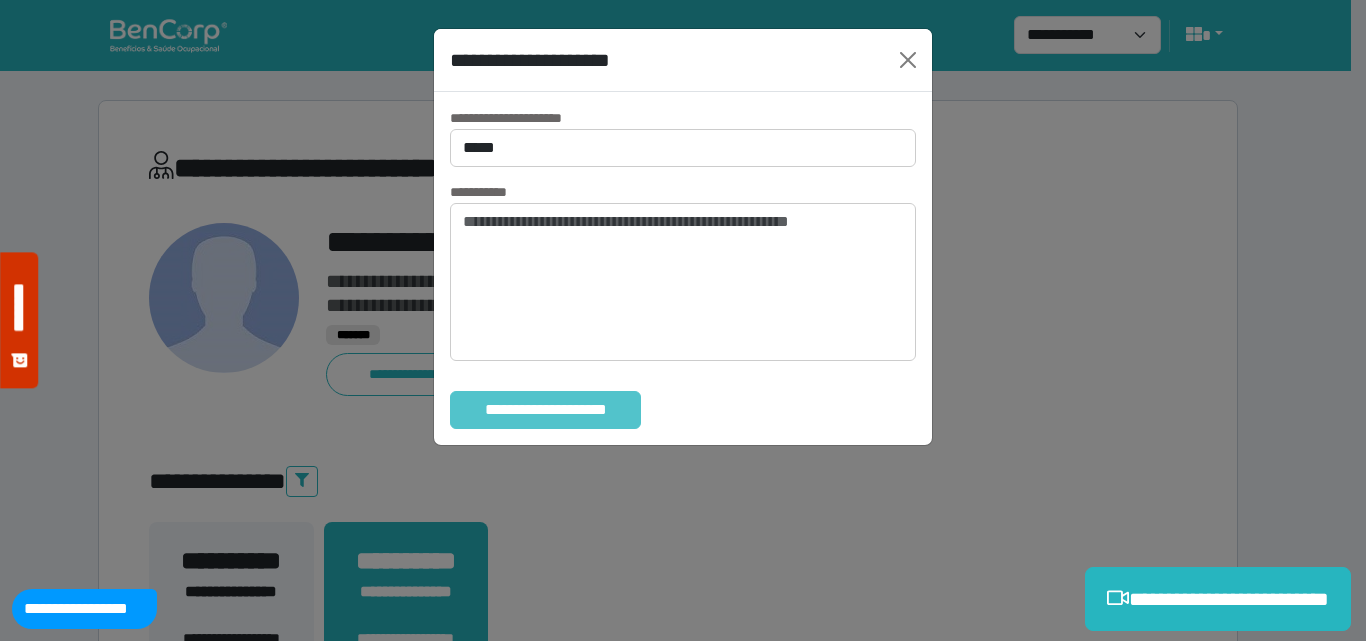 click on "**********" at bounding box center [545, 410] 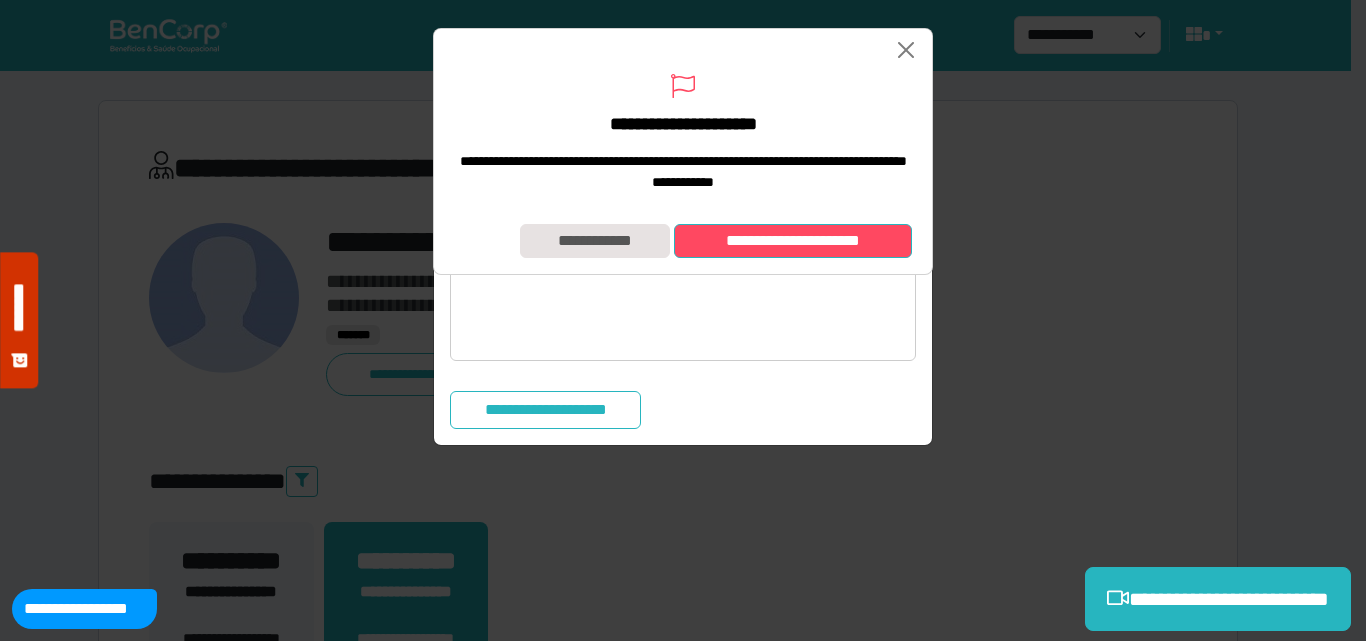 click on "**********" at bounding box center (793, 241) 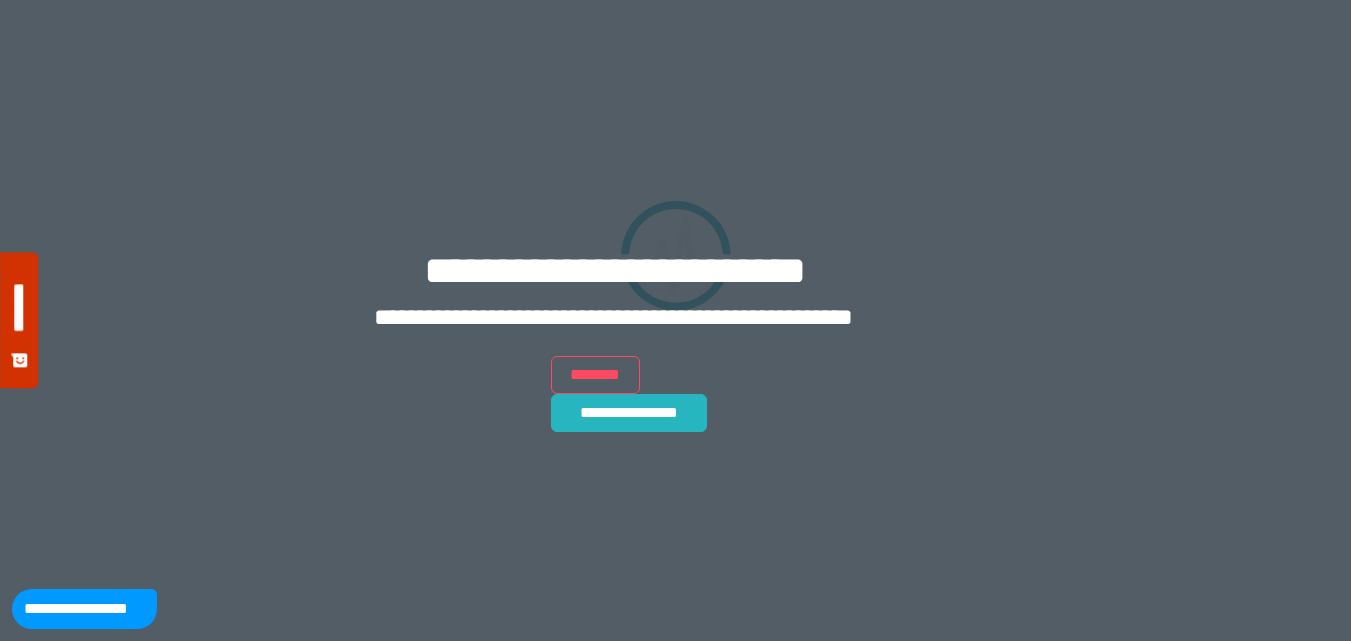 scroll, scrollTop: 0, scrollLeft: 0, axis: both 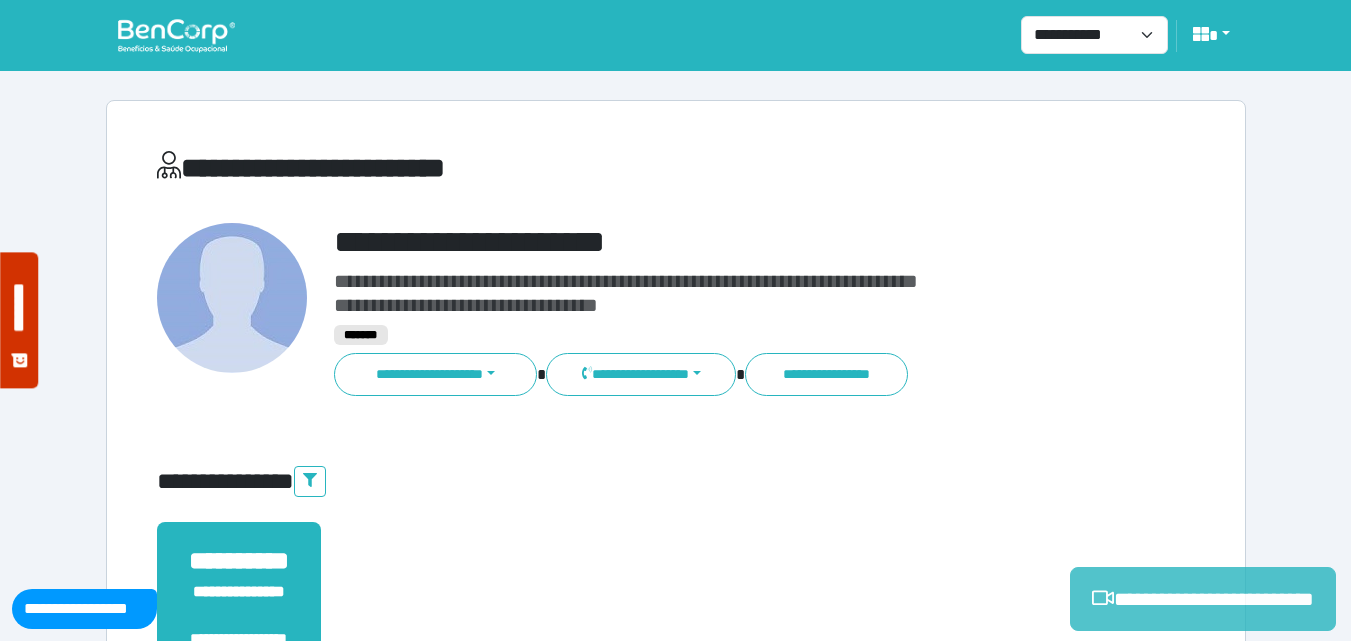 click on "**********" at bounding box center (1203, 599) 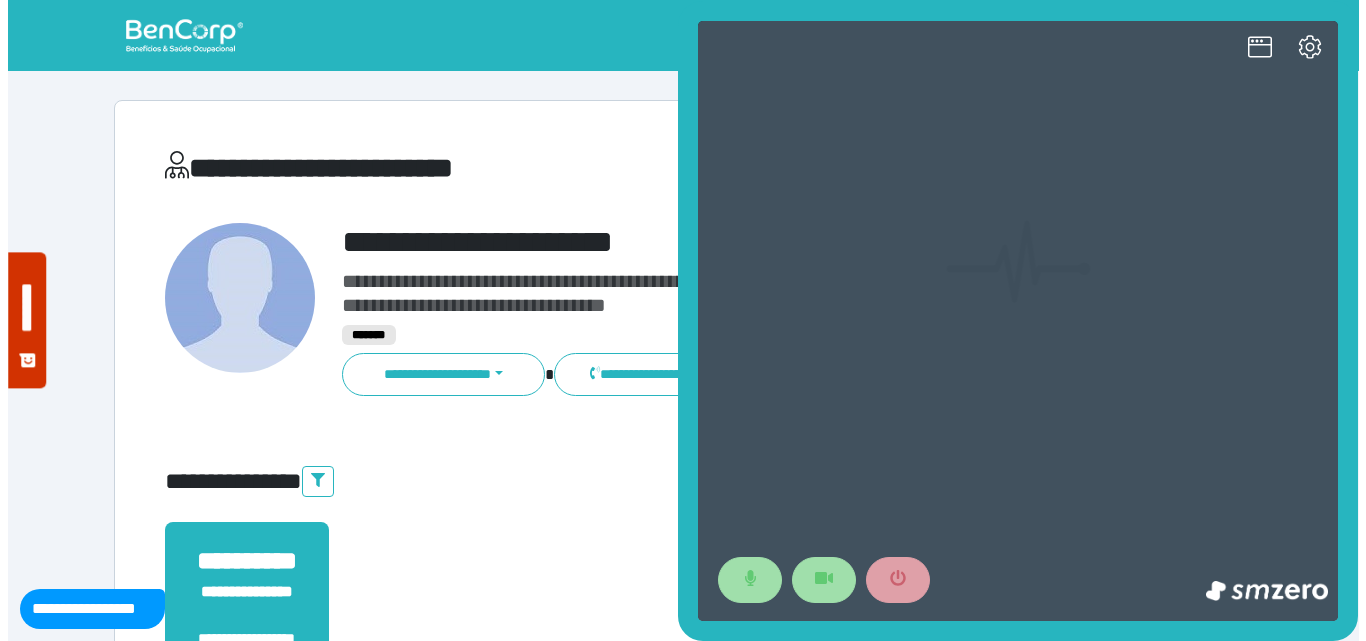 scroll, scrollTop: 0, scrollLeft: 0, axis: both 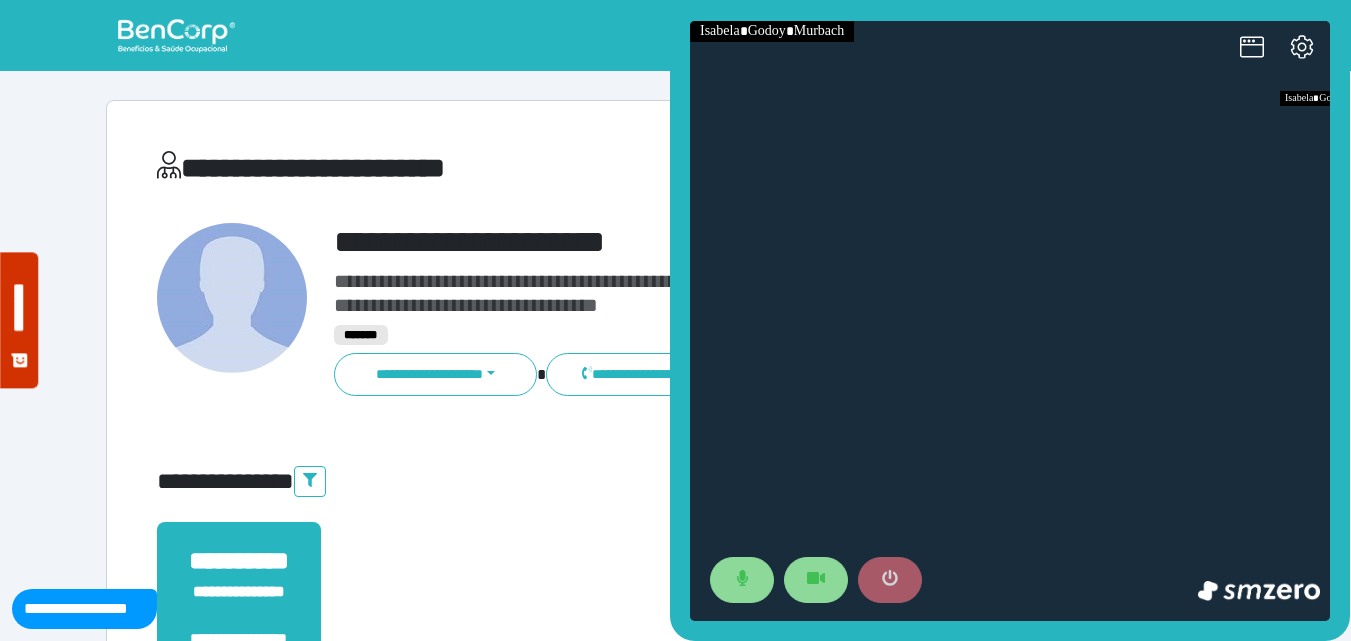 click at bounding box center [890, 580] 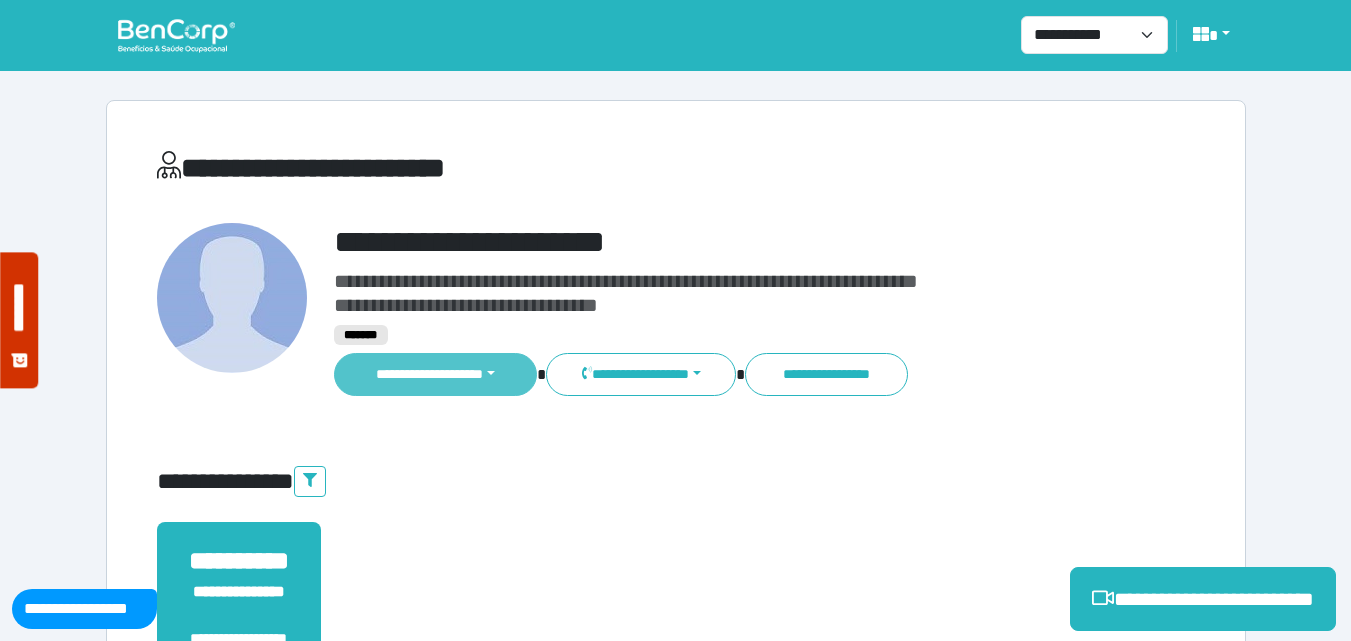 click on "**********" at bounding box center (436, 374) 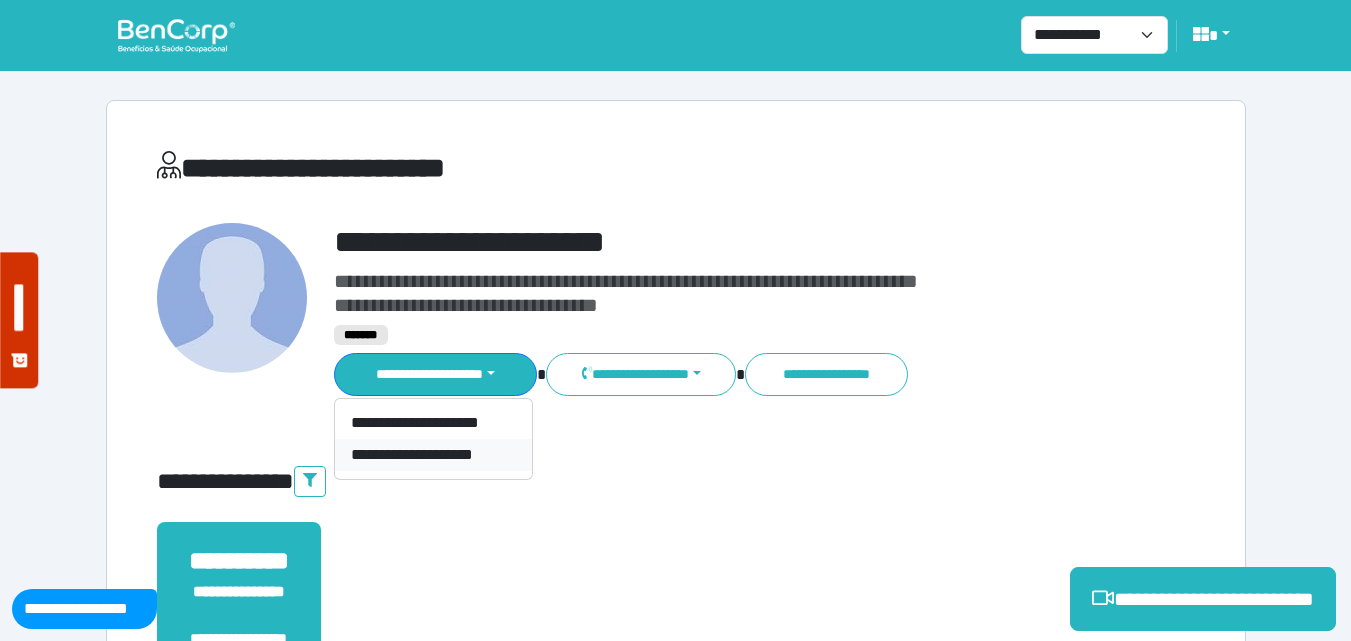 click on "**********" at bounding box center (433, 455) 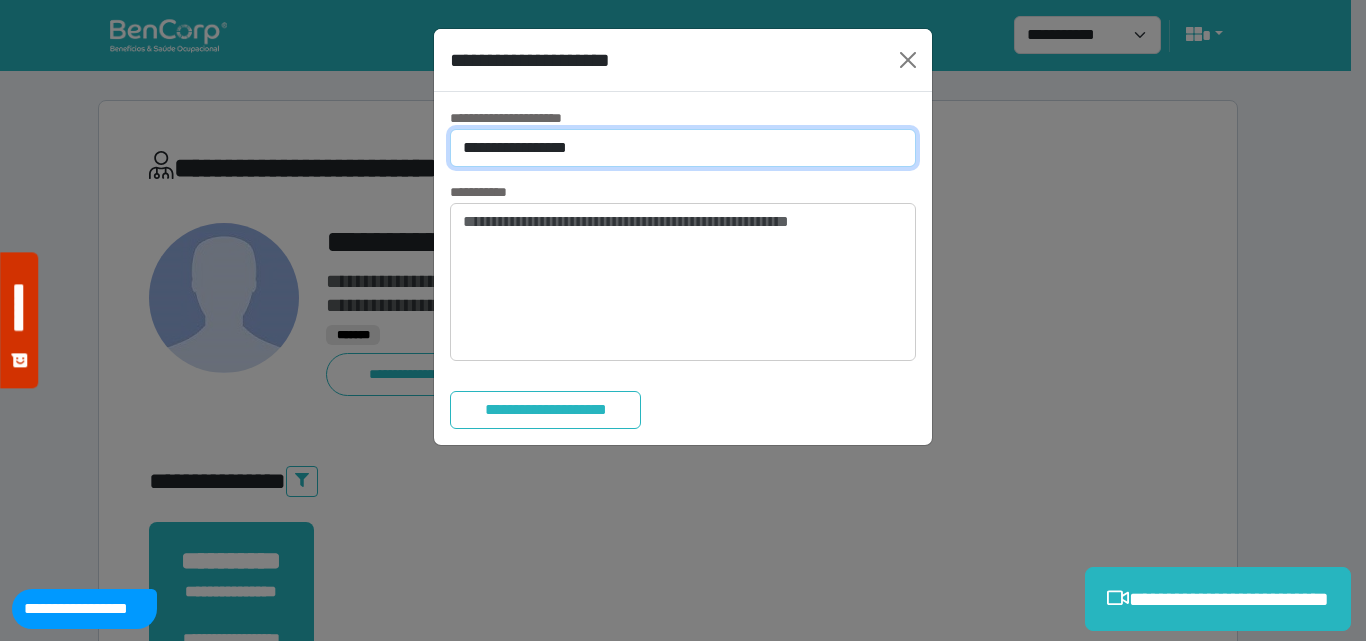 click on "**********" at bounding box center (683, 148) 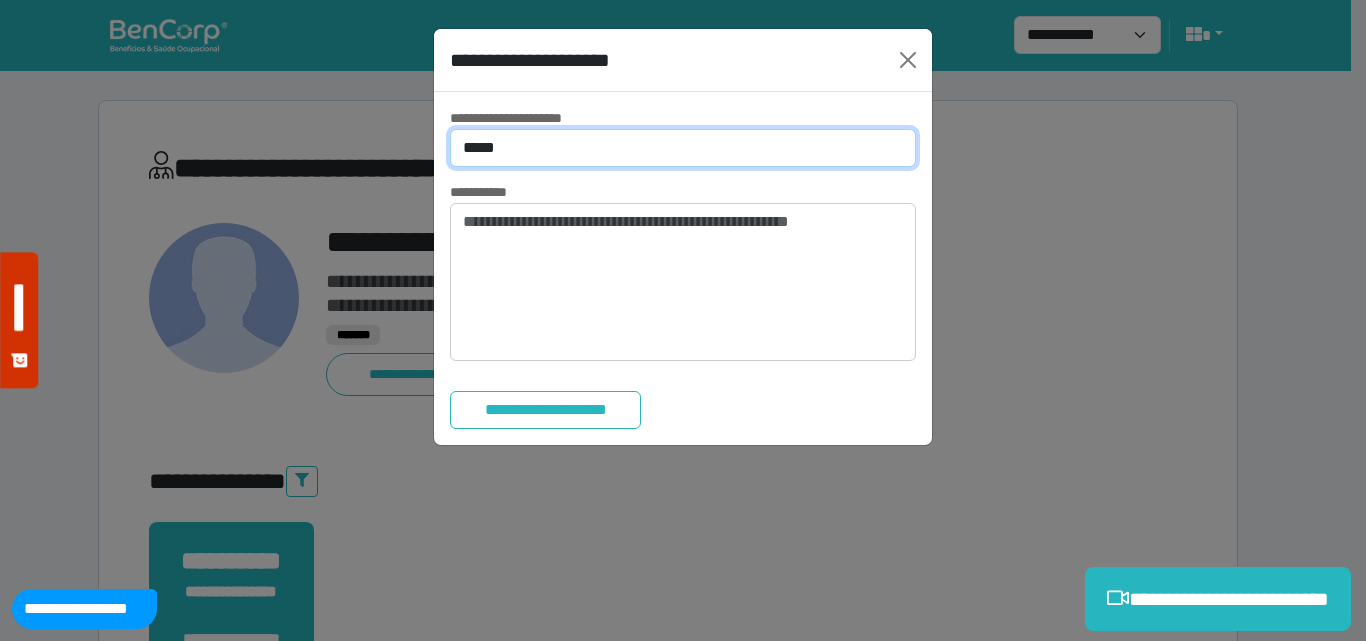 click on "**********" at bounding box center (683, 148) 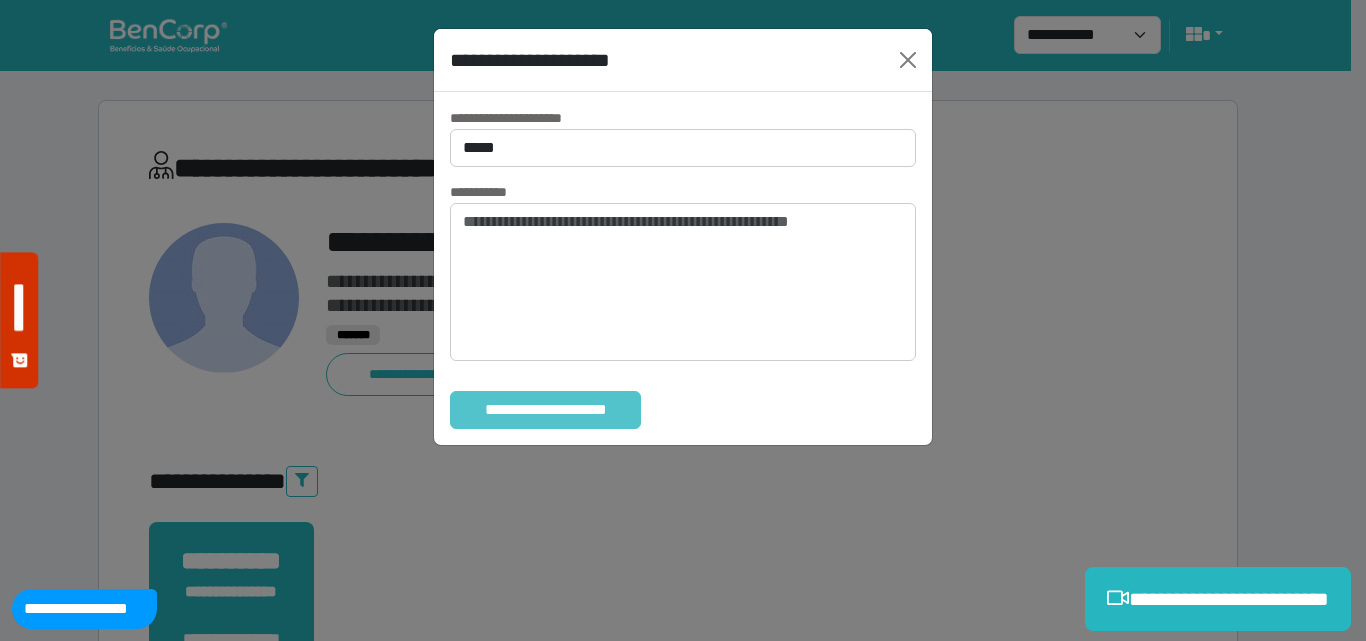 click on "**********" at bounding box center (545, 410) 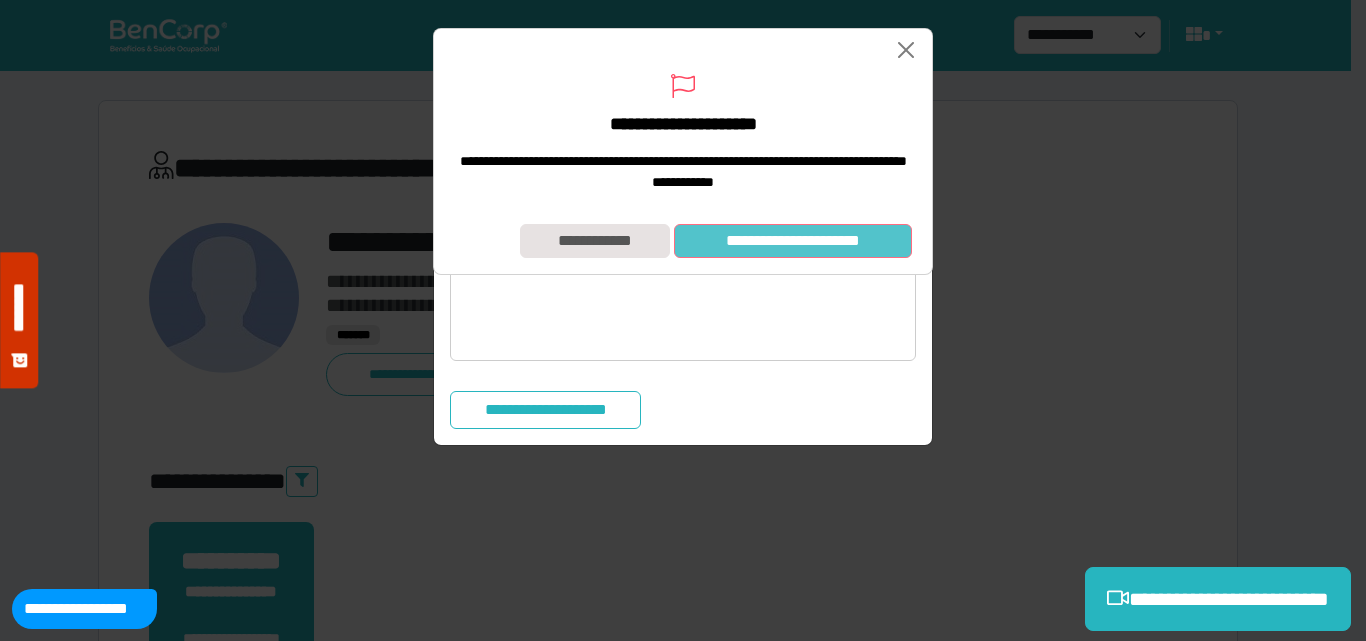 click on "**********" at bounding box center (793, 241) 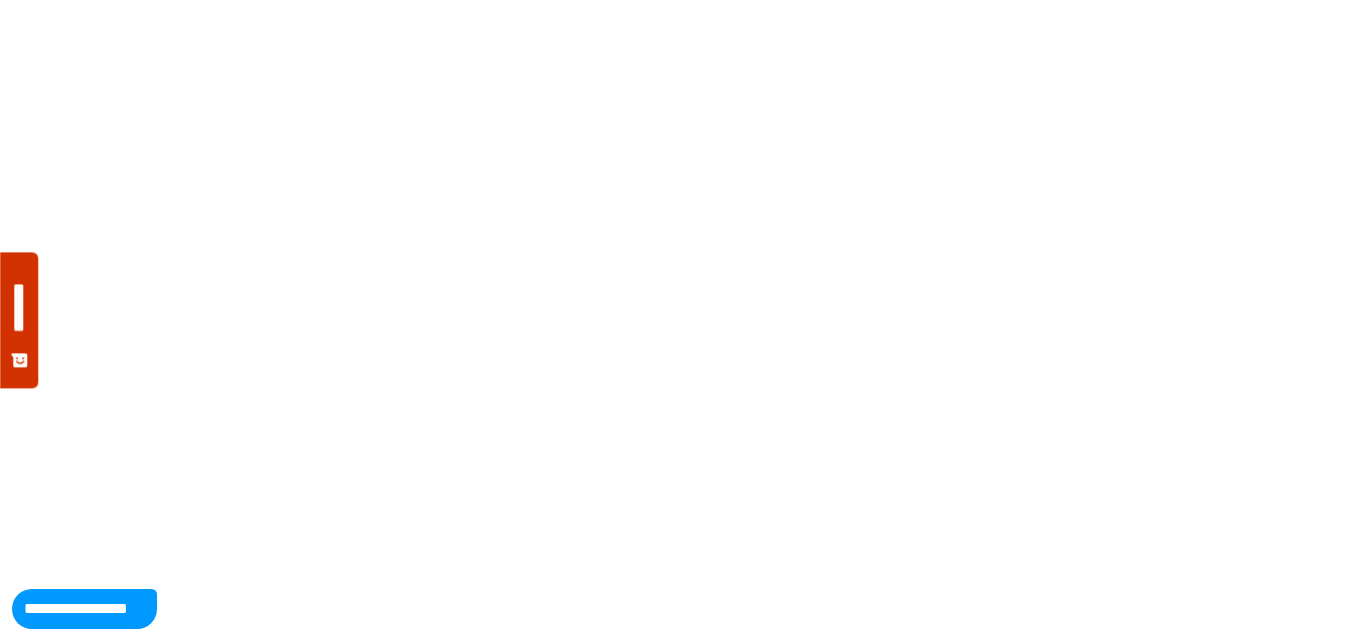 scroll, scrollTop: 0, scrollLeft: 0, axis: both 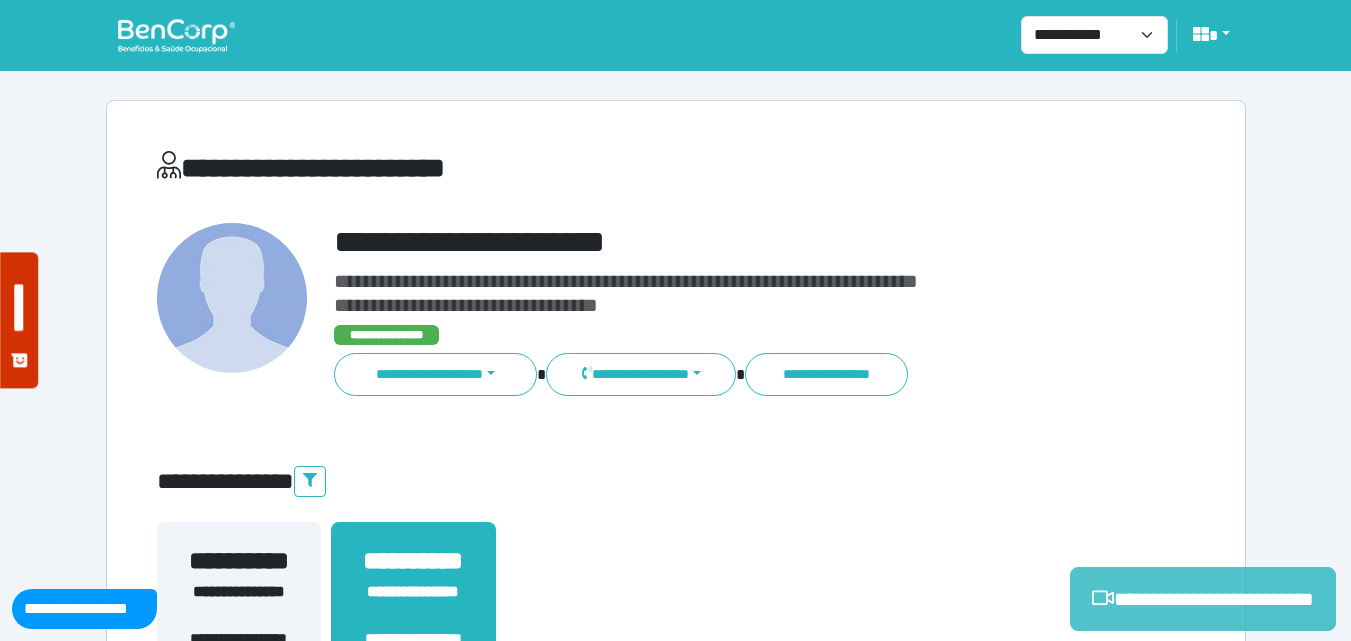 click on "**********" at bounding box center [1203, 599] 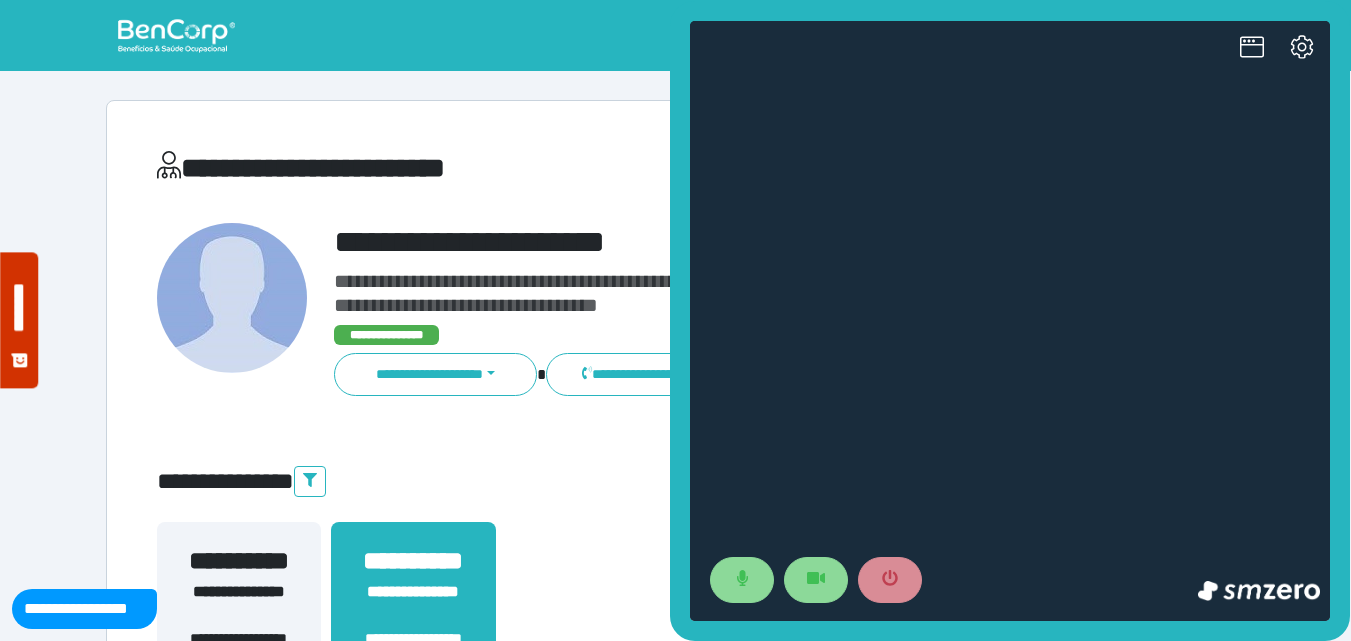 scroll, scrollTop: 0, scrollLeft: 0, axis: both 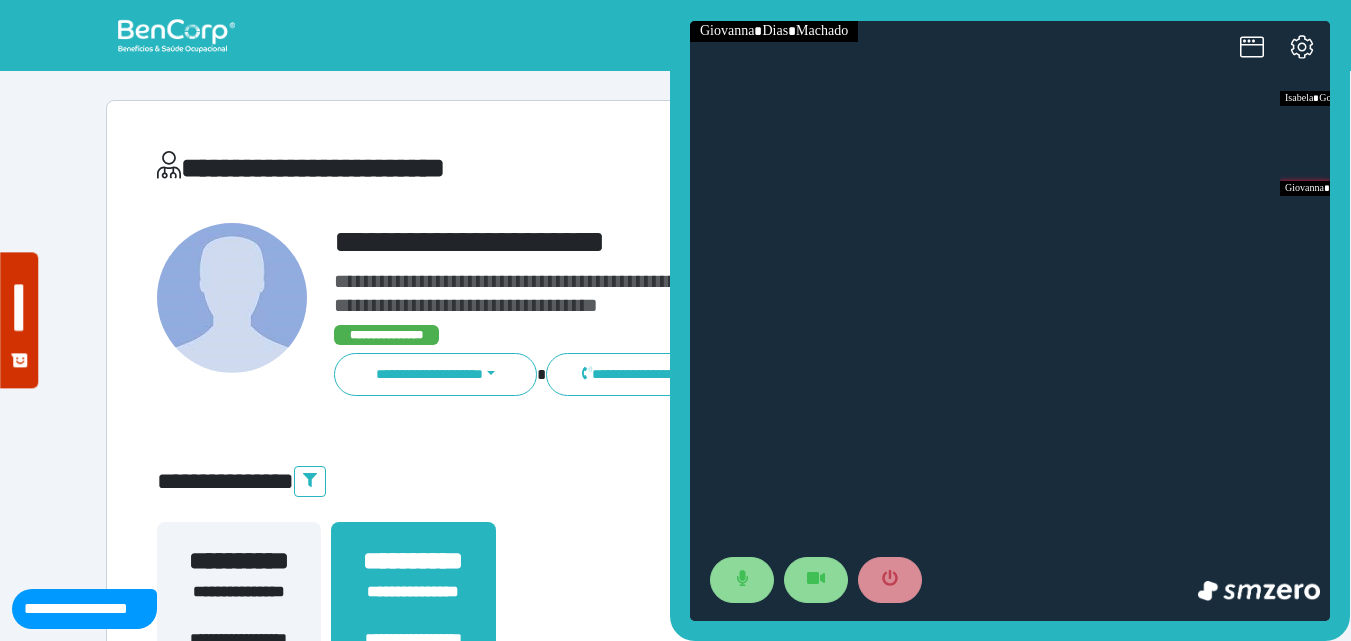 click on "**********" at bounding box center (676, 35) 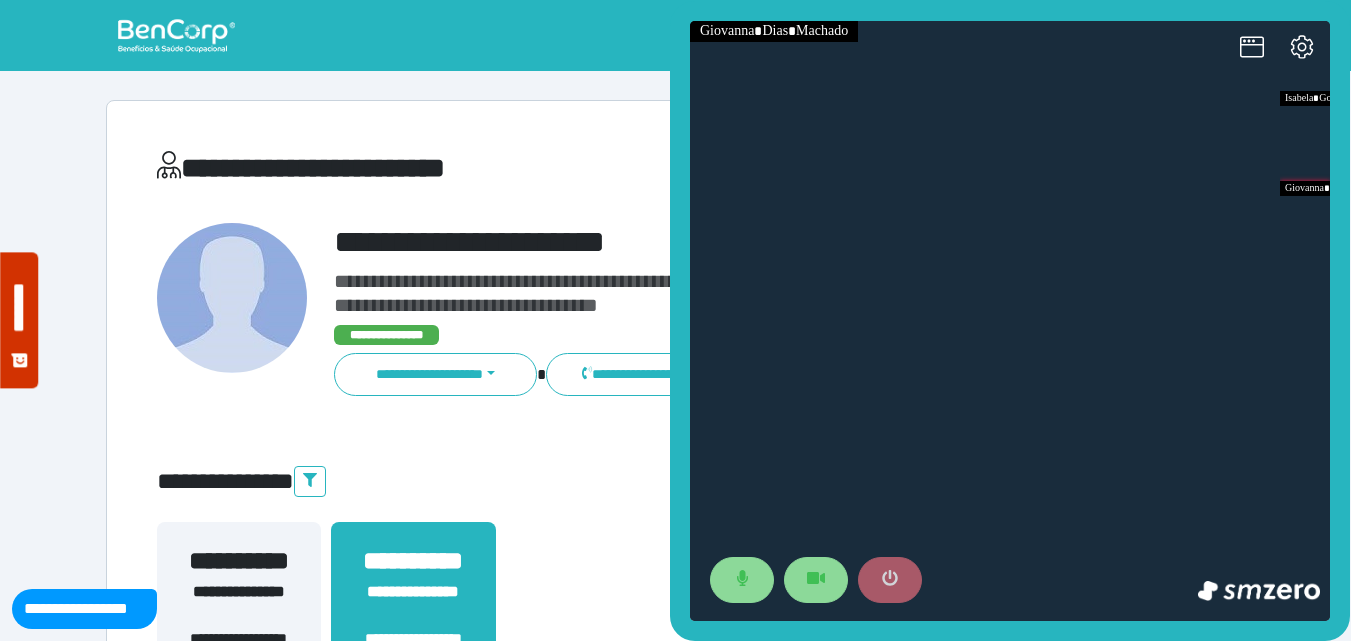 click at bounding box center (890, 580) 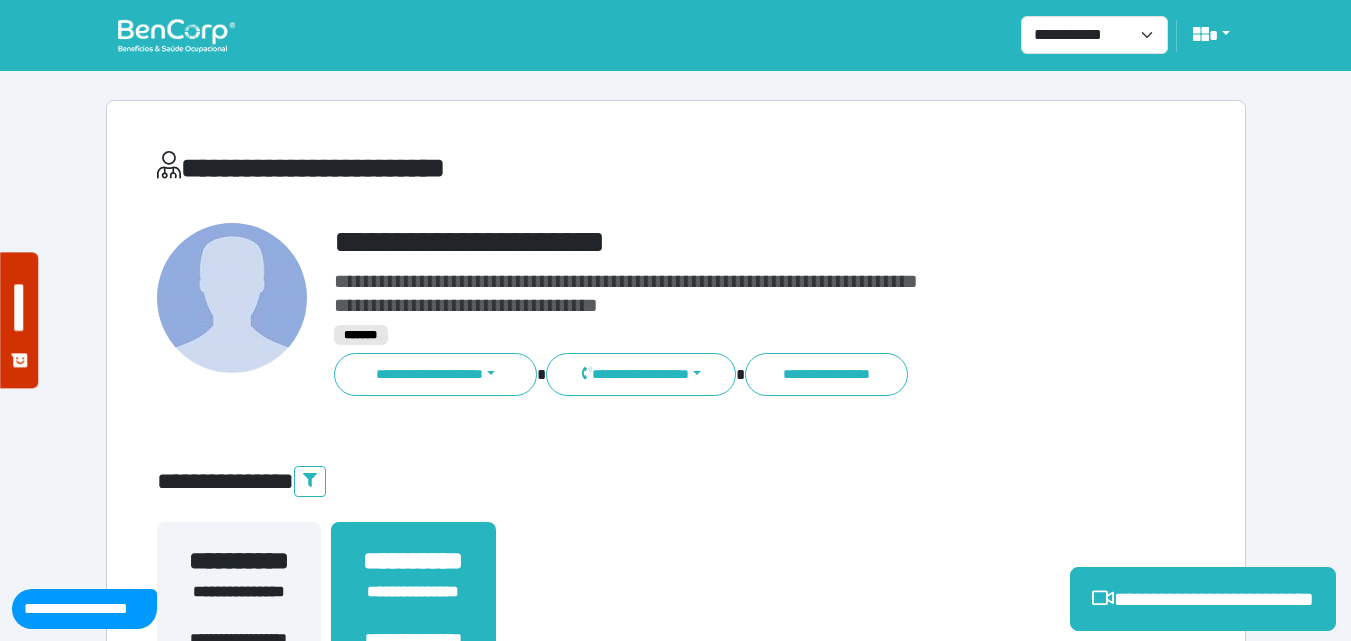 scroll, scrollTop: 495, scrollLeft: 0, axis: vertical 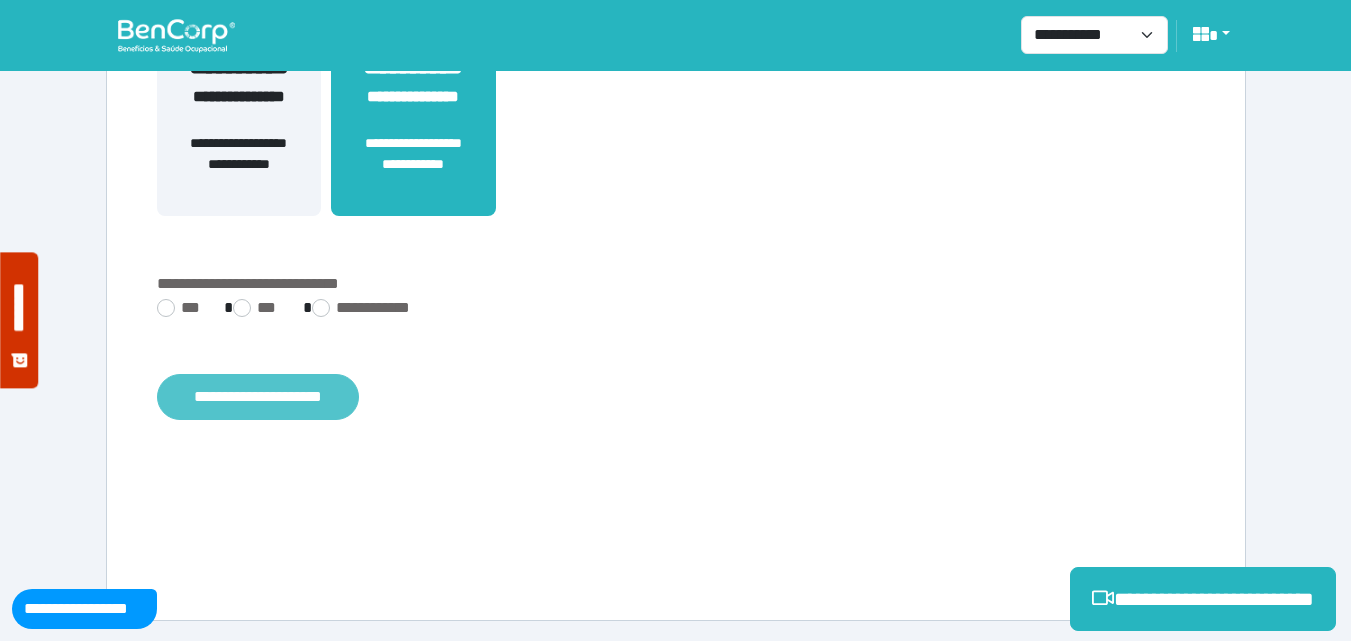 click on "**********" at bounding box center [258, 397] 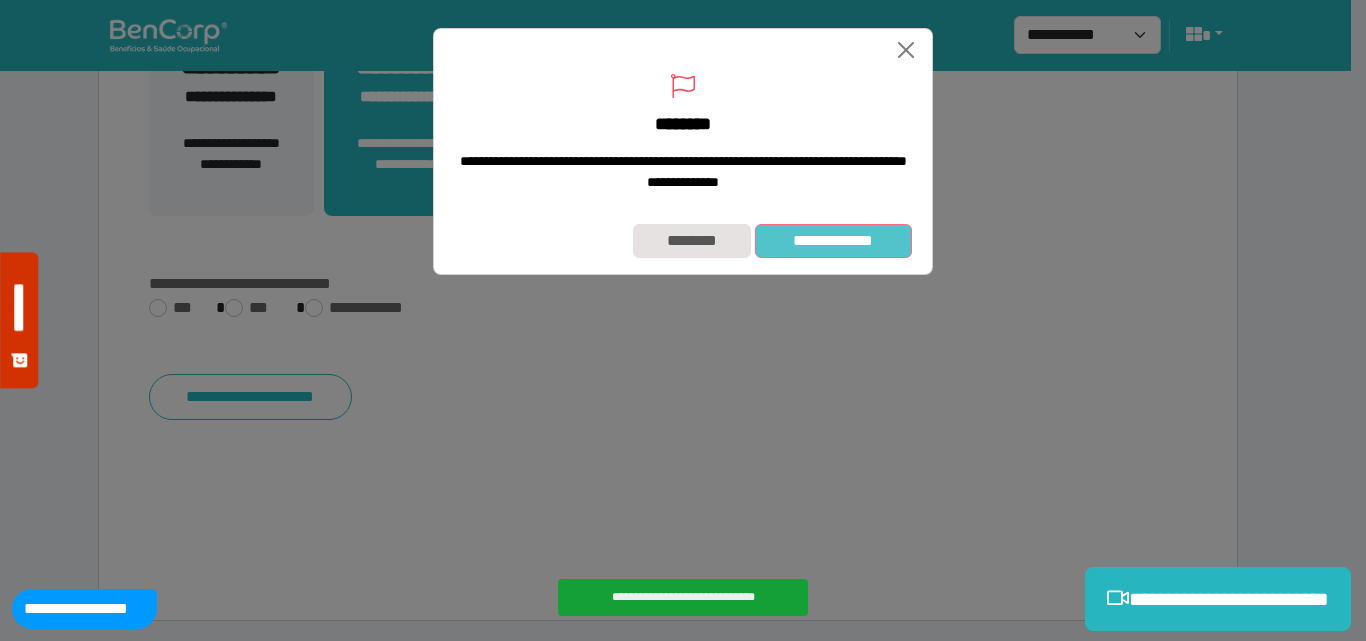 click on "**********" at bounding box center [833, 241] 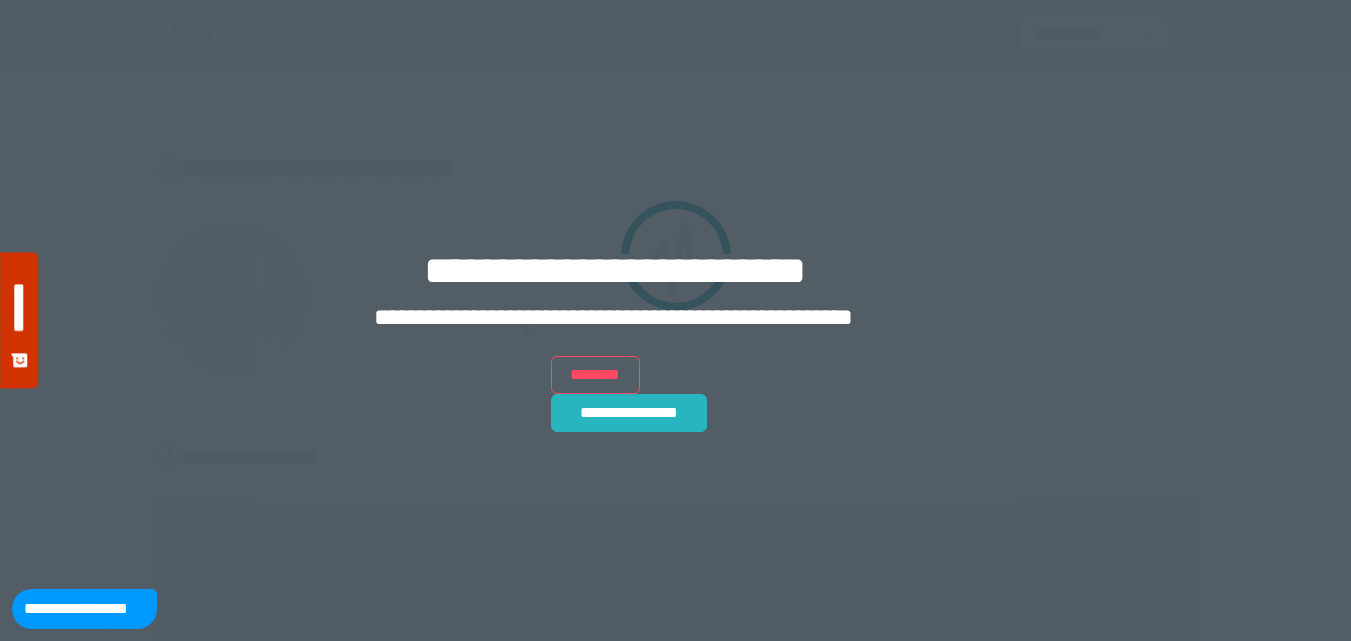 scroll, scrollTop: 0, scrollLeft: 0, axis: both 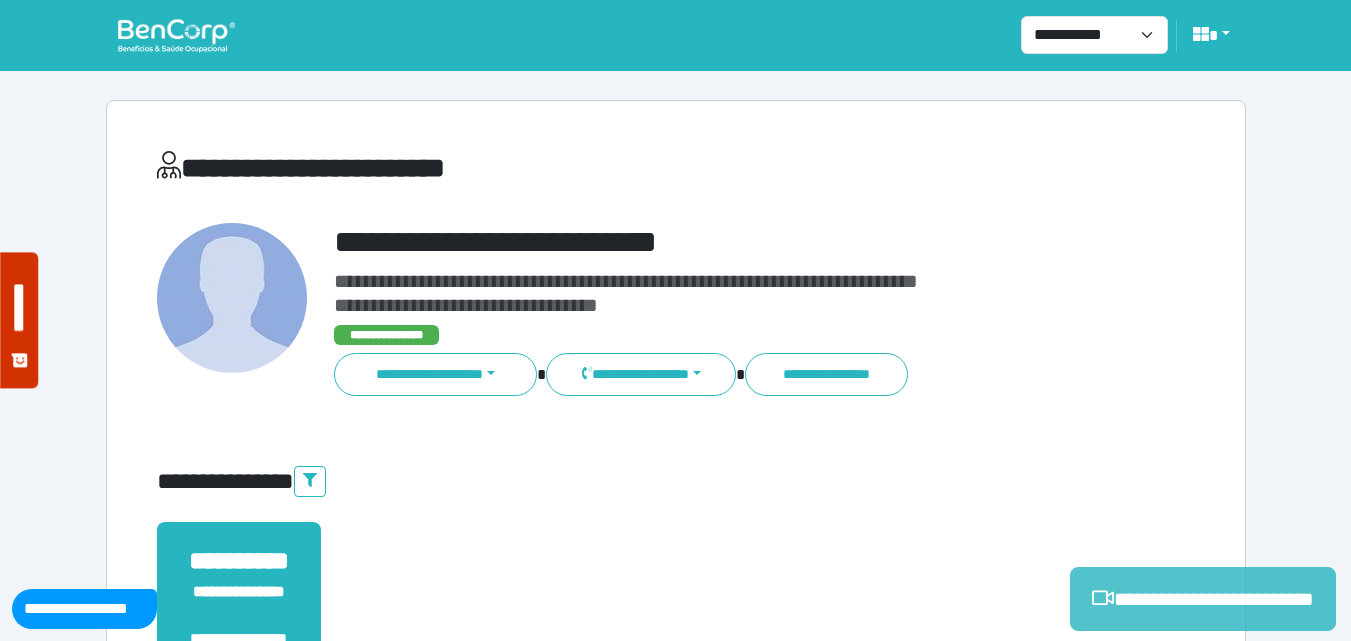 click on "**********" at bounding box center (1203, 599) 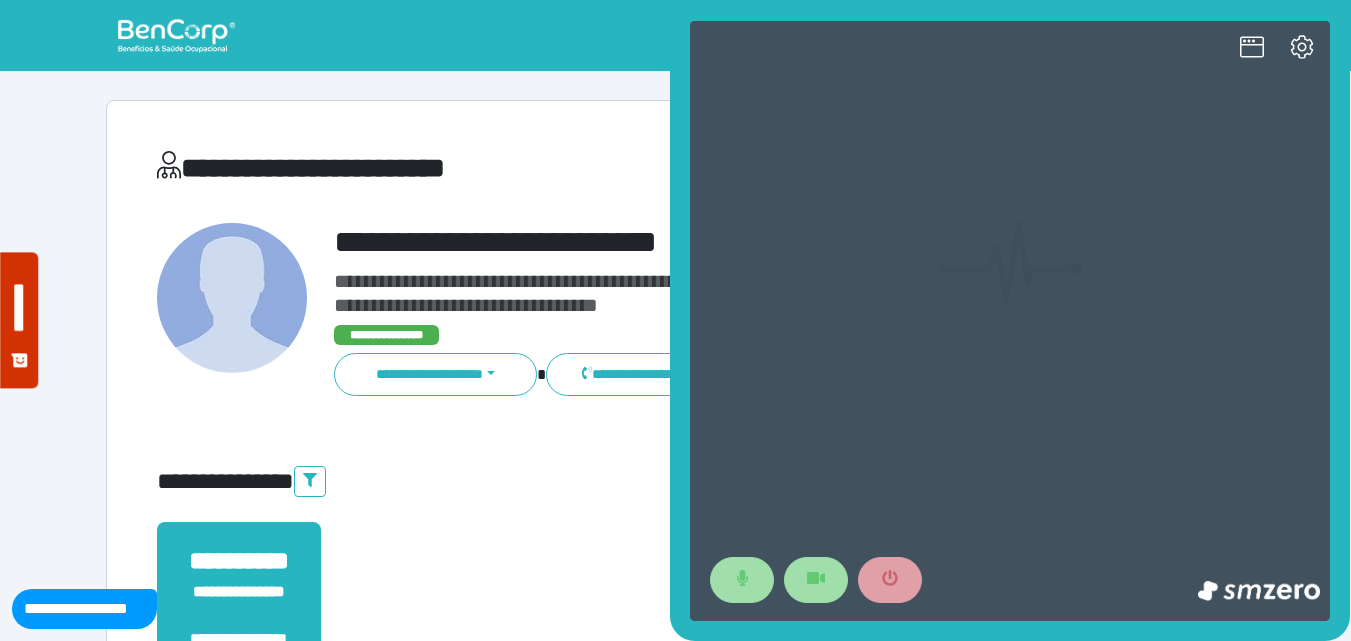 scroll, scrollTop: 0, scrollLeft: 0, axis: both 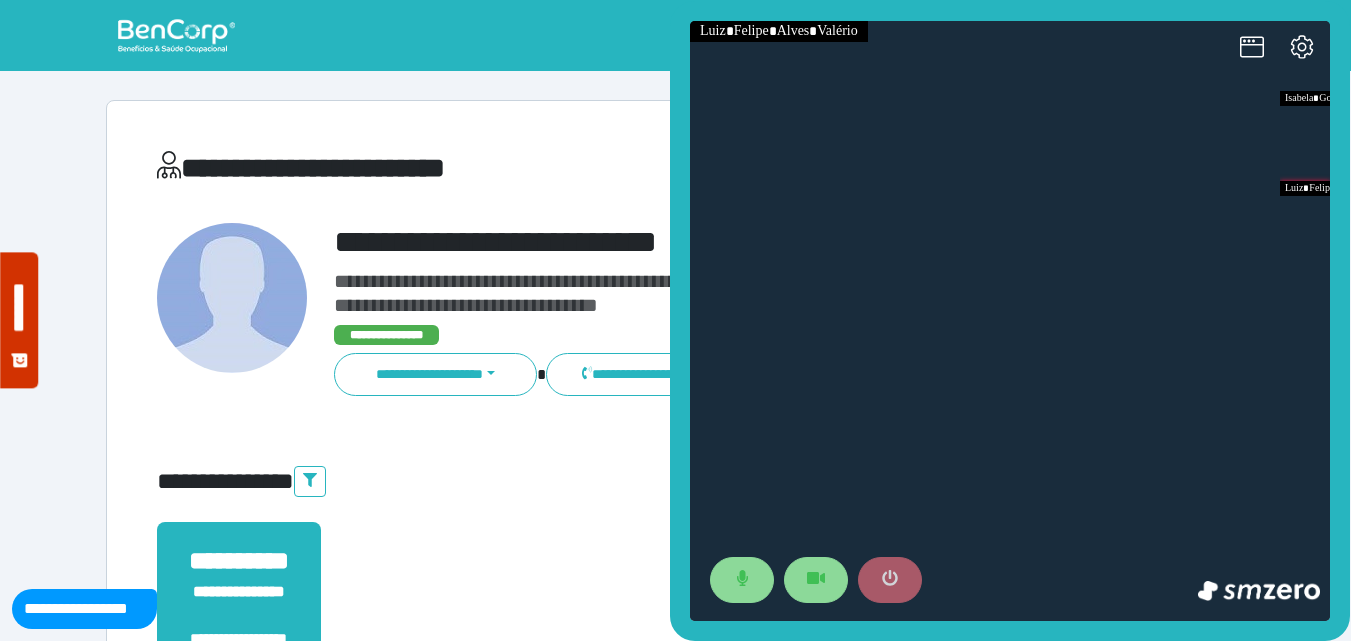 click 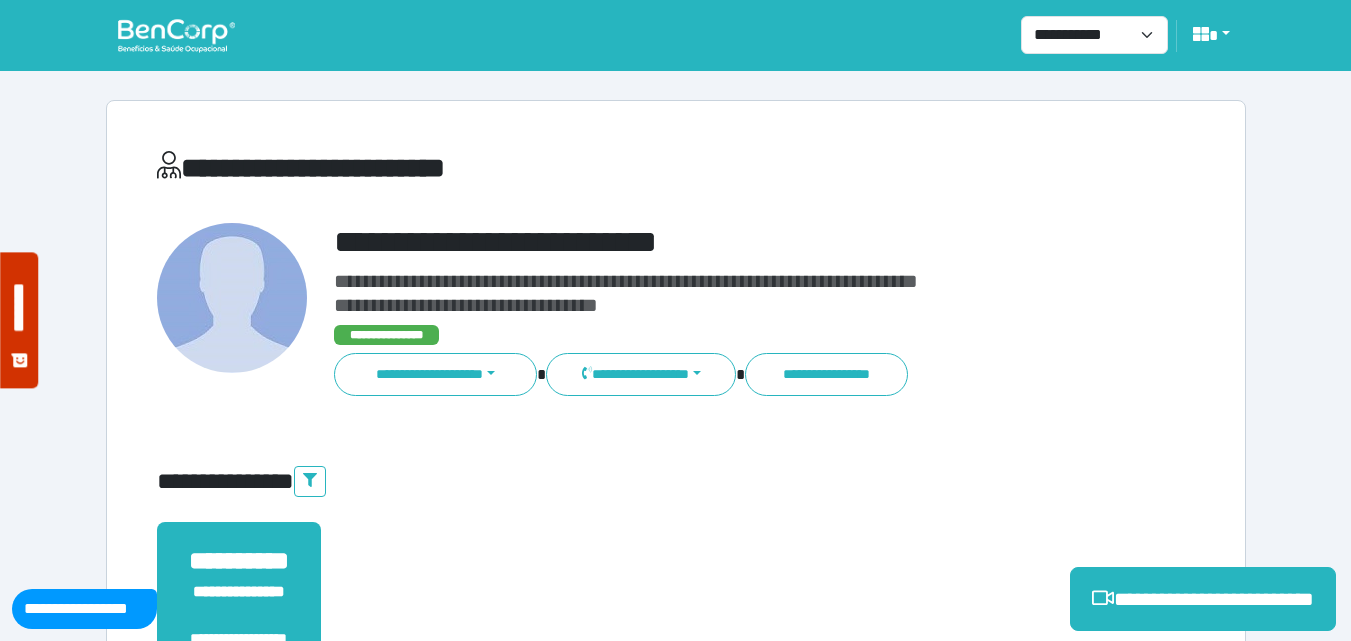 click on "**********" at bounding box center (676, 172) 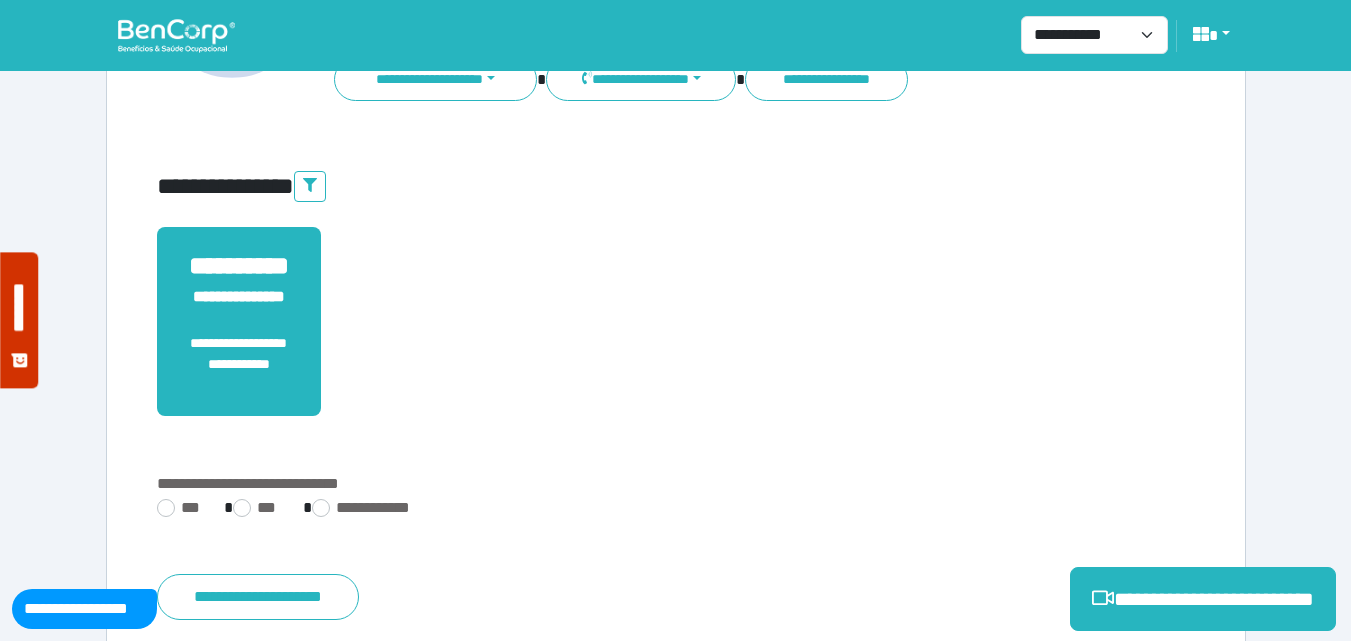 scroll, scrollTop: 495, scrollLeft: 0, axis: vertical 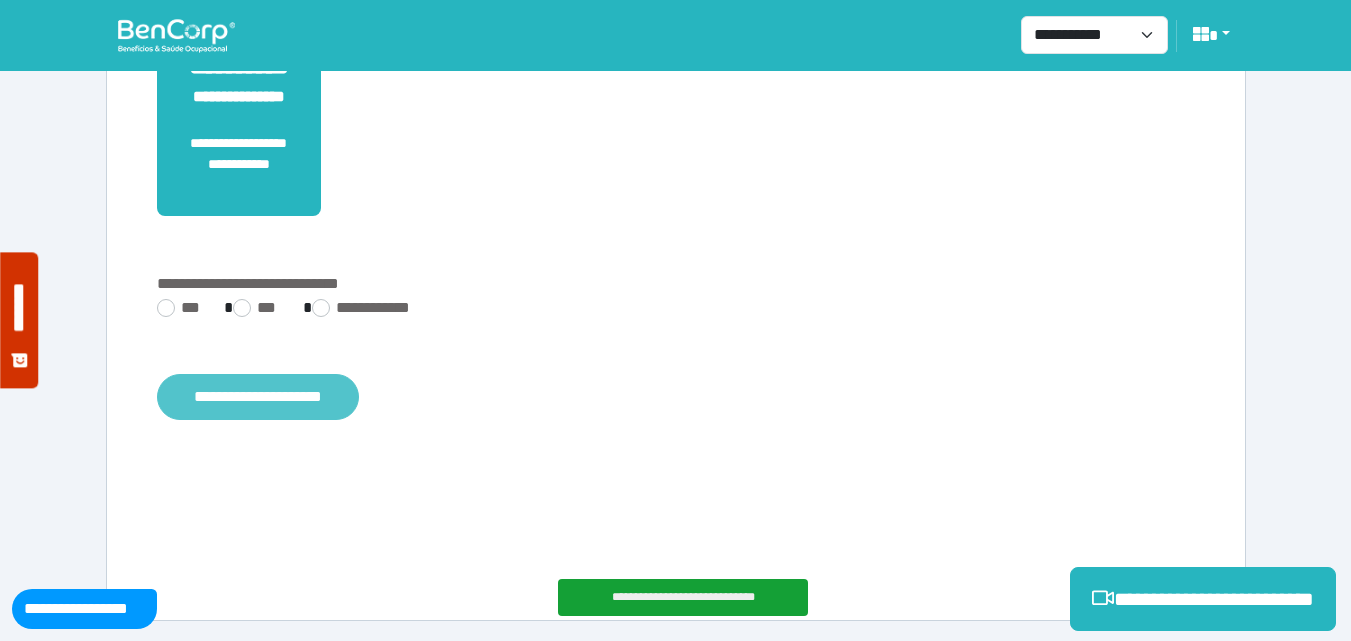 click on "**********" at bounding box center (258, 397) 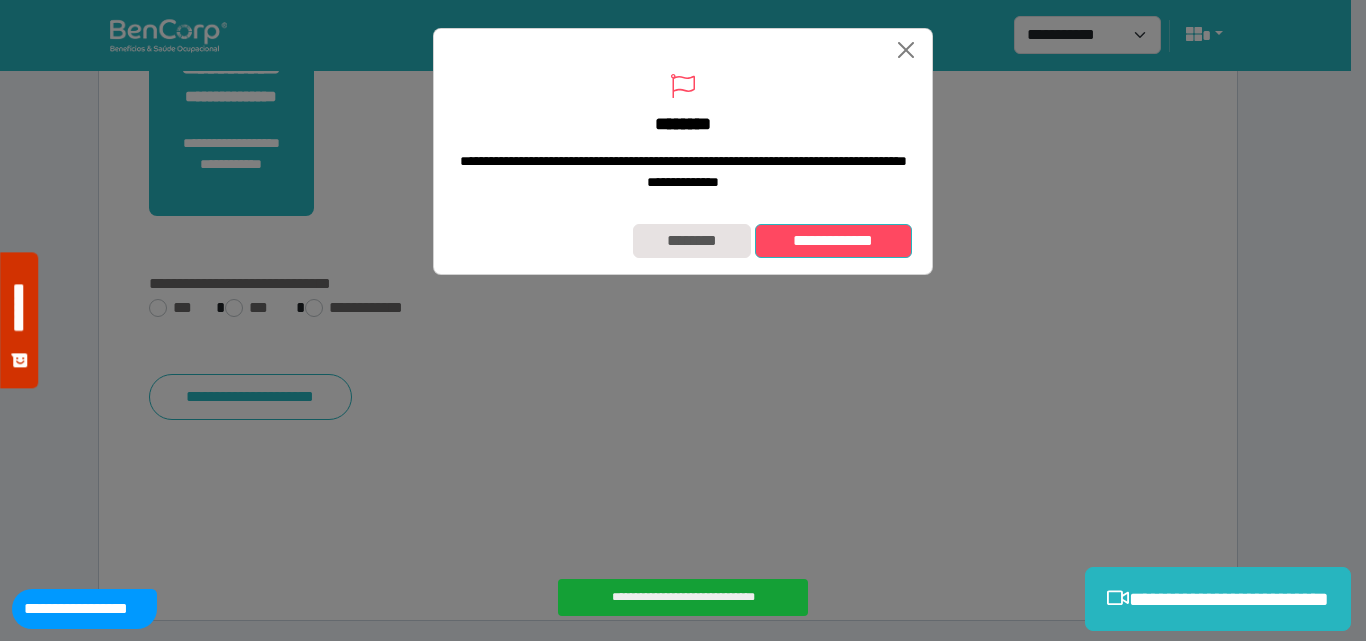 click on "**********" at bounding box center (833, 241) 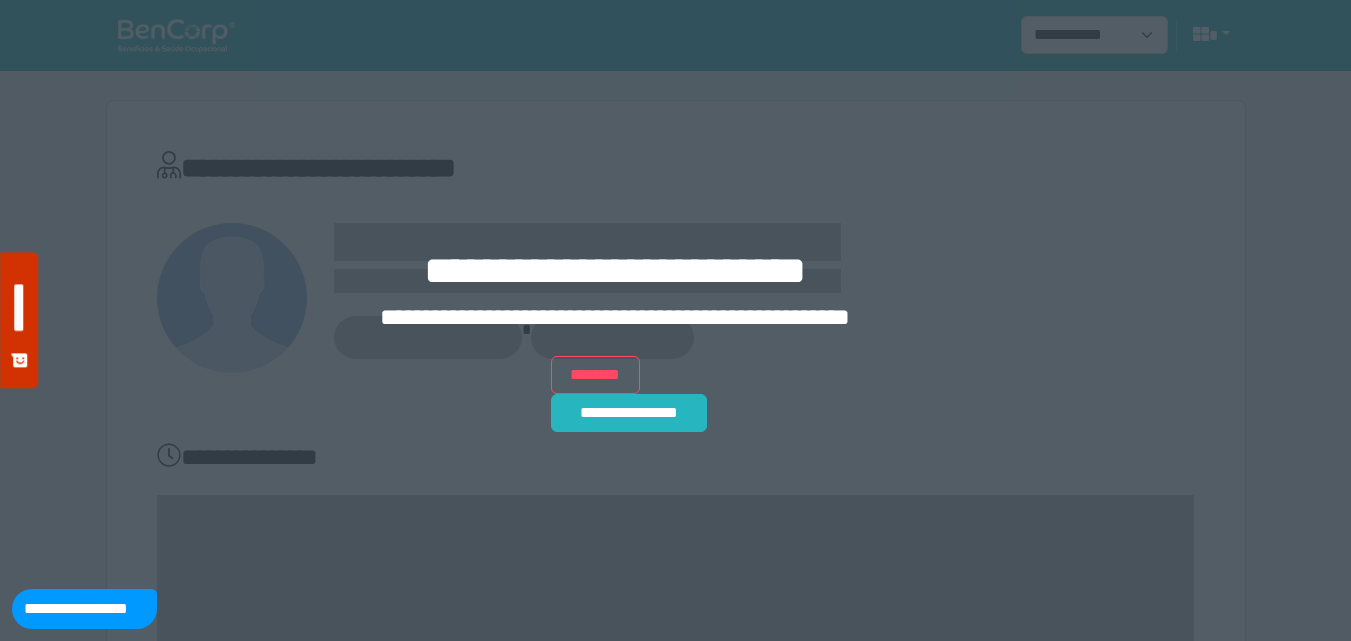scroll, scrollTop: 0, scrollLeft: 0, axis: both 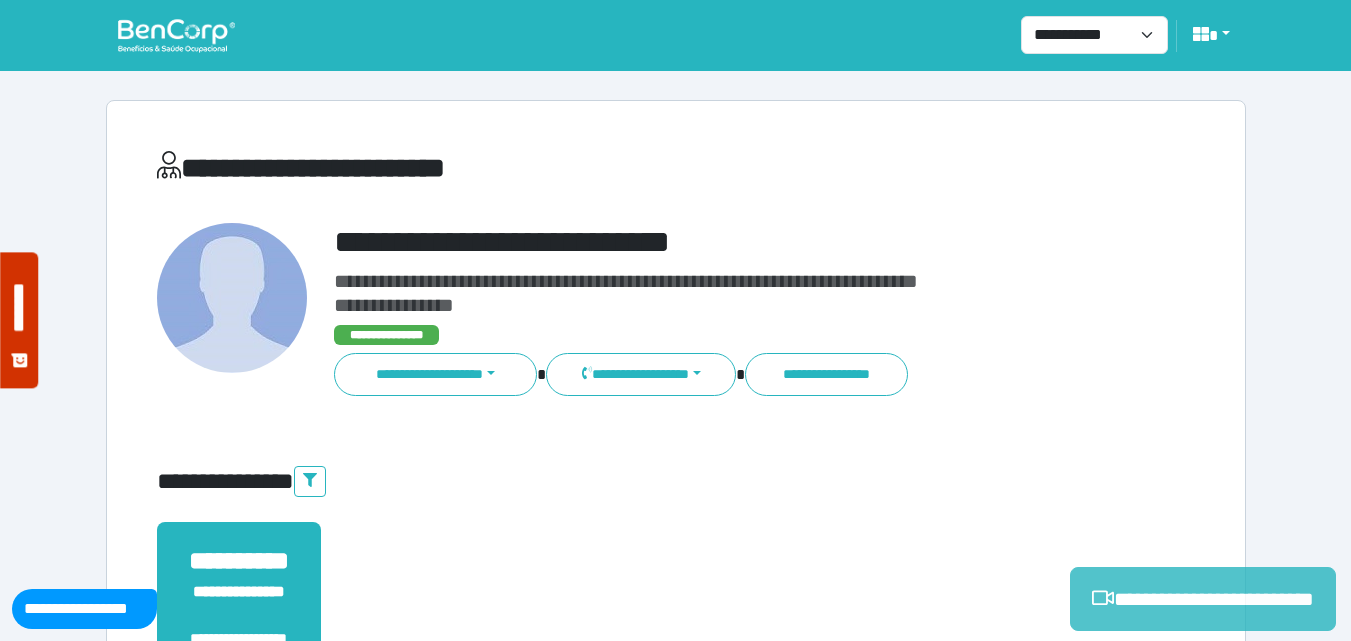 click on "**********" at bounding box center (1203, 599) 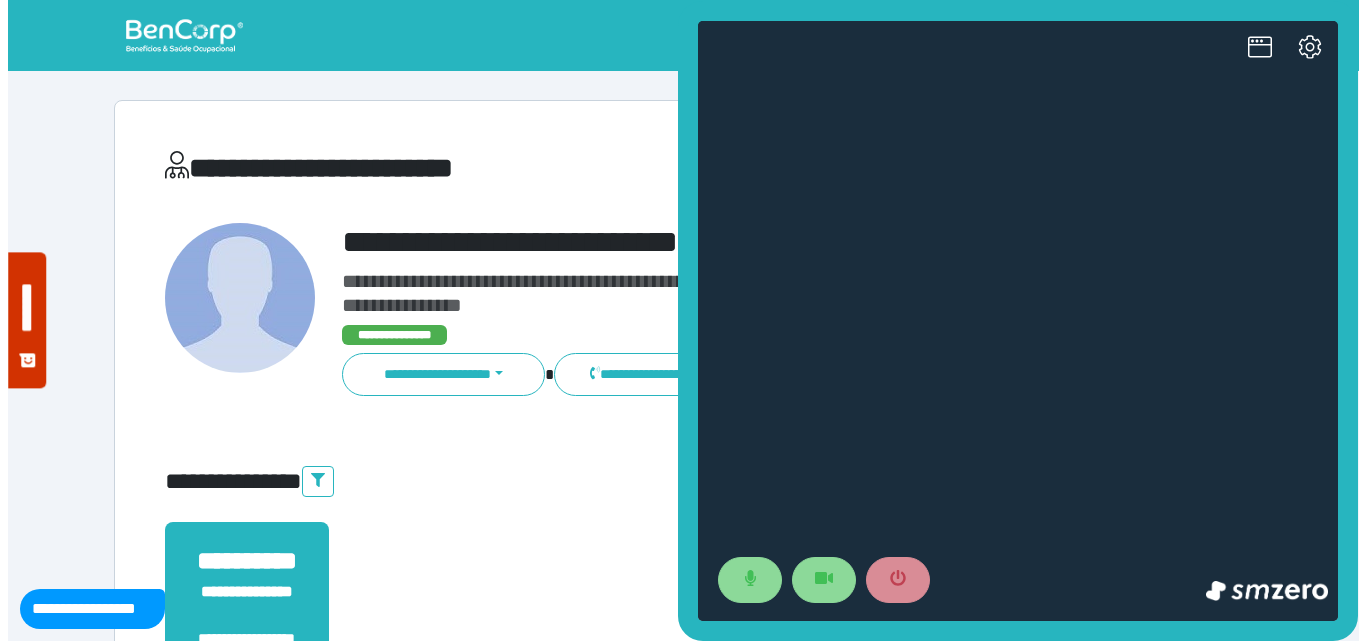 scroll, scrollTop: 0, scrollLeft: 0, axis: both 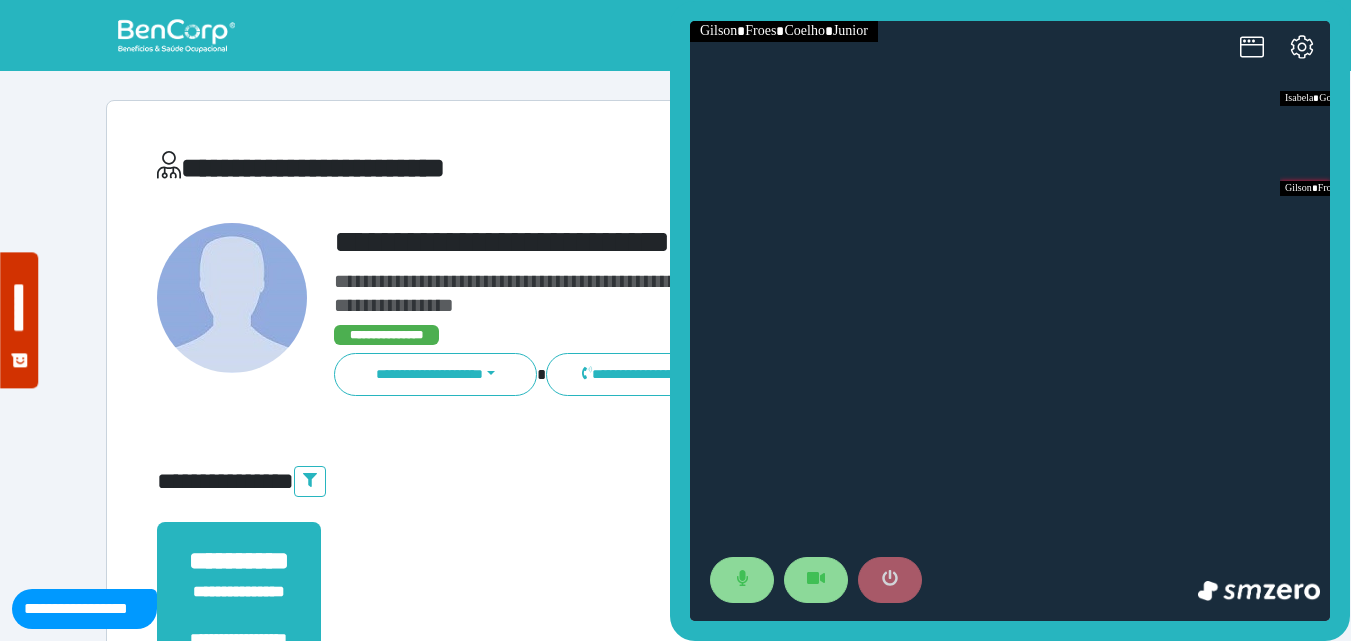 click at bounding box center (890, 580) 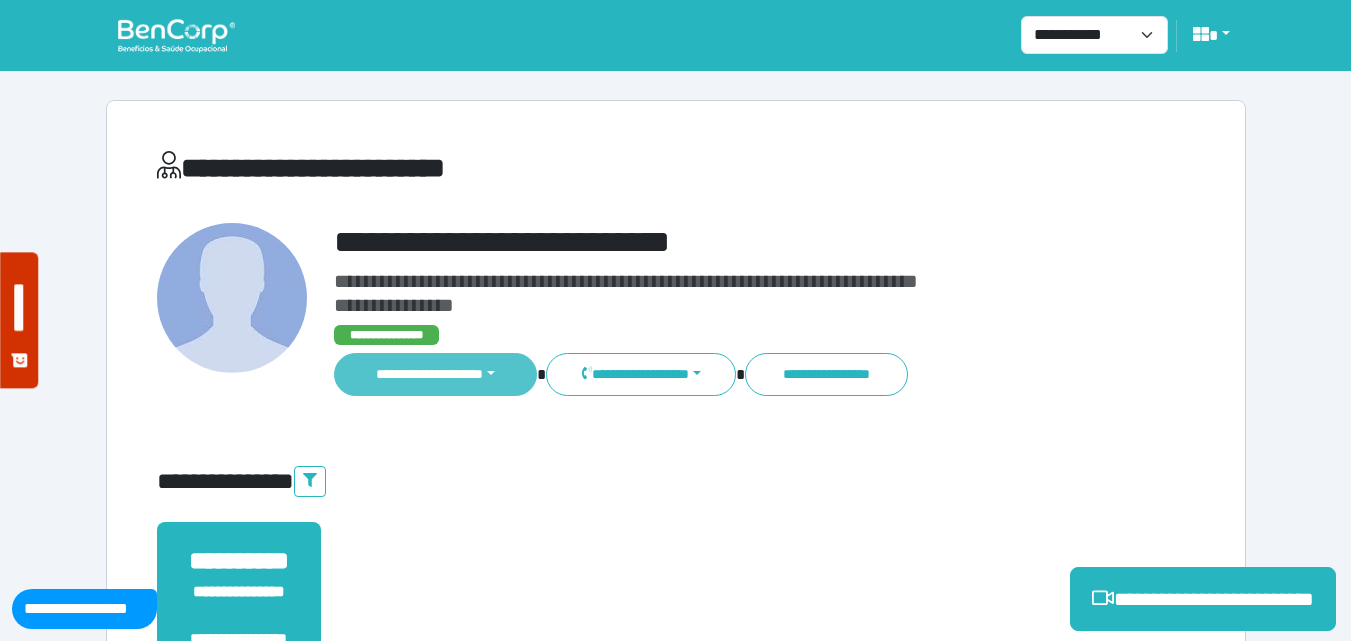 click on "**********" at bounding box center (436, 374) 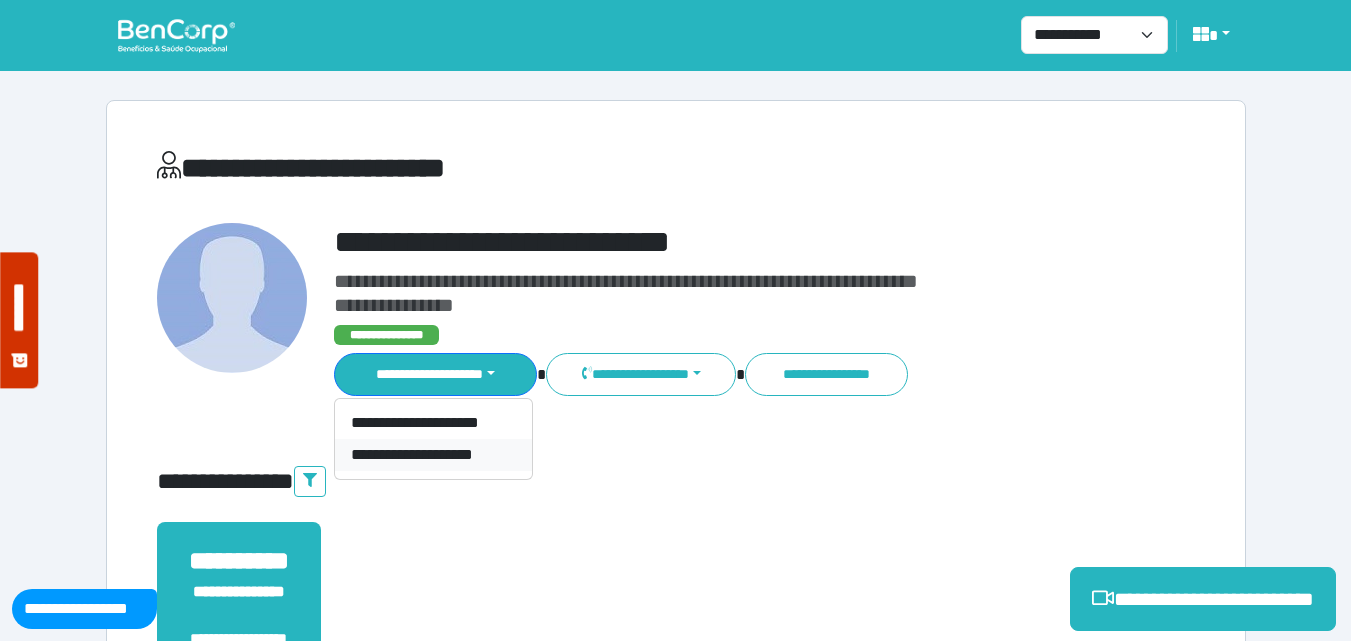 click on "**********" at bounding box center (433, 455) 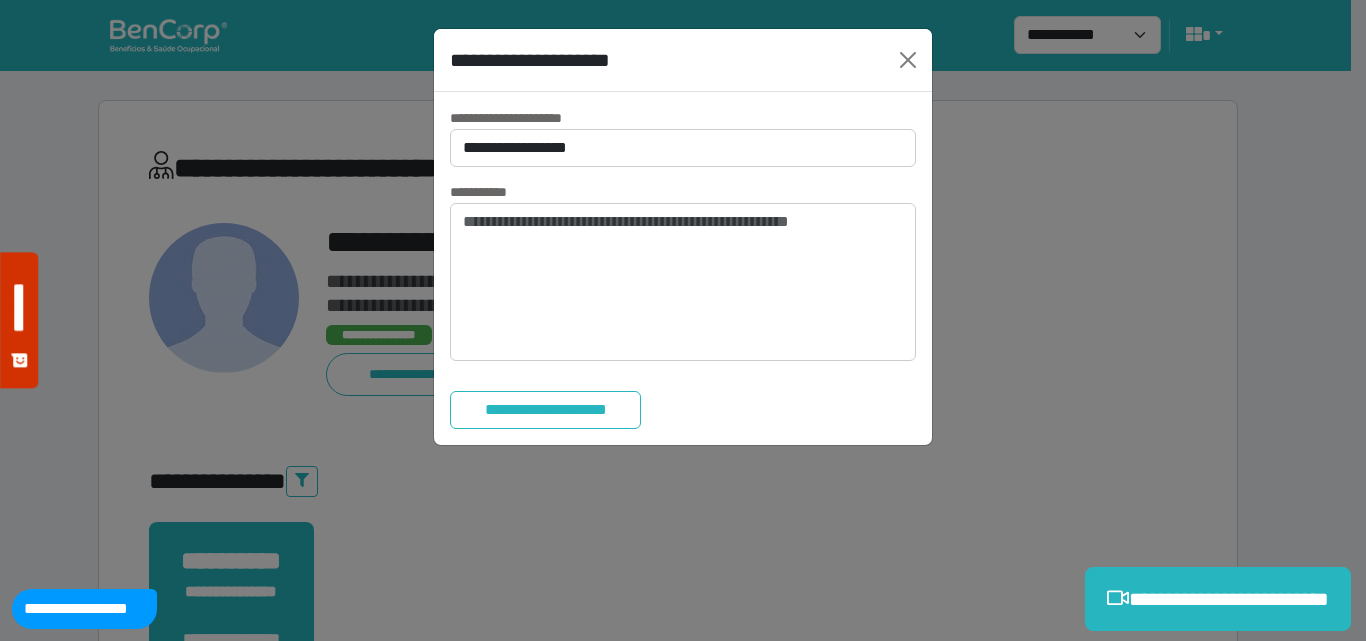 click on "**********" at bounding box center [531, 118] 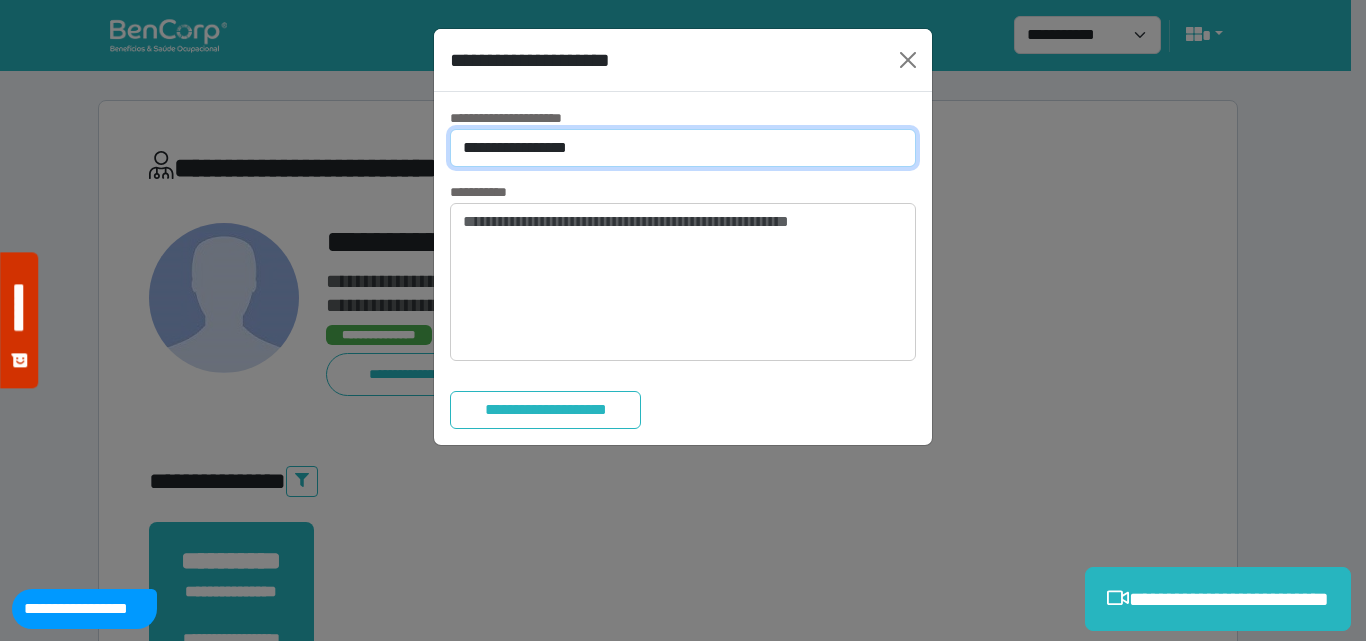click on "**********" at bounding box center [683, 148] 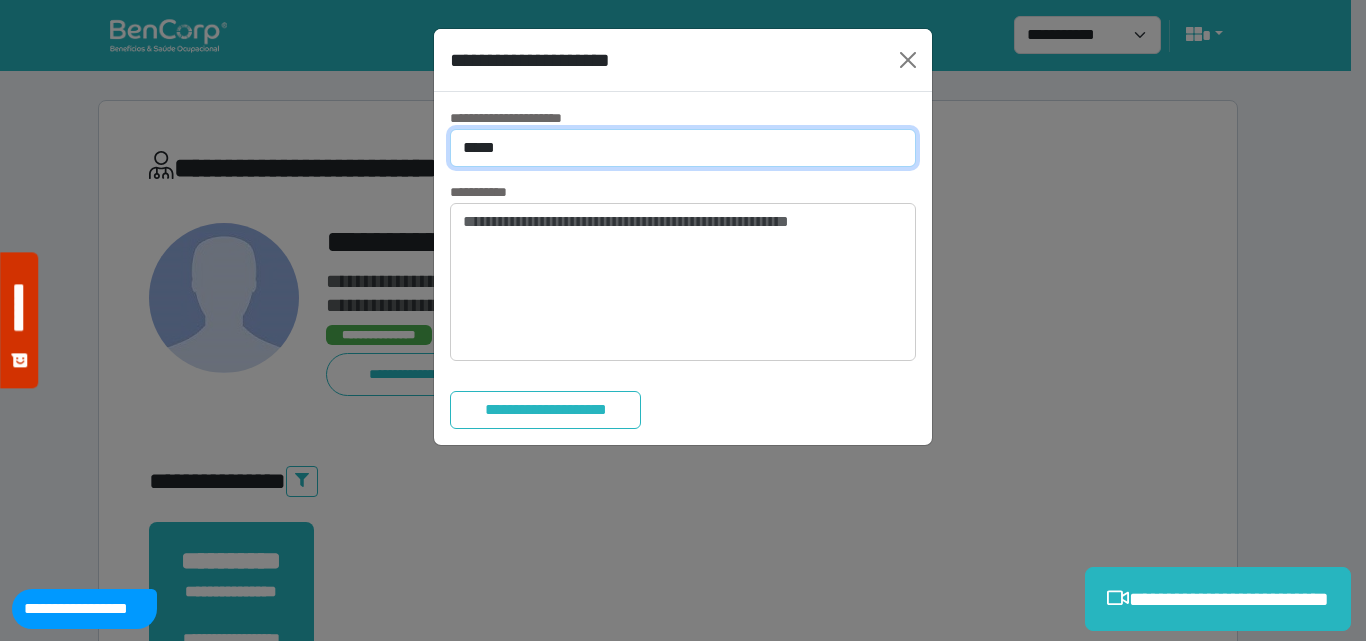 click on "**********" at bounding box center (683, 148) 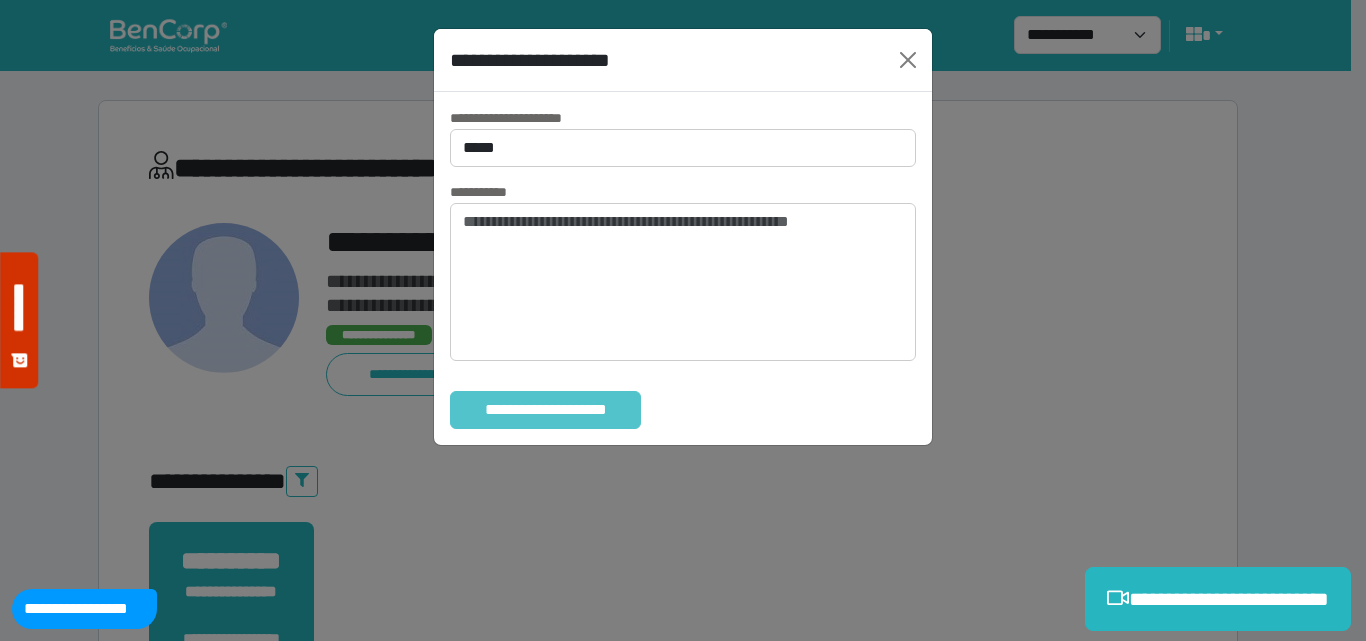 click on "**********" at bounding box center (545, 410) 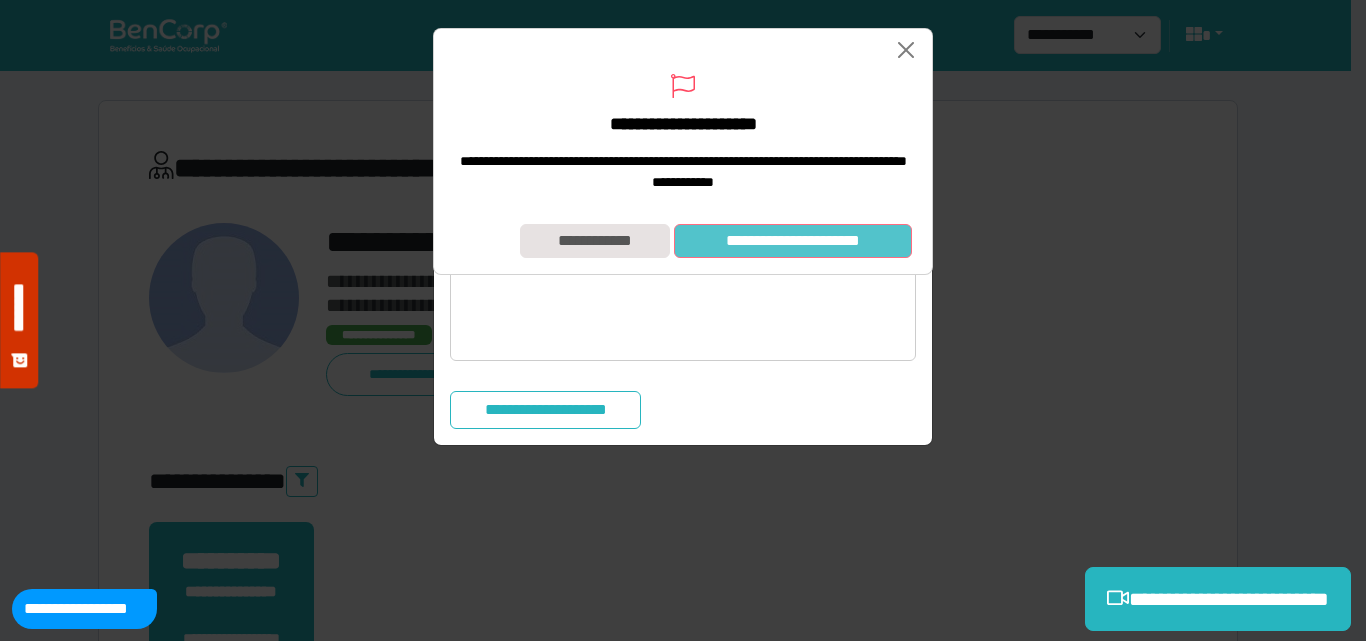 click on "**********" at bounding box center [793, 241] 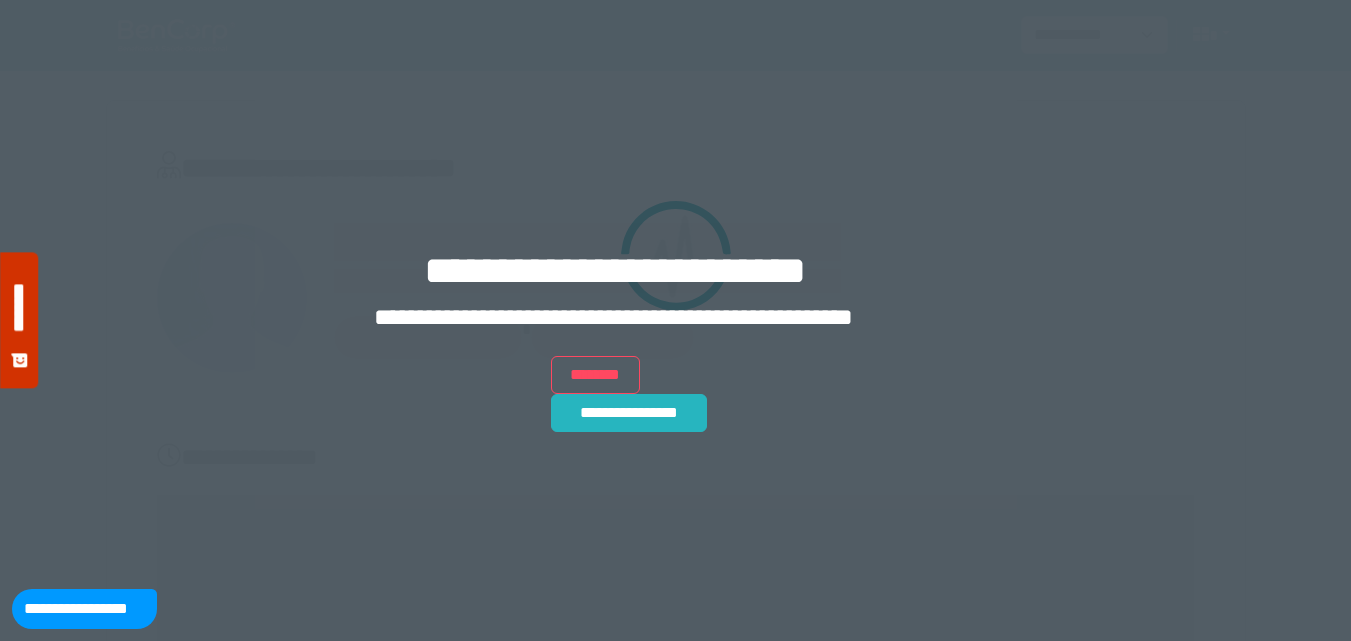 scroll, scrollTop: 0, scrollLeft: 0, axis: both 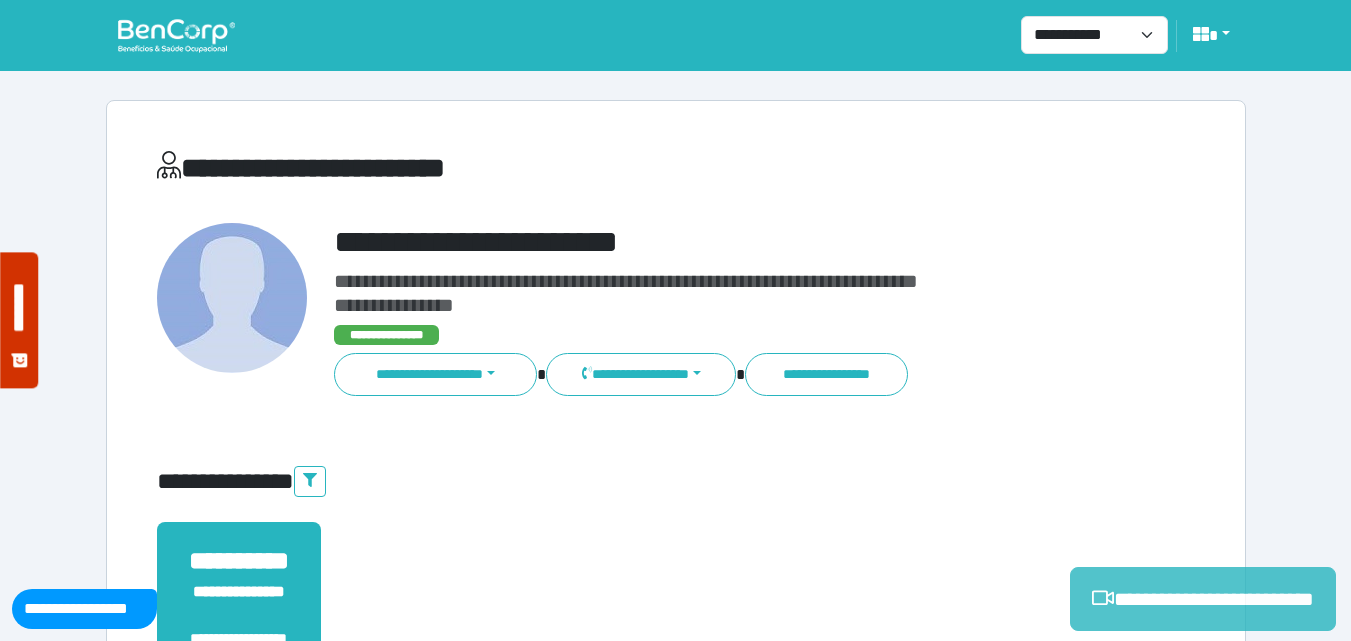 click on "**********" at bounding box center (1203, 599) 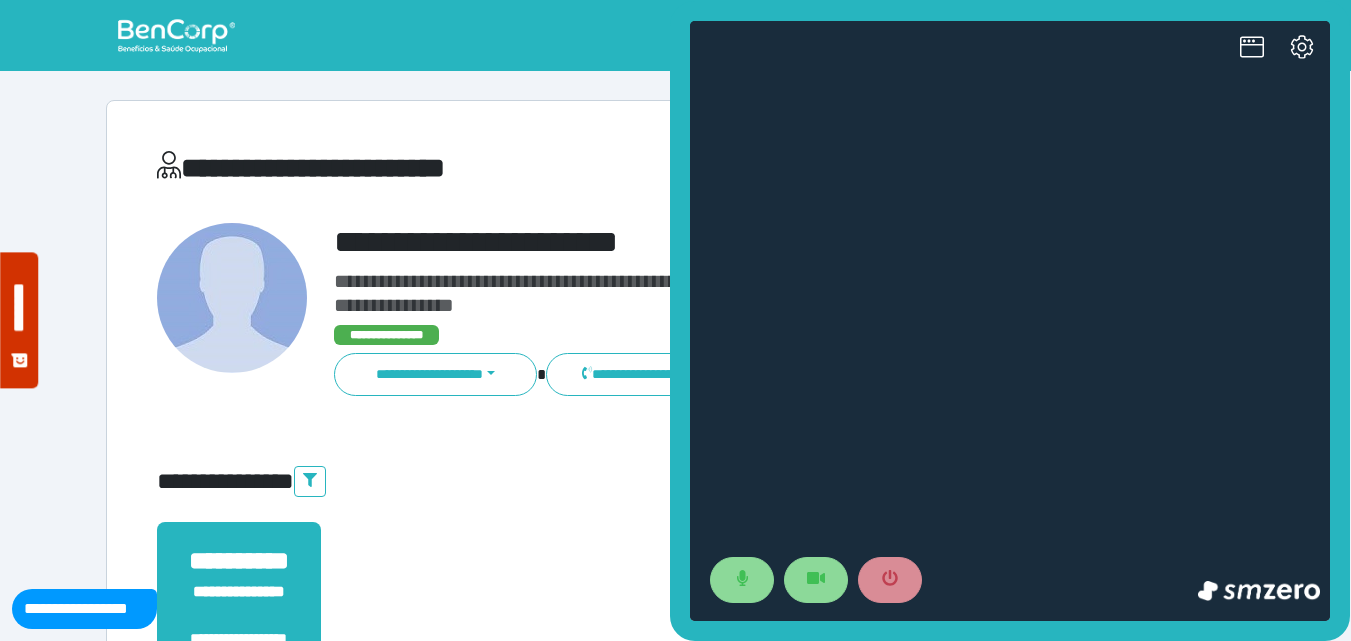 scroll, scrollTop: 0, scrollLeft: 0, axis: both 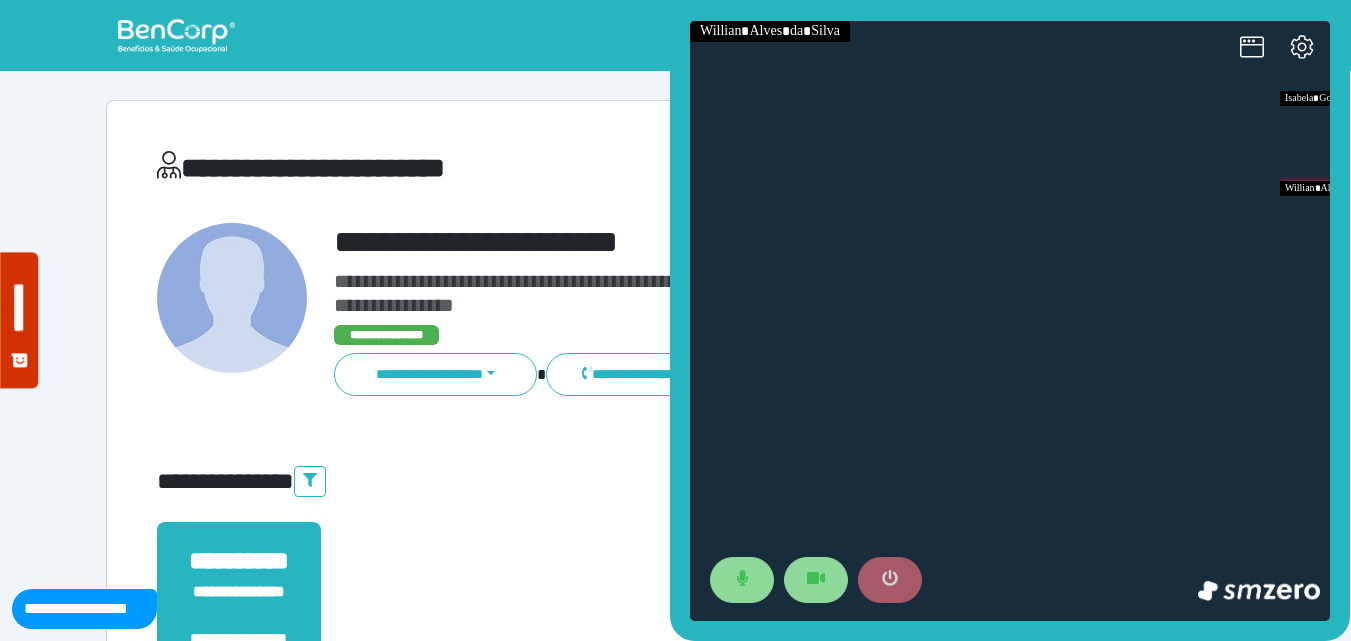 click at bounding box center [890, 580] 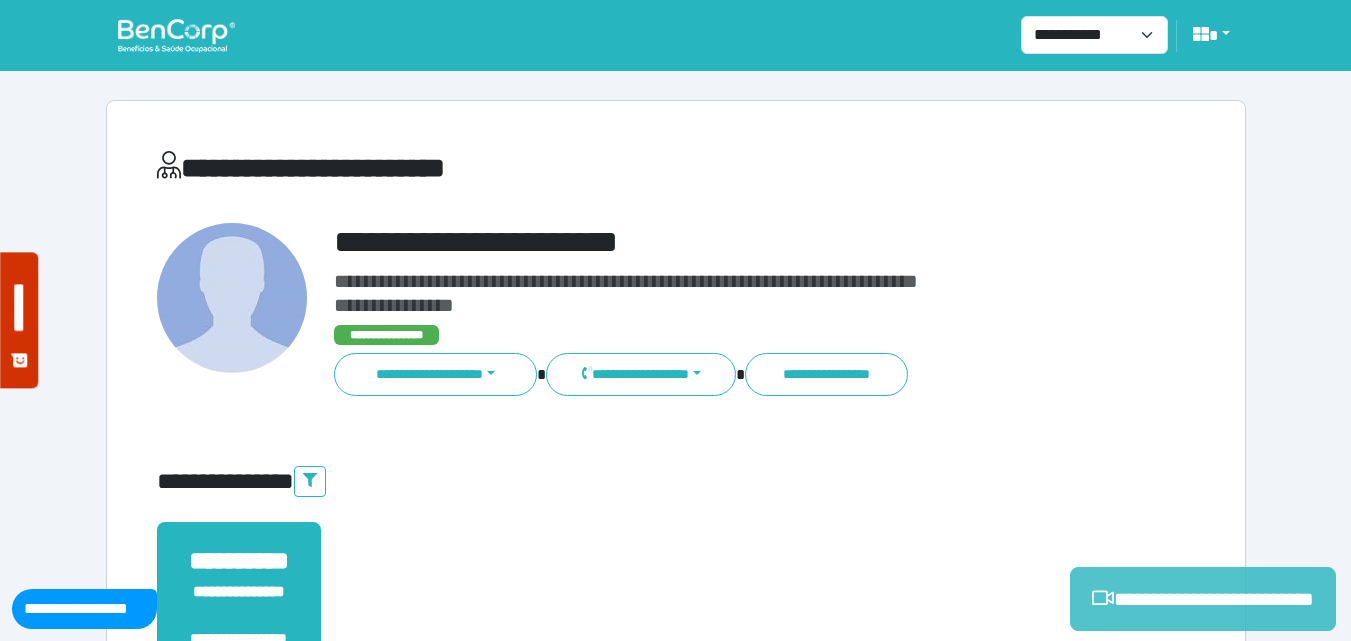 click on "**********" at bounding box center [1203, 599] 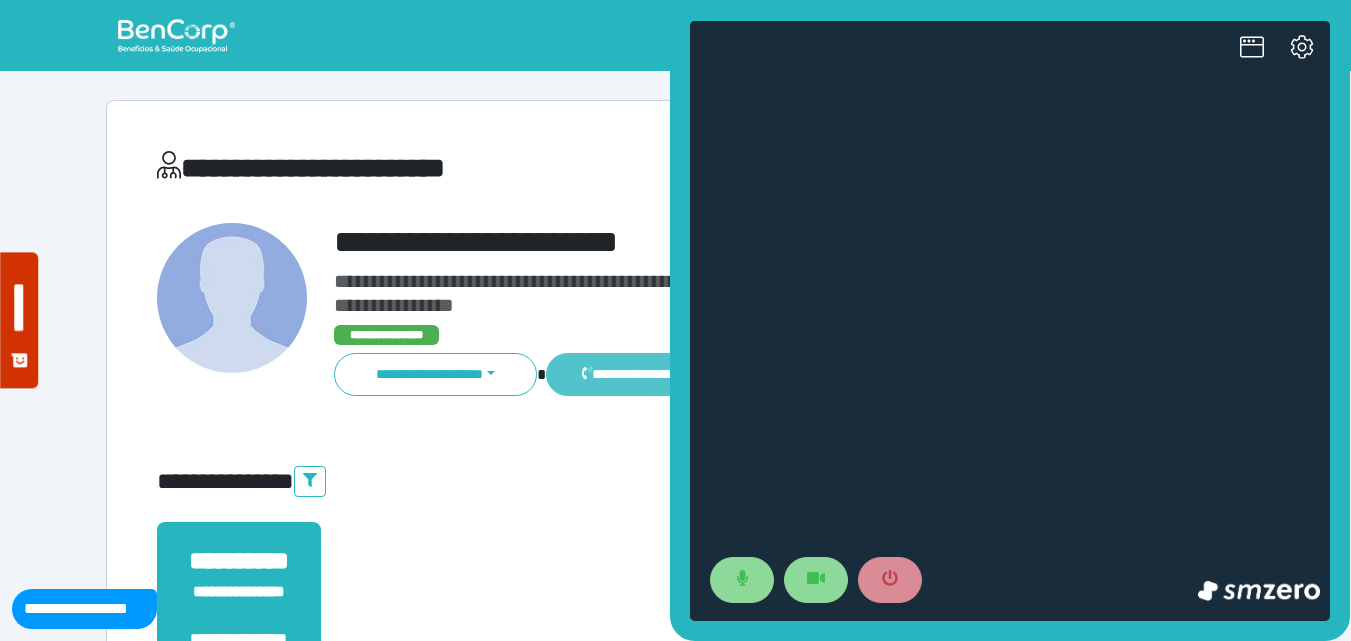 scroll, scrollTop: 0, scrollLeft: 0, axis: both 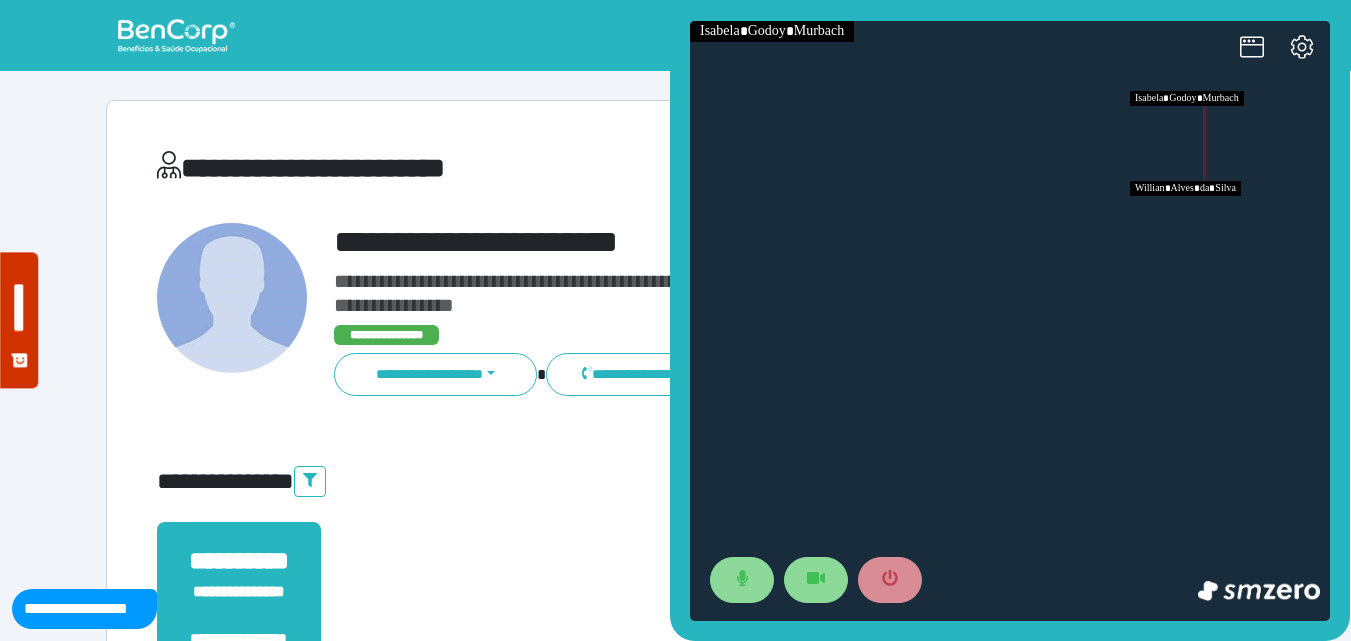 click at bounding box center [1230, 226] 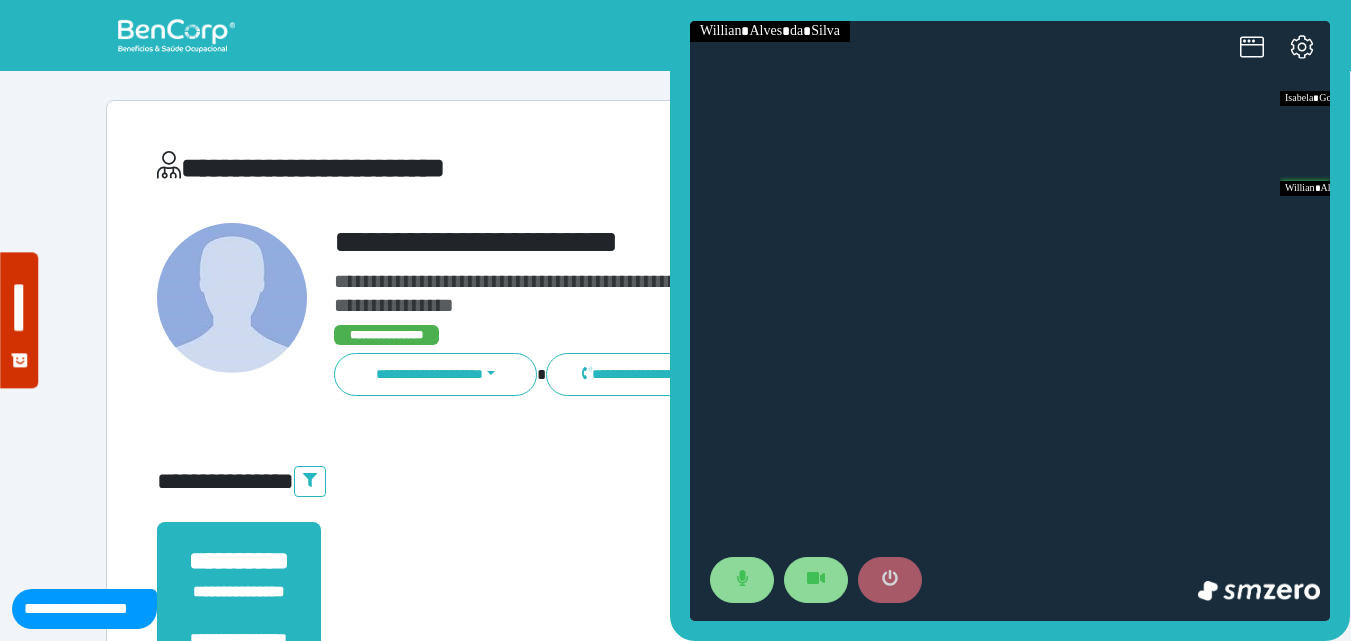 click 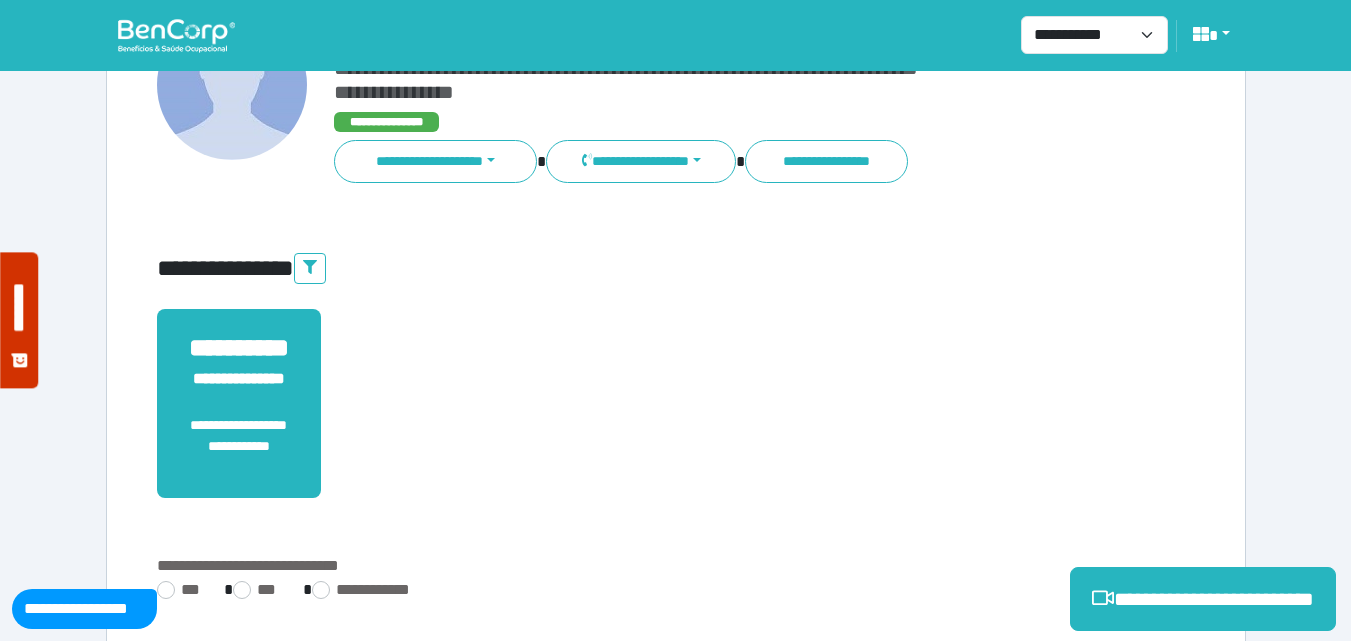 scroll, scrollTop: 495, scrollLeft: 0, axis: vertical 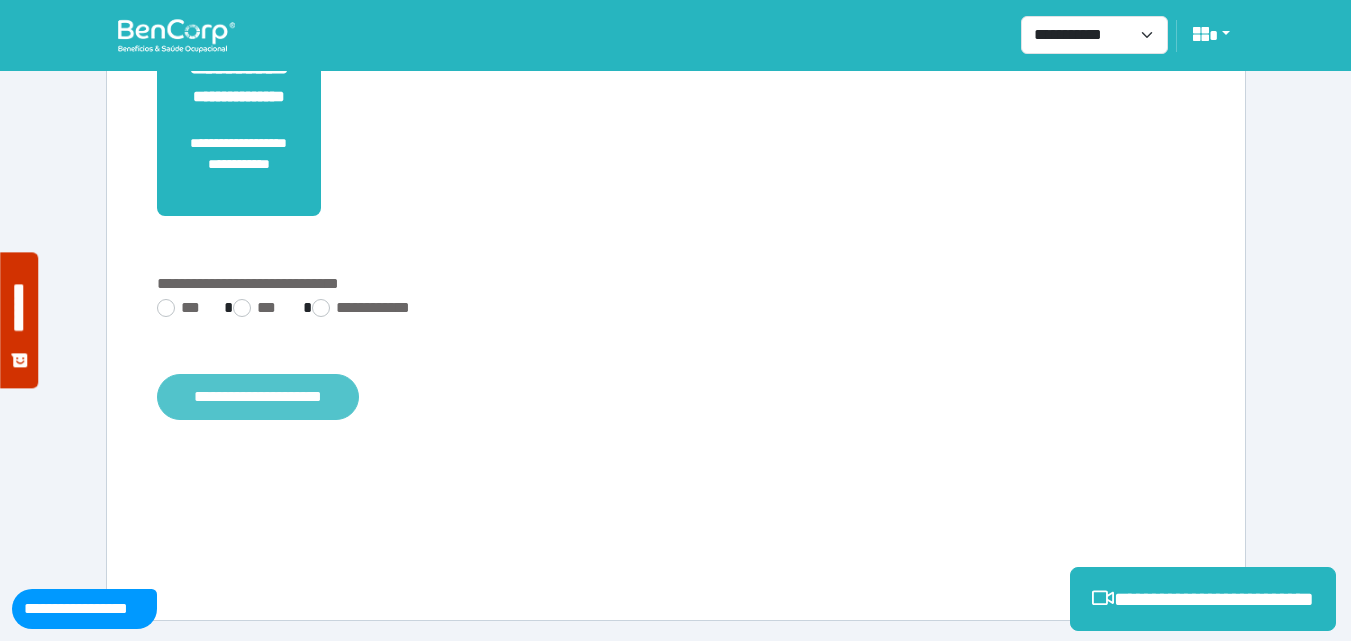 click on "**********" at bounding box center [258, 397] 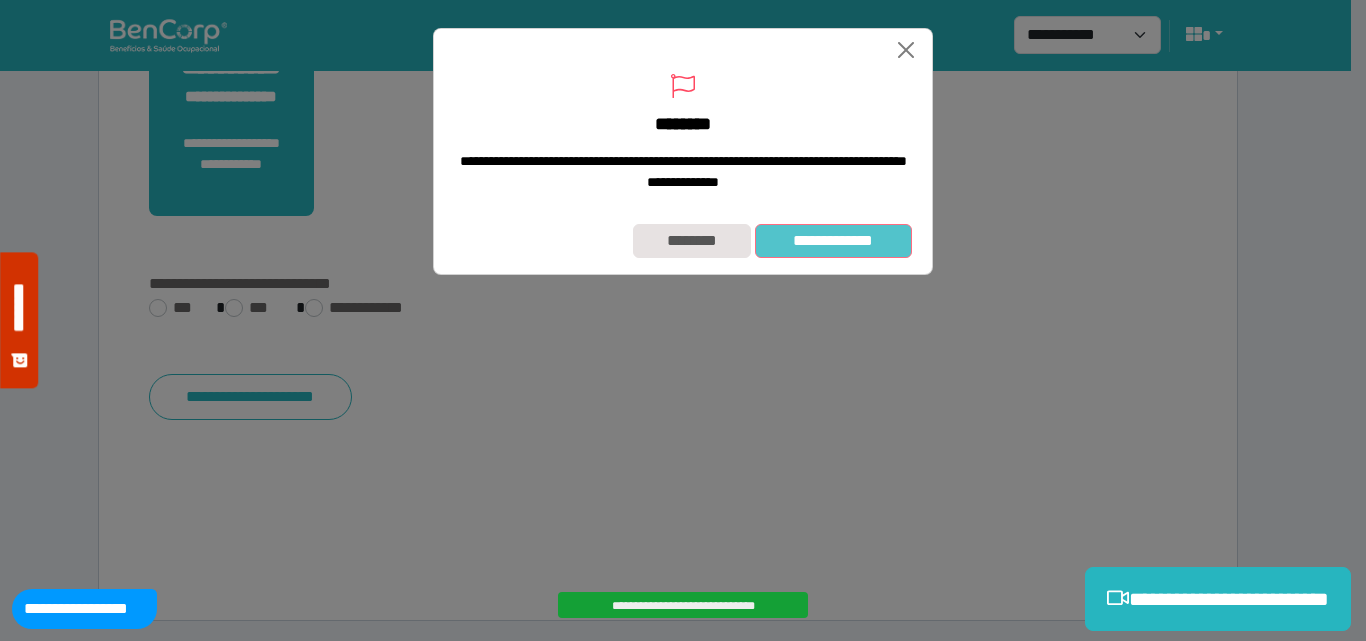 click on "**********" at bounding box center [833, 241] 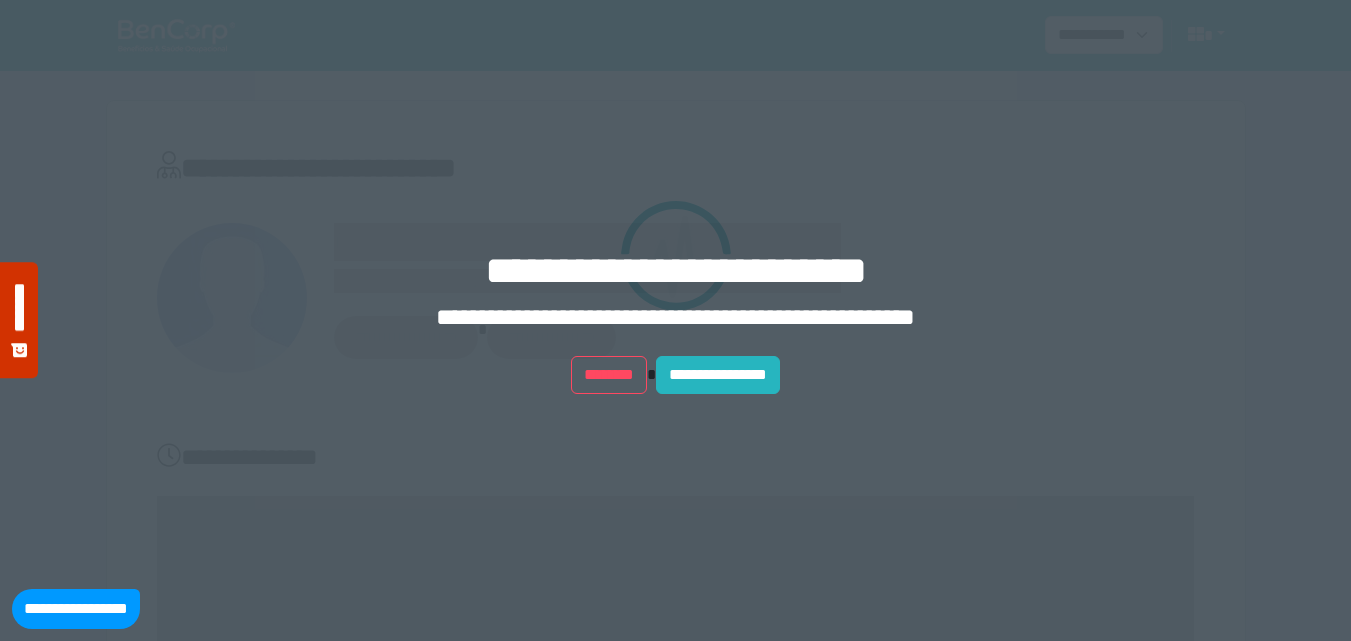 scroll, scrollTop: 0, scrollLeft: 0, axis: both 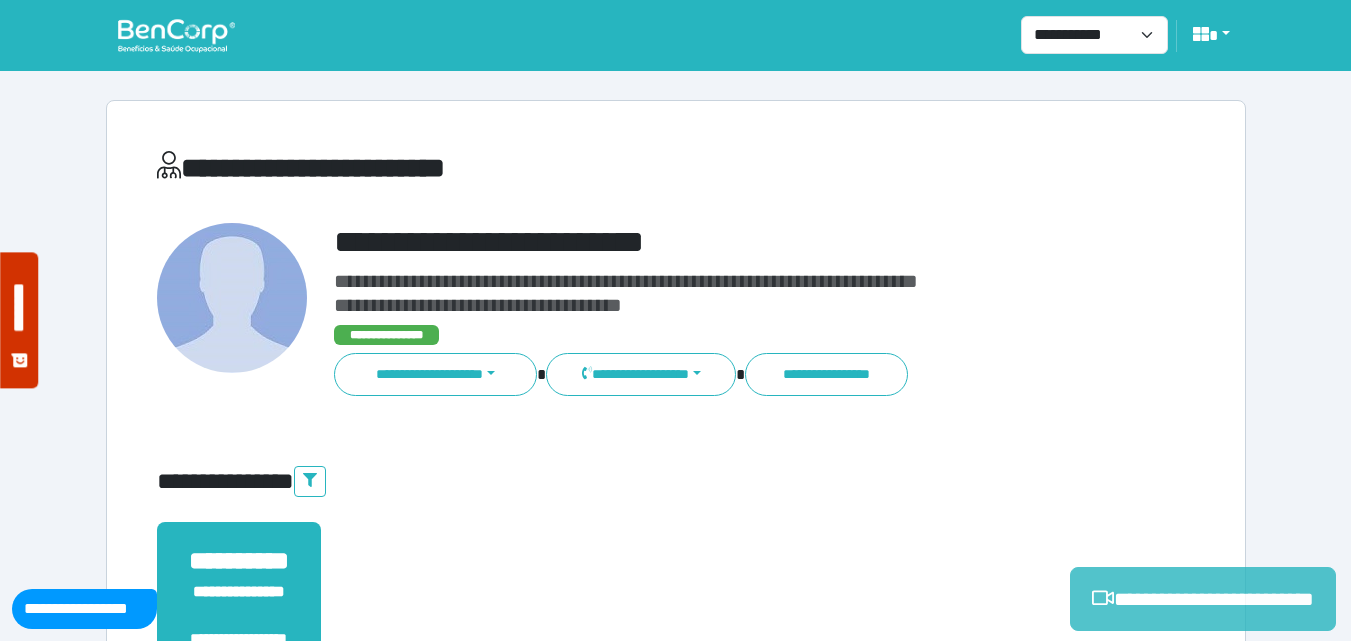 click on "**********" at bounding box center [1203, 599] 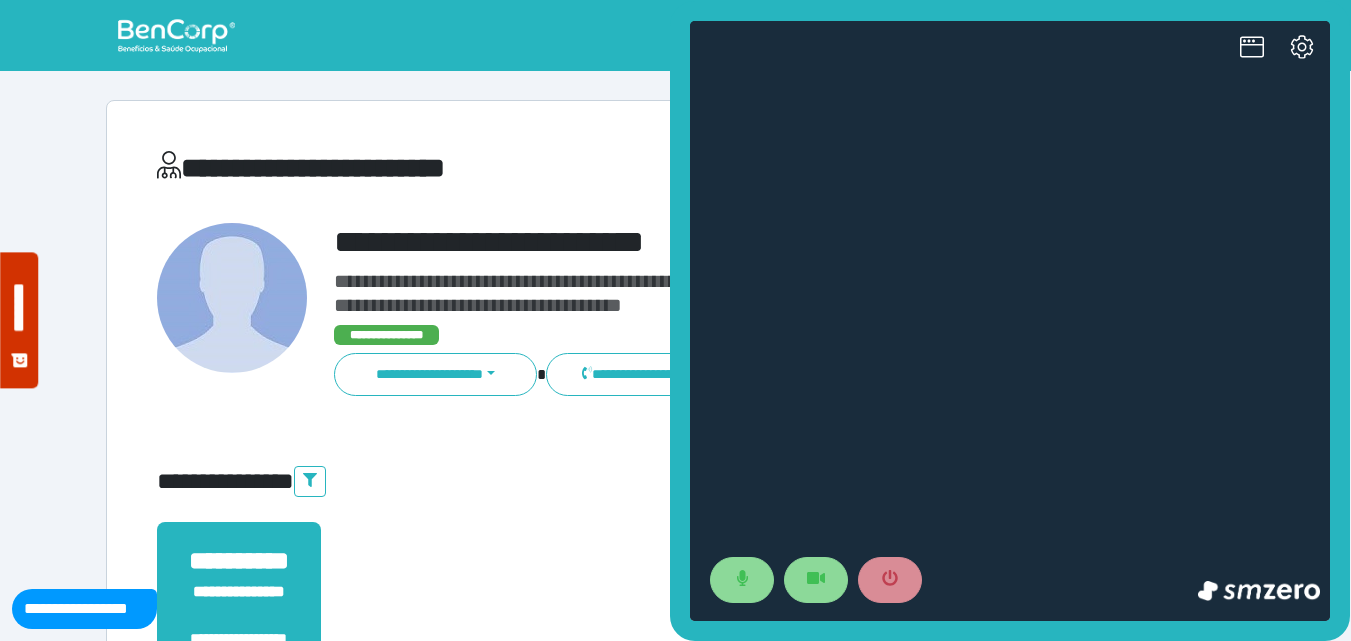 scroll, scrollTop: 0, scrollLeft: 0, axis: both 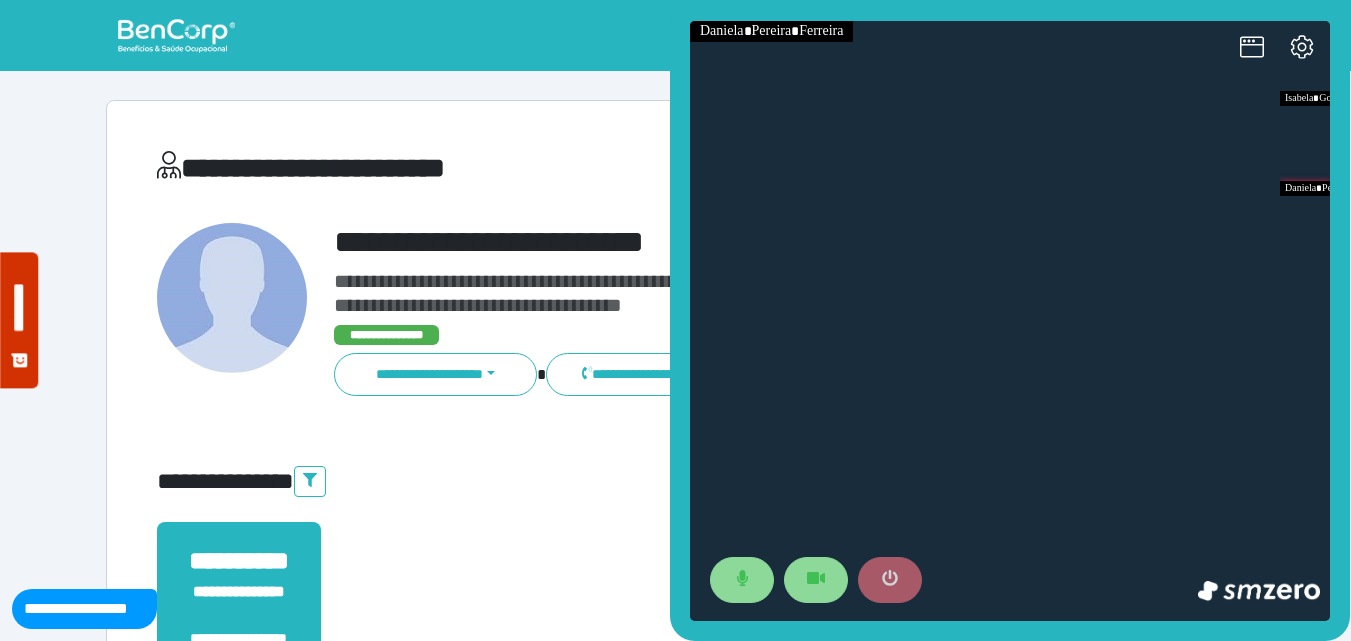 click at bounding box center [890, 580] 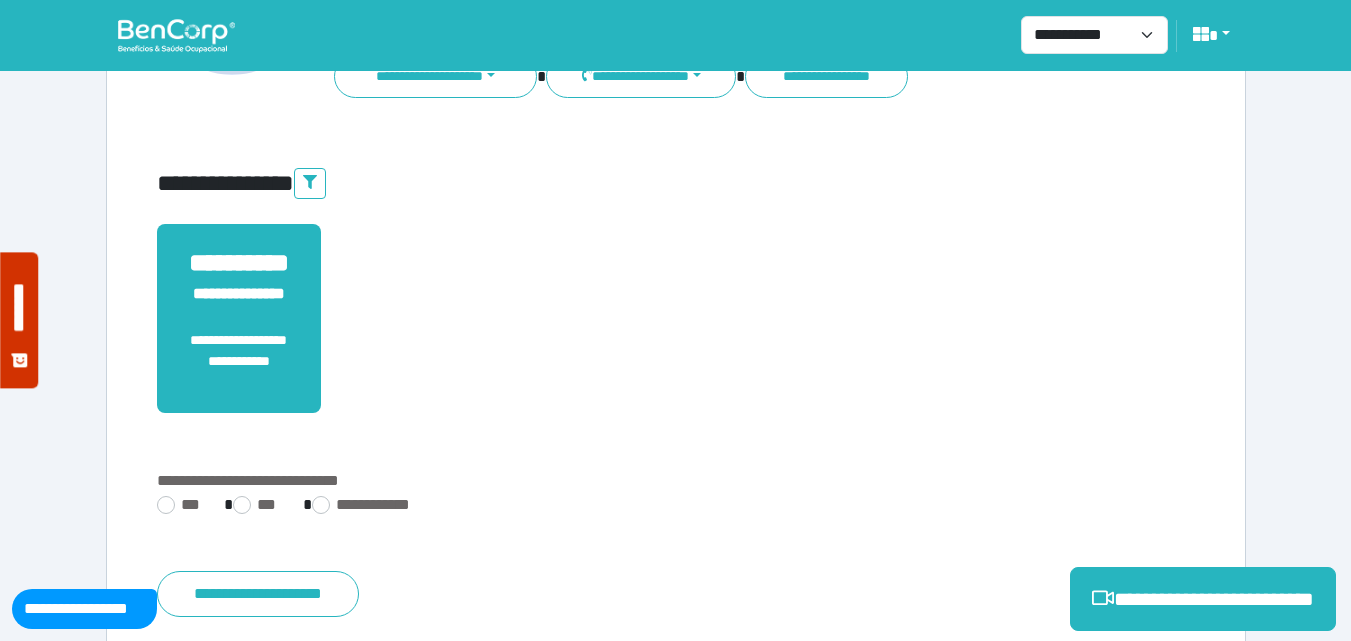 scroll, scrollTop: 495, scrollLeft: 0, axis: vertical 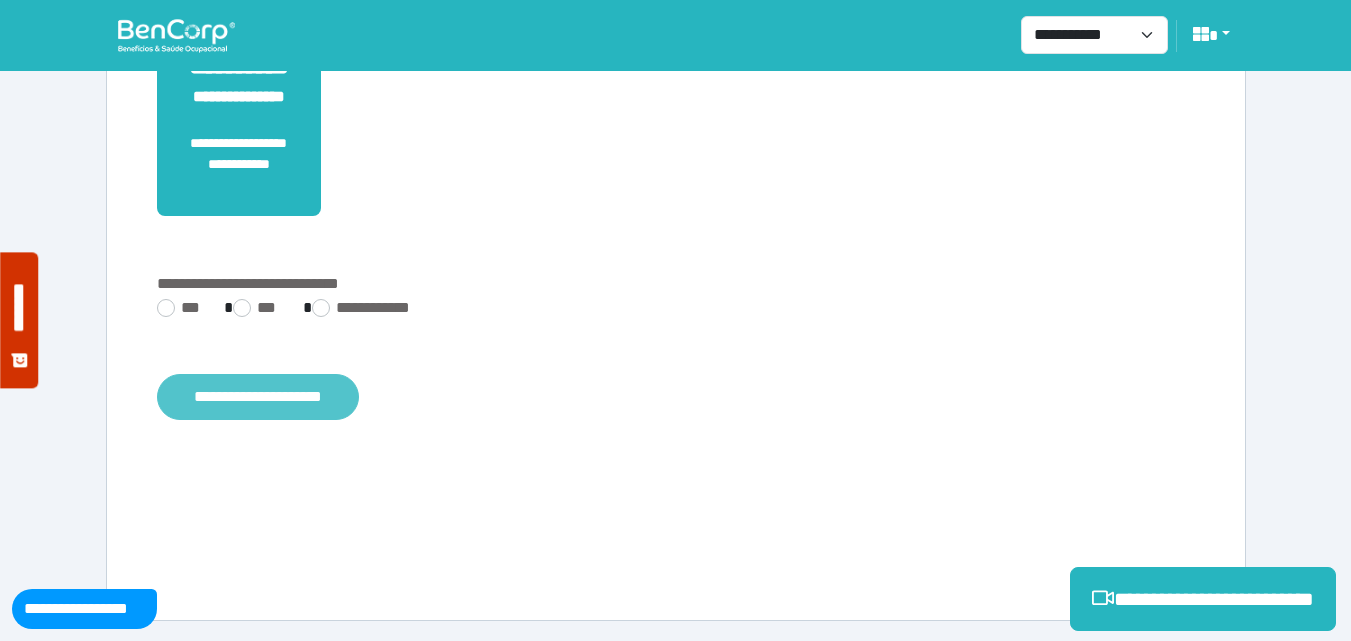 click on "**********" at bounding box center (258, 397) 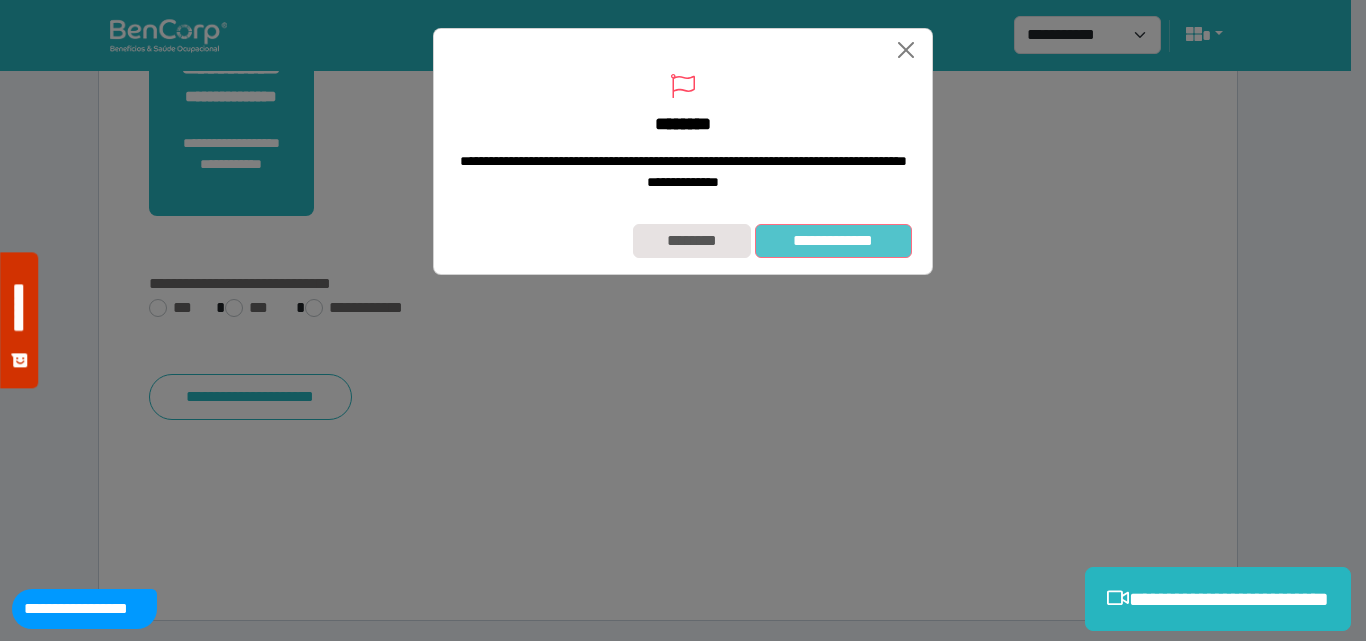 click on "**********" at bounding box center (833, 241) 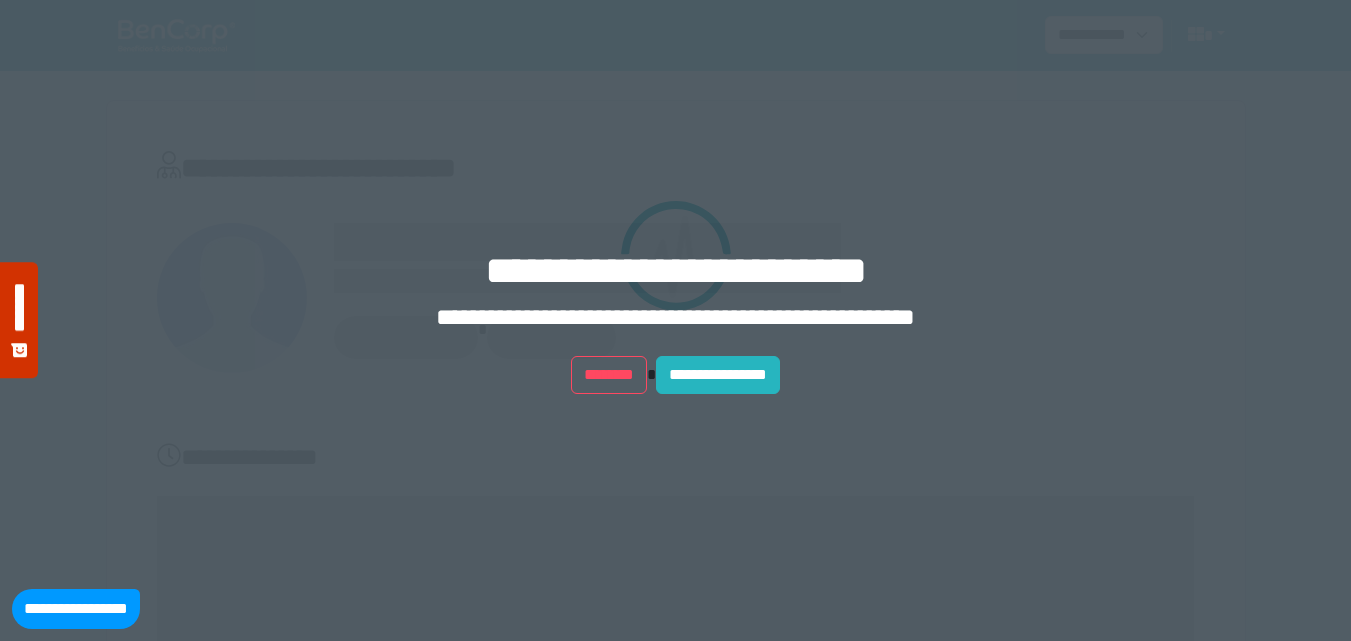 scroll, scrollTop: 0, scrollLeft: 0, axis: both 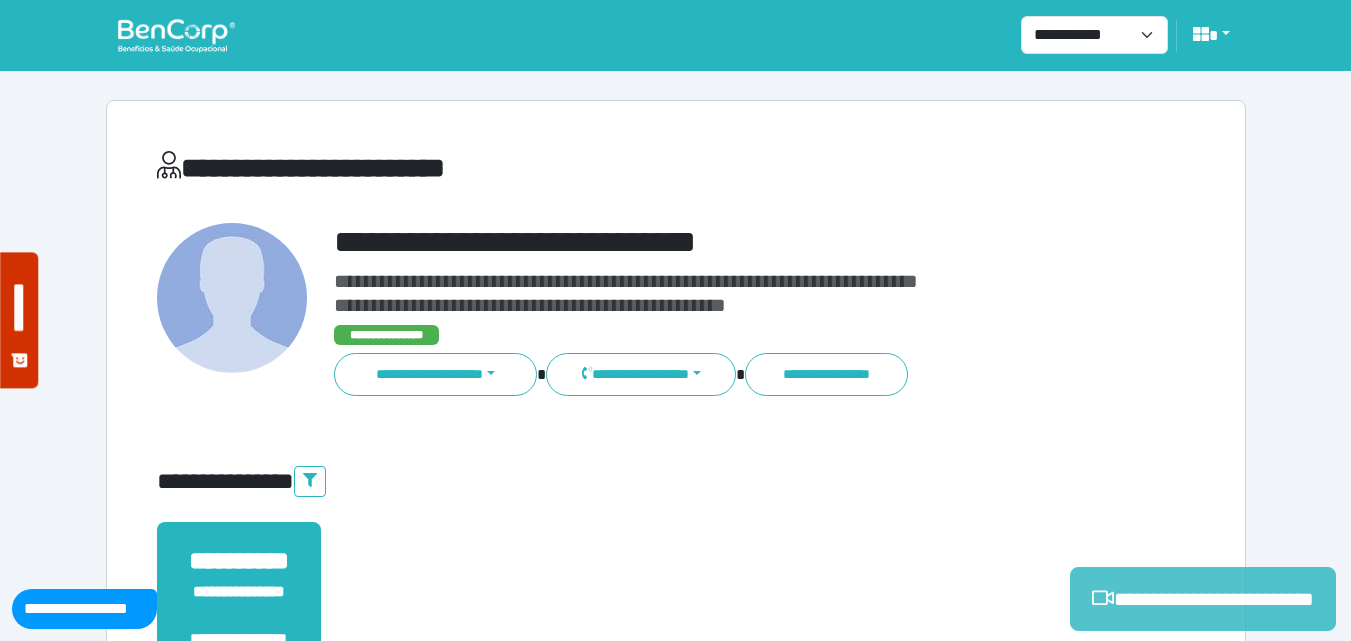 drag, startPoint x: 1148, startPoint y: 575, endPoint x: 1129, endPoint y: 566, distance: 21.023796 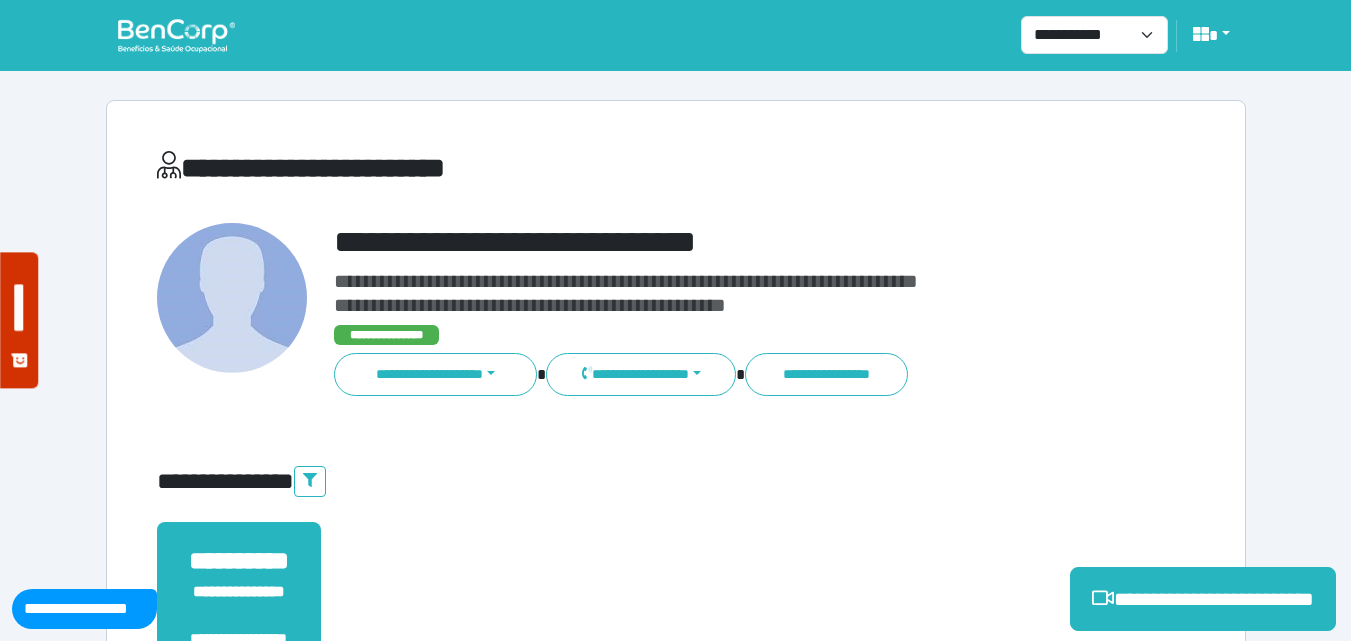 click on "**********" at bounding box center (1203, 599) 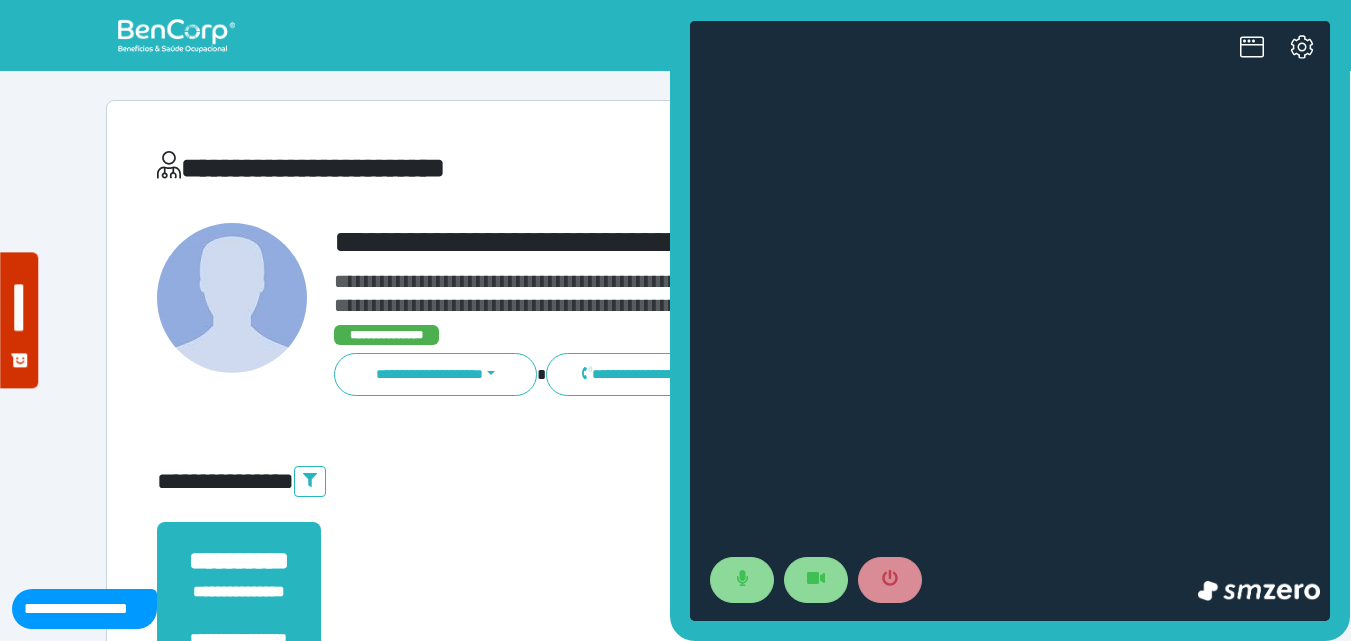 scroll, scrollTop: 0, scrollLeft: 0, axis: both 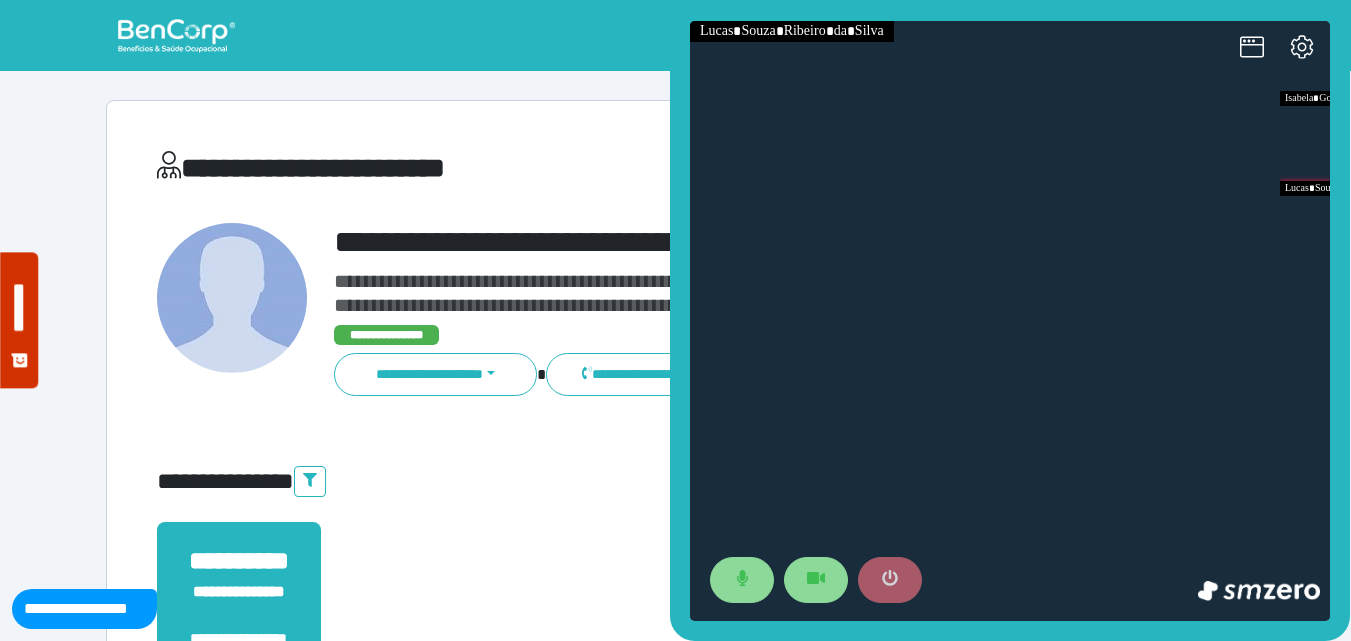 click 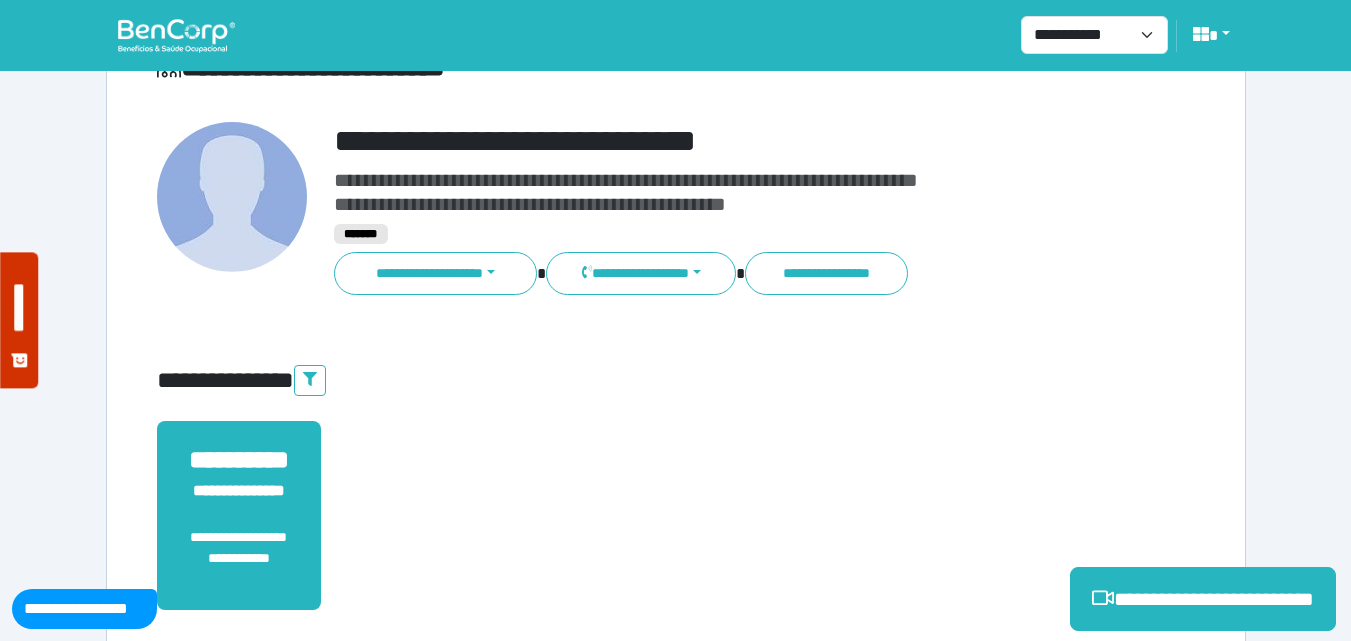scroll, scrollTop: 495, scrollLeft: 0, axis: vertical 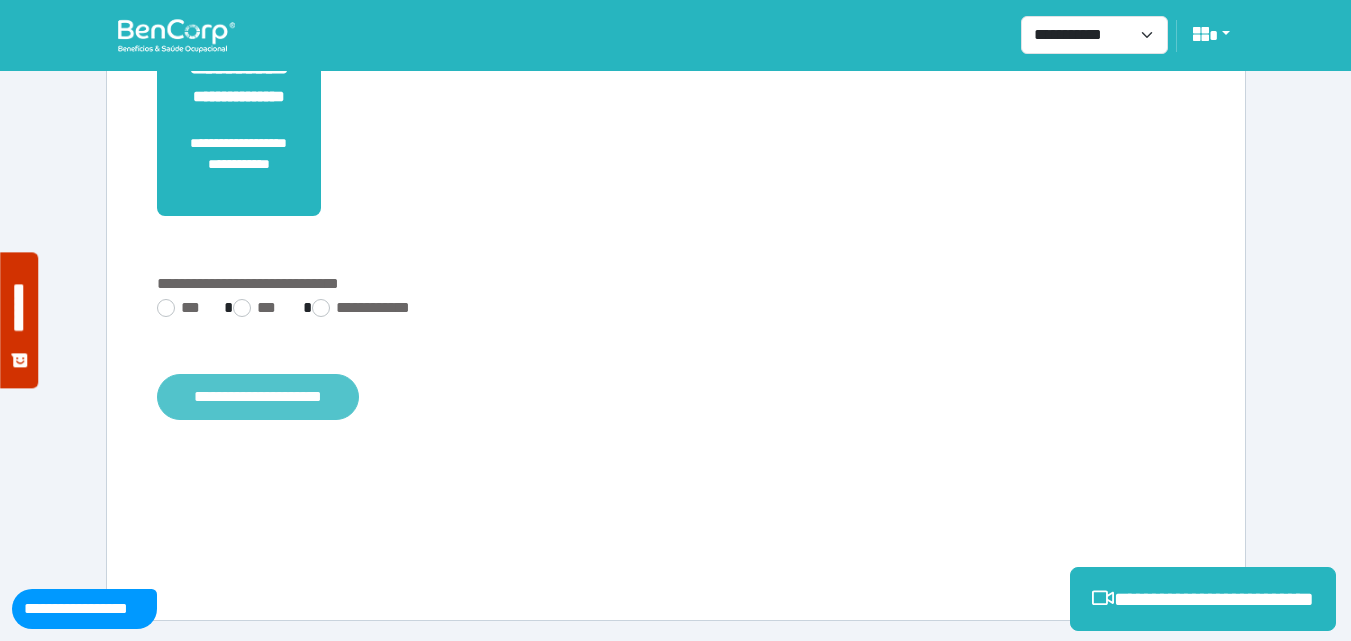 click on "**********" at bounding box center [258, 397] 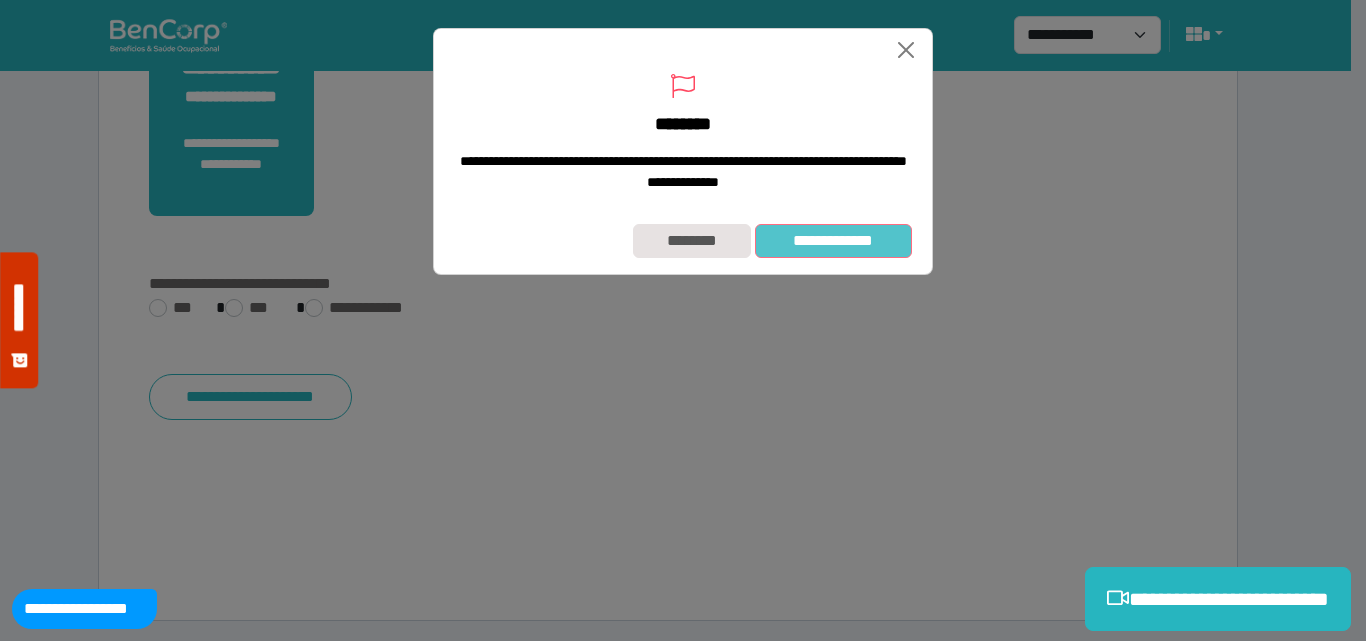 click on "**********" at bounding box center (833, 241) 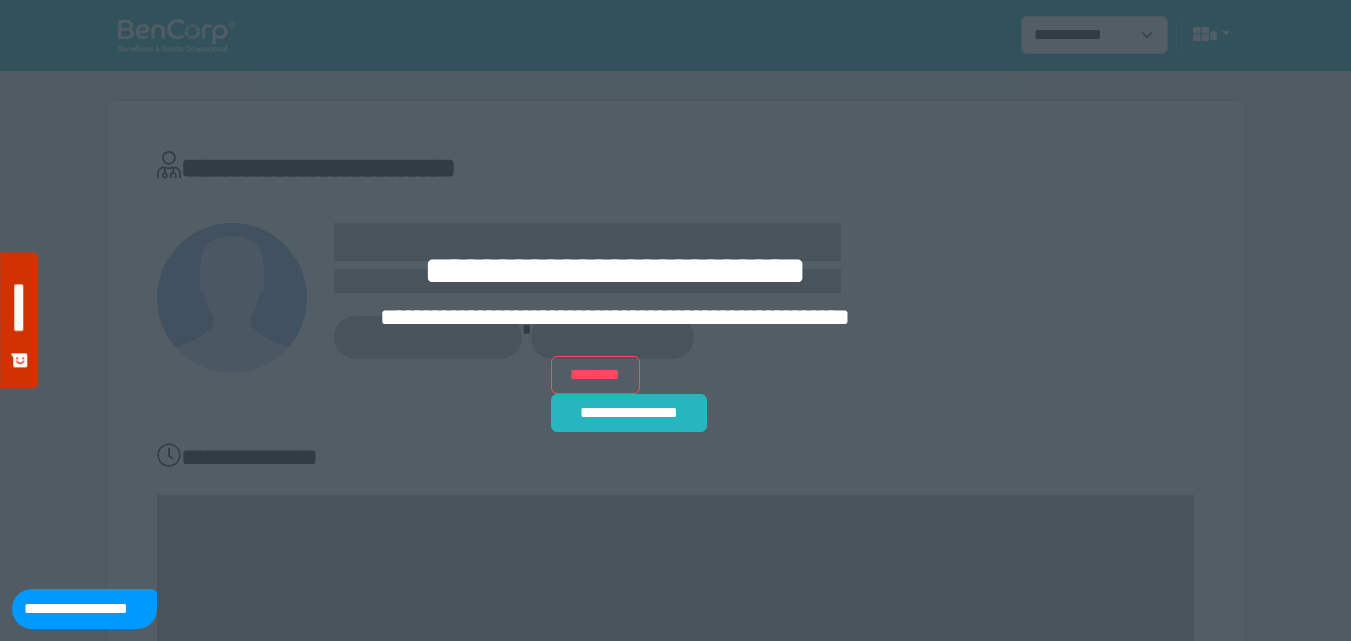 scroll, scrollTop: 0, scrollLeft: 0, axis: both 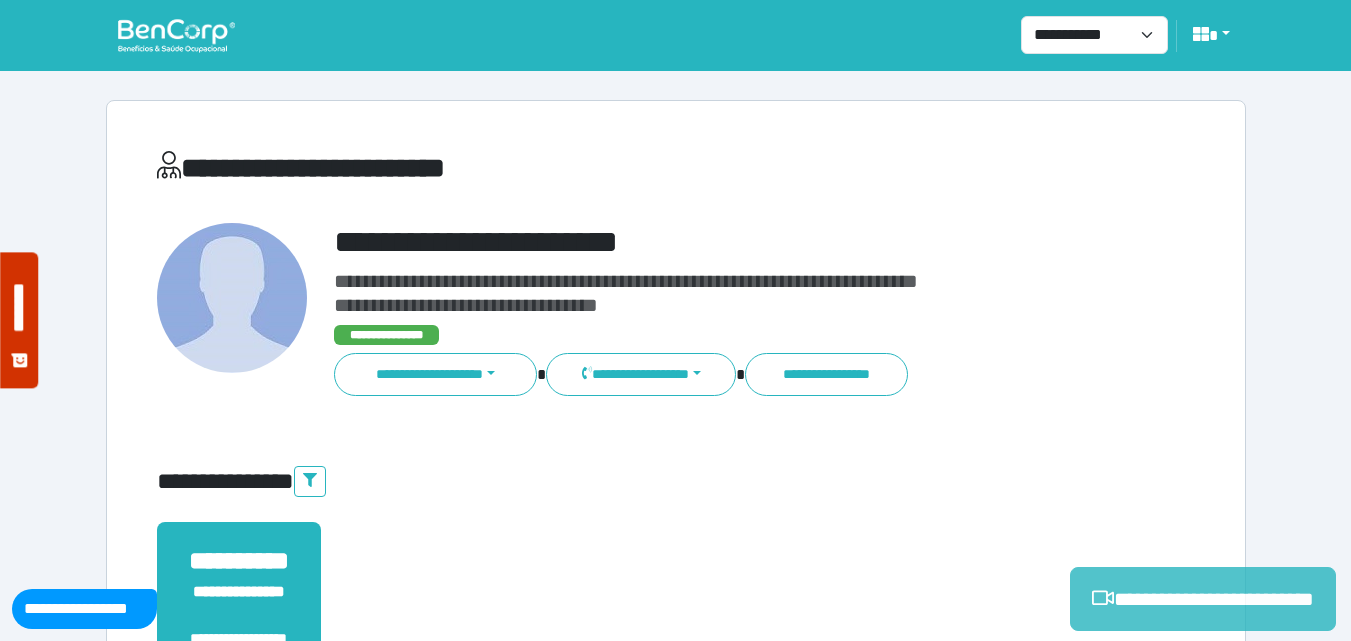 click on "**********" at bounding box center (1203, 599) 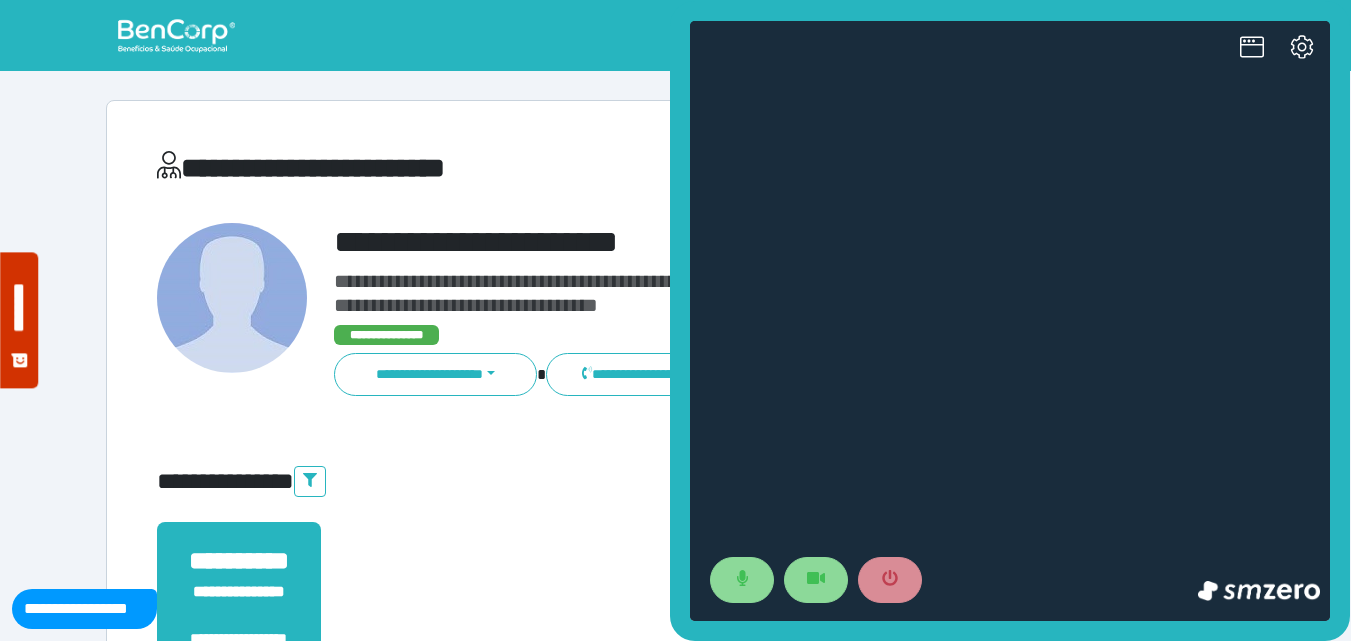 scroll, scrollTop: 0, scrollLeft: 0, axis: both 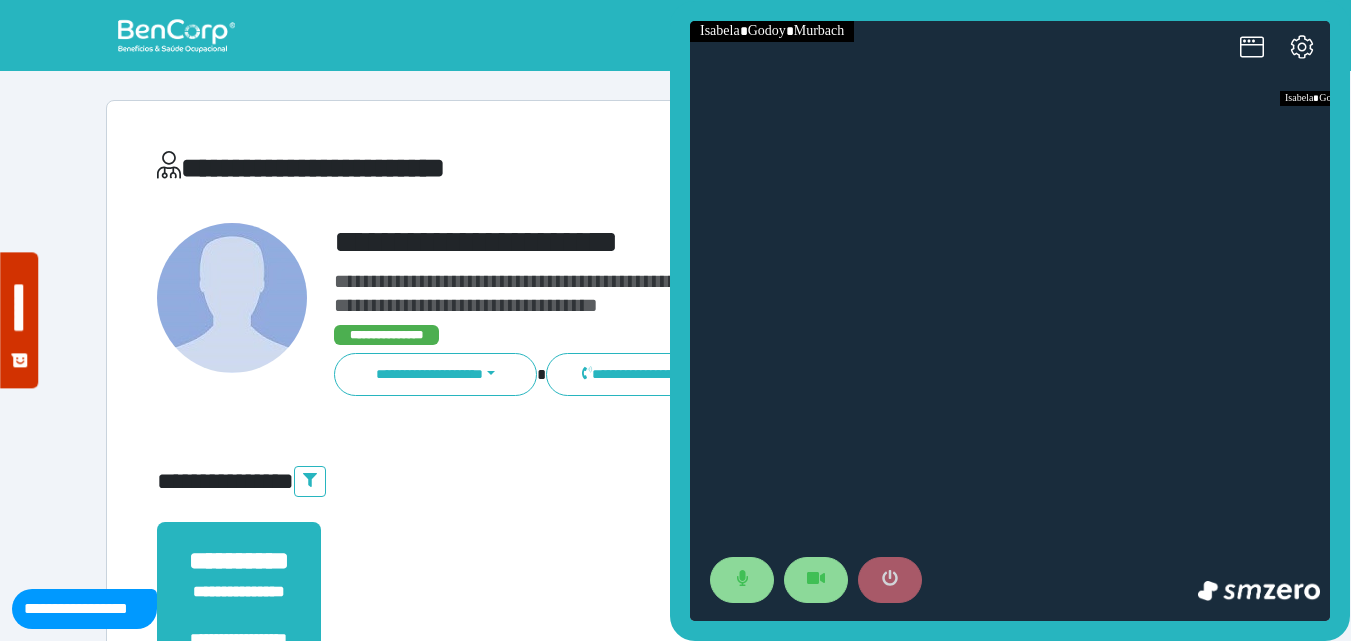 click at bounding box center [890, 580] 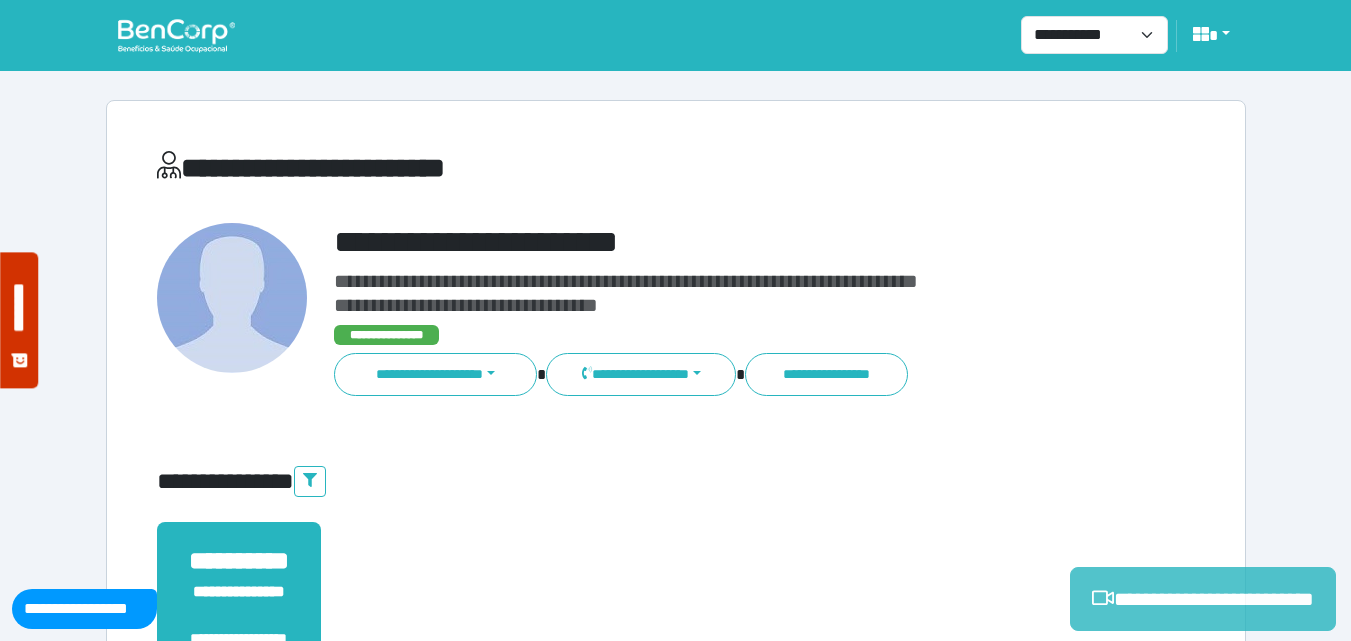 click on "**********" at bounding box center (1203, 599) 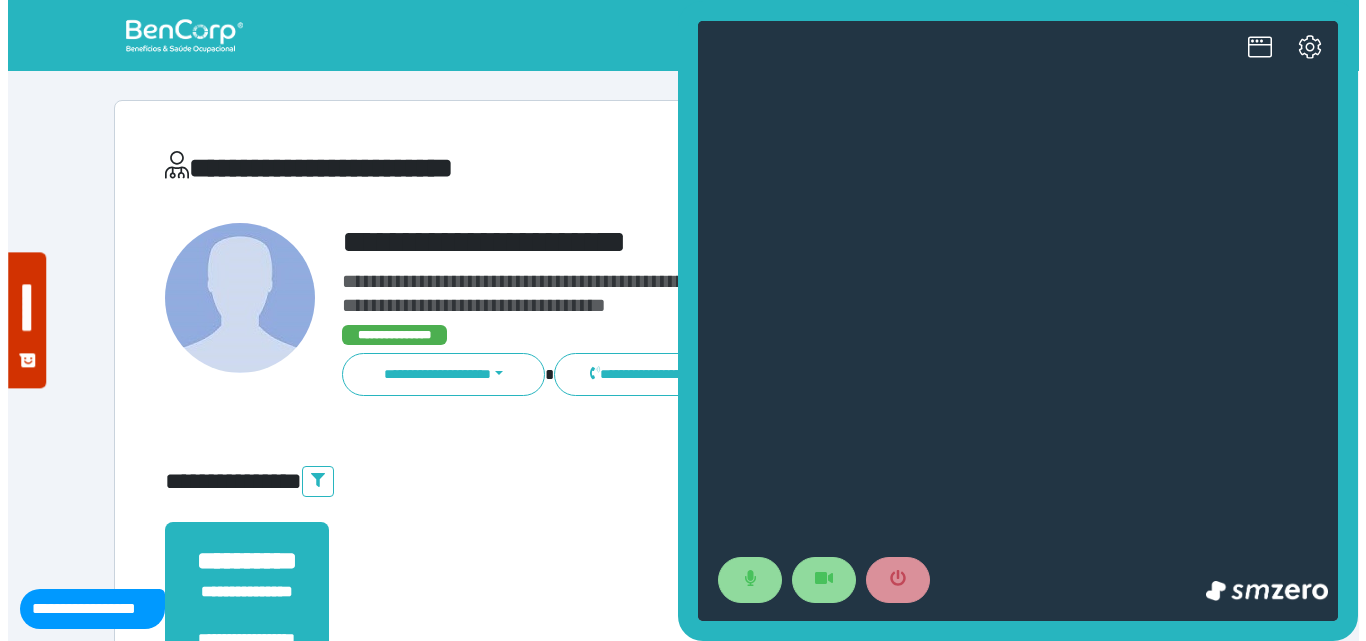 scroll, scrollTop: 0, scrollLeft: 0, axis: both 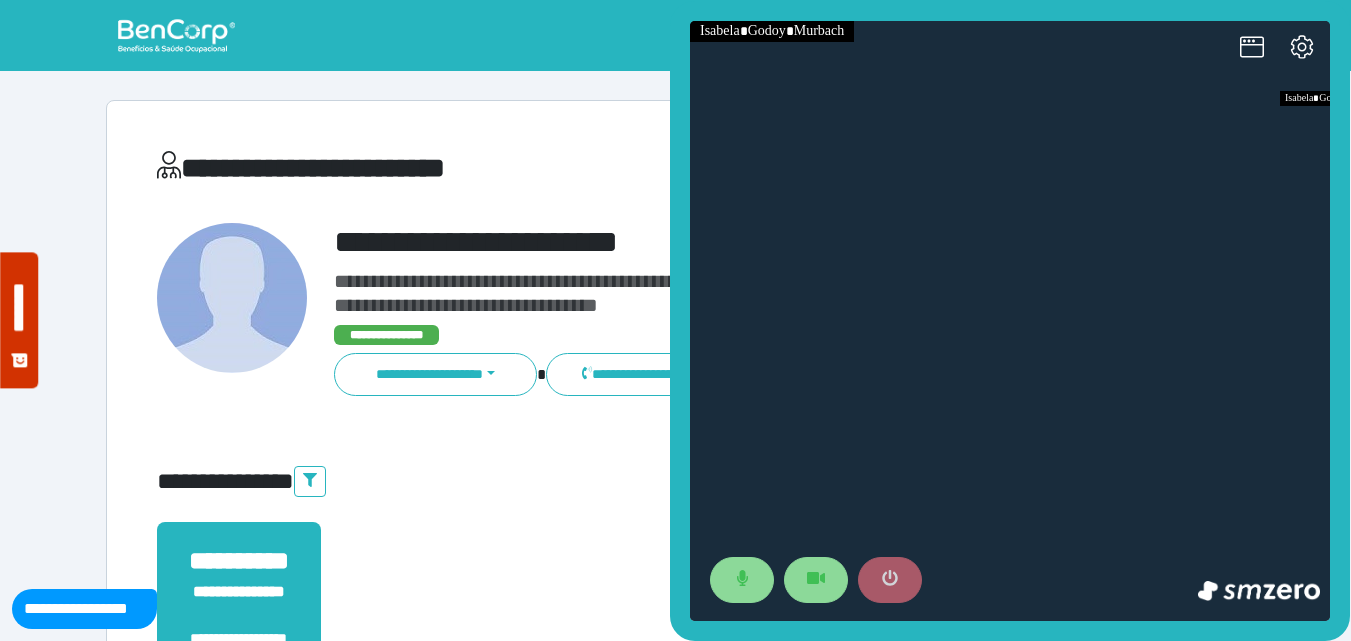 click at bounding box center (890, 580) 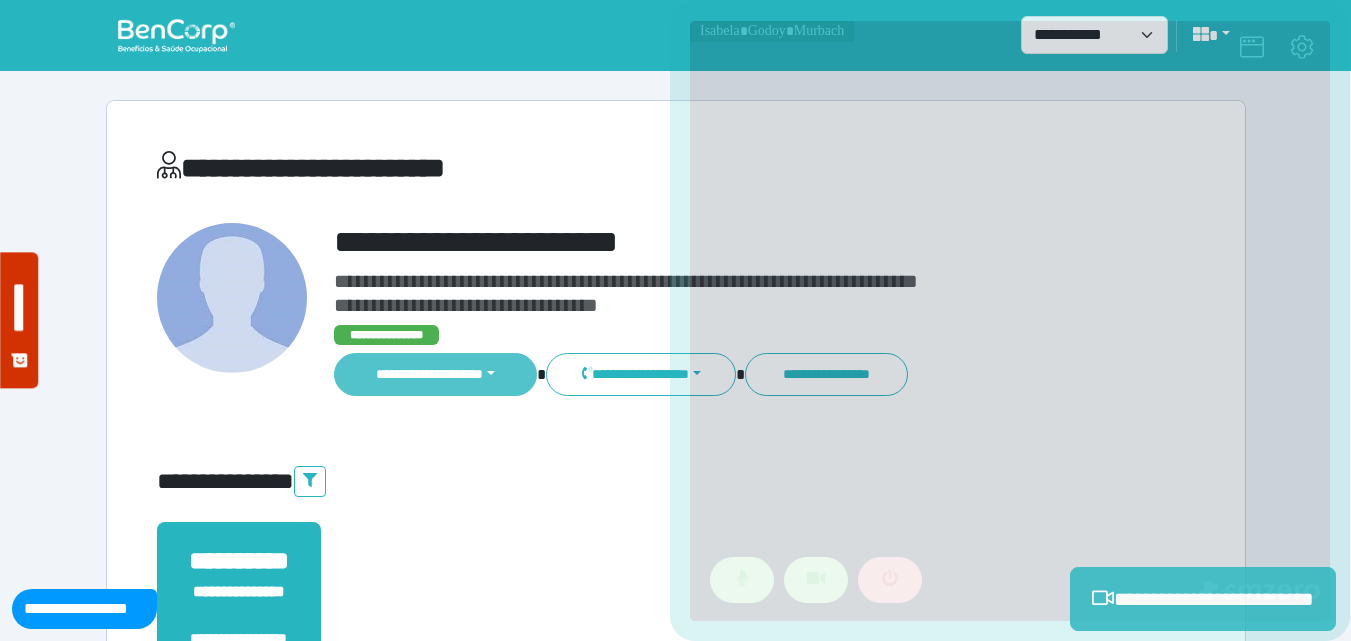 click on "**********" at bounding box center (436, 374) 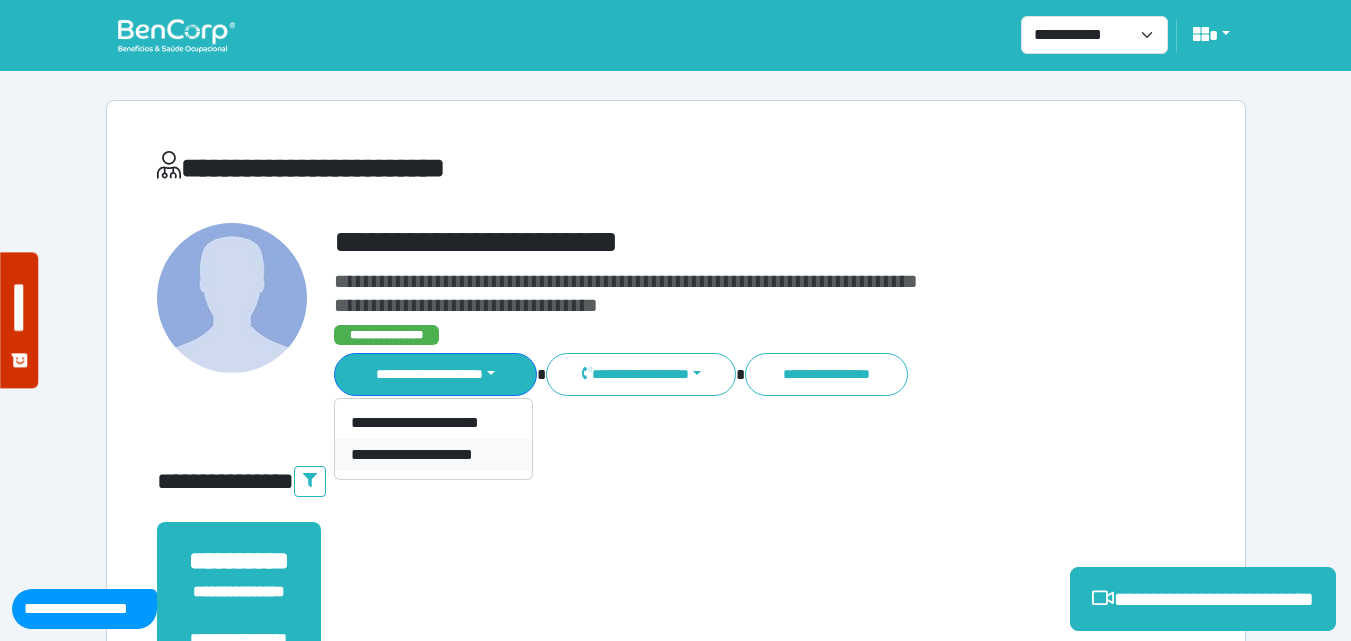 click on "**********" at bounding box center [433, 455] 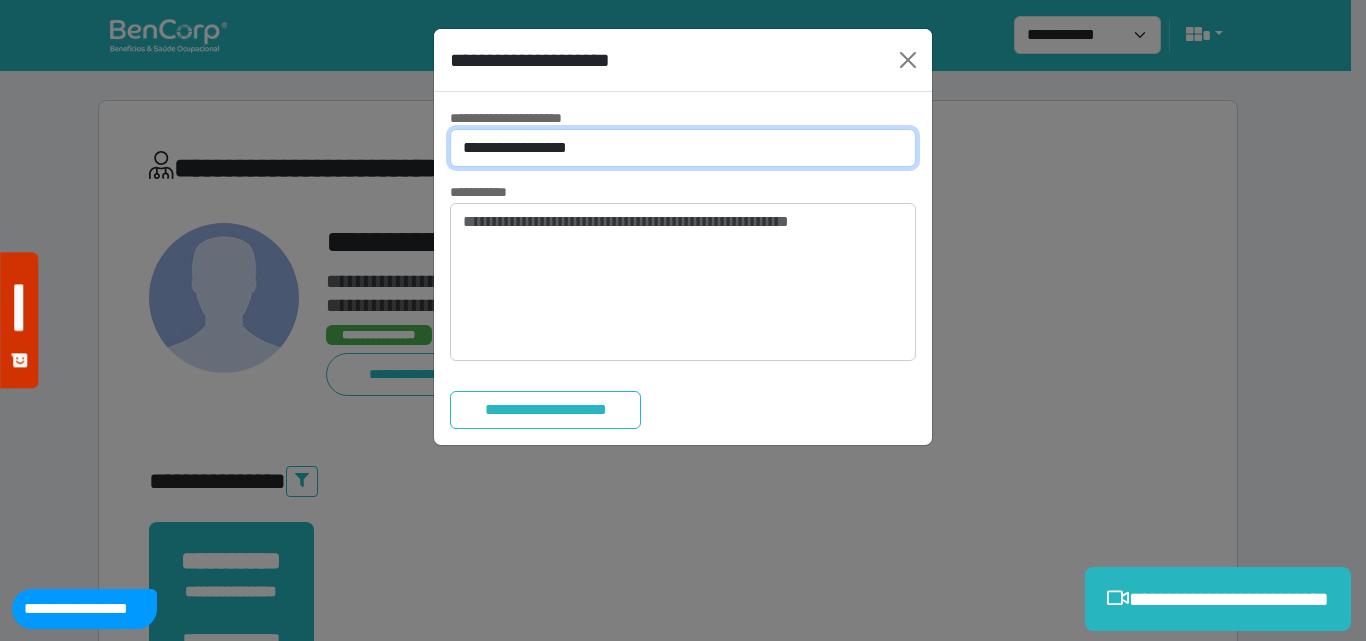 click on "**********" at bounding box center (683, 148) 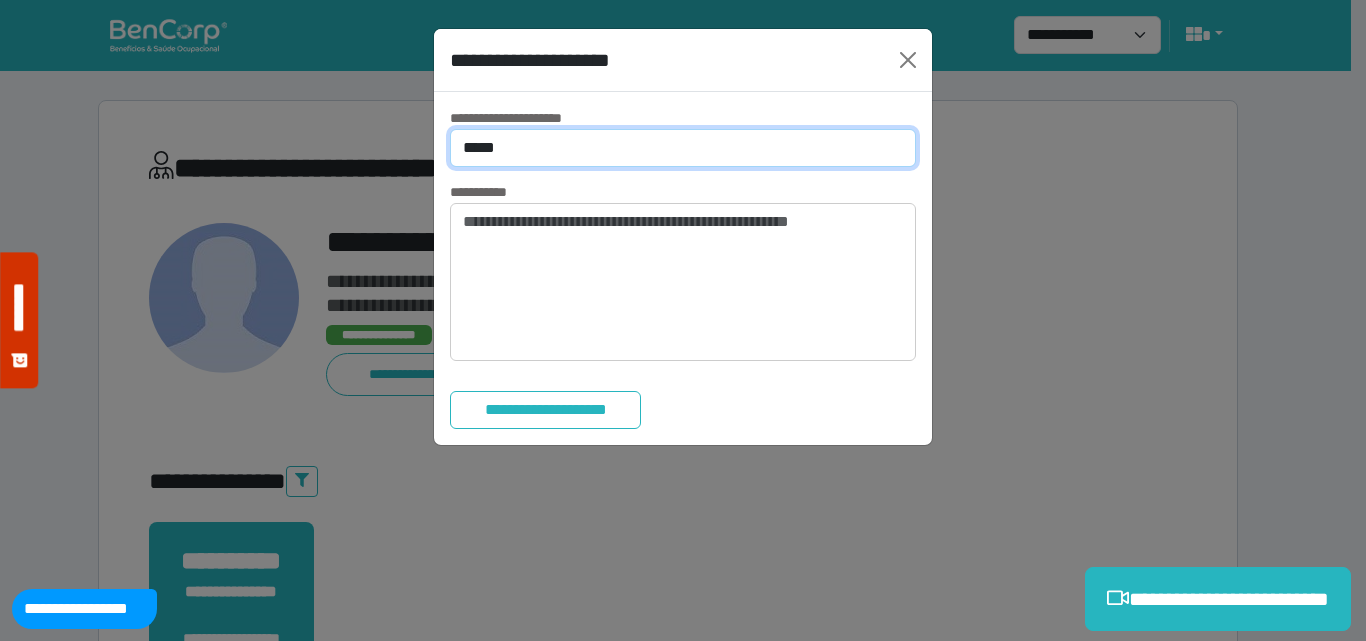 click on "**********" at bounding box center [683, 148] 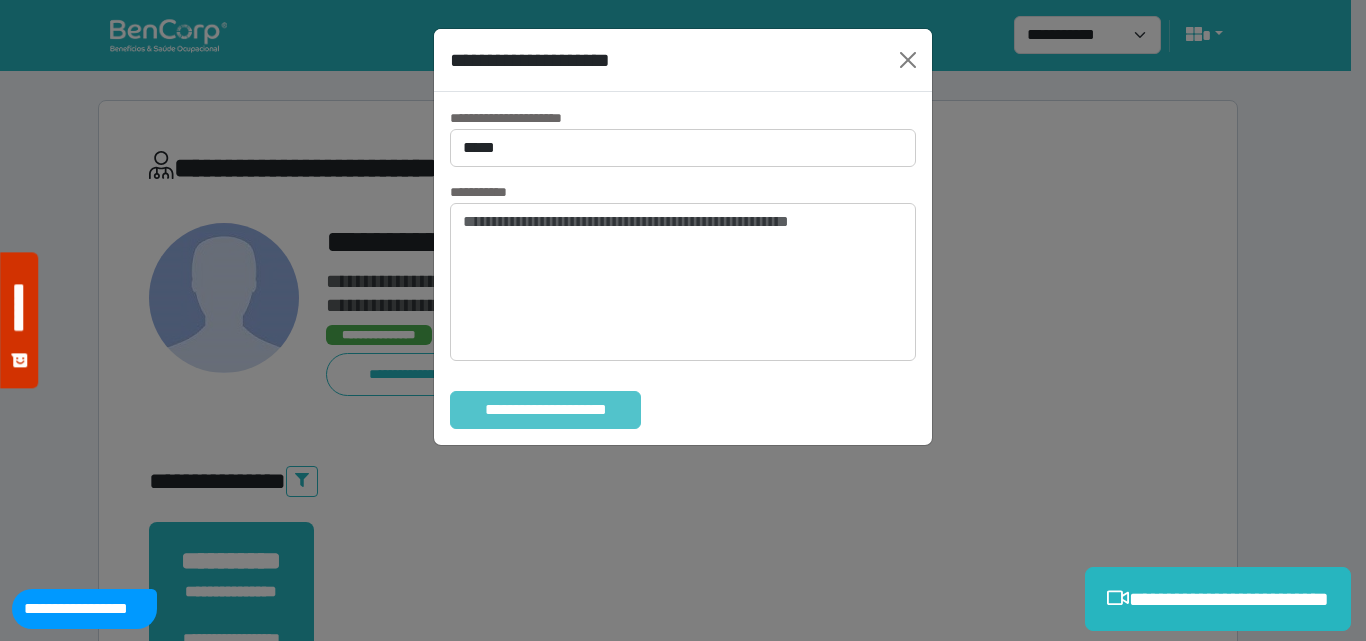 click on "**********" at bounding box center [545, 410] 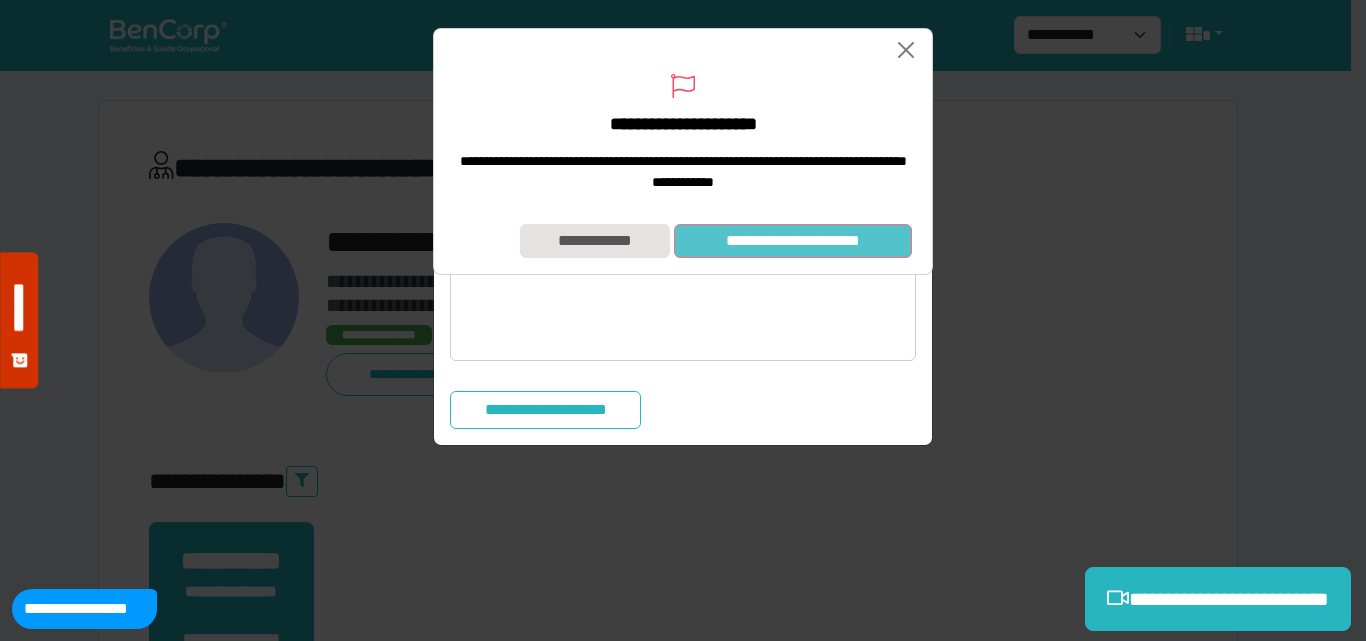 click on "**********" at bounding box center [793, 241] 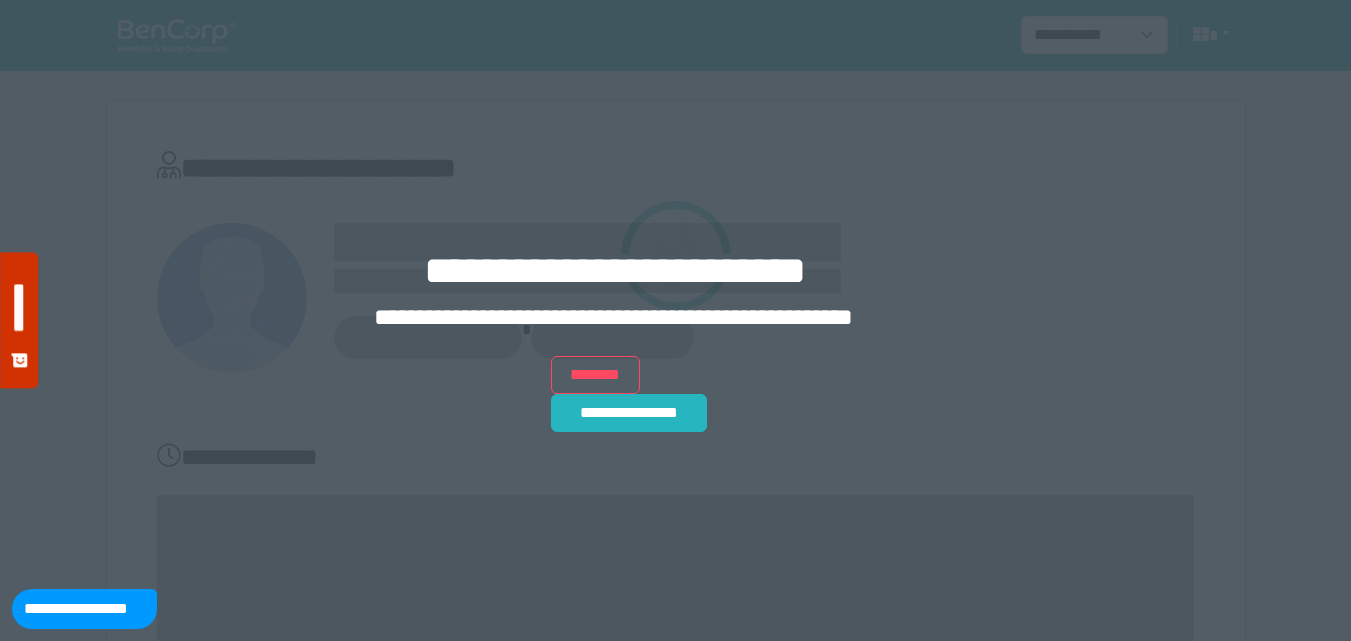 scroll, scrollTop: 0, scrollLeft: 0, axis: both 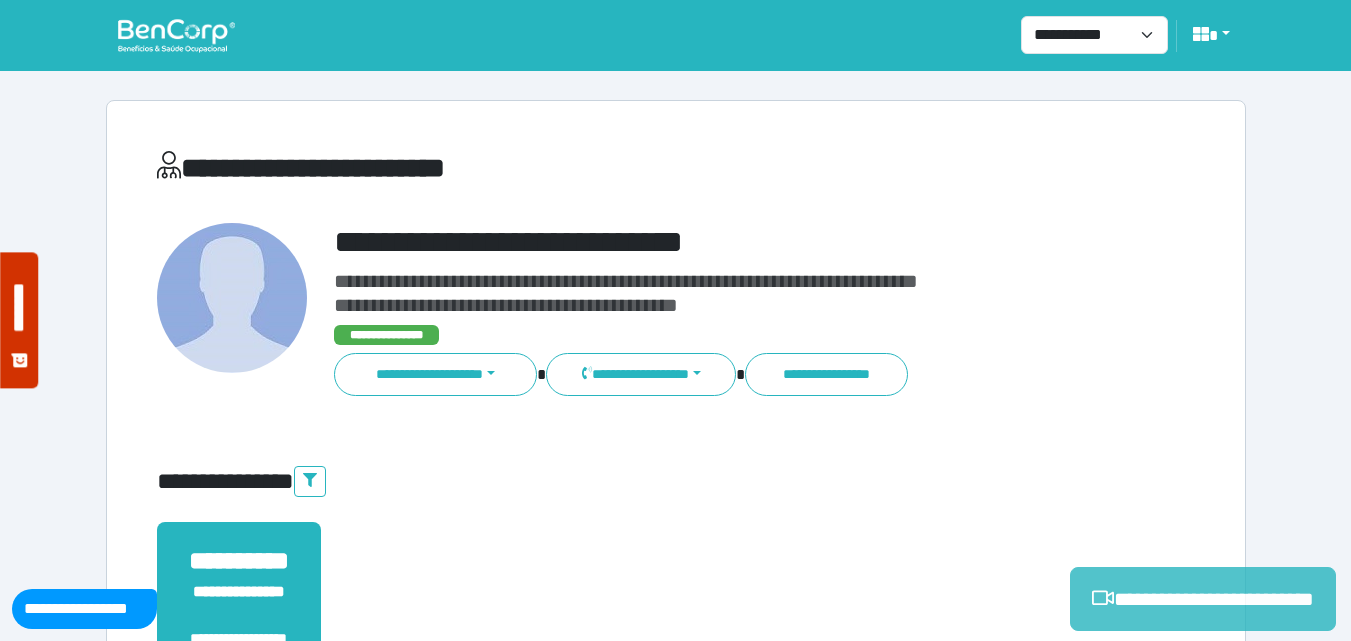 click on "**********" at bounding box center (1203, 599) 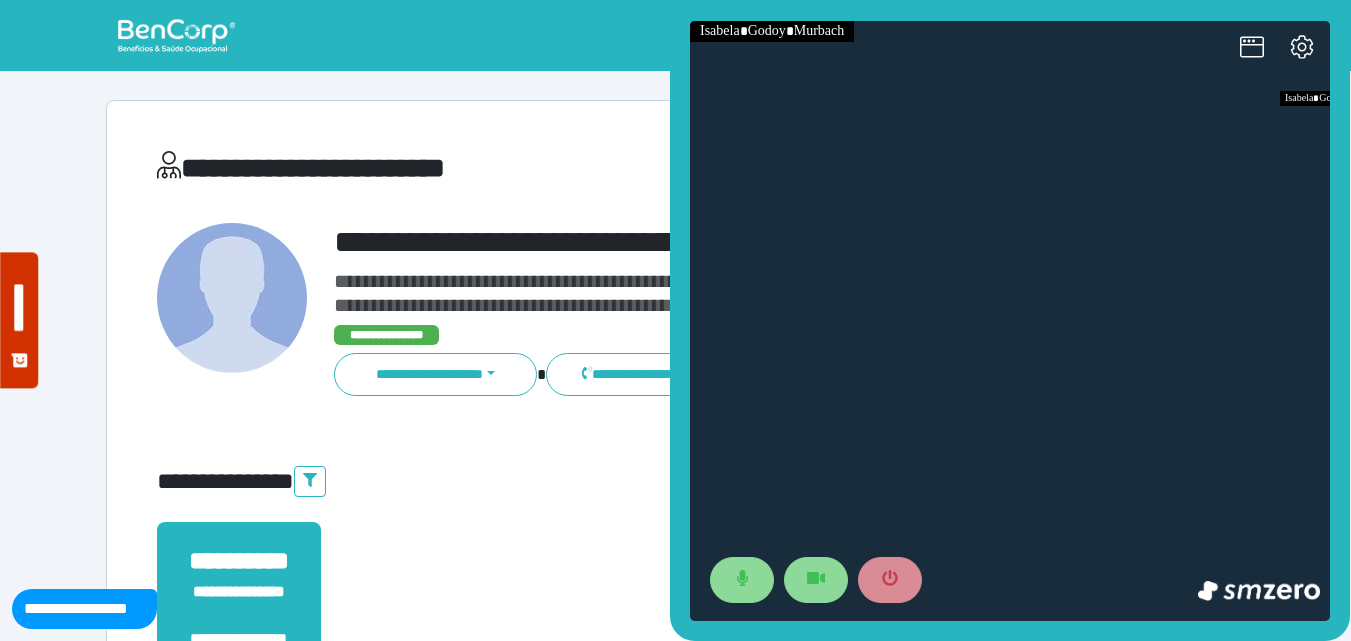 scroll, scrollTop: 0, scrollLeft: 0, axis: both 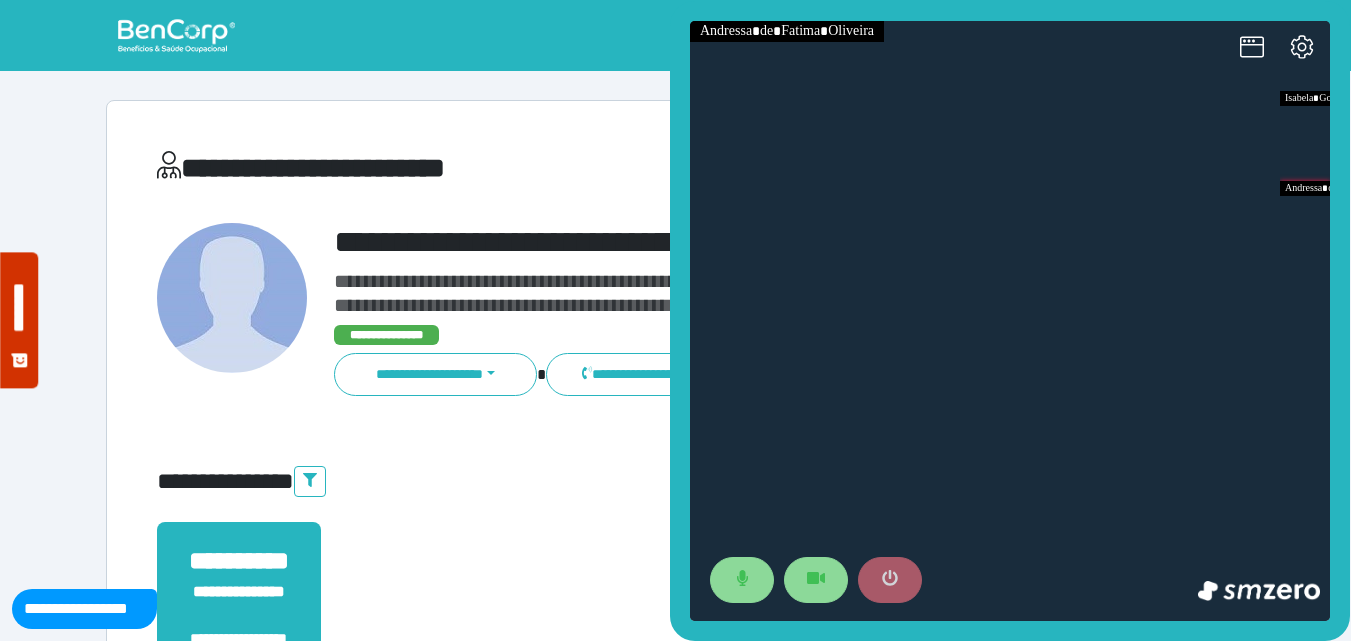 click at bounding box center (890, 580) 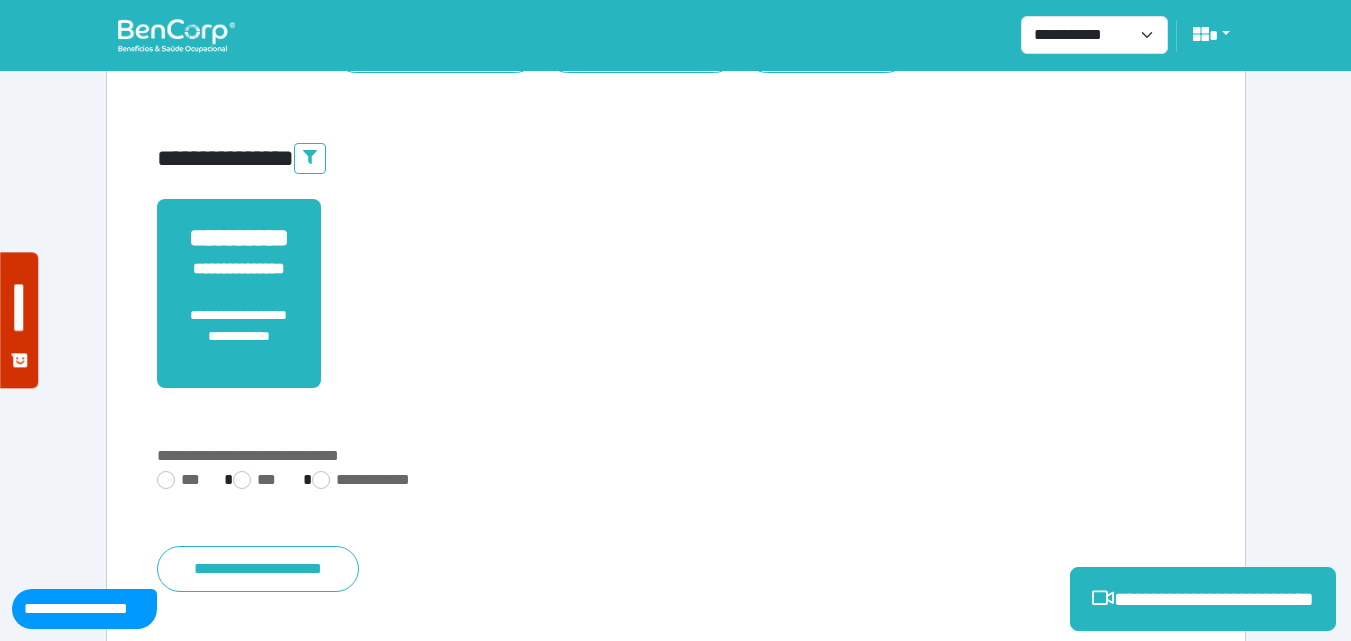scroll, scrollTop: 495, scrollLeft: 0, axis: vertical 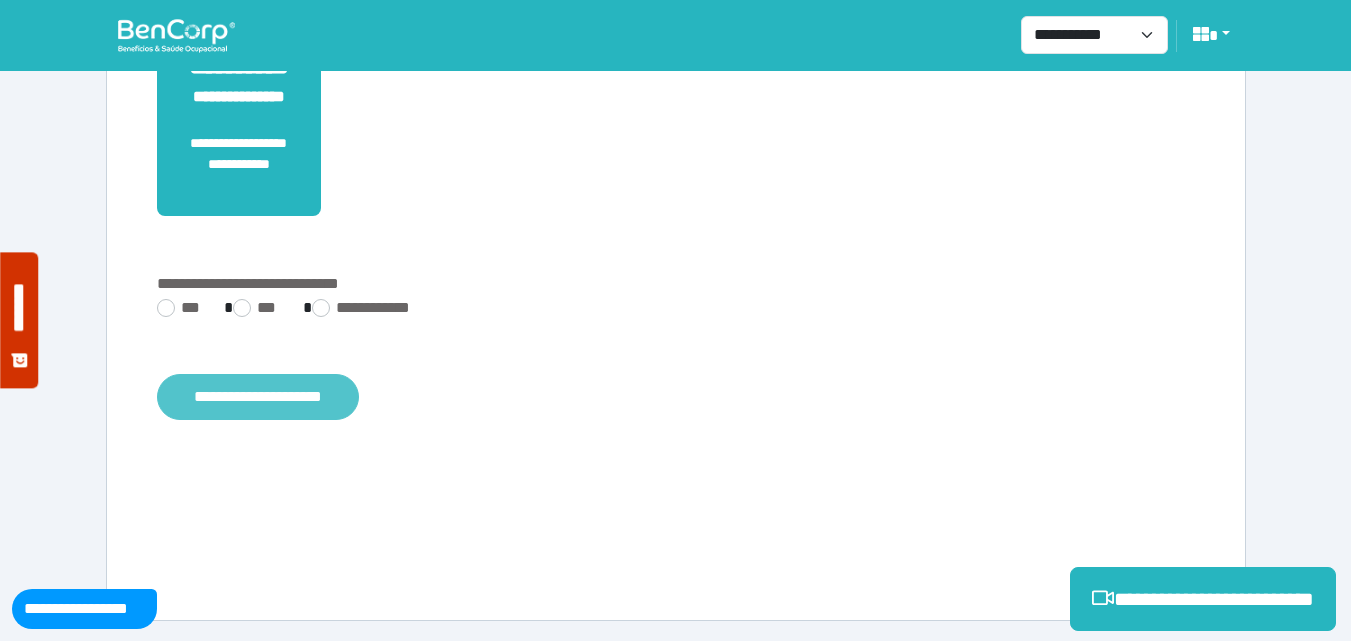 click on "**********" at bounding box center [258, 397] 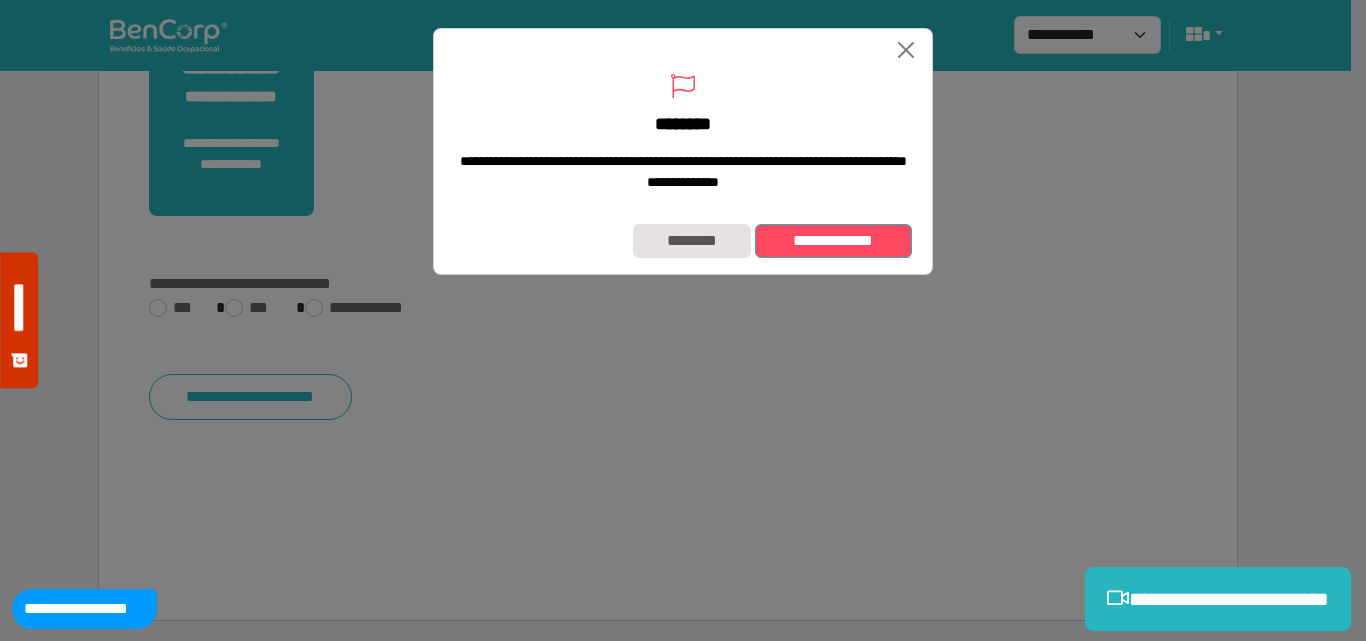 click on "**********" at bounding box center [833, 241] 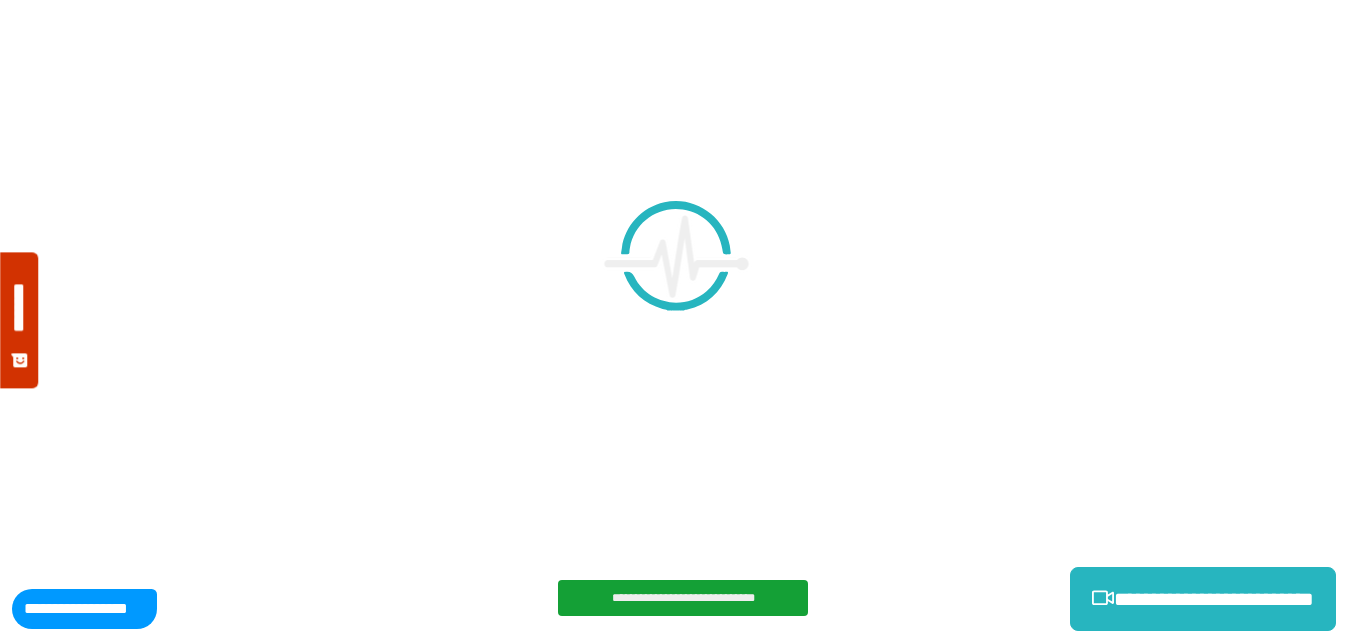 scroll, scrollTop: 0, scrollLeft: 0, axis: both 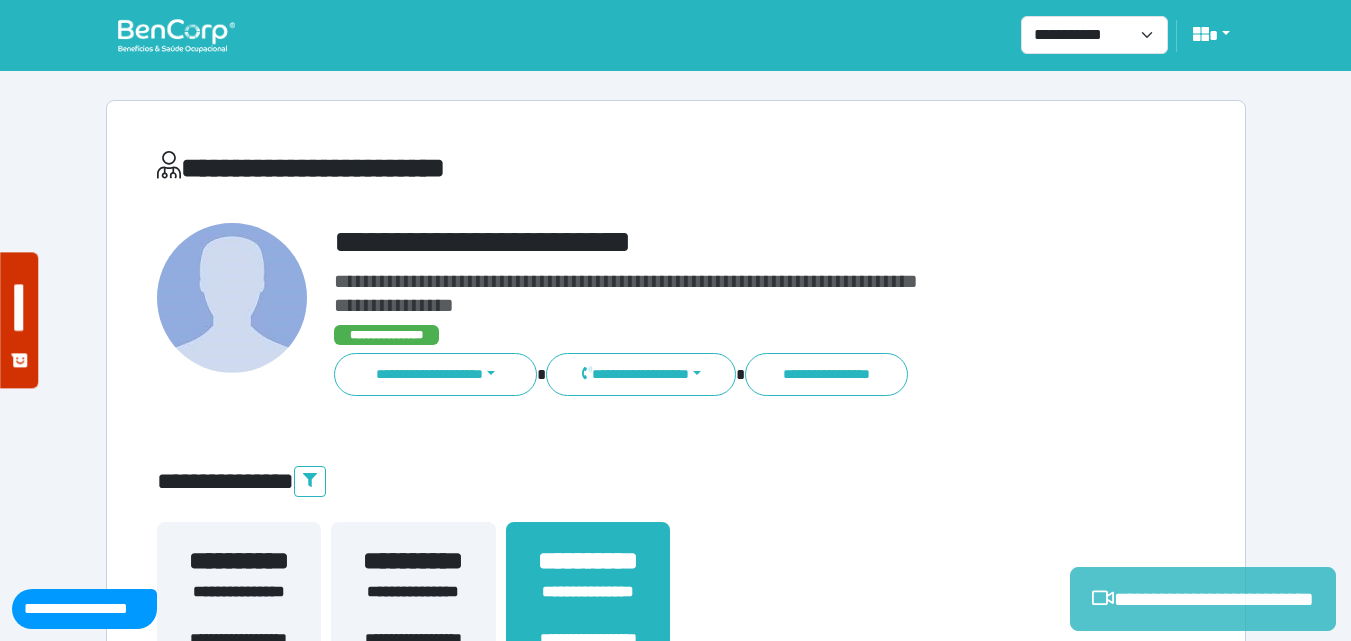 click on "**********" at bounding box center (1203, 599) 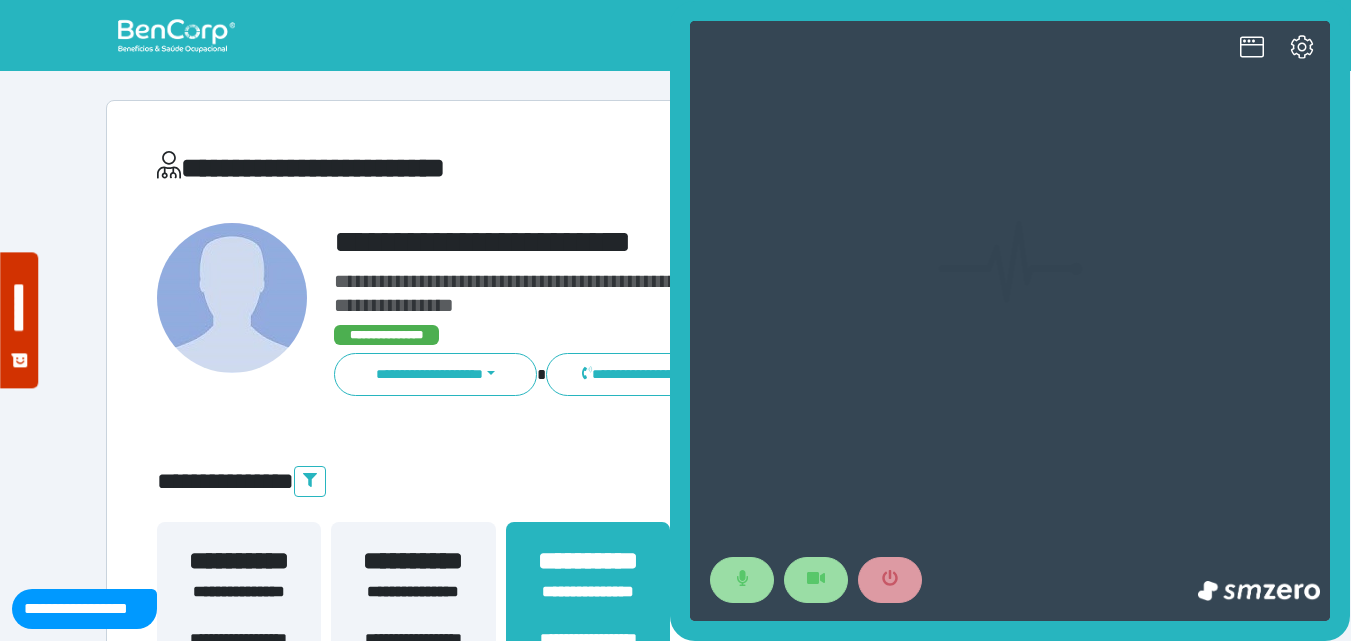 scroll, scrollTop: 0, scrollLeft: 0, axis: both 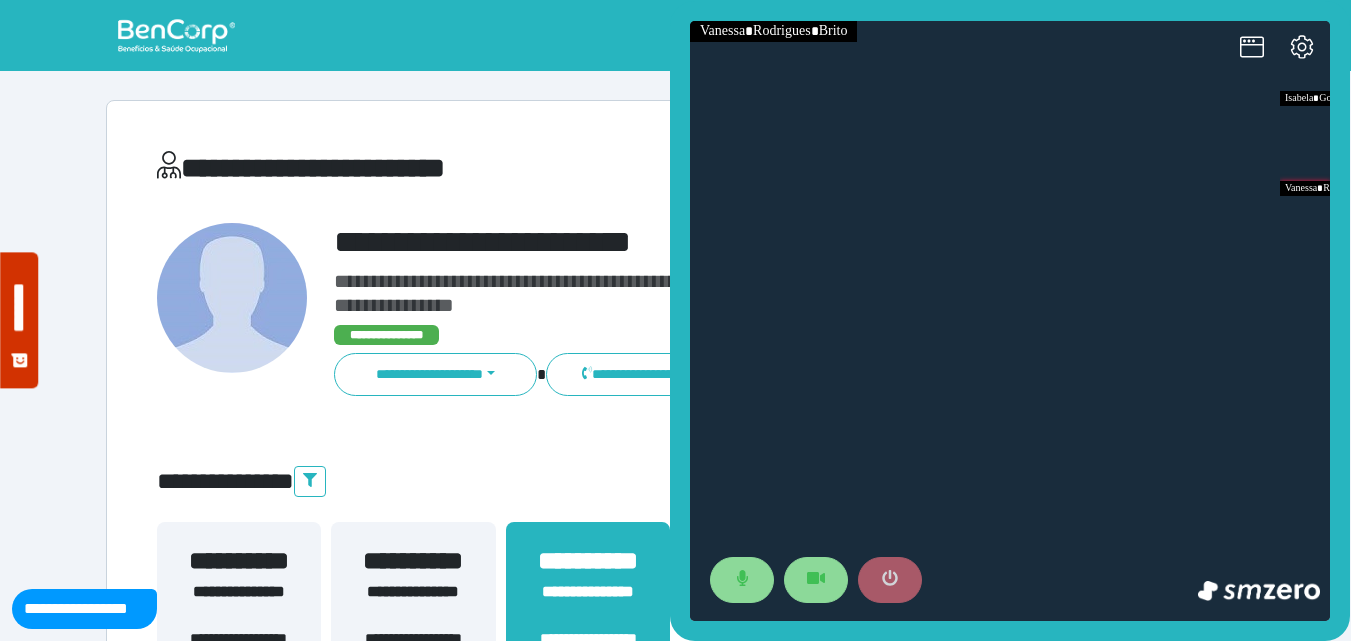 click at bounding box center [890, 580] 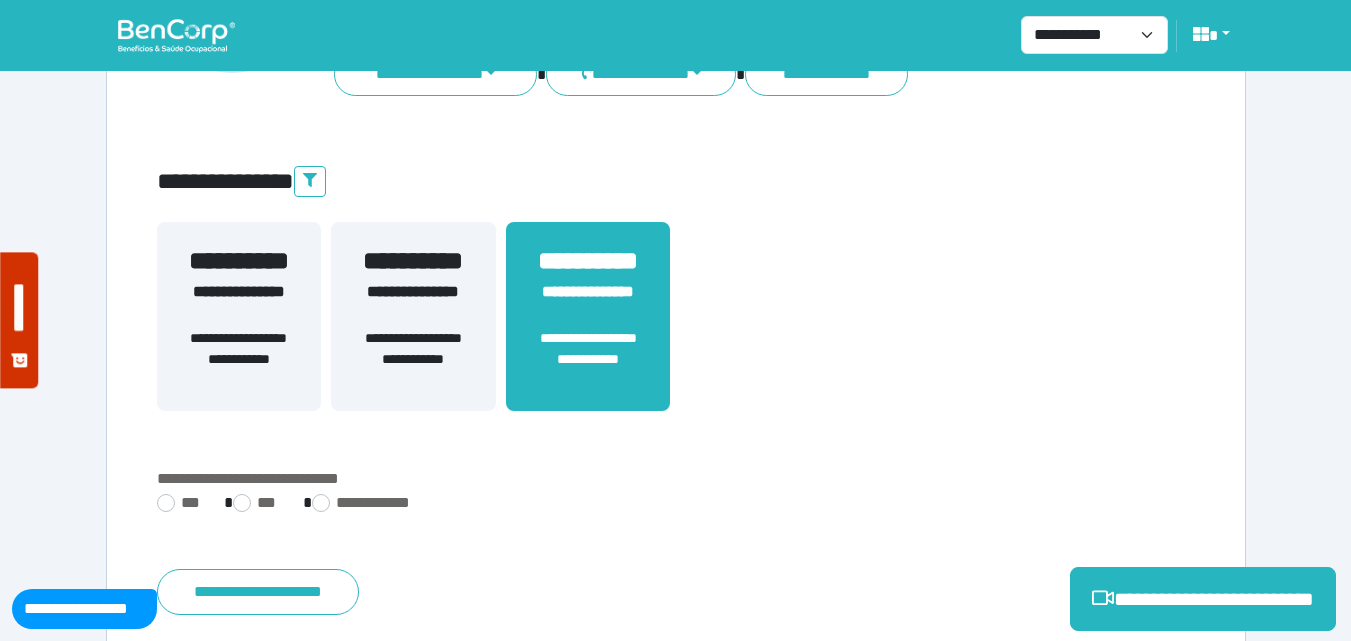 scroll, scrollTop: 495, scrollLeft: 0, axis: vertical 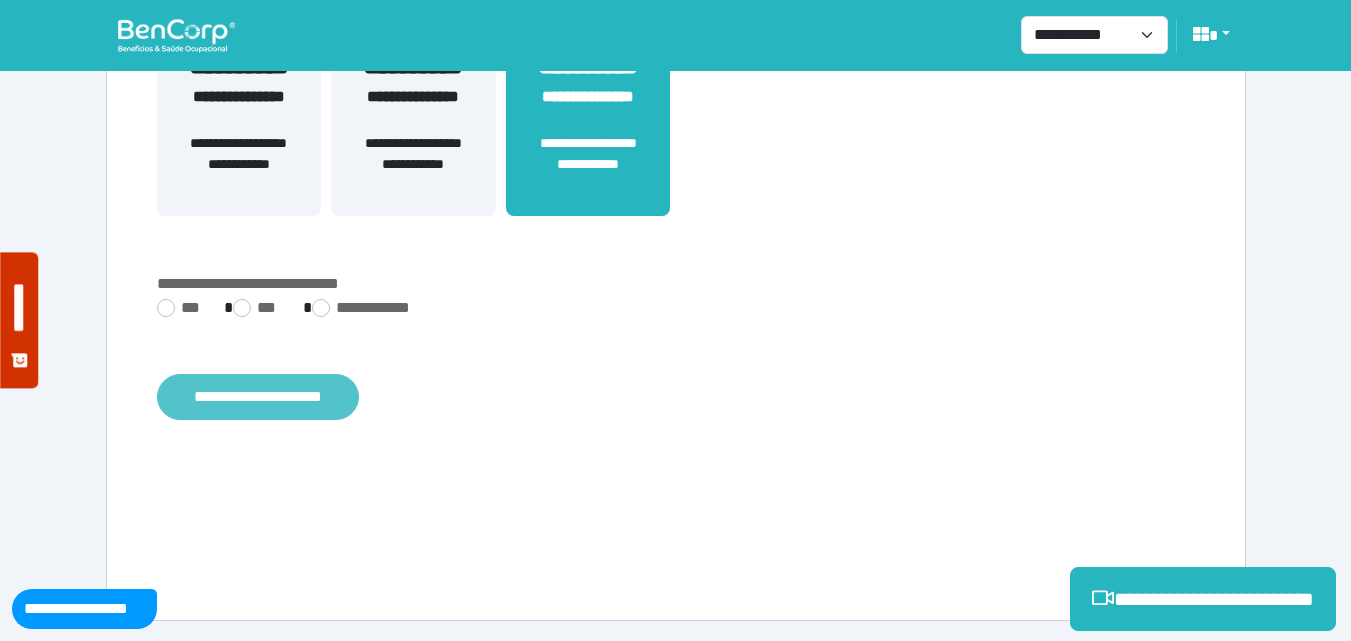 click on "**********" at bounding box center (258, 397) 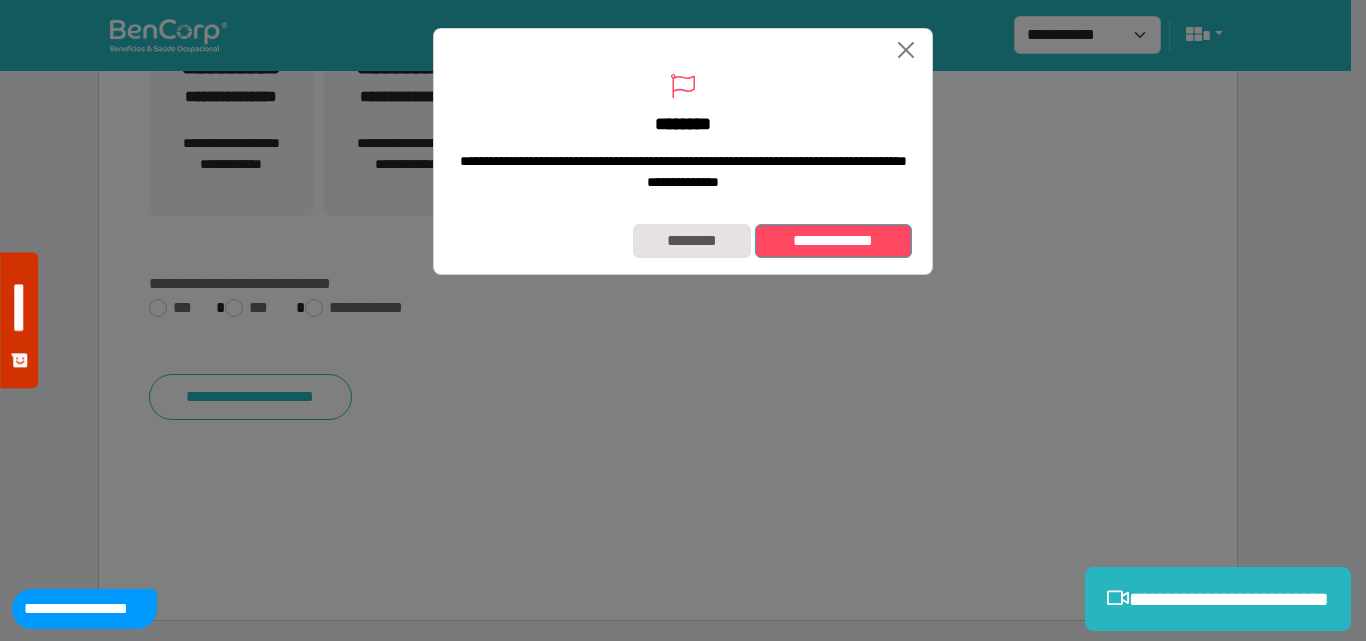drag, startPoint x: 823, startPoint y: 254, endPoint x: 736, endPoint y: 196, distance: 104.56099 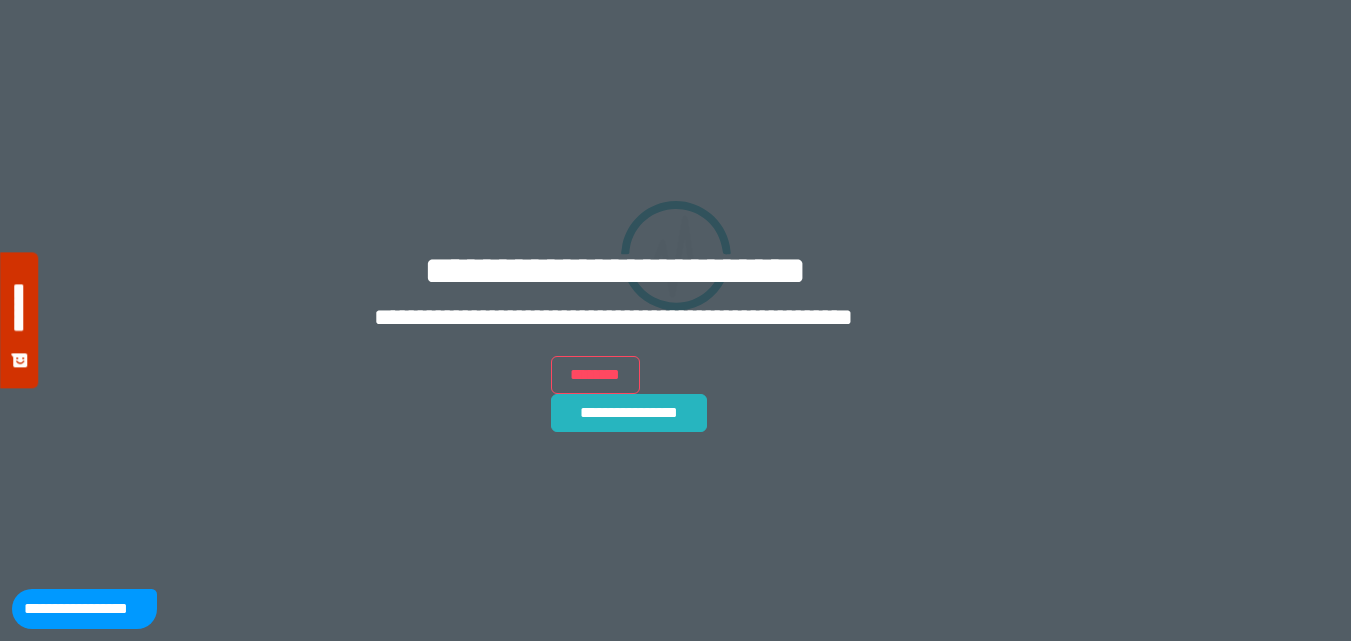 scroll, scrollTop: 0, scrollLeft: 0, axis: both 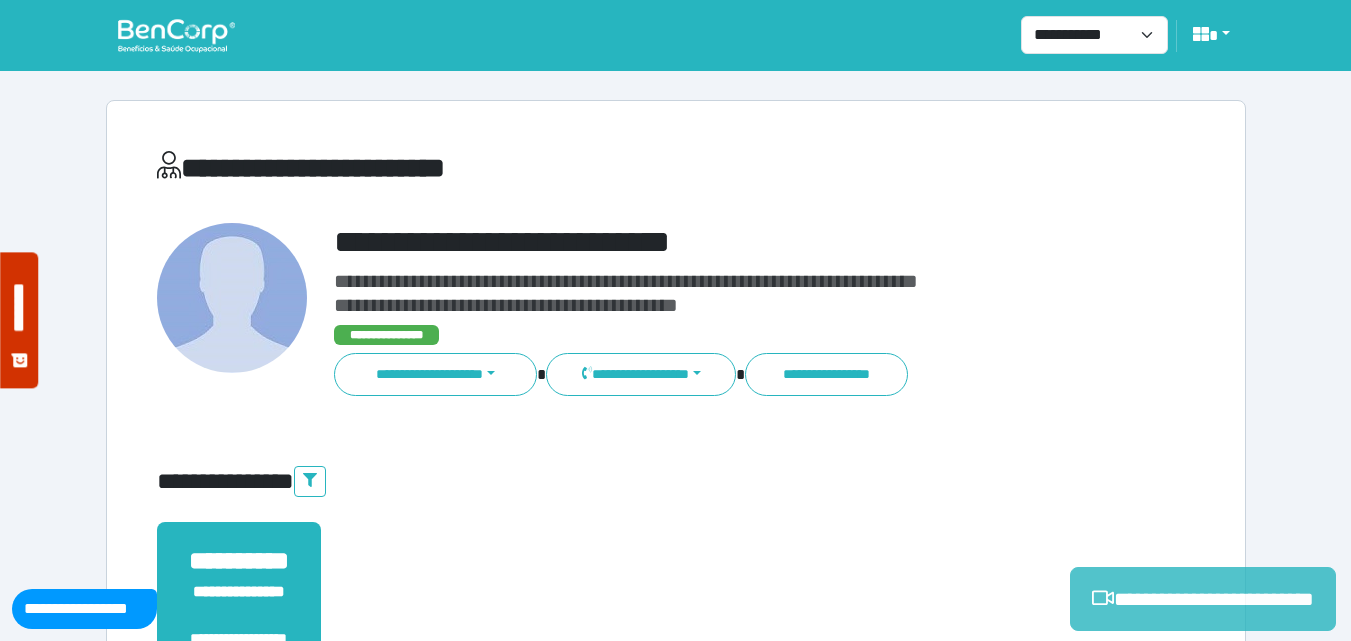 click on "**********" at bounding box center [1203, 599] 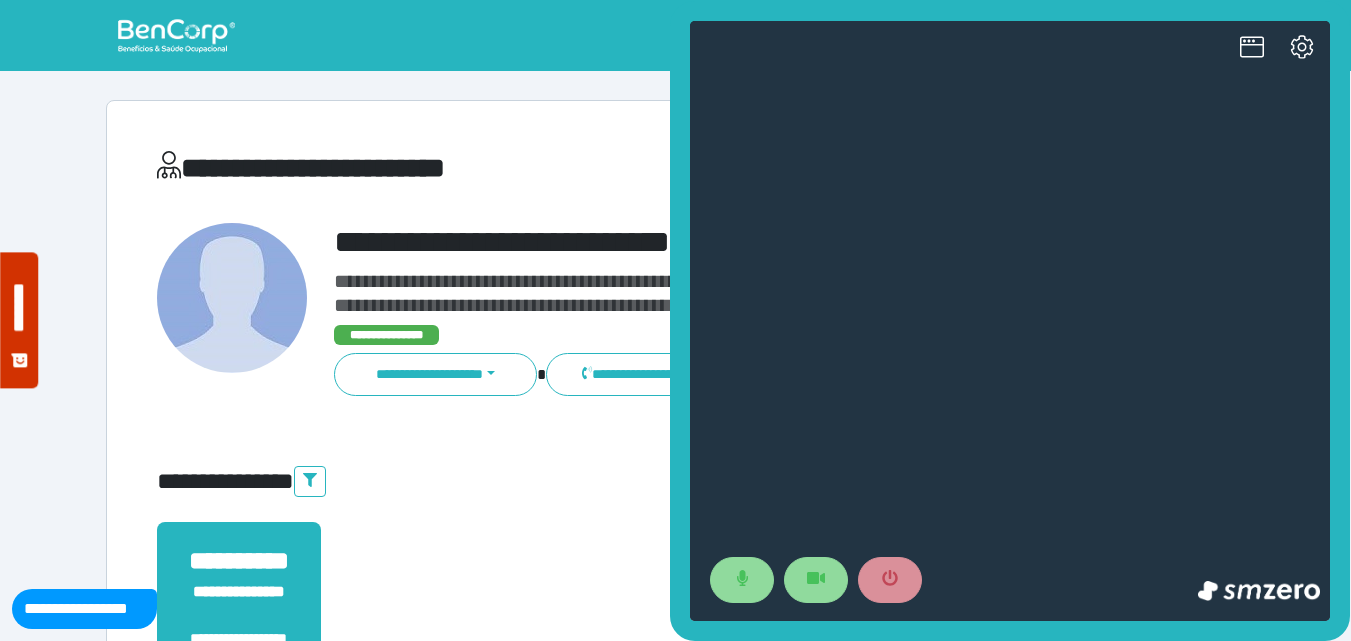 scroll, scrollTop: 0, scrollLeft: 0, axis: both 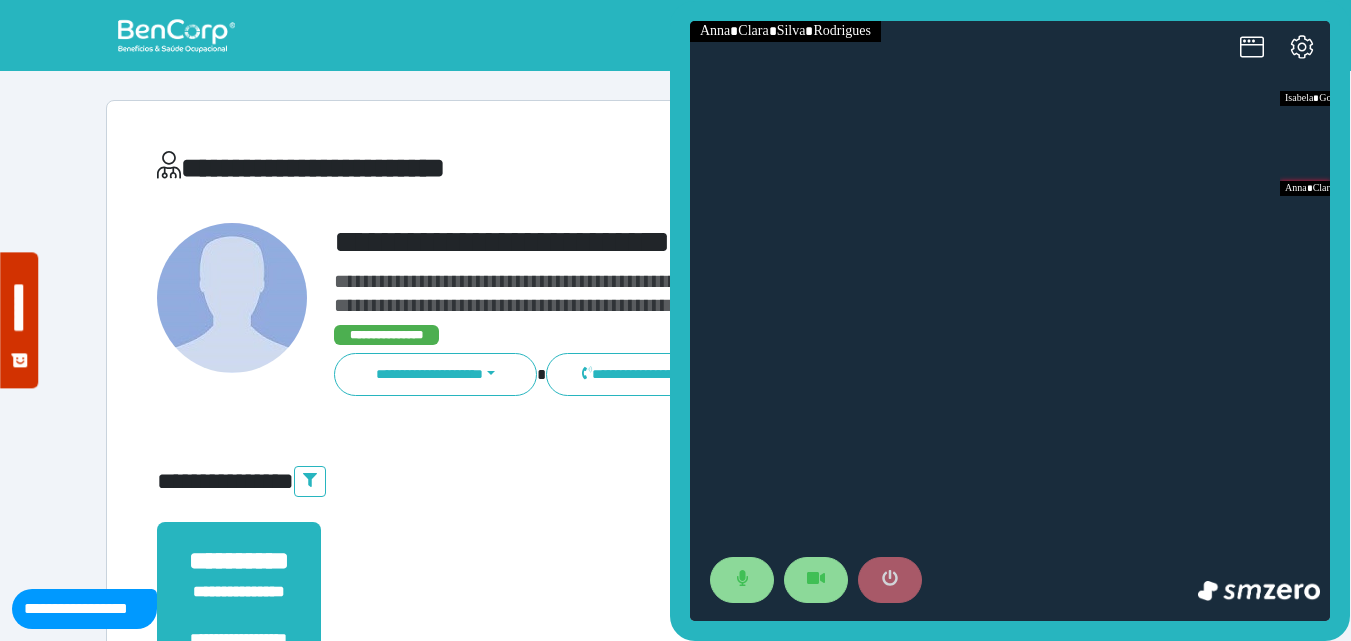 click at bounding box center (890, 580) 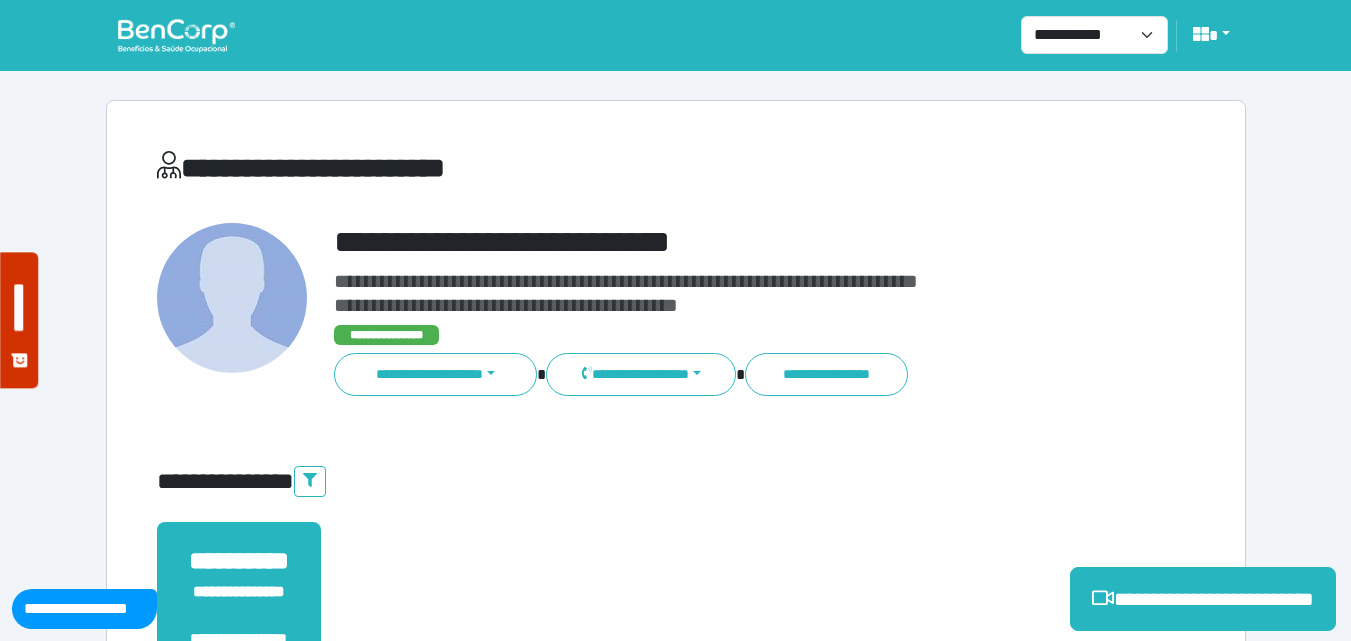 drag, startPoint x: 1189, startPoint y: 595, endPoint x: 328, endPoint y: 546, distance: 862.3932 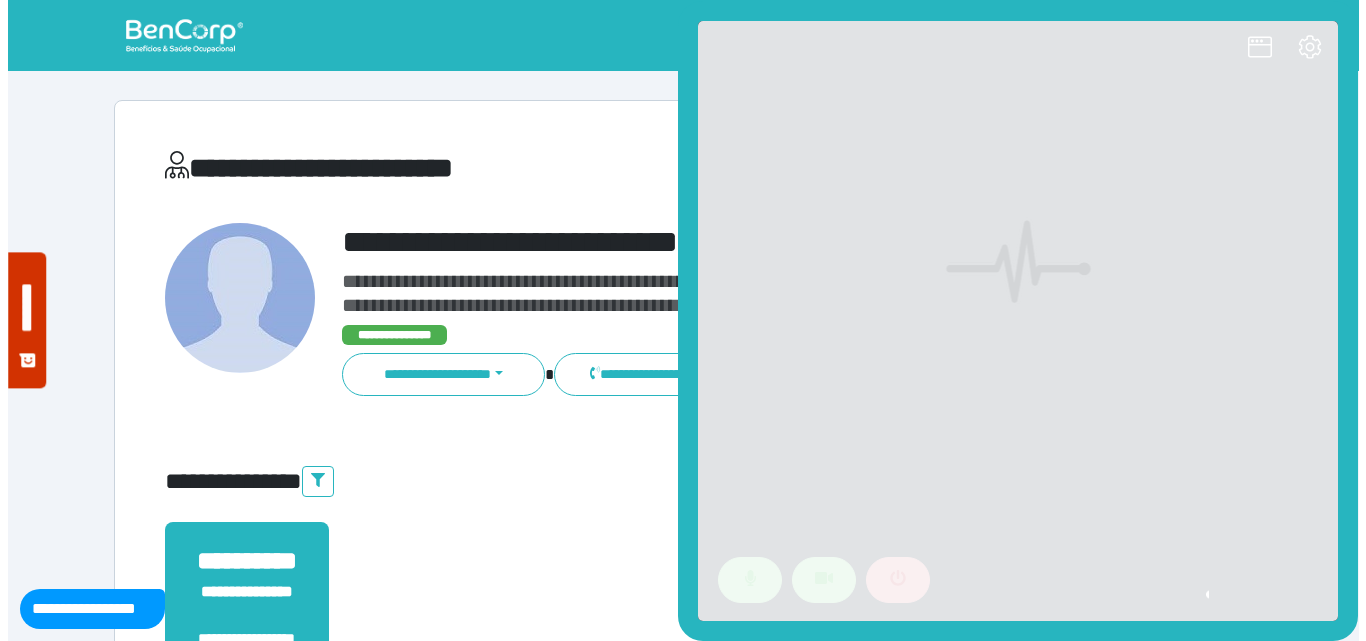 scroll, scrollTop: 0, scrollLeft: 0, axis: both 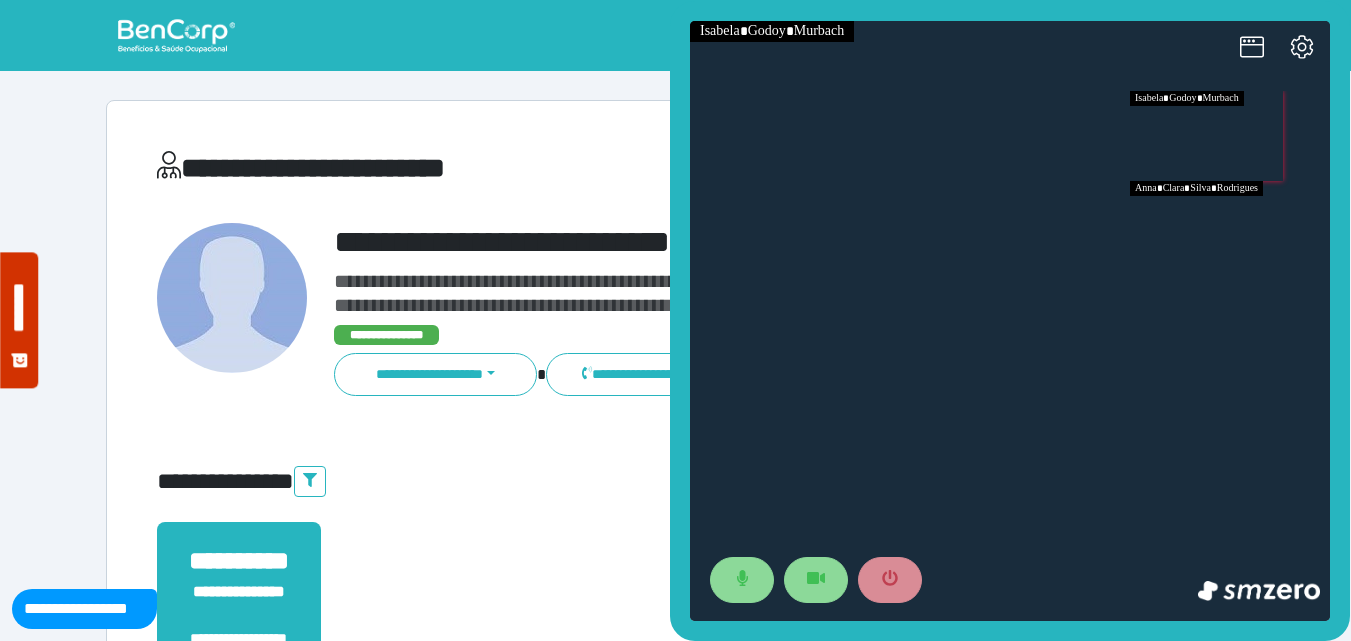 click at bounding box center [1230, 226] 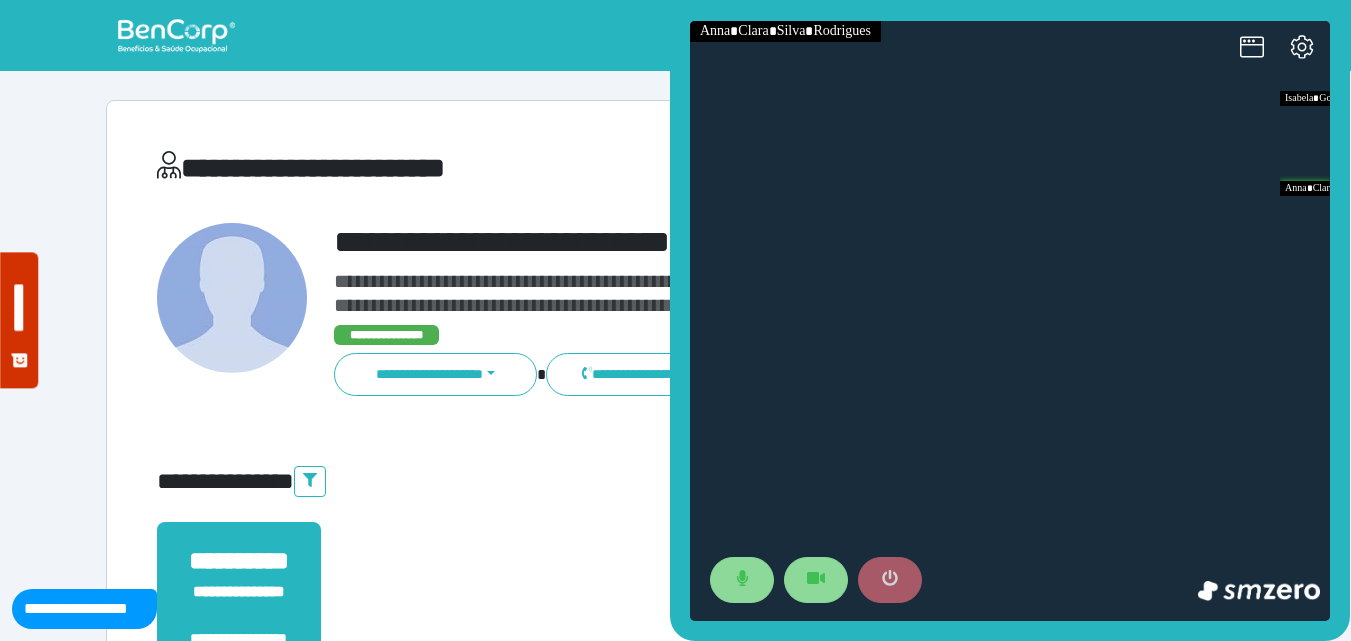 click 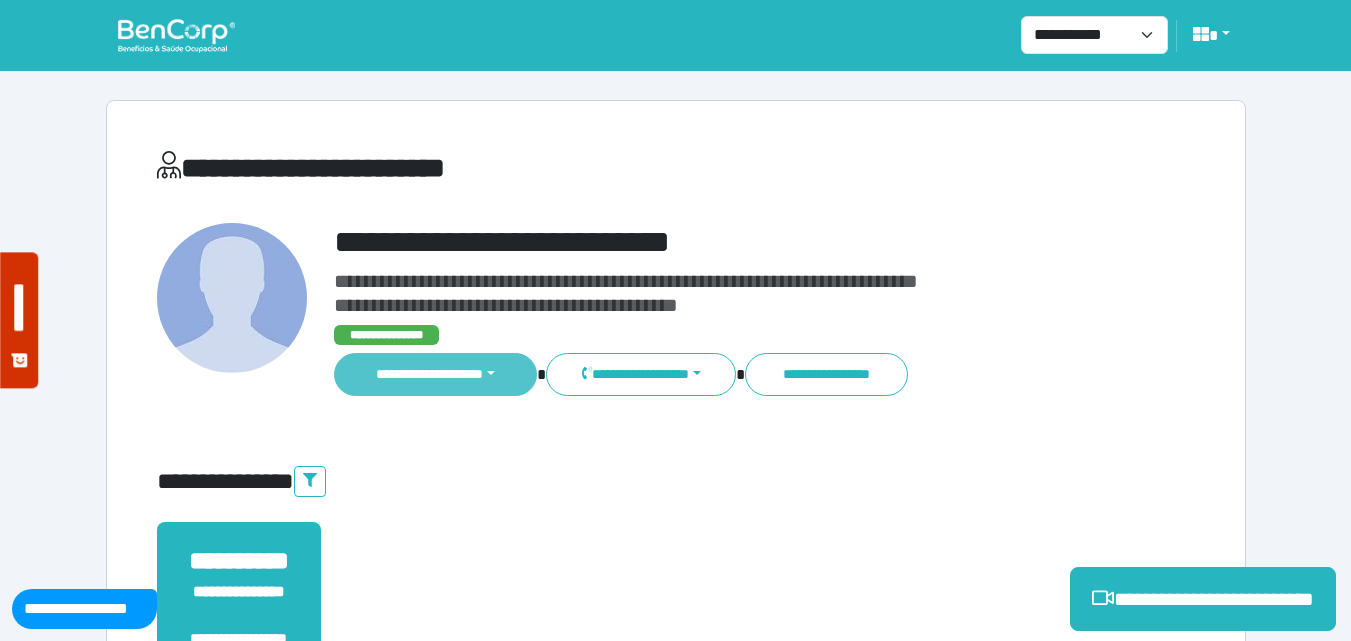 click on "**********" at bounding box center [436, 374] 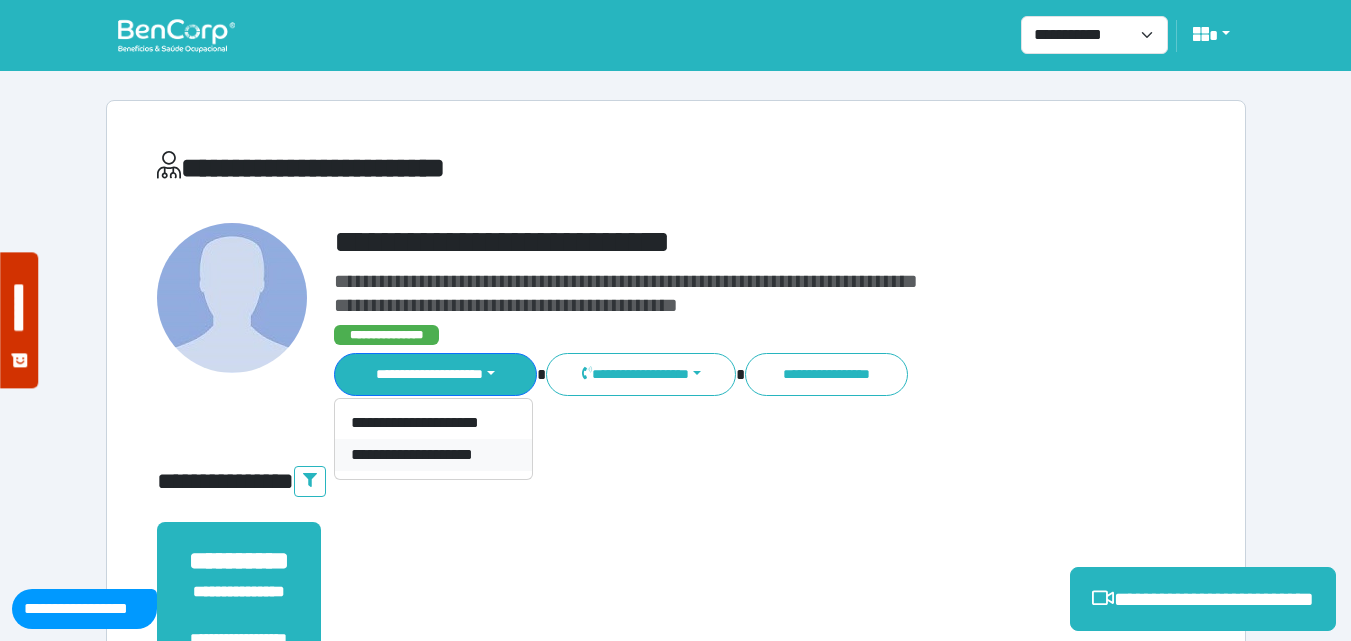 click on "**********" at bounding box center (433, 455) 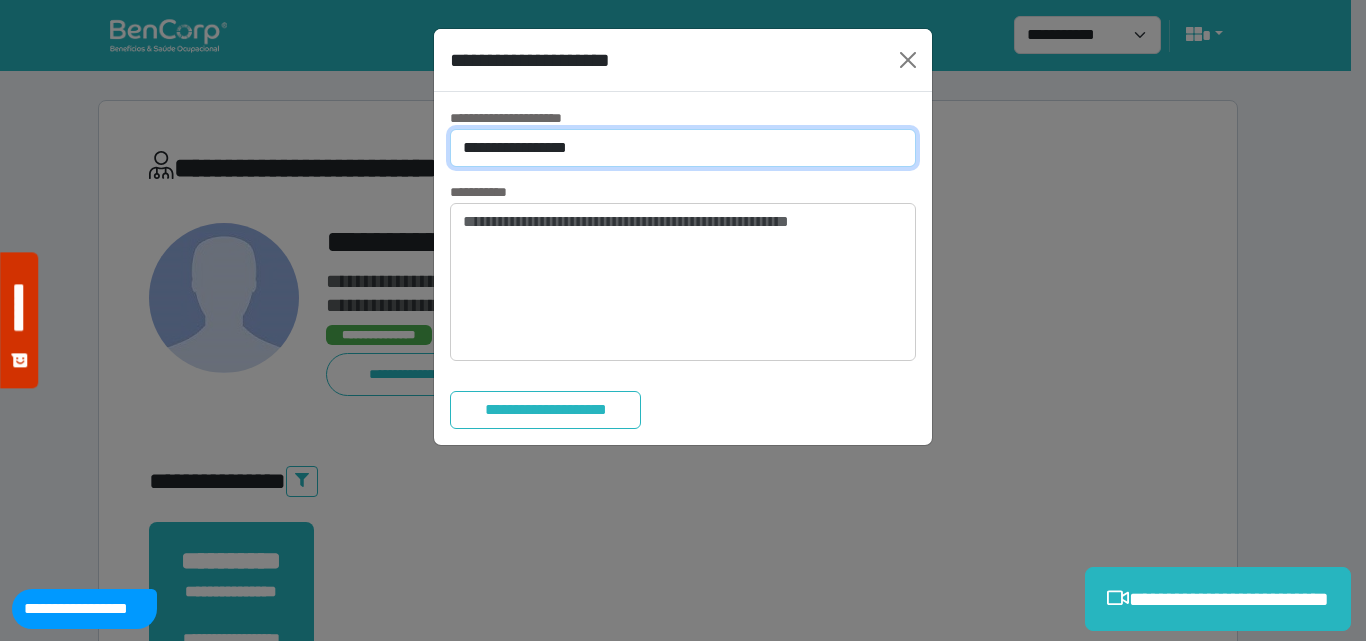 drag, startPoint x: 613, startPoint y: 141, endPoint x: 546, endPoint y: 160, distance: 69.641945 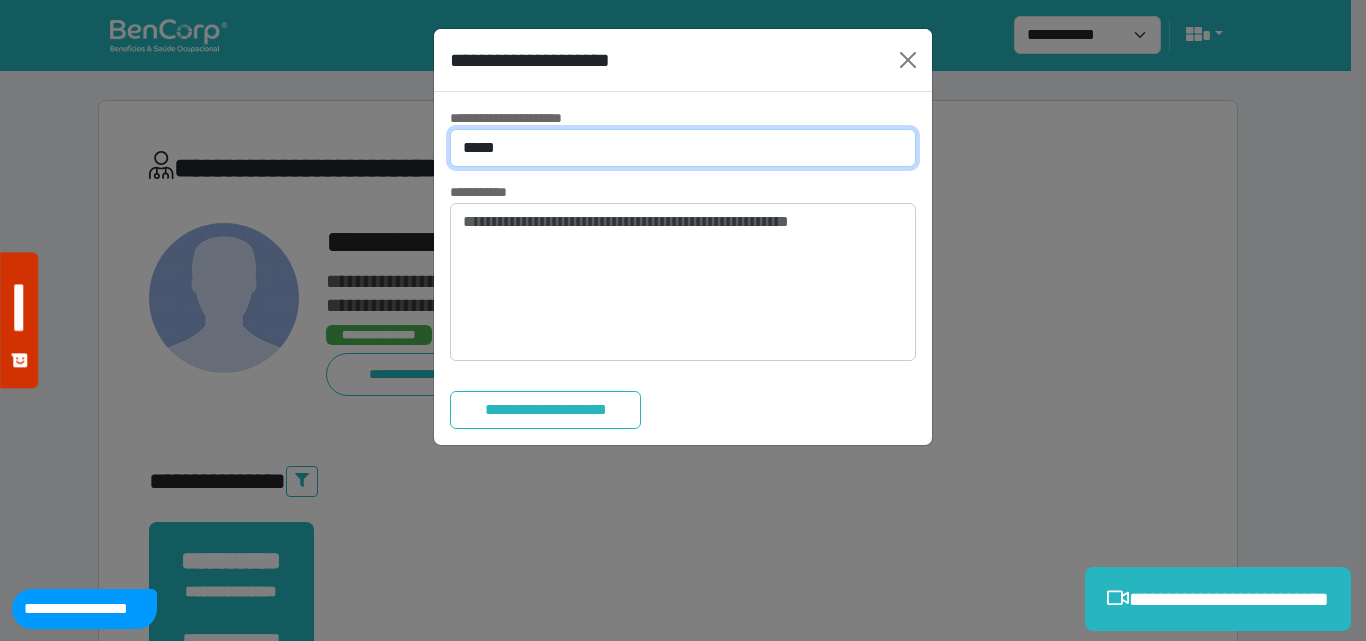click on "**********" at bounding box center (683, 148) 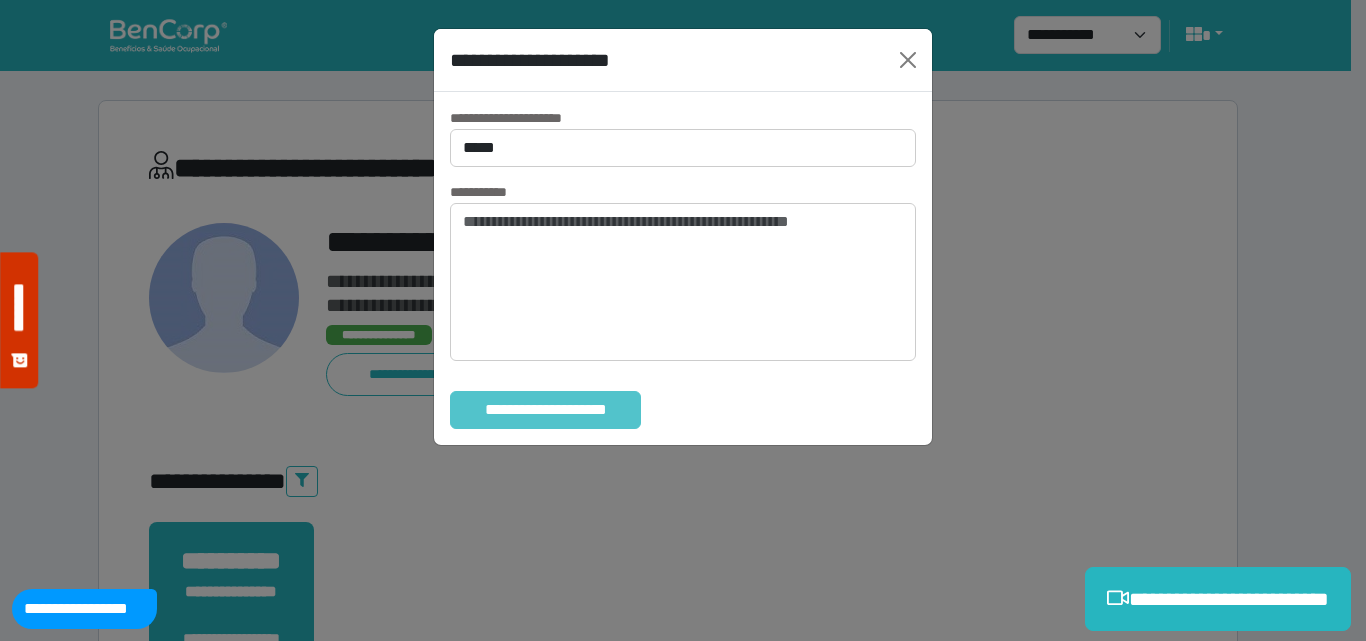 click on "**********" at bounding box center [545, 410] 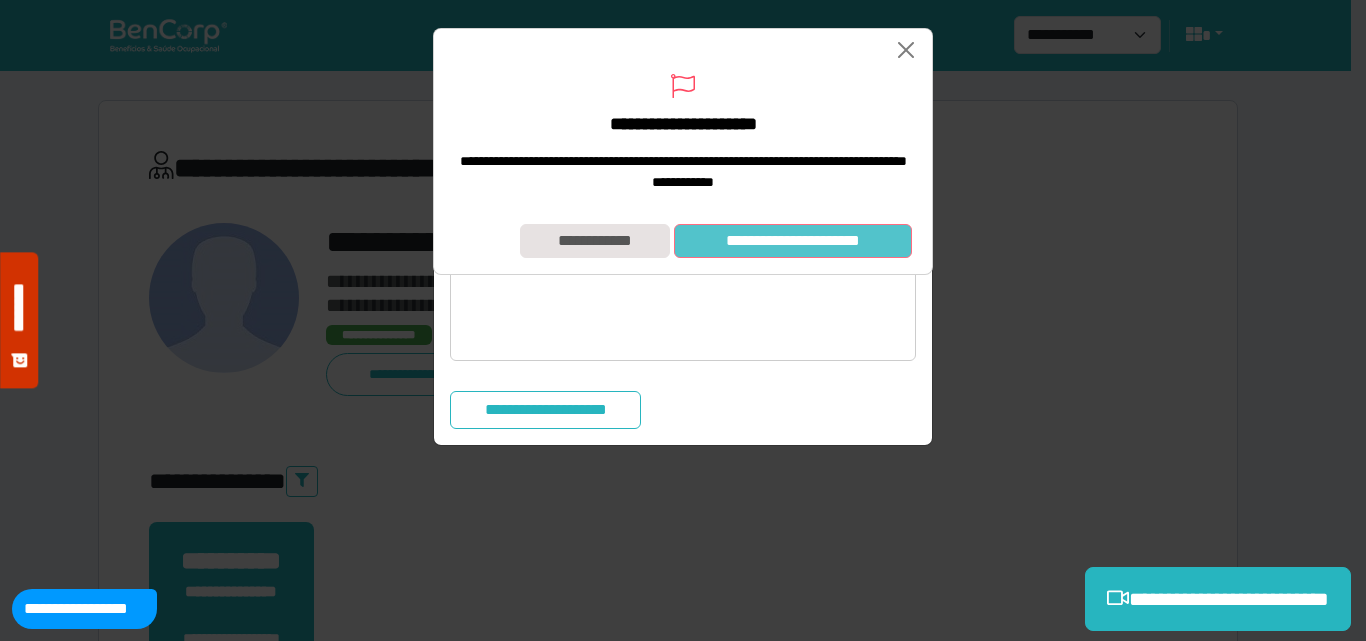 click on "**********" at bounding box center [793, 241] 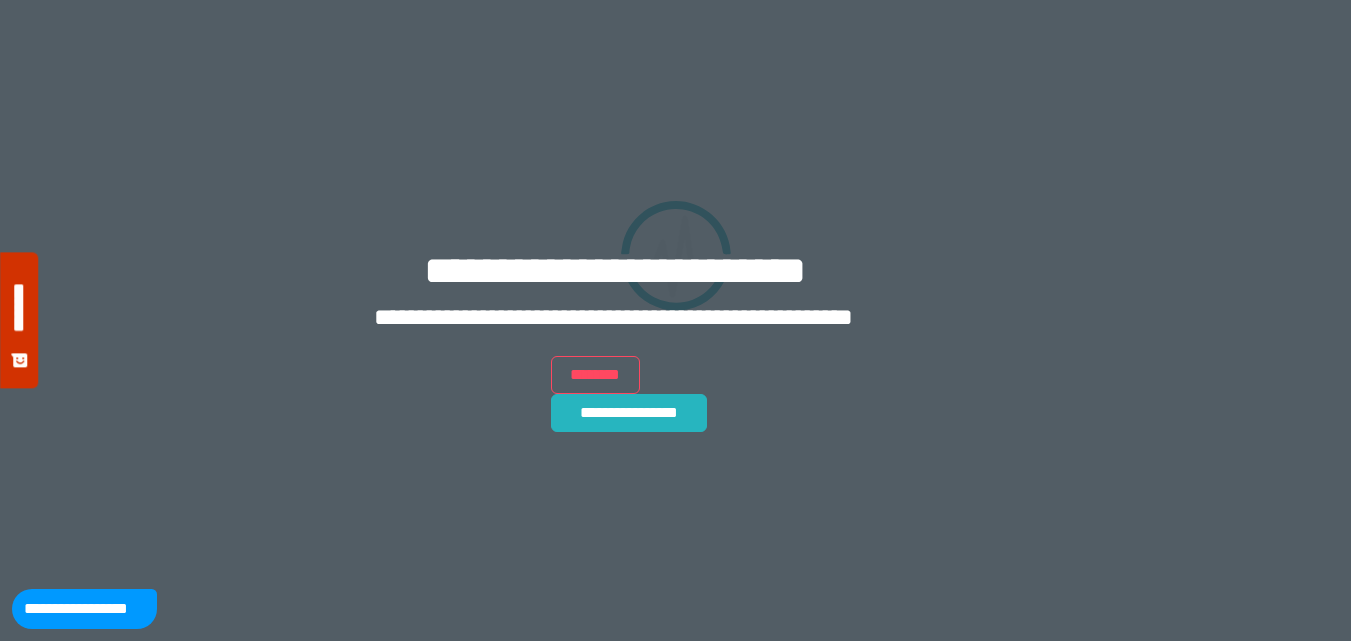 scroll, scrollTop: 0, scrollLeft: 0, axis: both 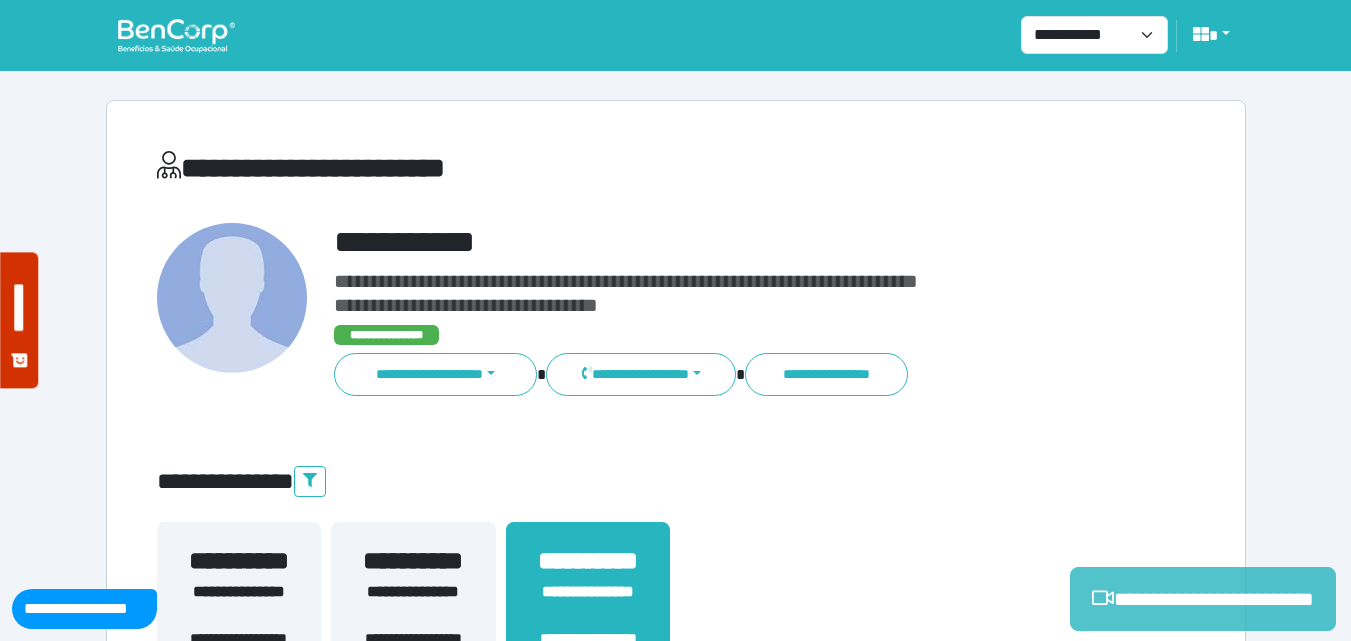 click on "**********" at bounding box center [1203, 599] 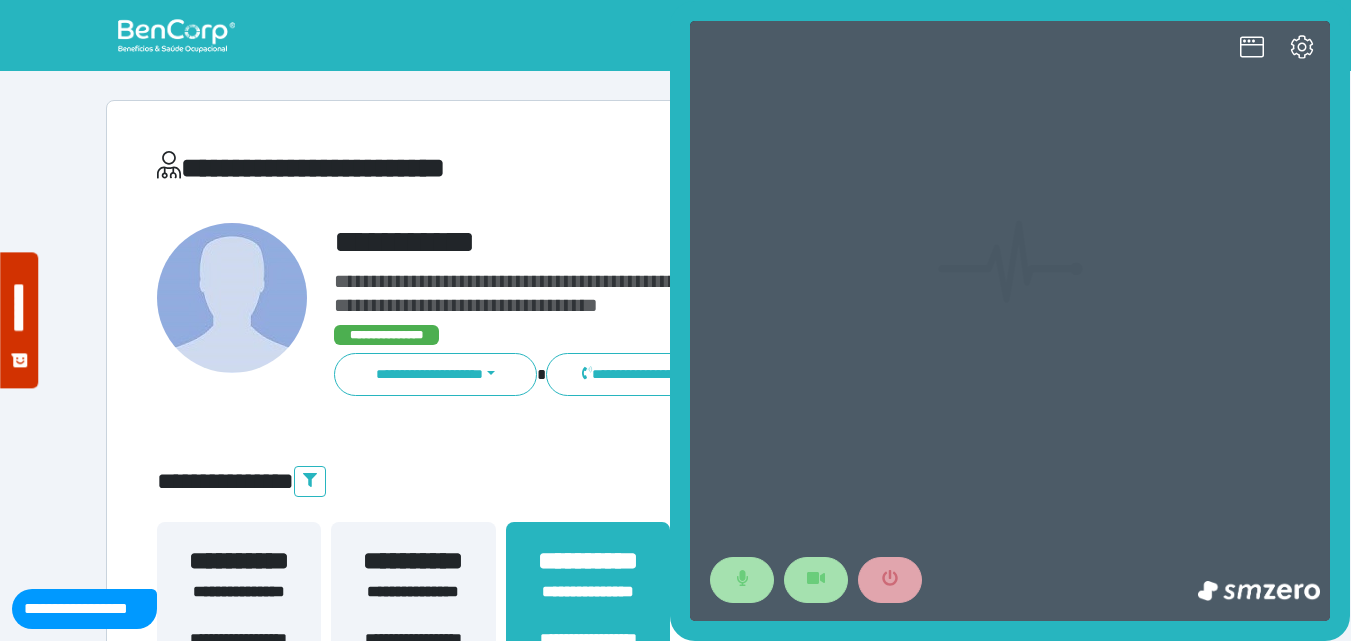 scroll, scrollTop: 0, scrollLeft: 0, axis: both 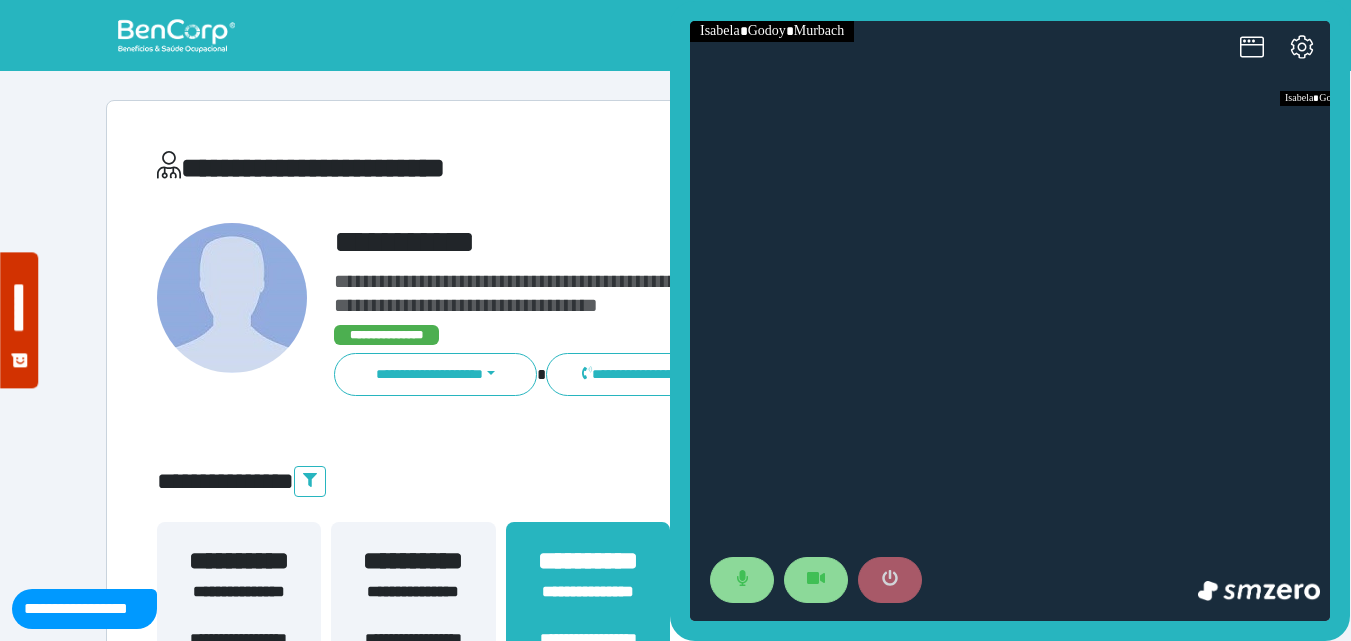 click at bounding box center [890, 580] 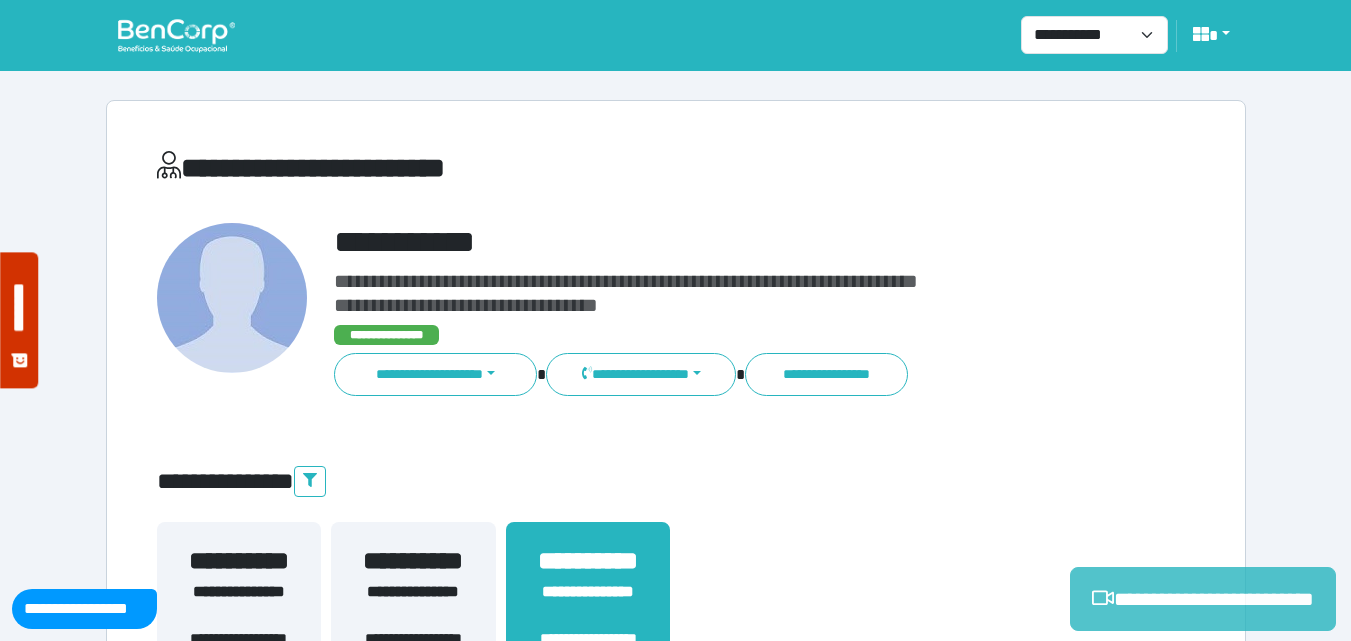 click on "**********" at bounding box center [1203, 599] 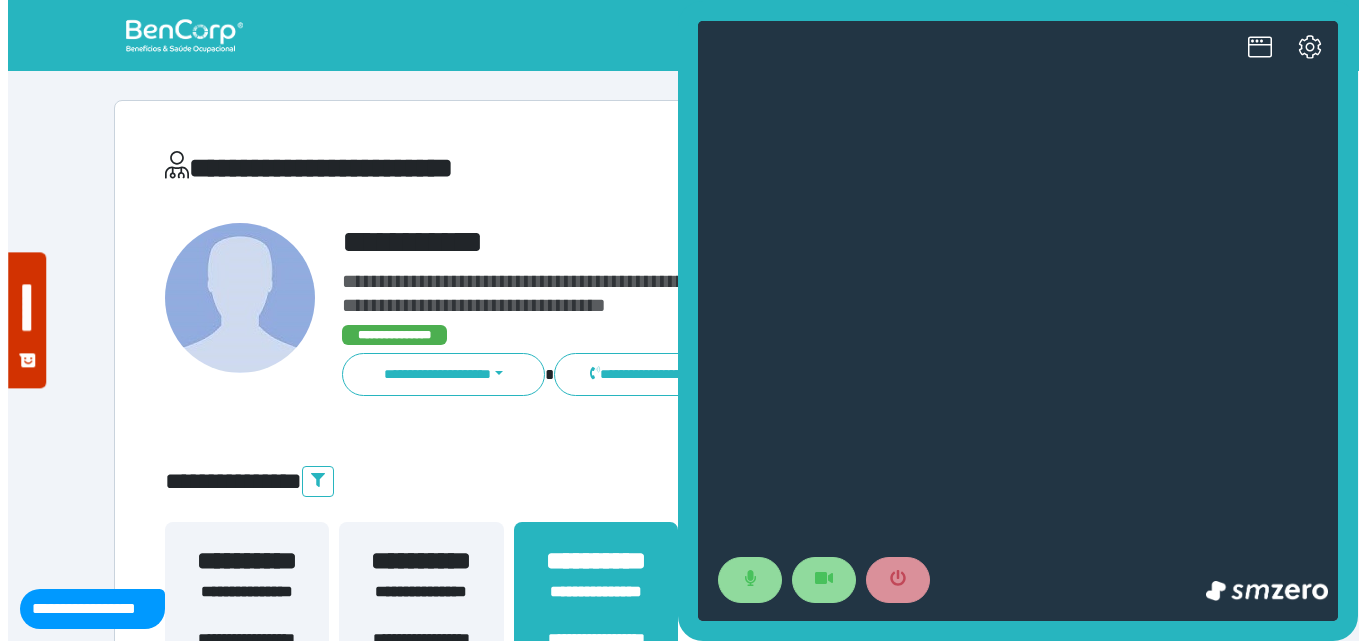 scroll, scrollTop: 0, scrollLeft: 0, axis: both 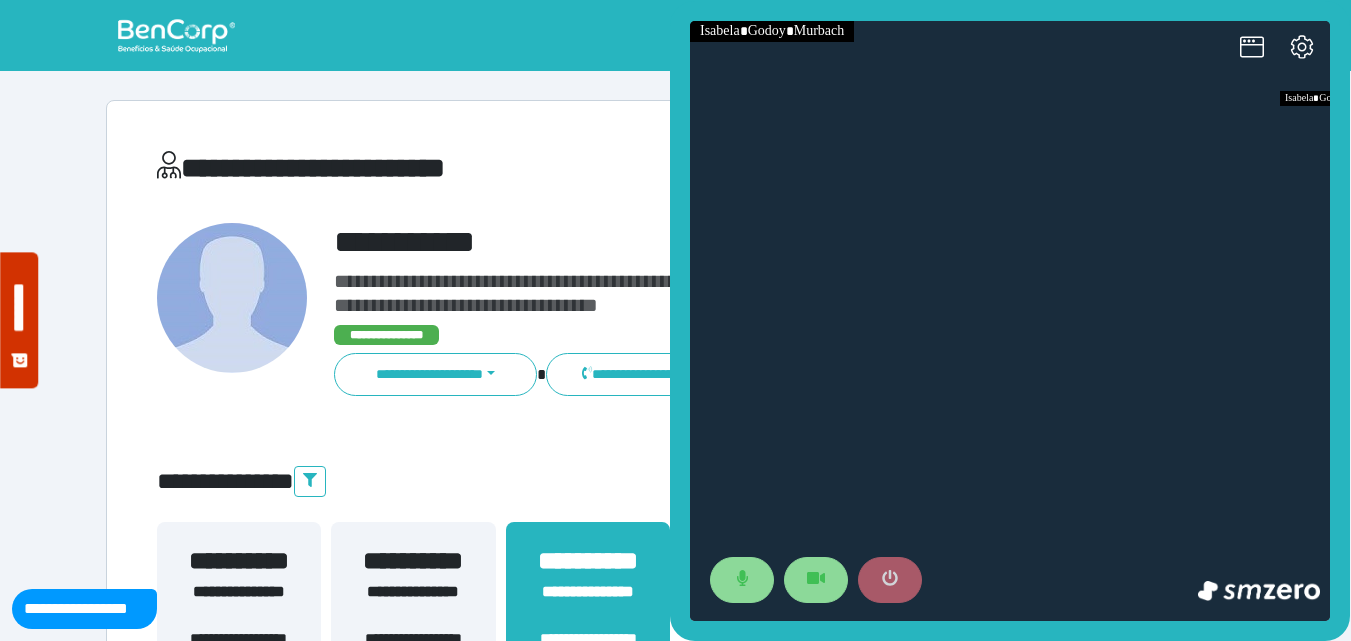 drag, startPoint x: 887, startPoint y: 587, endPoint x: 889, endPoint y: 572, distance: 15.132746 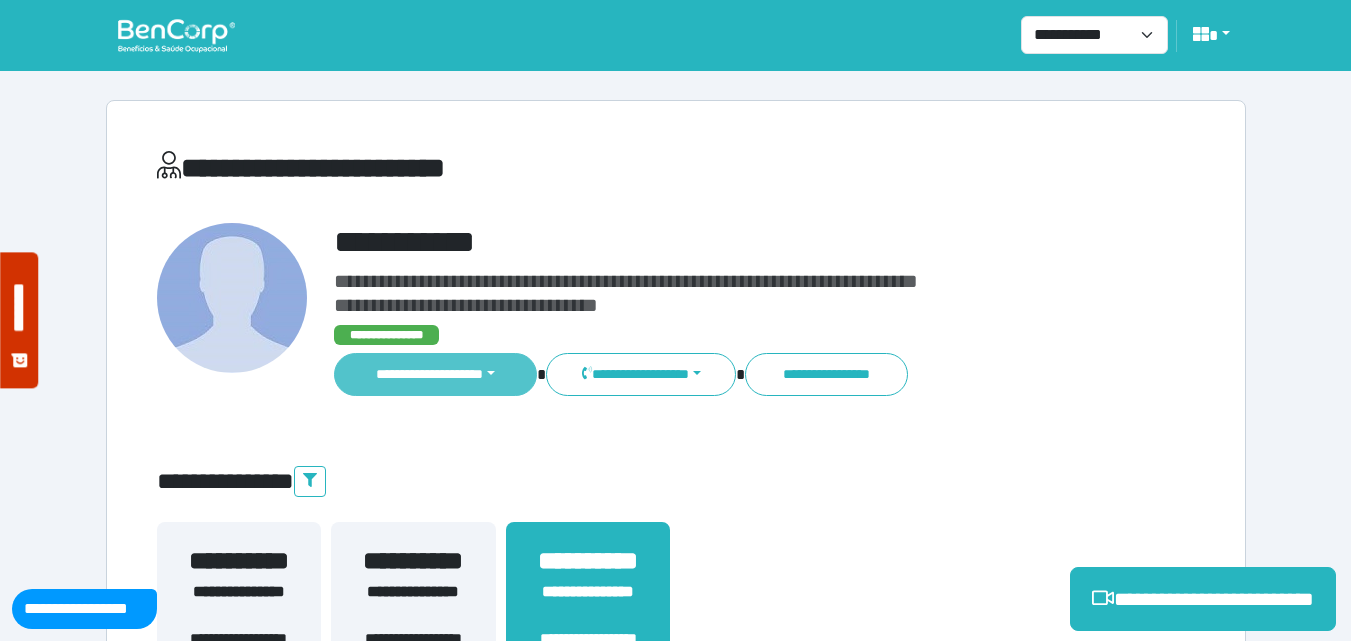 click on "**********" at bounding box center [436, 374] 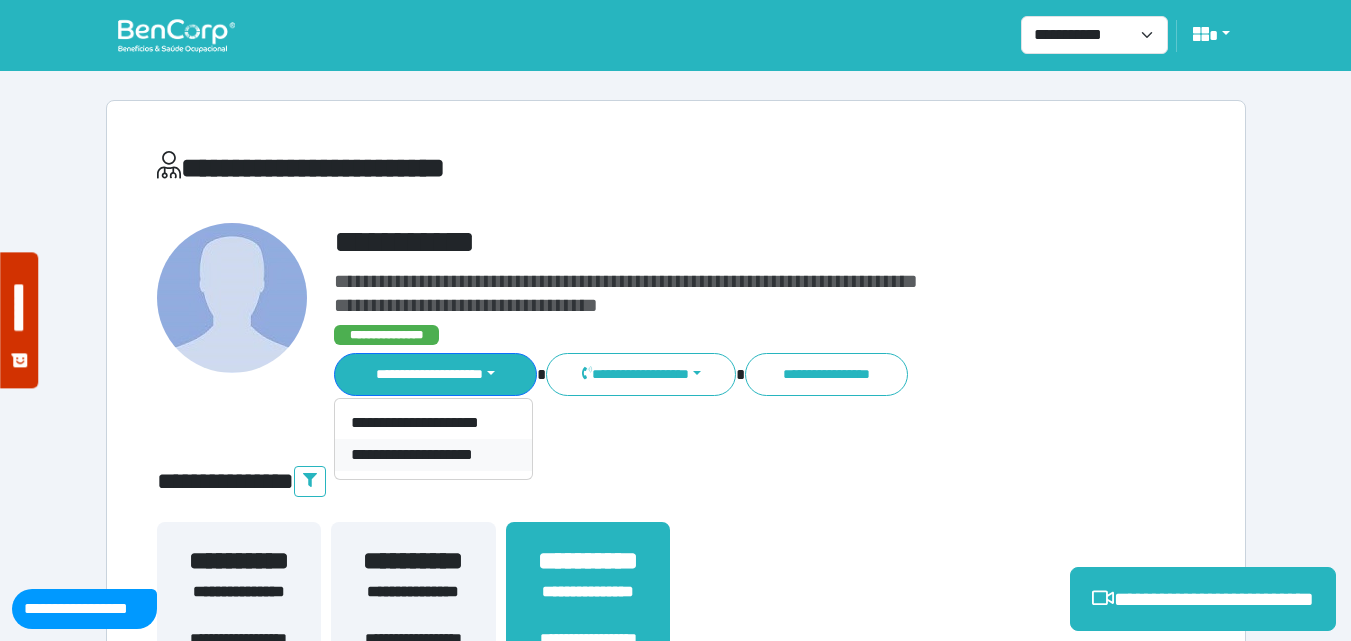 click on "**********" at bounding box center (433, 455) 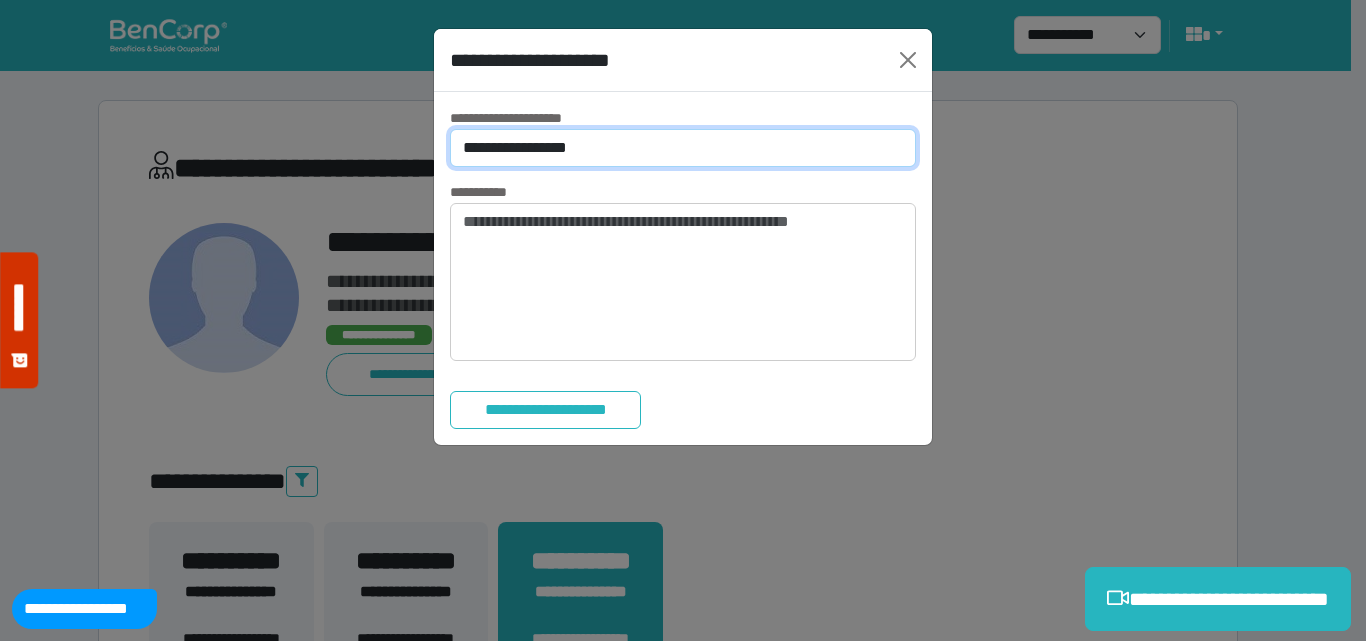 click on "**********" at bounding box center [683, 148] 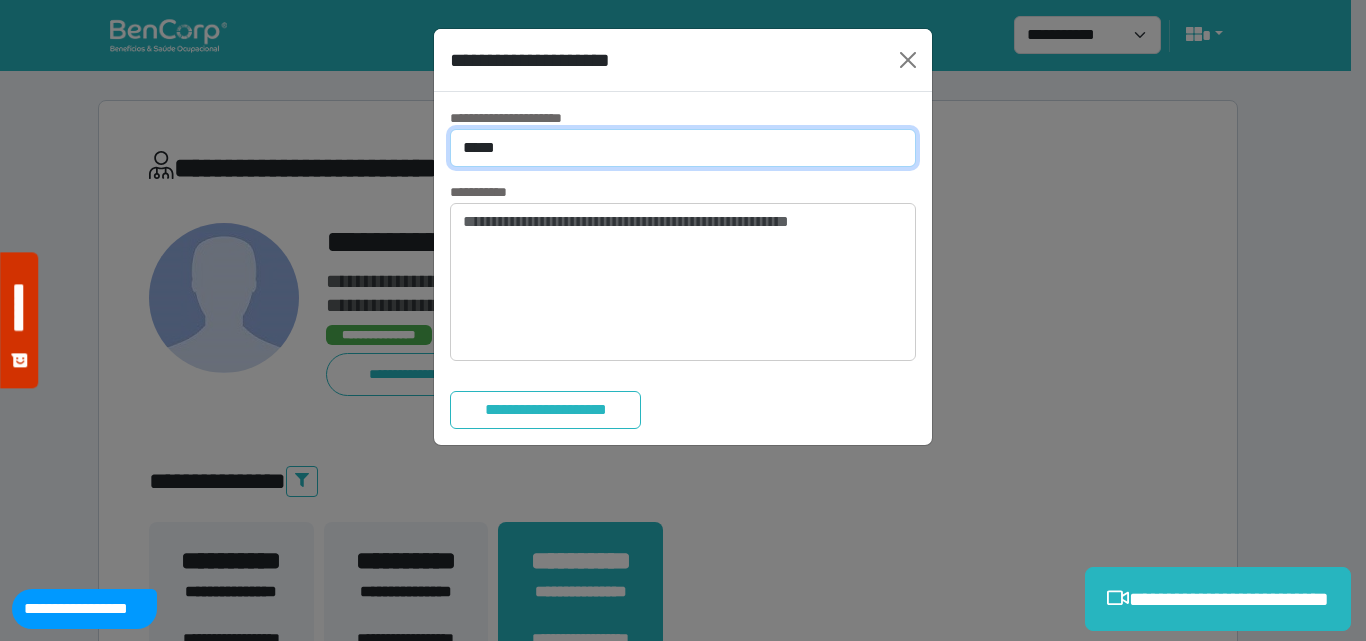 click on "**********" at bounding box center [683, 148] 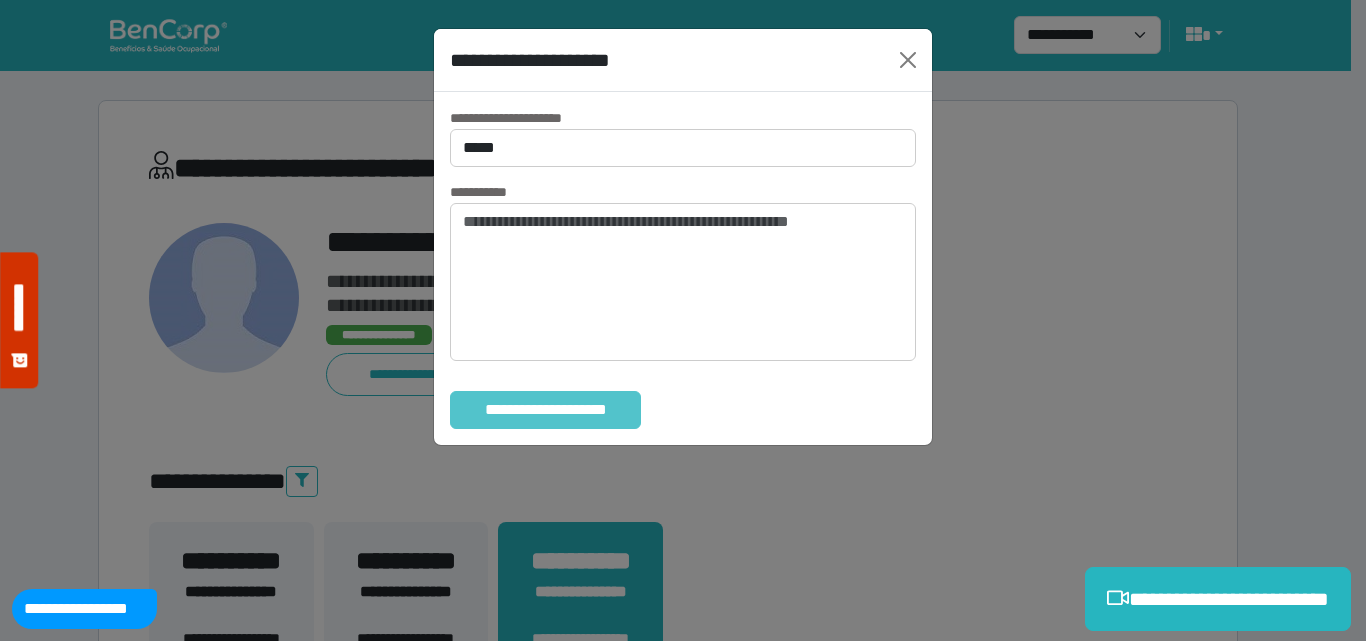 click on "**********" at bounding box center (545, 410) 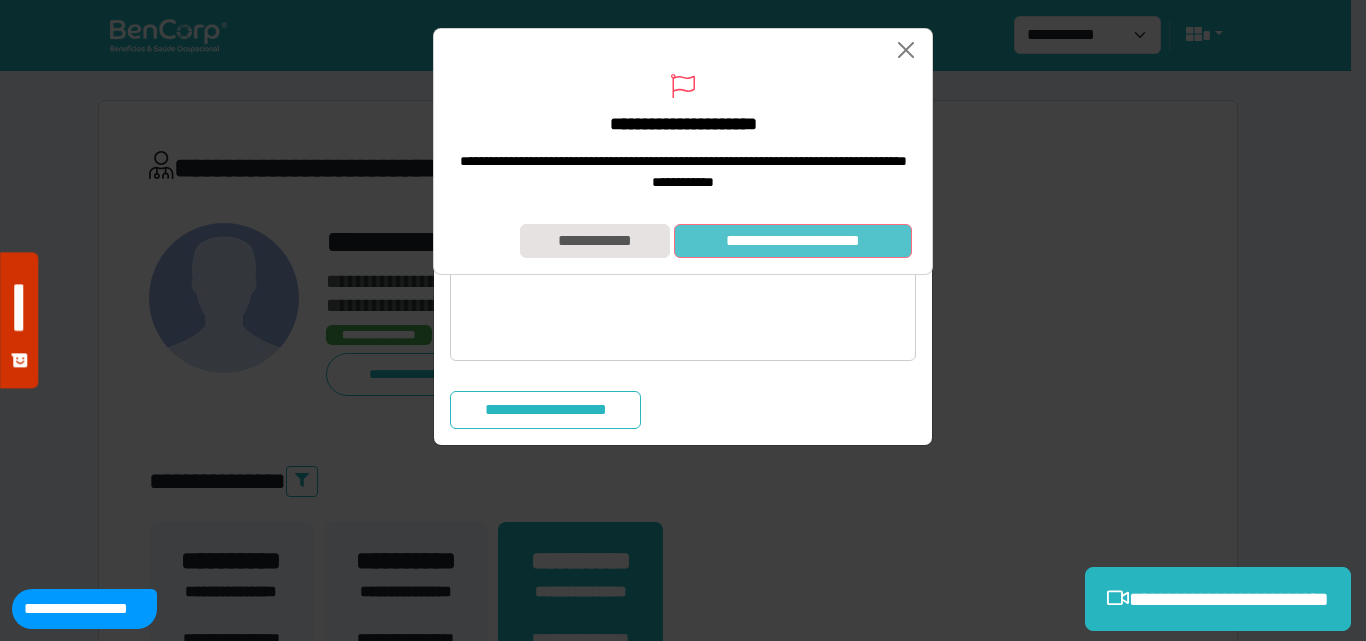 click on "**********" at bounding box center [793, 241] 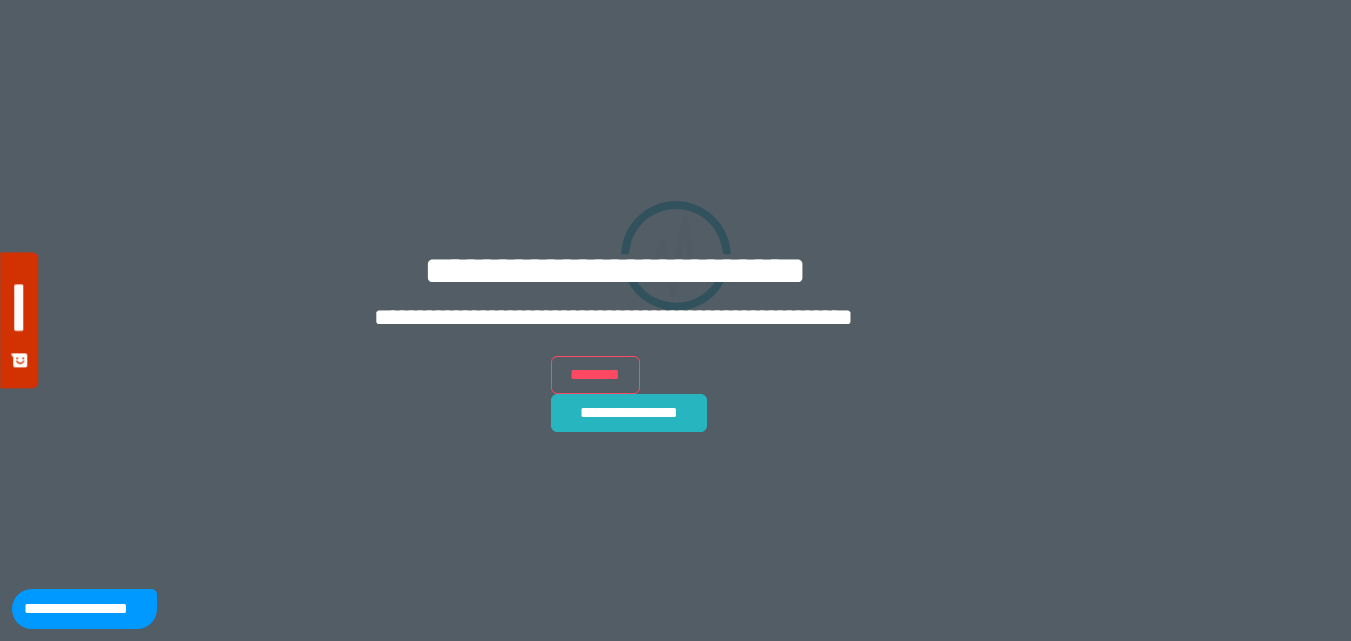 scroll, scrollTop: 0, scrollLeft: 0, axis: both 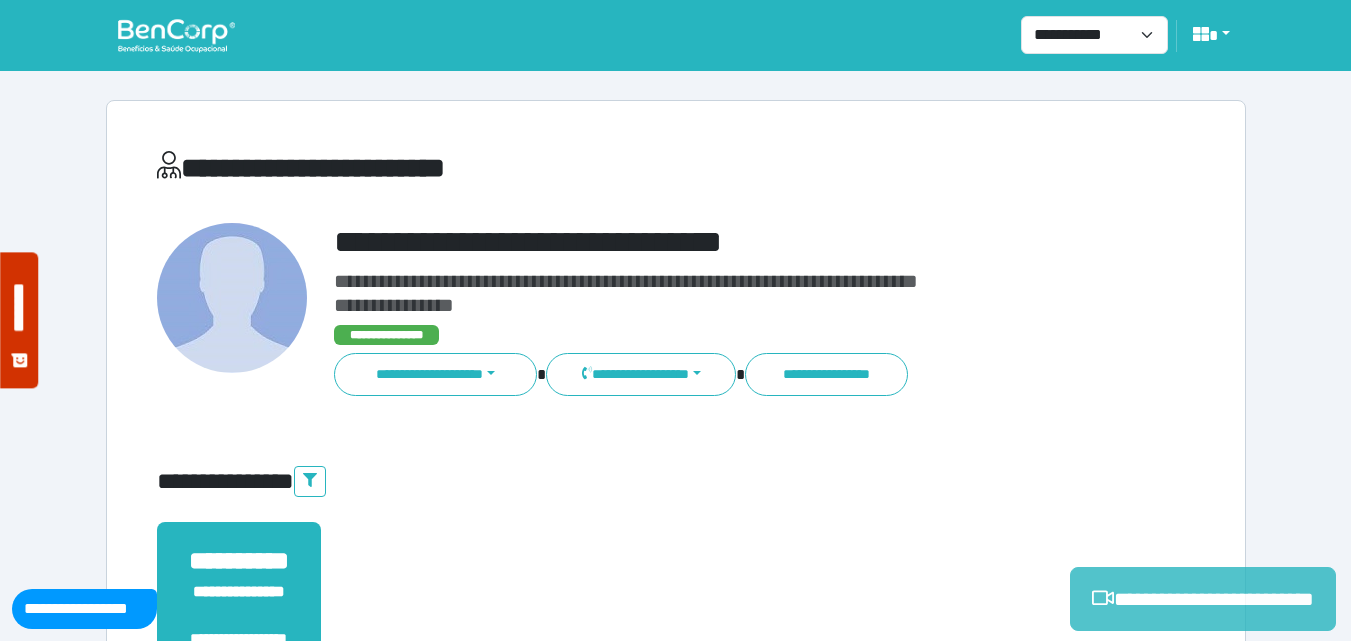 click on "**********" at bounding box center (1203, 599) 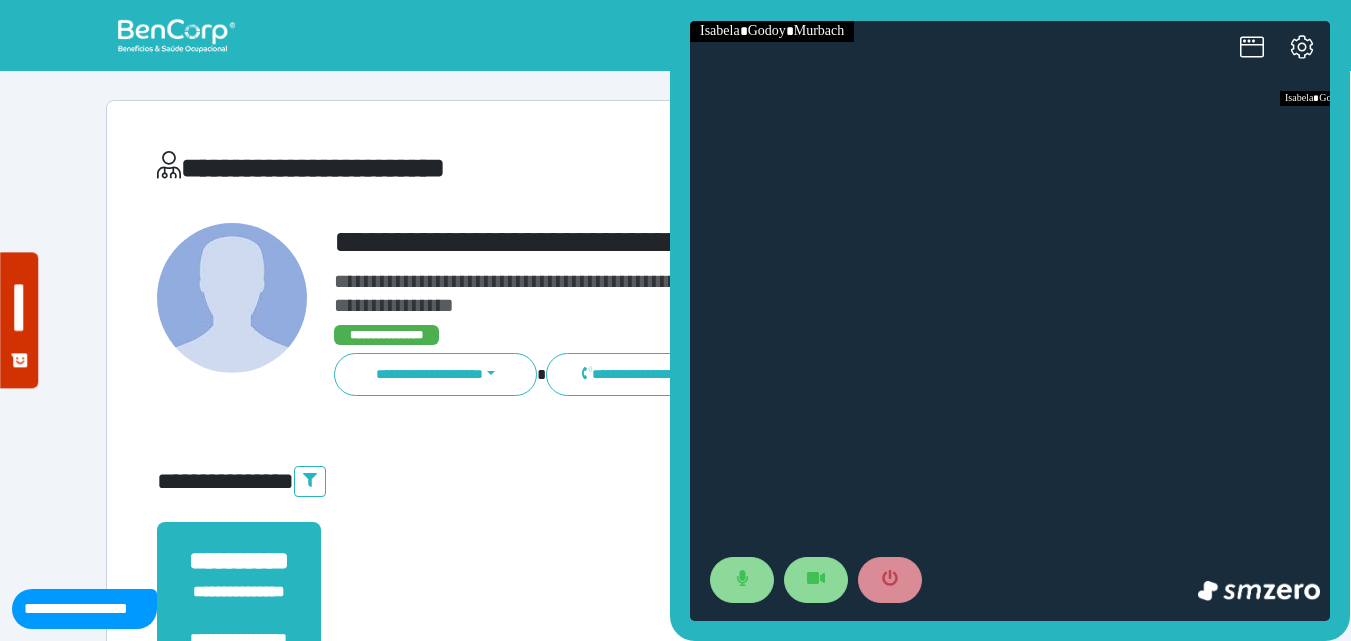 scroll, scrollTop: 0, scrollLeft: 0, axis: both 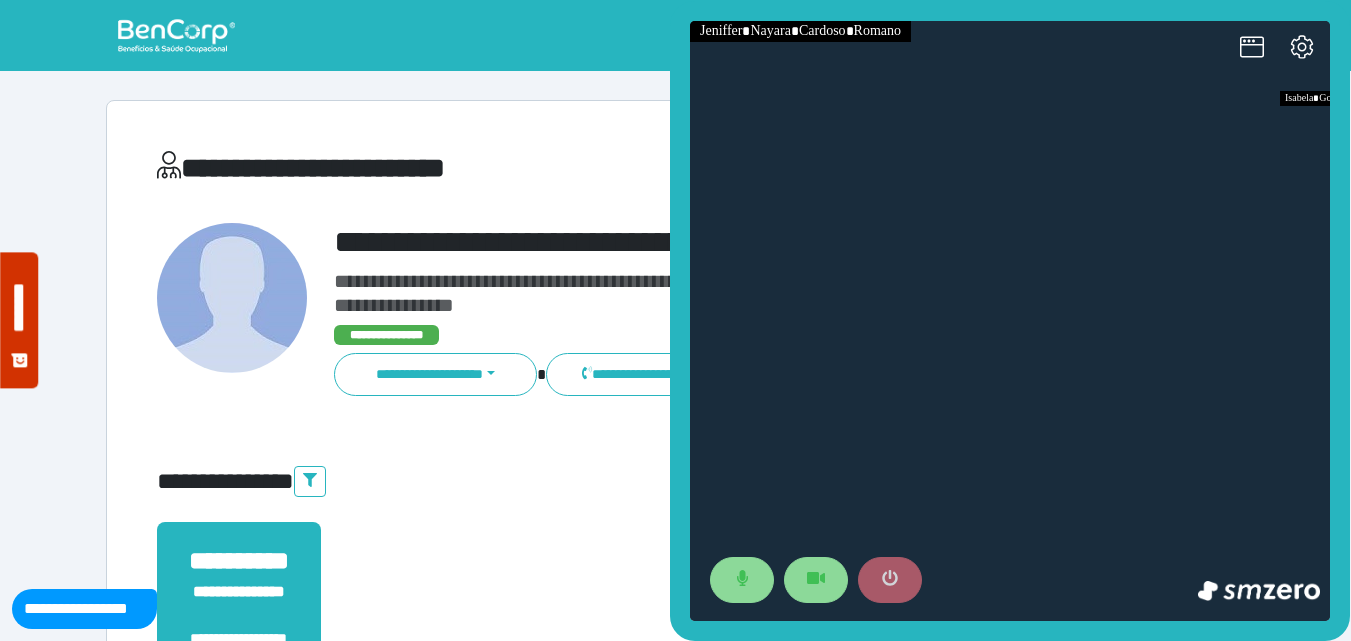 click at bounding box center (890, 580) 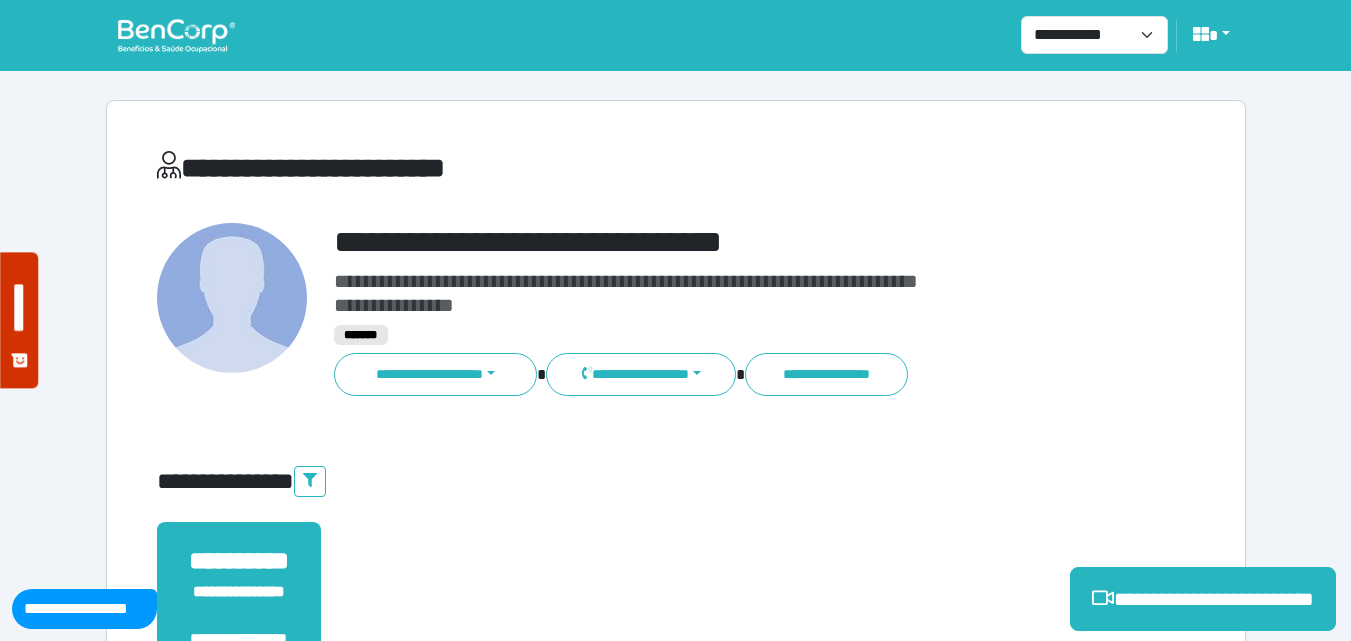 scroll, scrollTop: 495, scrollLeft: 0, axis: vertical 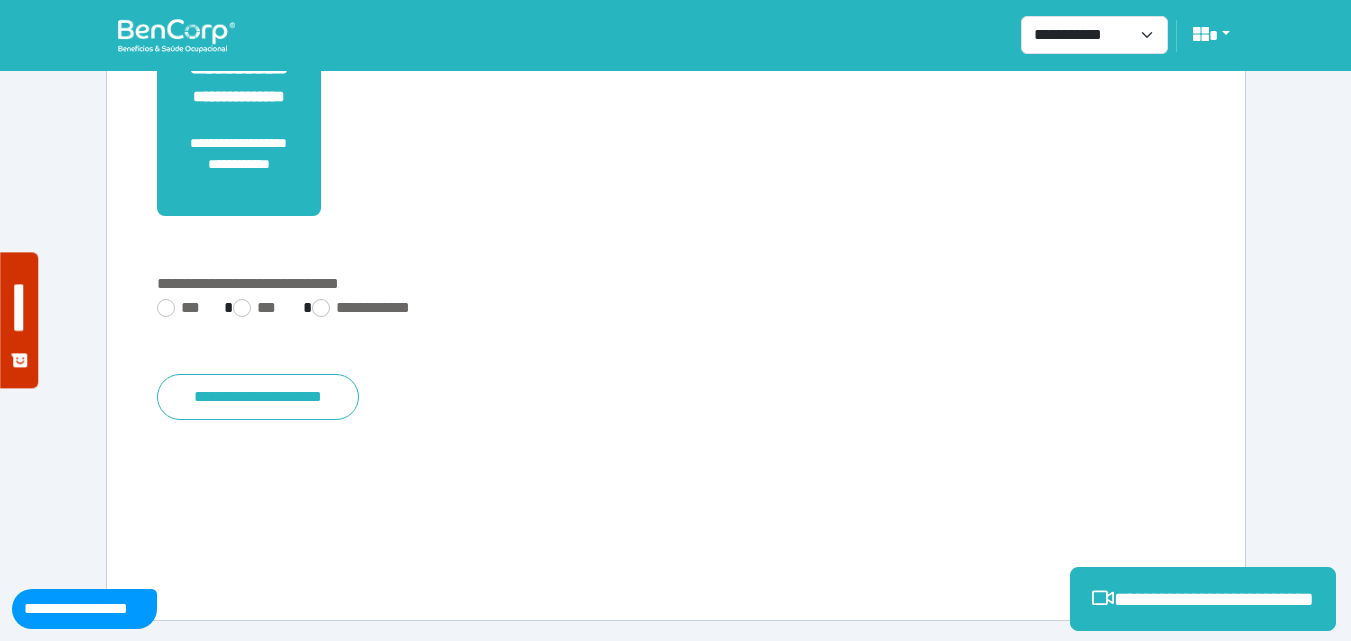 click on "**********" at bounding box center [676, 310] 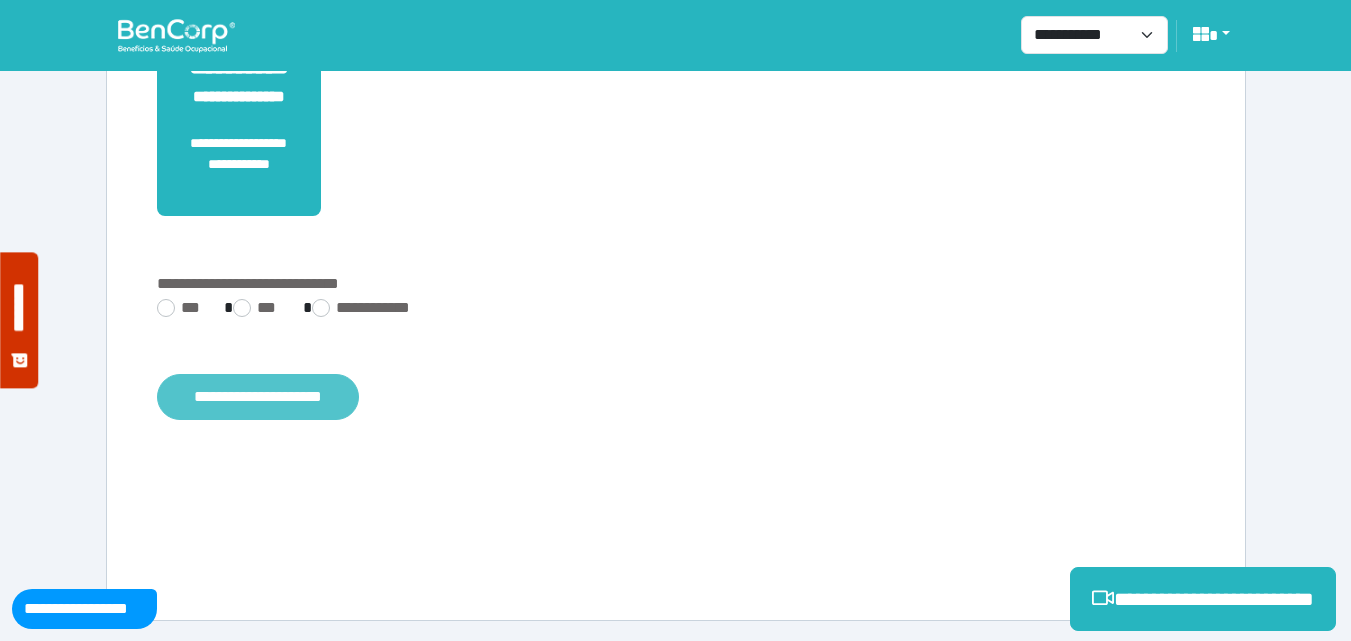 click on "**********" at bounding box center (258, 397) 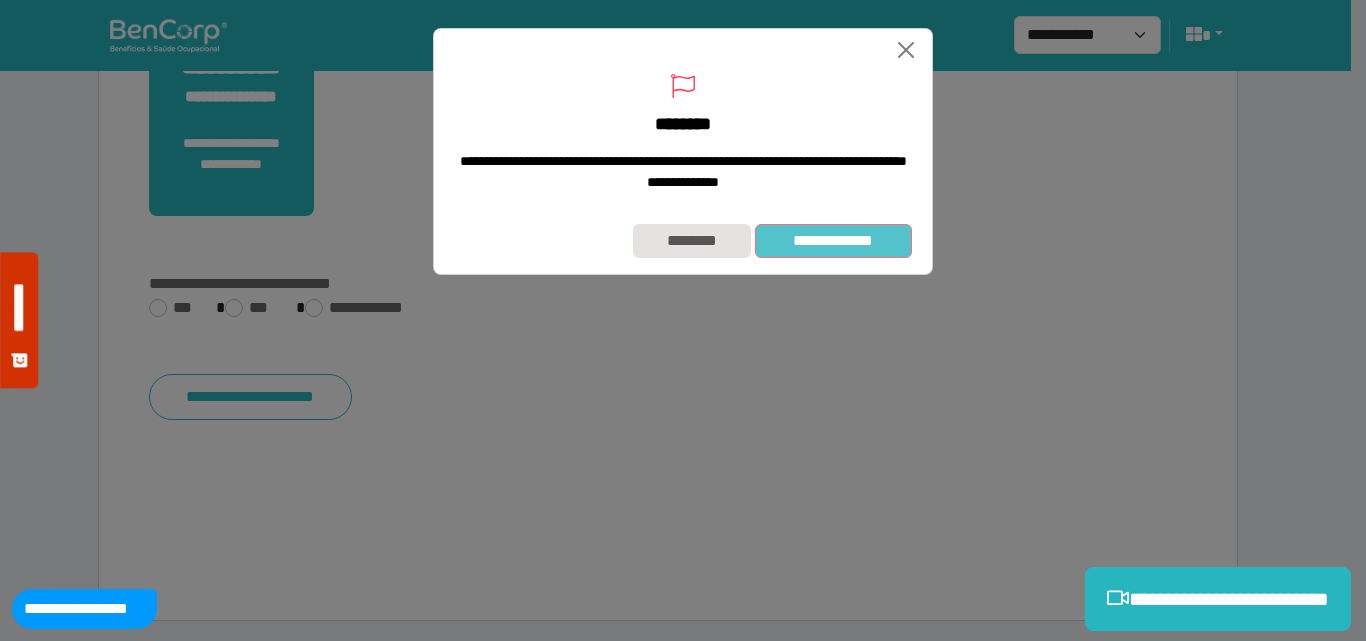 click on "**********" at bounding box center (833, 241) 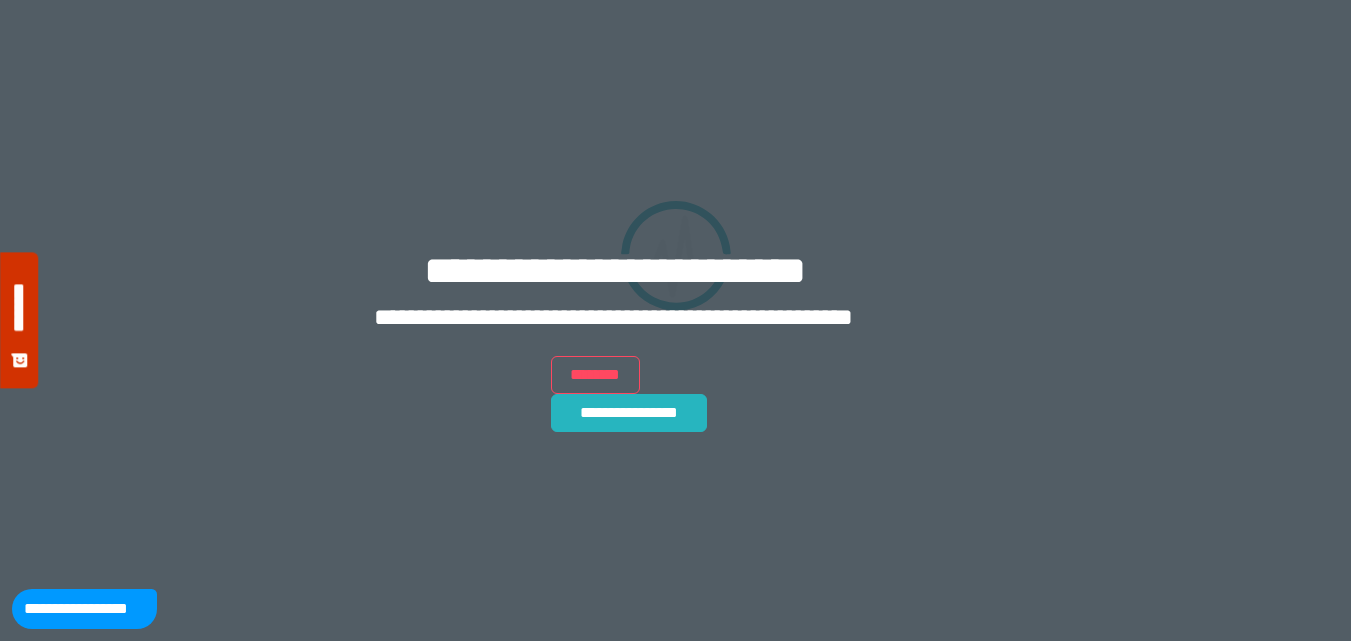 scroll, scrollTop: 0, scrollLeft: 0, axis: both 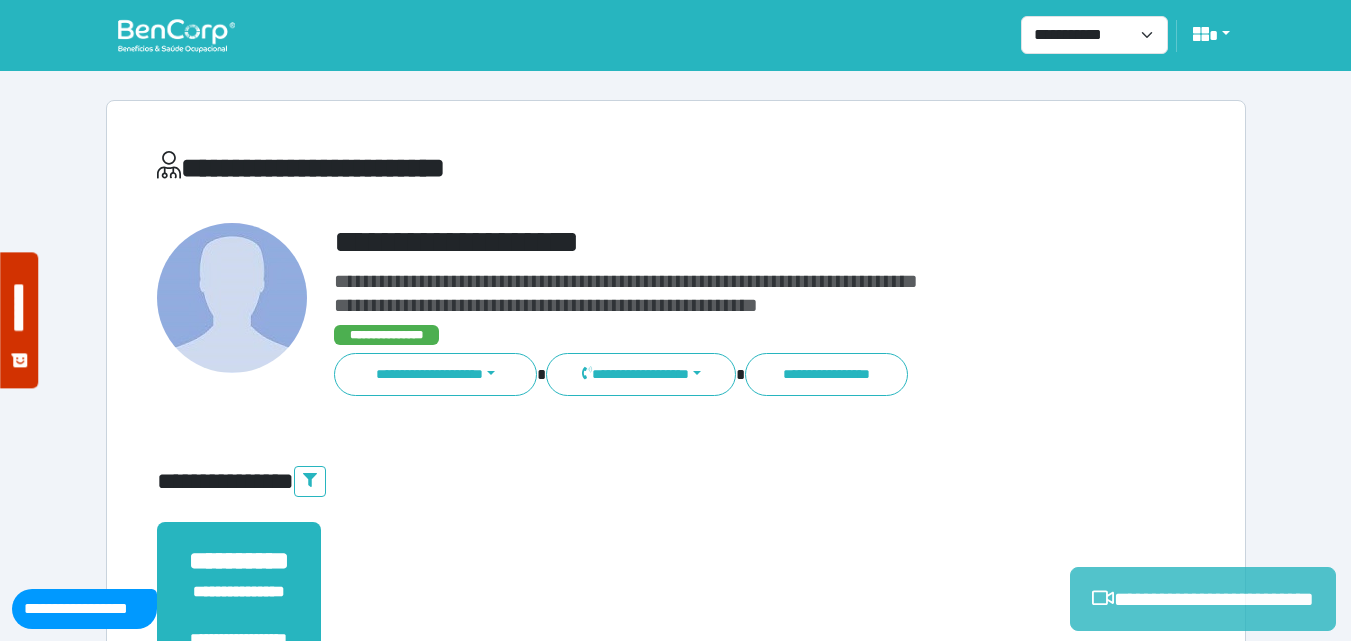 click on "**********" at bounding box center (1203, 599) 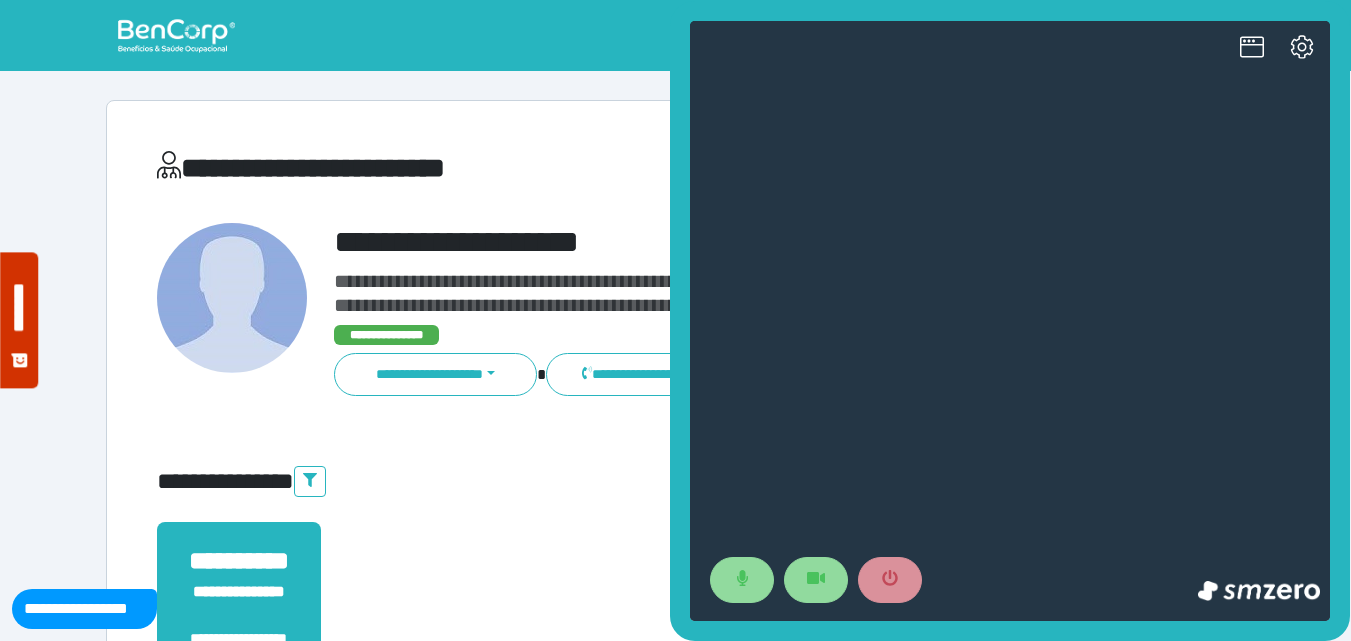 scroll, scrollTop: 0, scrollLeft: 0, axis: both 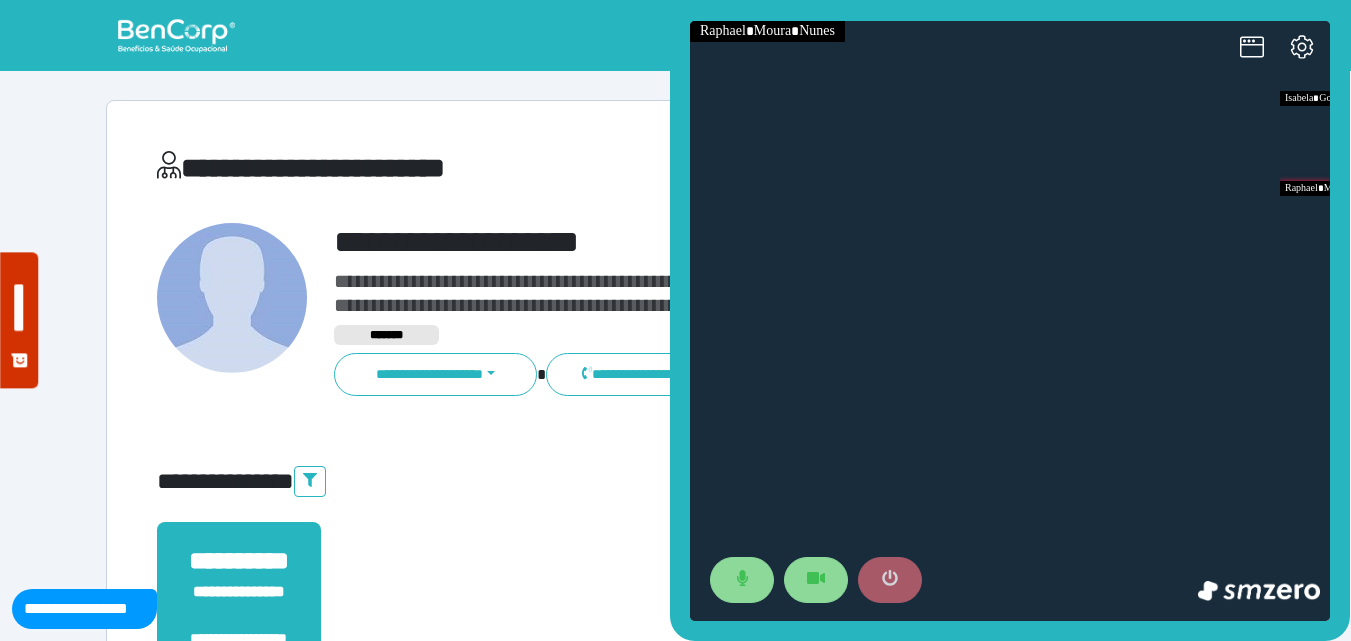 click at bounding box center [890, 580] 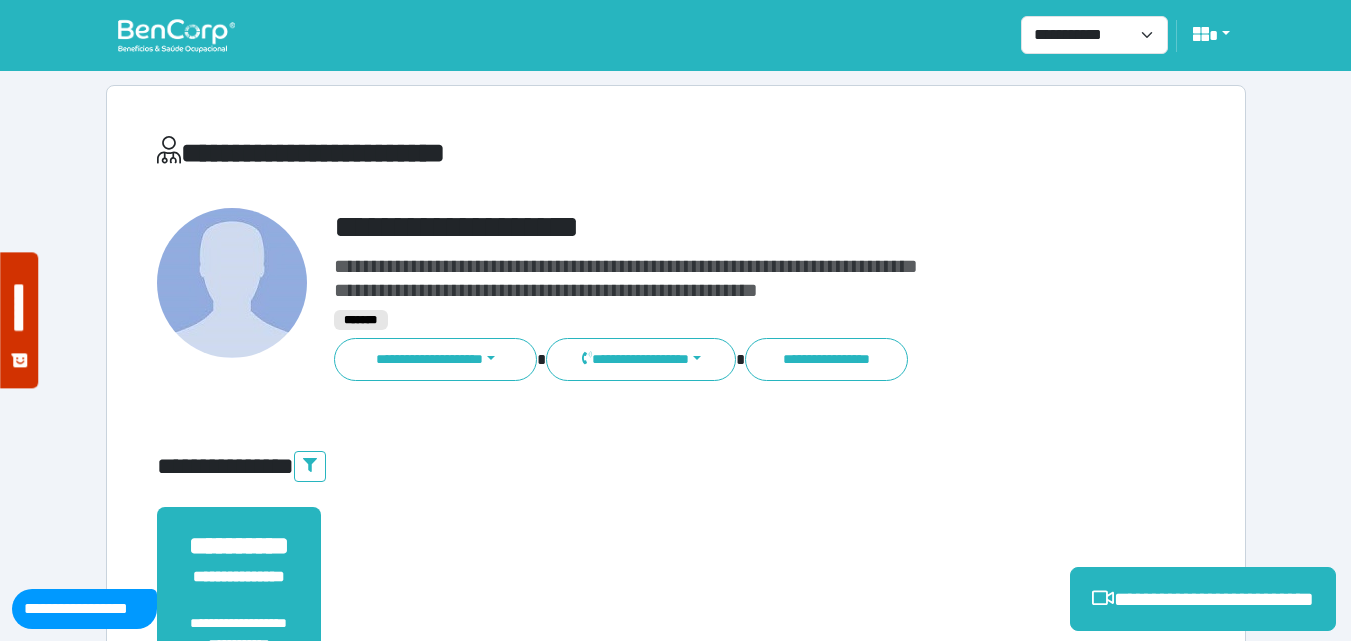 scroll, scrollTop: 495, scrollLeft: 0, axis: vertical 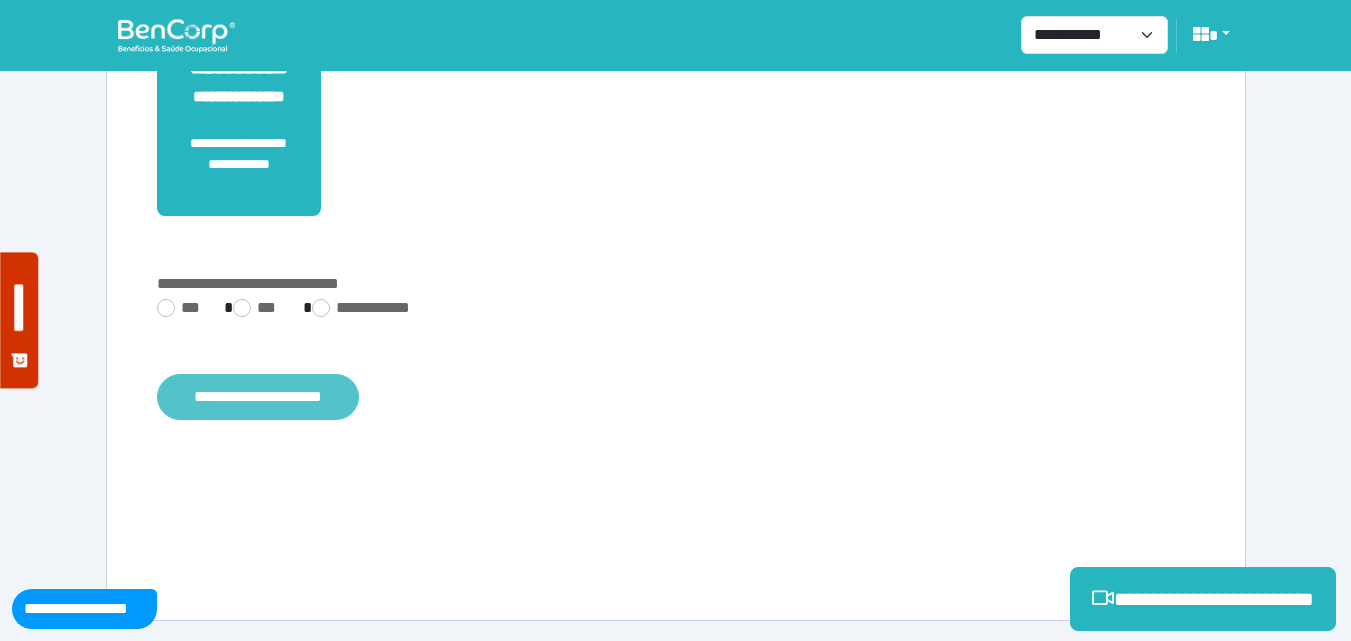 click on "**********" at bounding box center (258, 397) 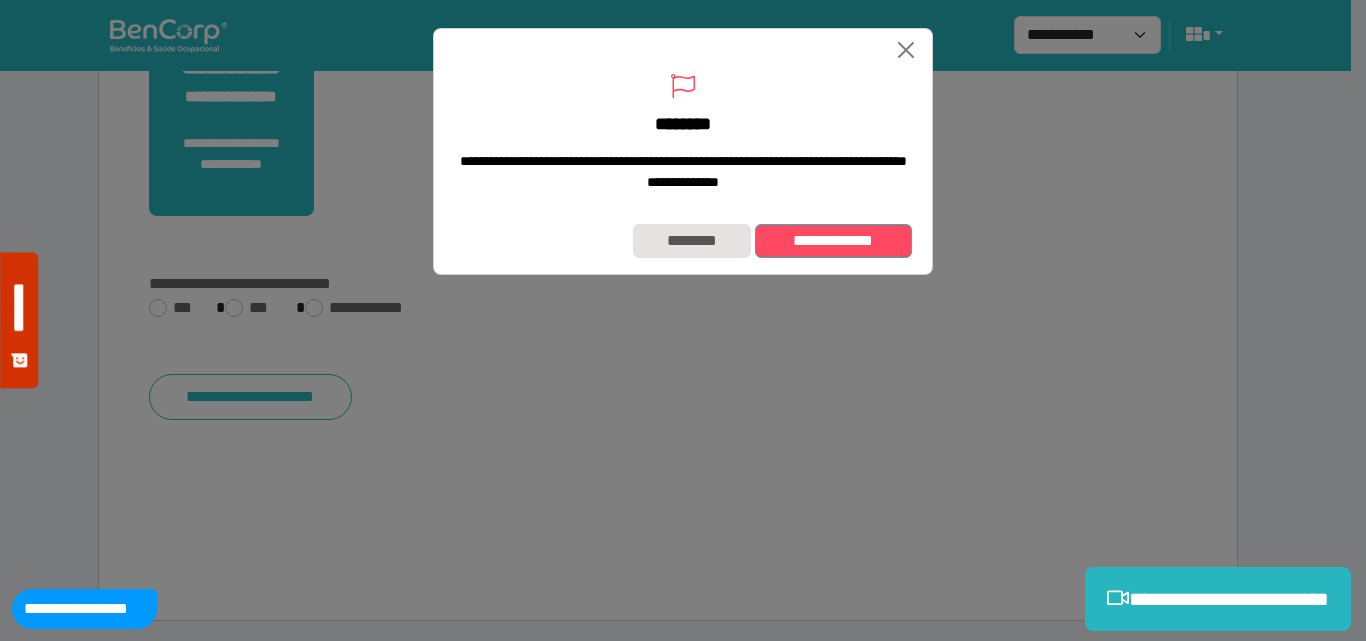 click on "**********" at bounding box center (833, 241) 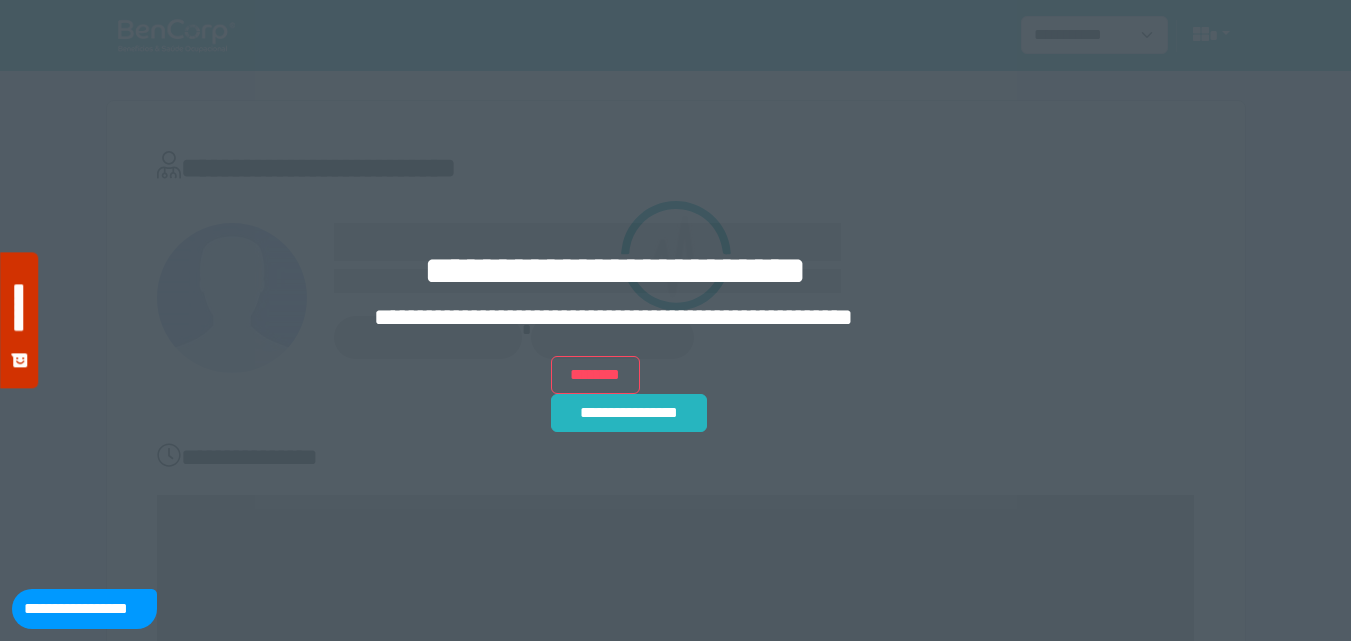 scroll, scrollTop: 0, scrollLeft: 0, axis: both 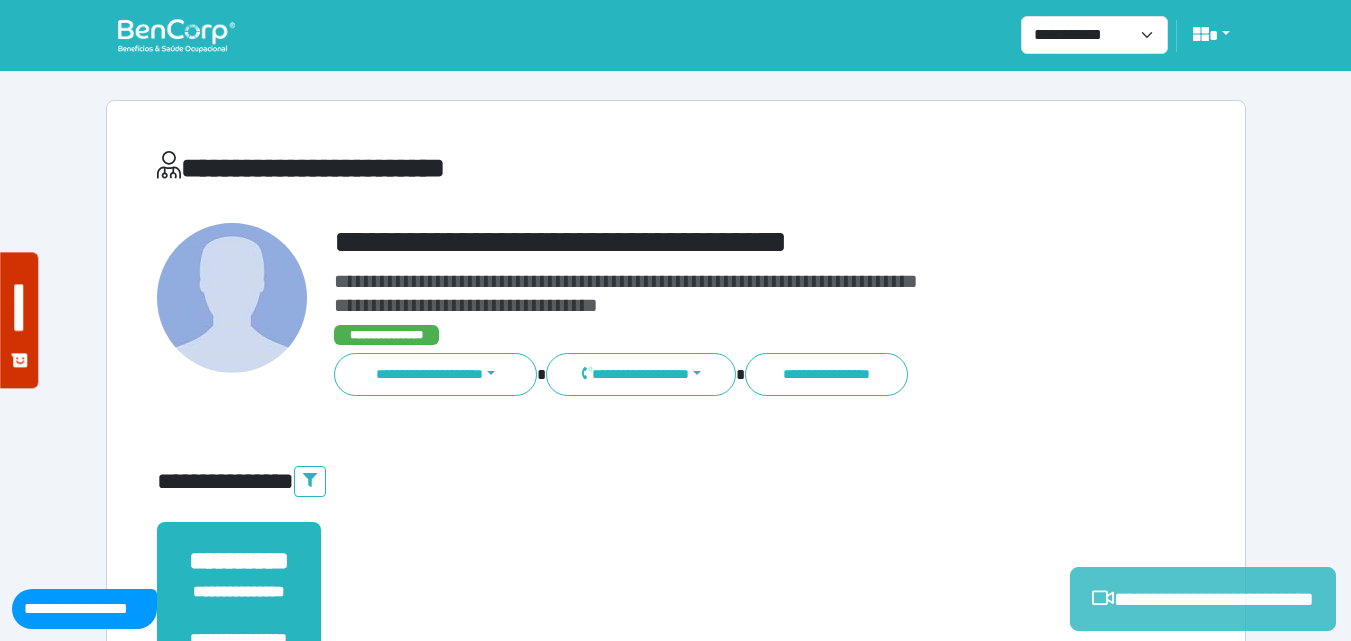 click on "**********" at bounding box center (1203, 599) 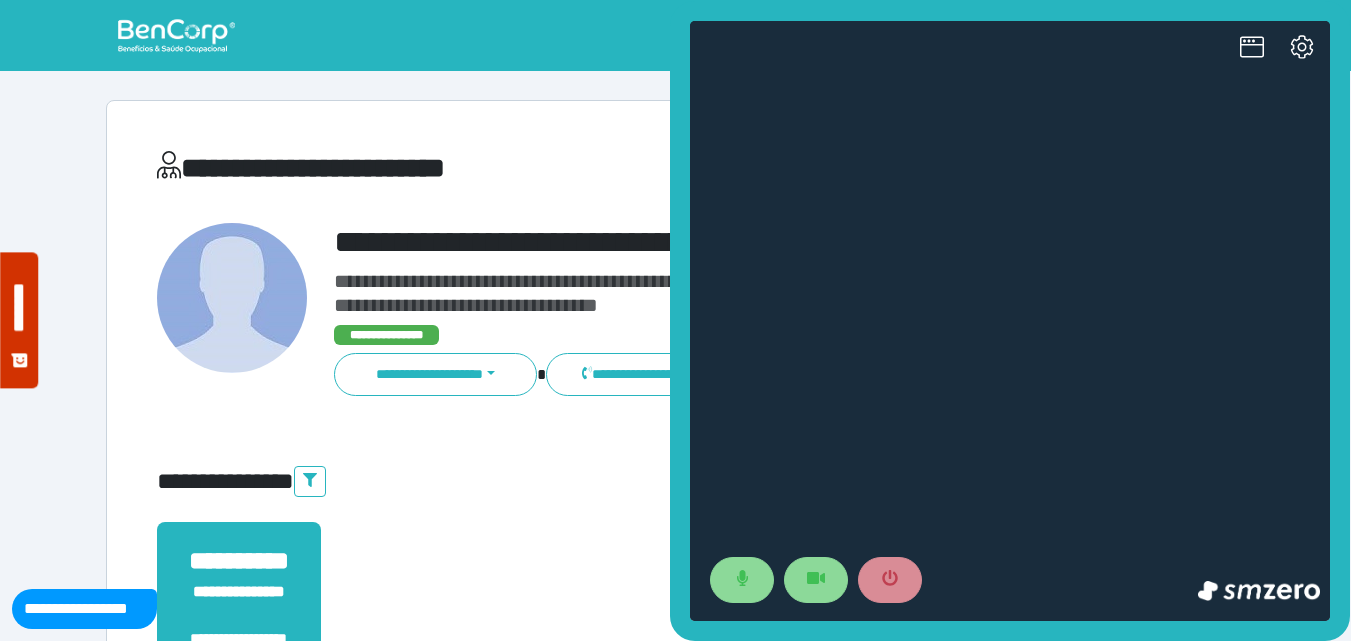 scroll, scrollTop: 0, scrollLeft: 0, axis: both 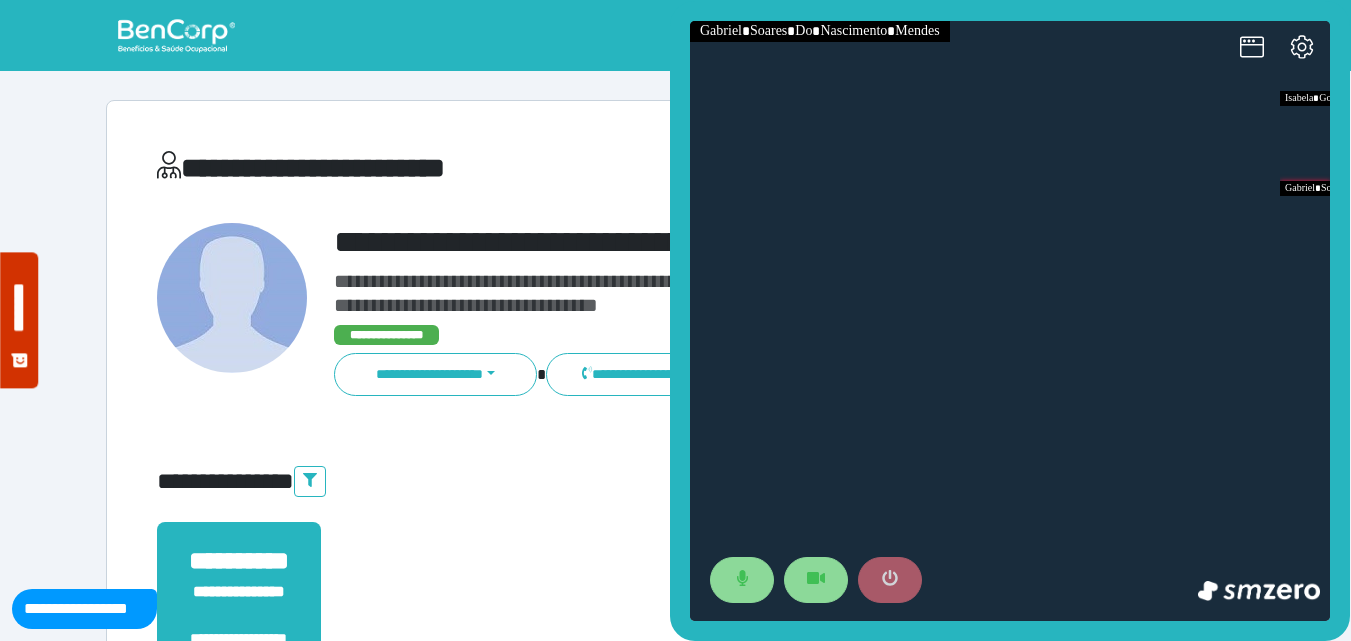 click 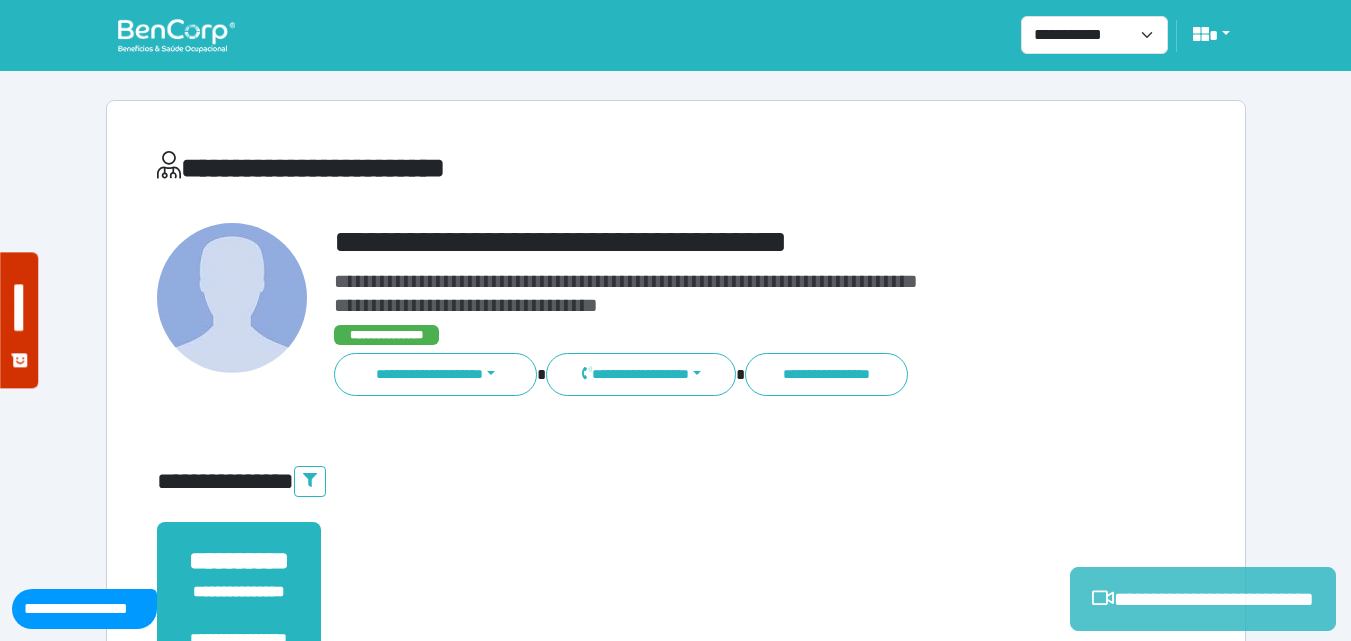 click on "**********" at bounding box center [1203, 599] 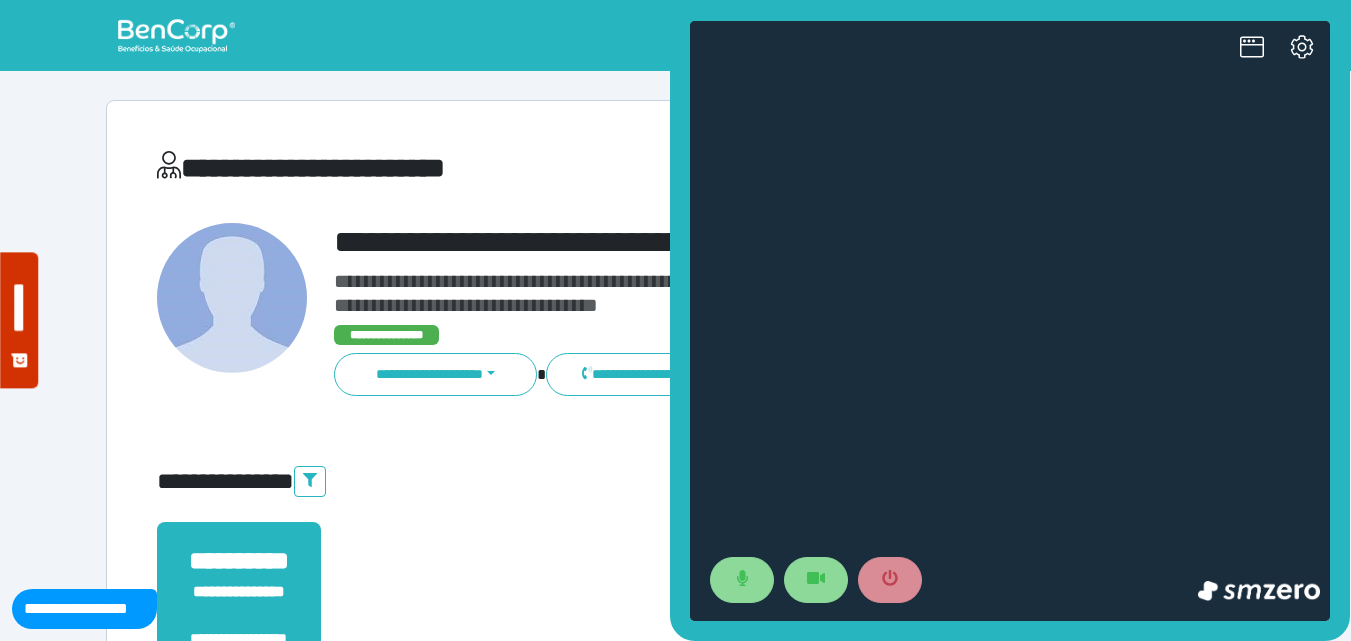 scroll, scrollTop: 0, scrollLeft: 0, axis: both 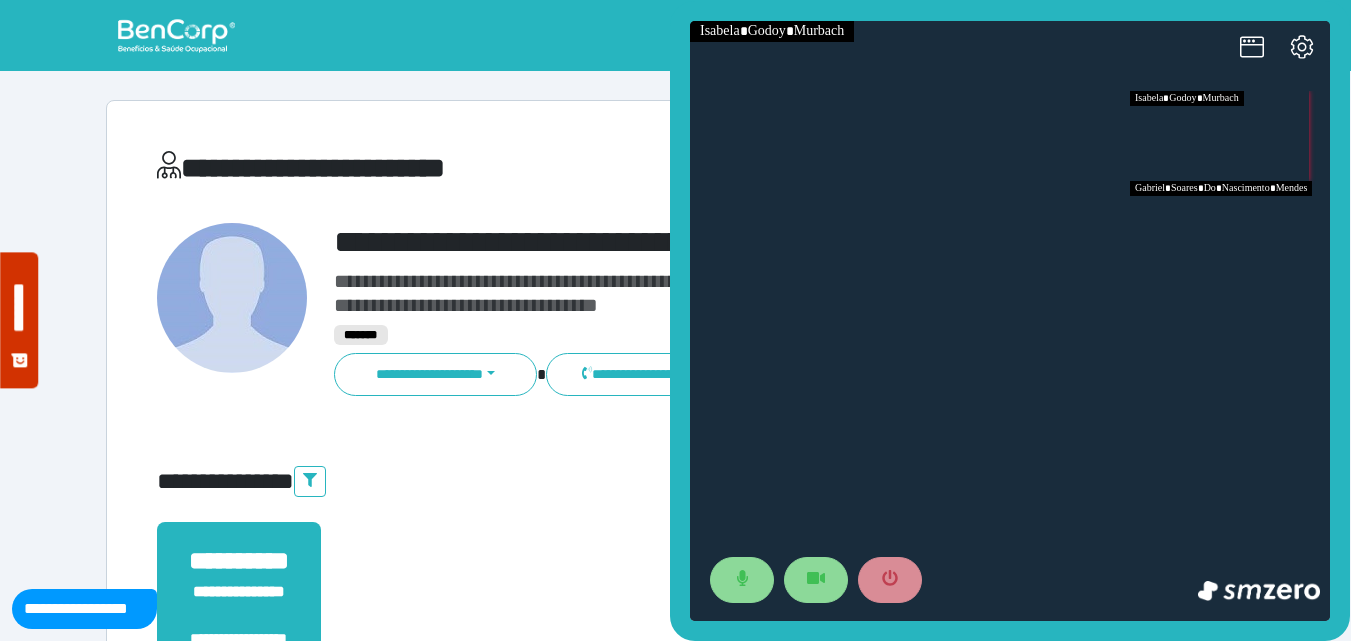 click at bounding box center [1230, 226] 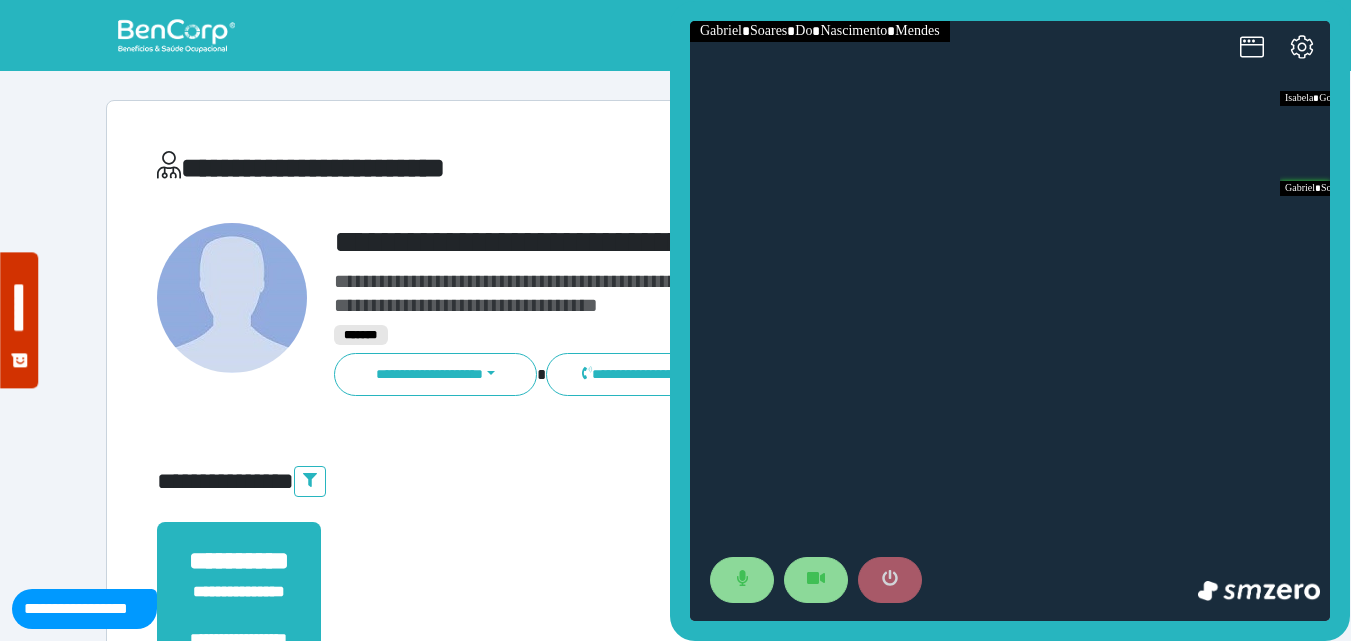 click at bounding box center (890, 580) 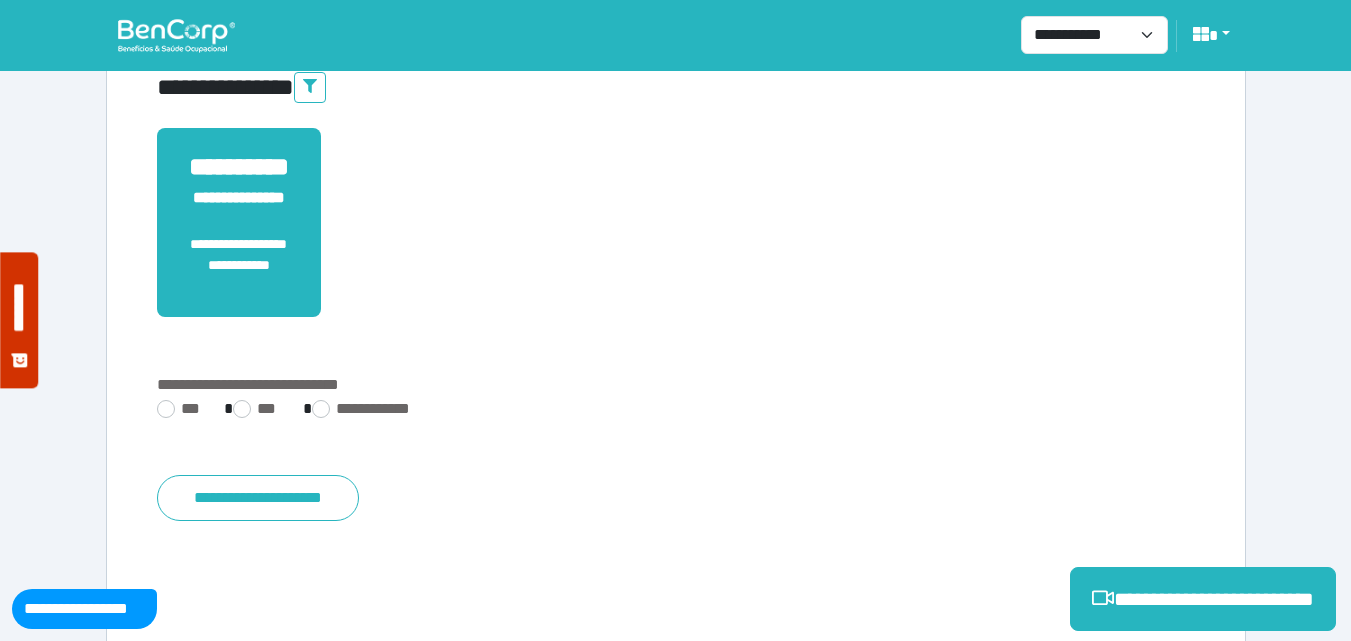 scroll, scrollTop: 495, scrollLeft: 0, axis: vertical 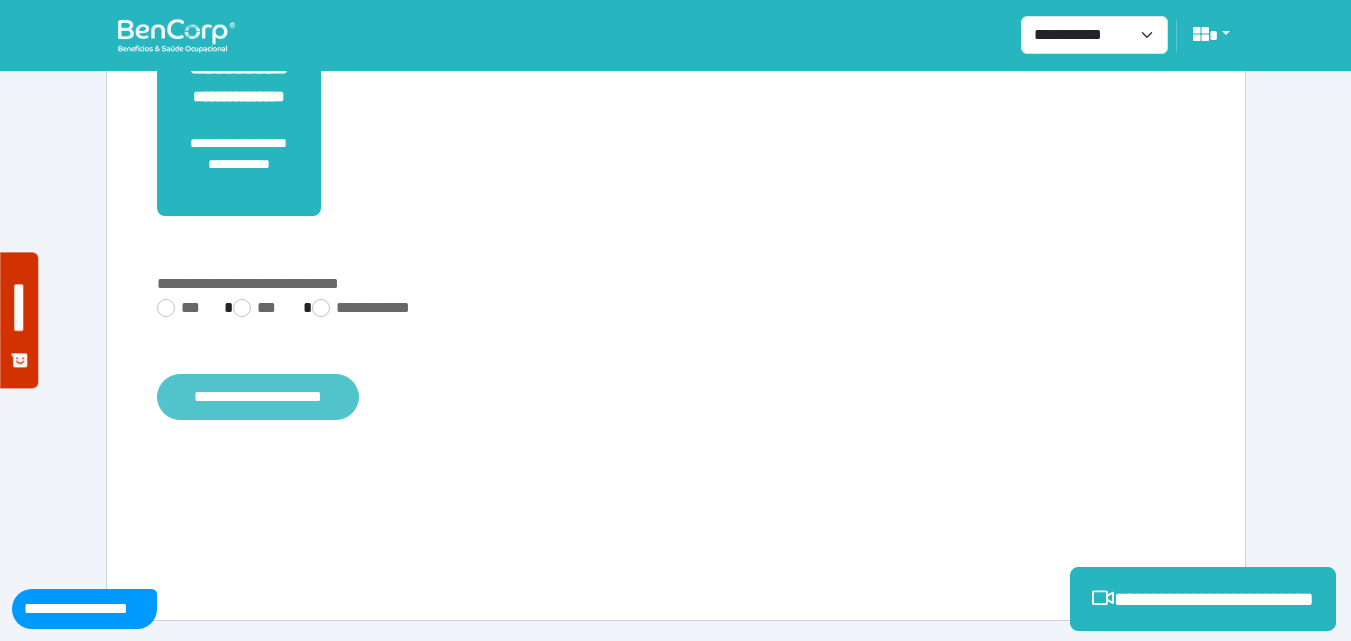 click on "**********" at bounding box center [258, 397] 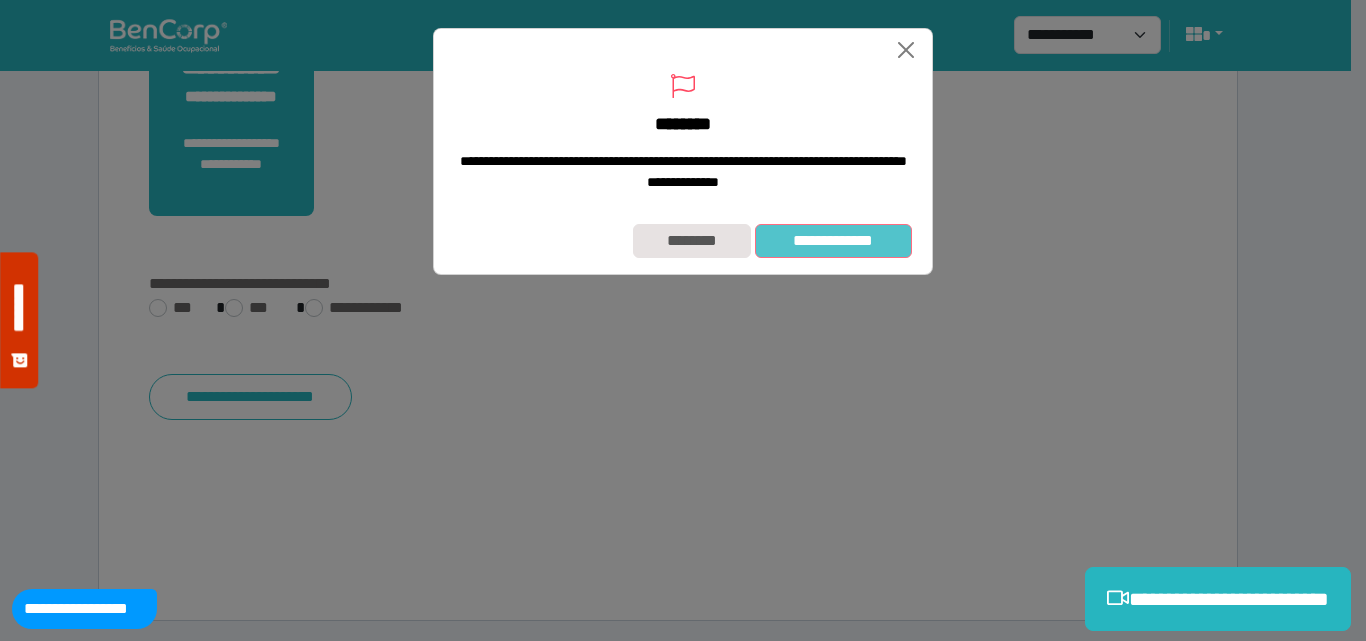 click on "**********" at bounding box center (833, 241) 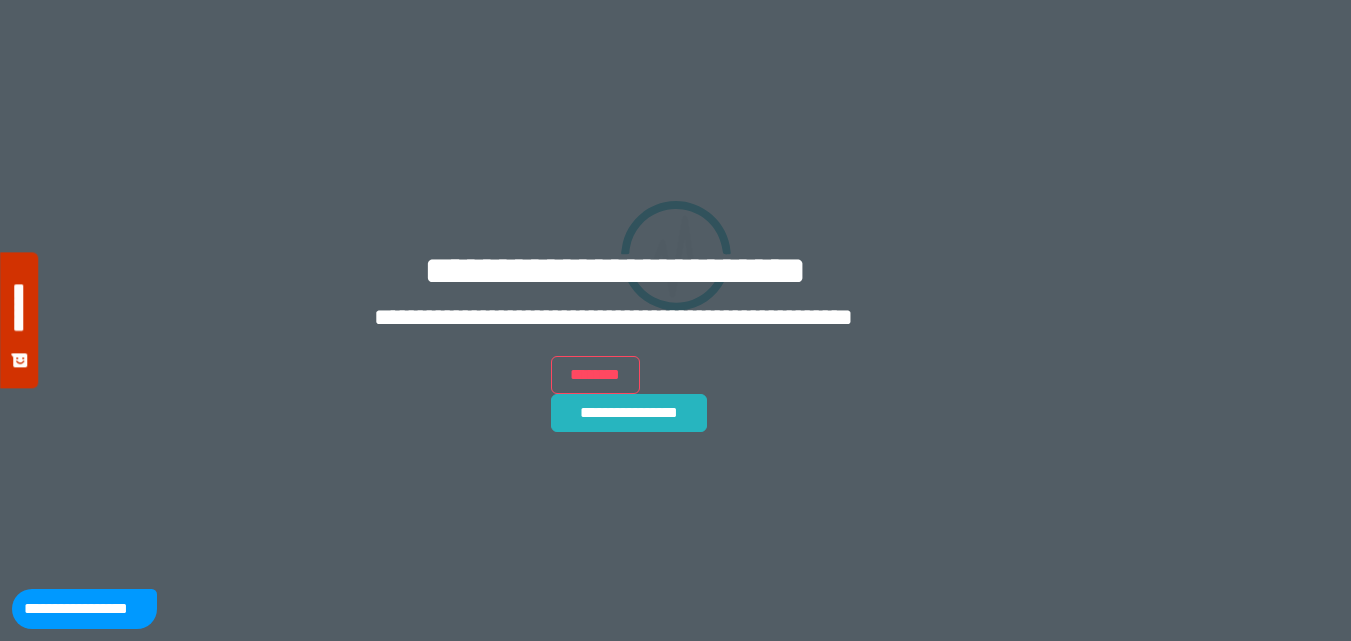 scroll, scrollTop: 0, scrollLeft: 0, axis: both 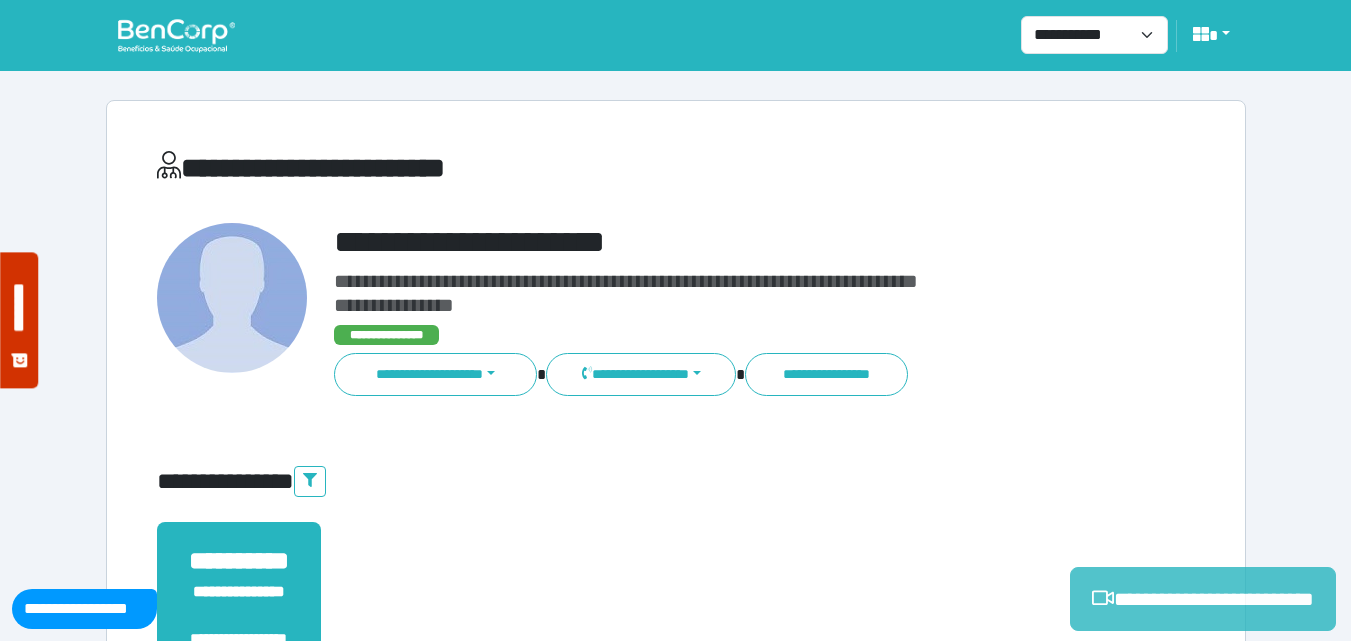 click on "**********" at bounding box center [1203, 599] 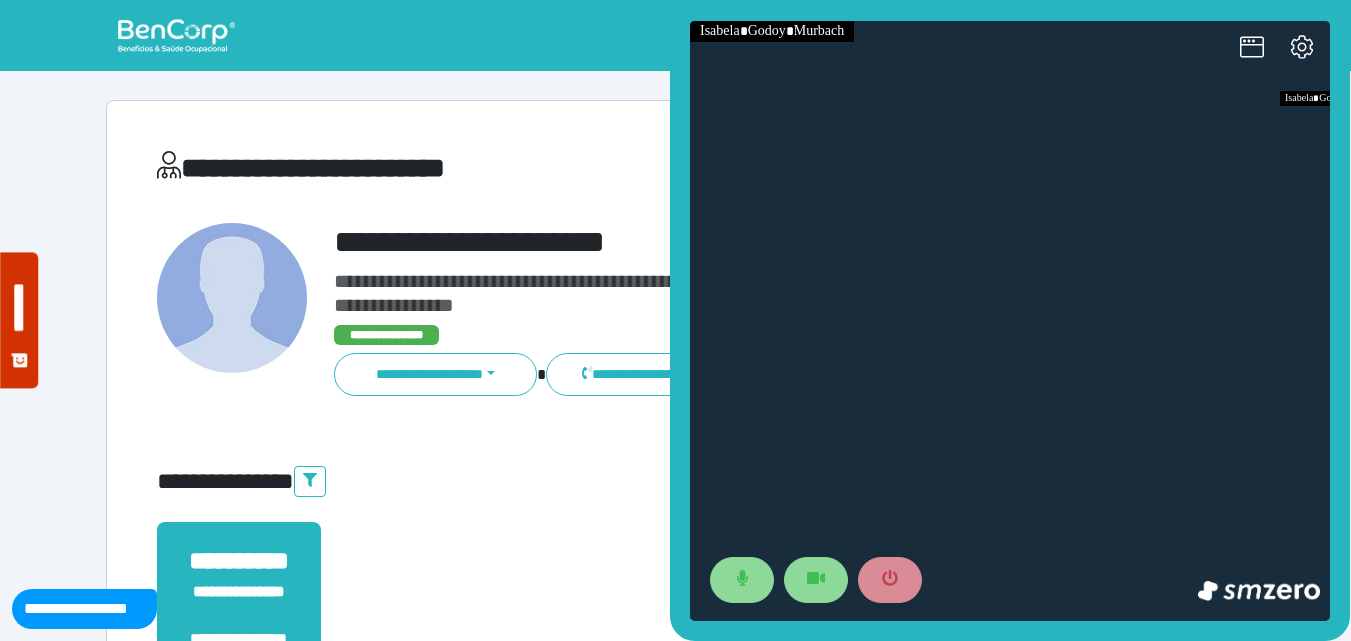 scroll, scrollTop: 0, scrollLeft: 0, axis: both 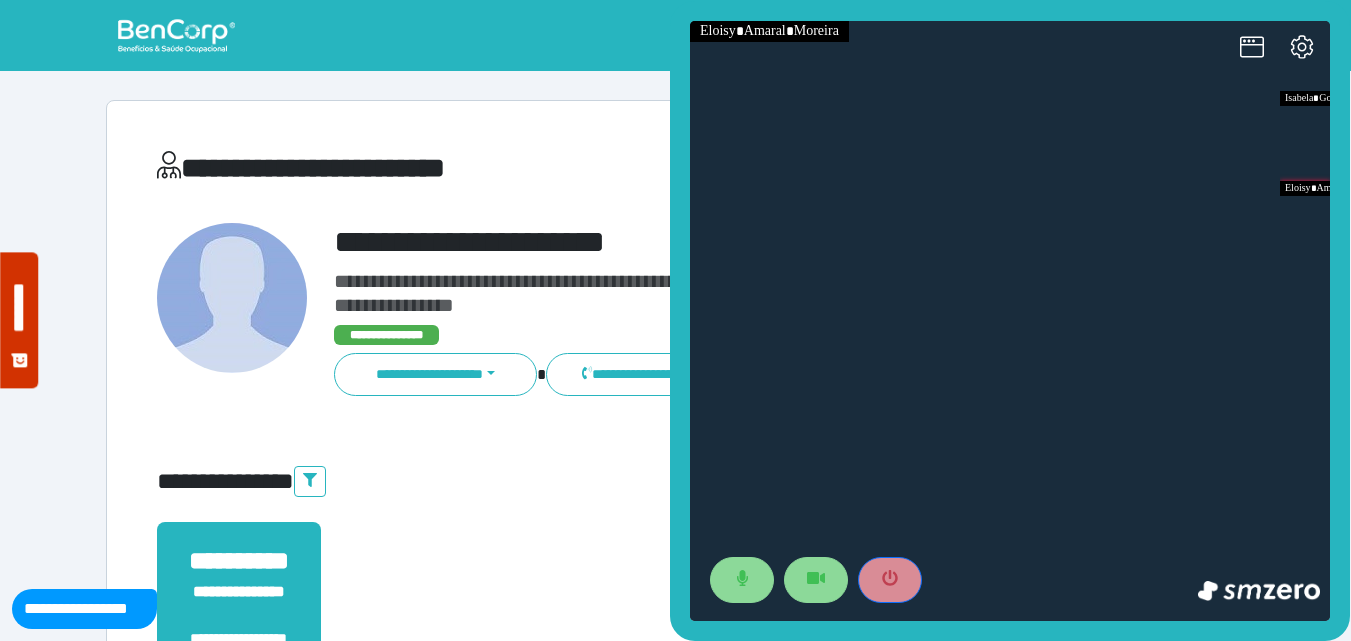 drag, startPoint x: 889, startPoint y: 568, endPoint x: 834, endPoint y: 495, distance: 91.400215 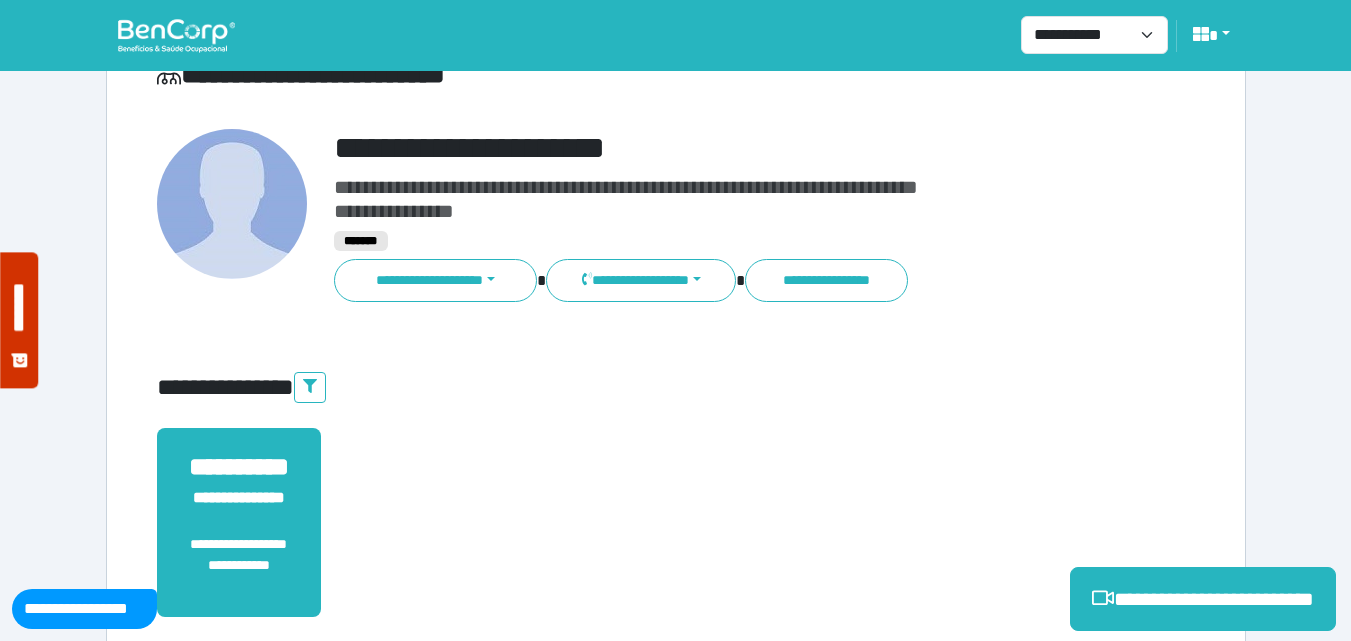 scroll, scrollTop: 495, scrollLeft: 0, axis: vertical 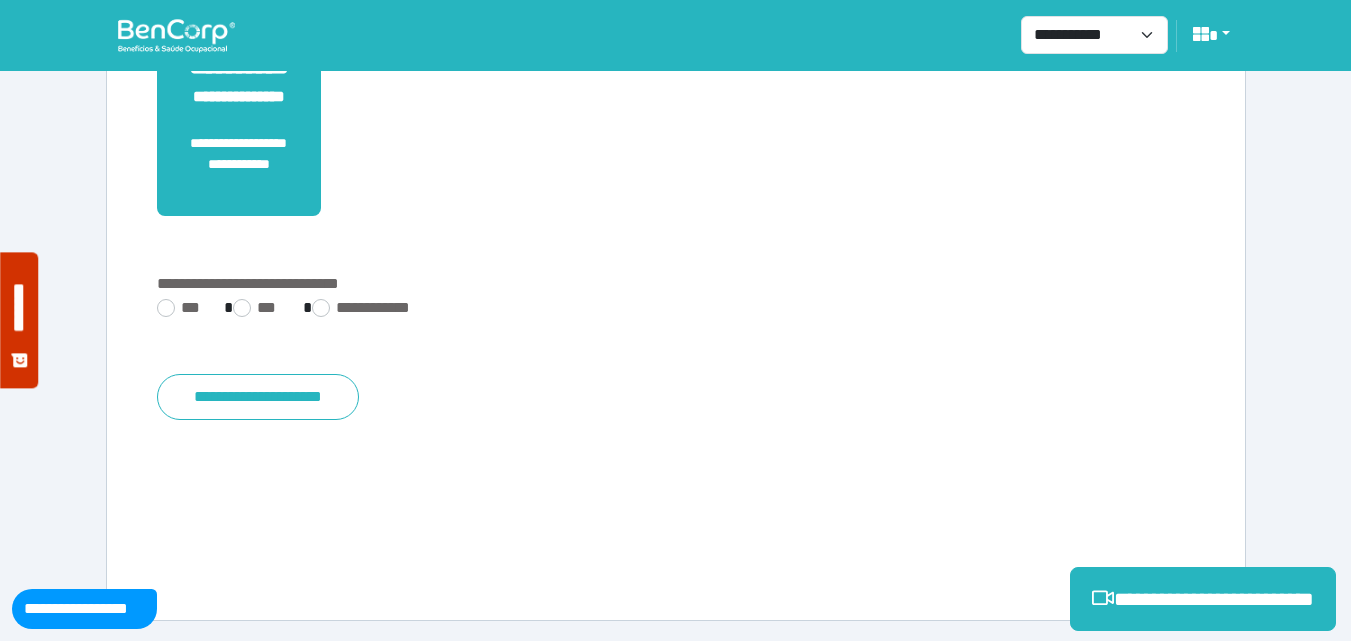 click on "**********" at bounding box center [676, 340] 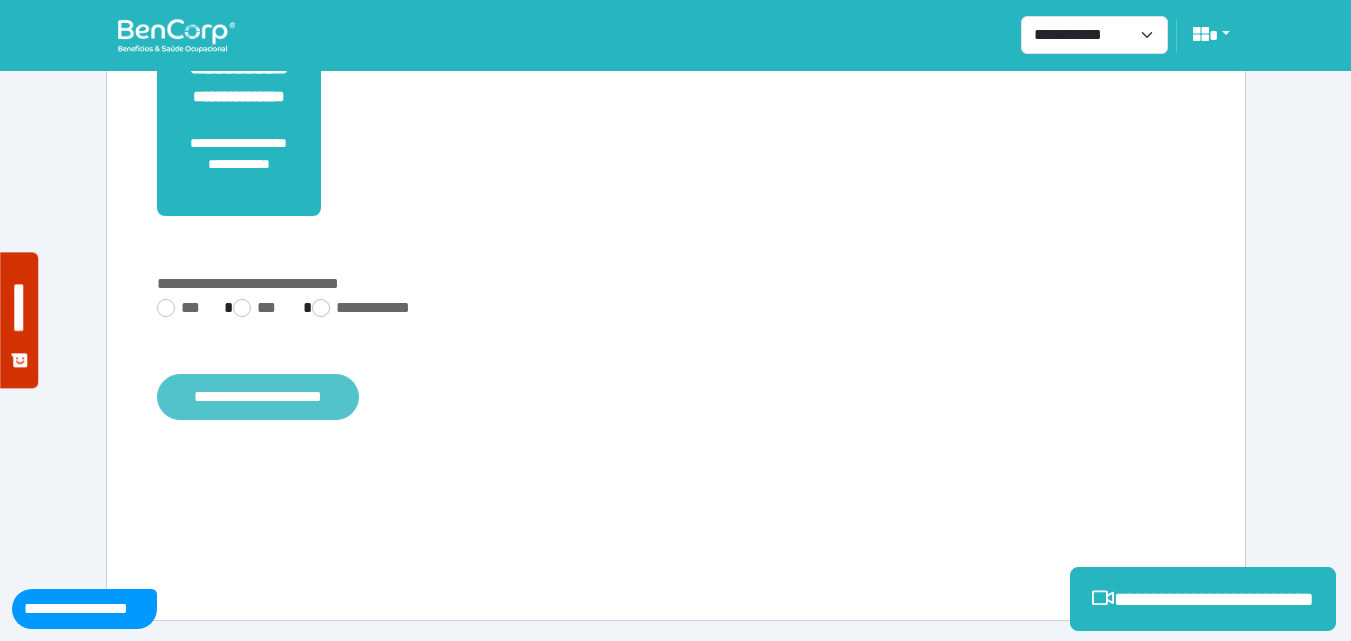 click on "**********" at bounding box center (258, 397) 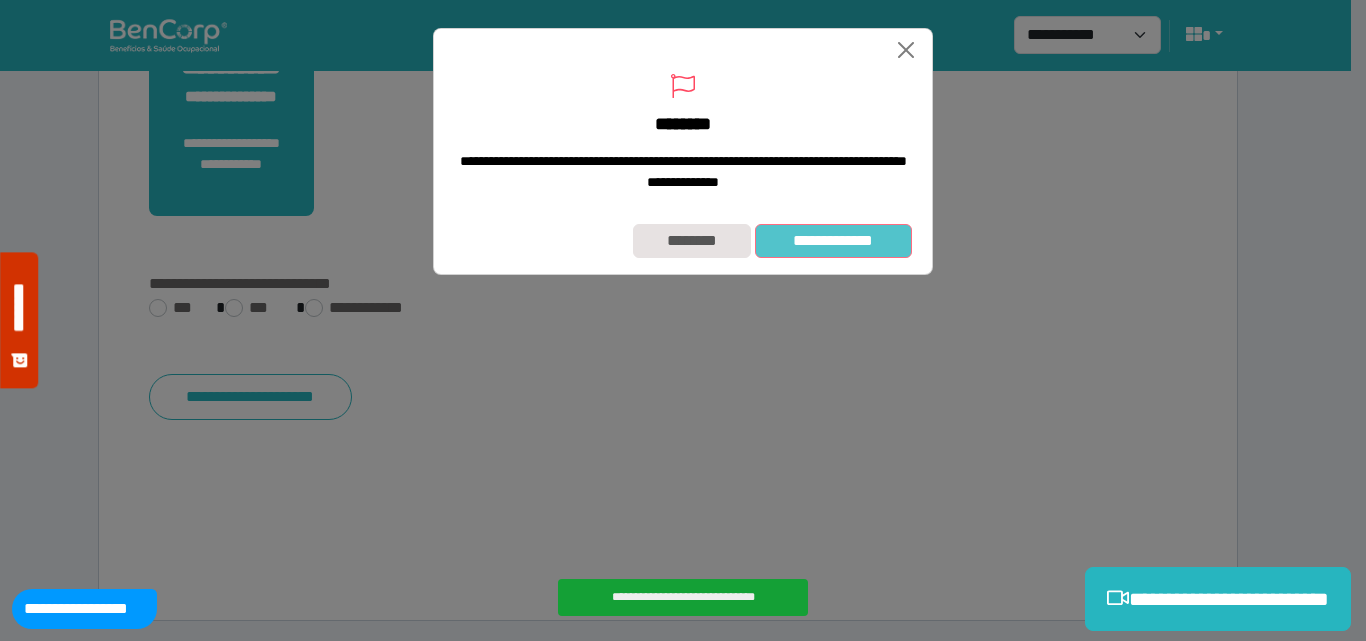 click on "**********" at bounding box center (833, 241) 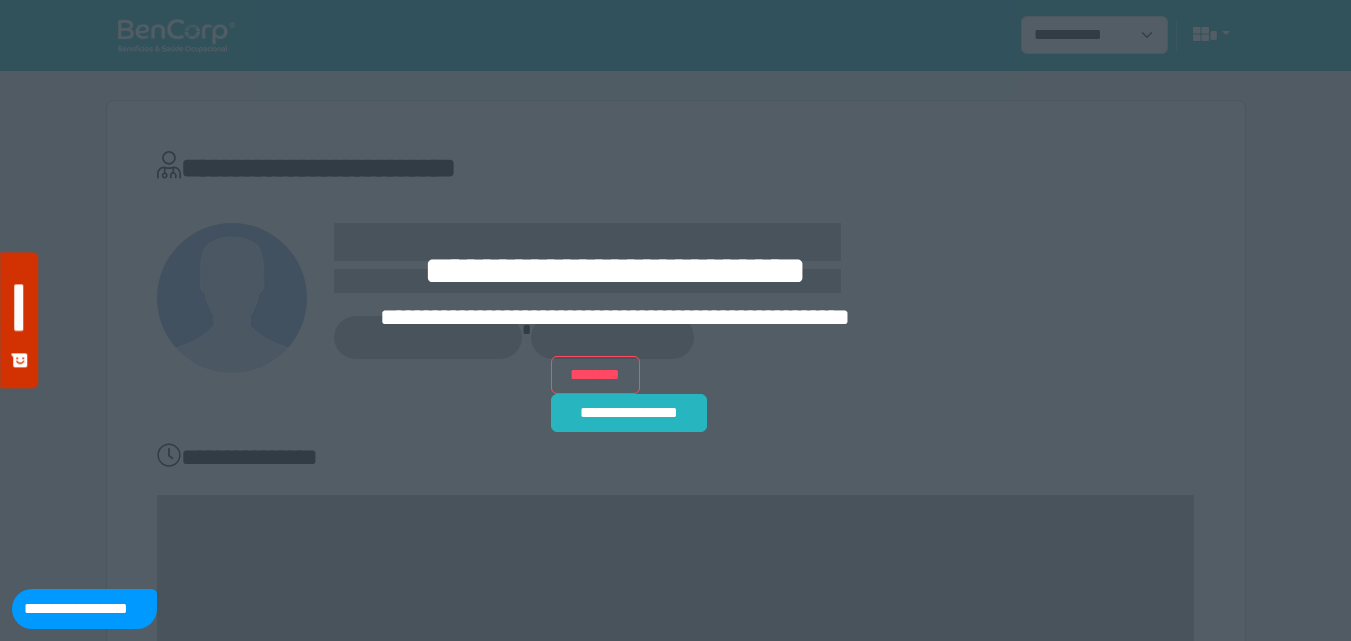 scroll, scrollTop: 0, scrollLeft: 0, axis: both 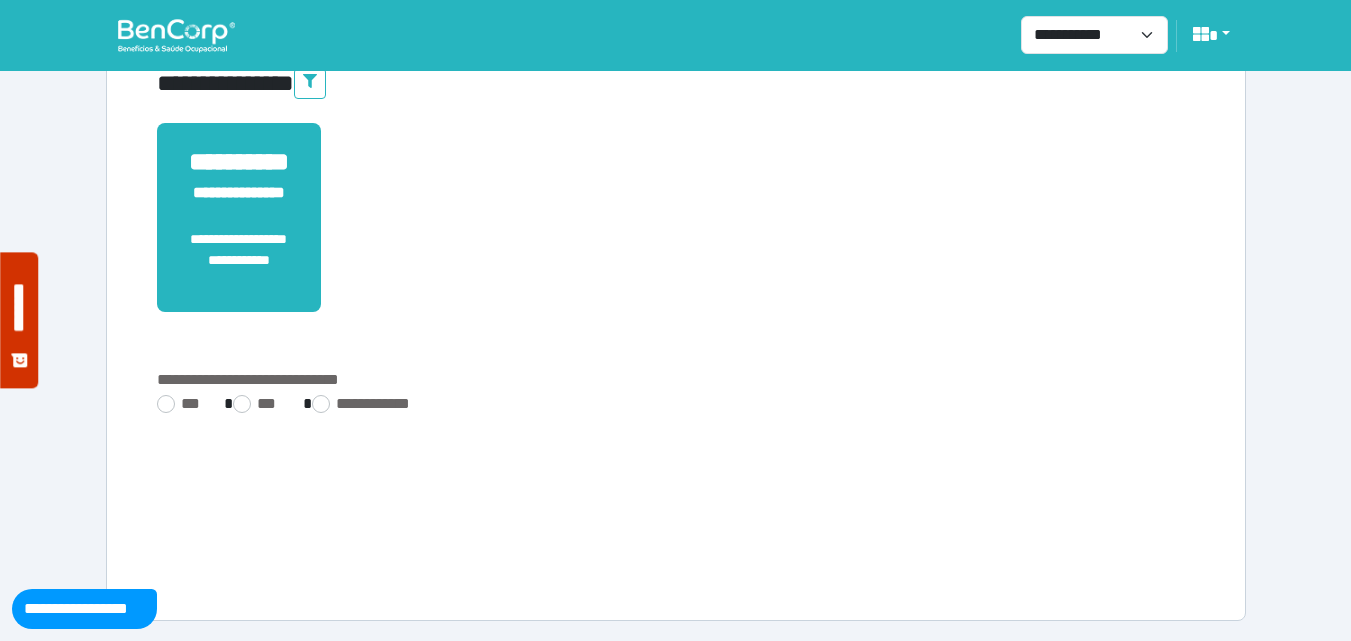 click at bounding box center [176, 35] 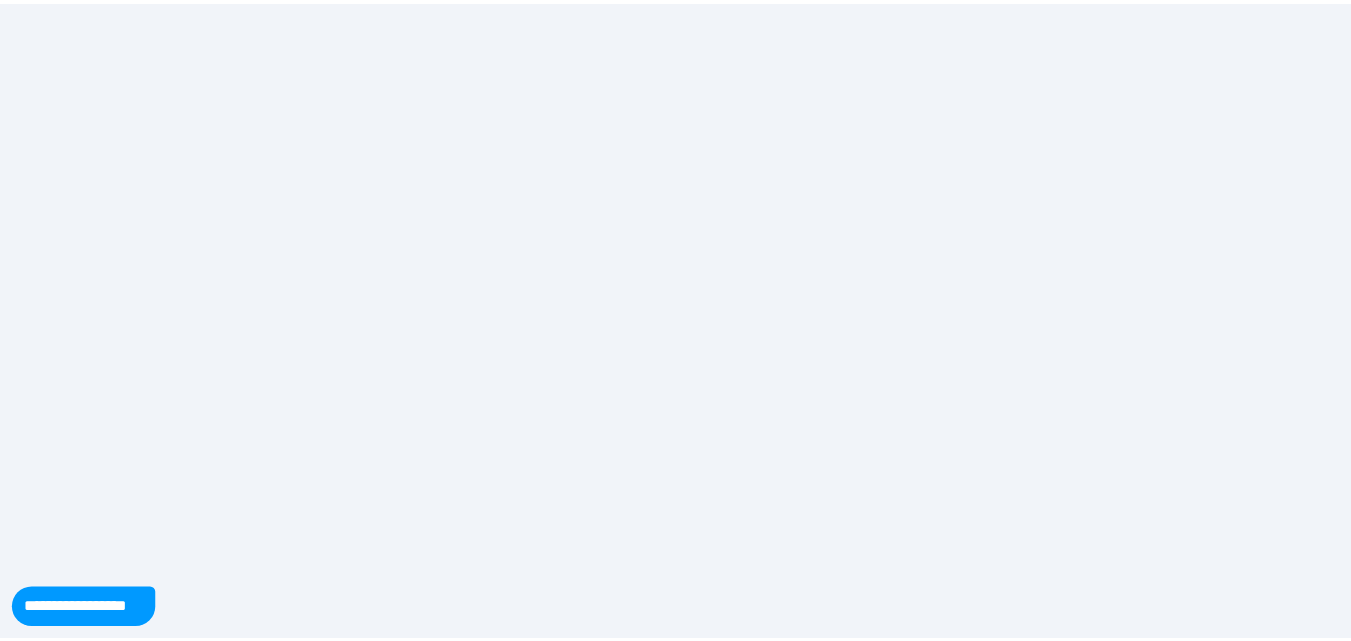 scroll, scrollTop: 0, scrollLeft: 0, axis: both 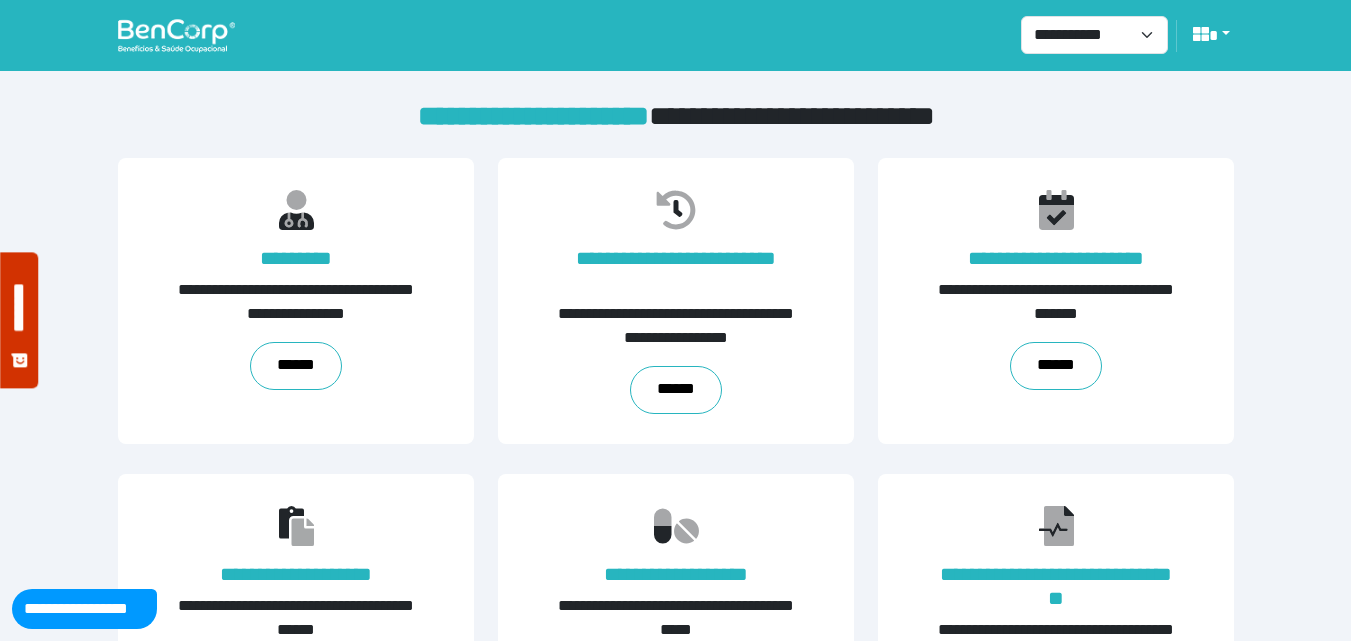 click at bounding box center (176, 35) 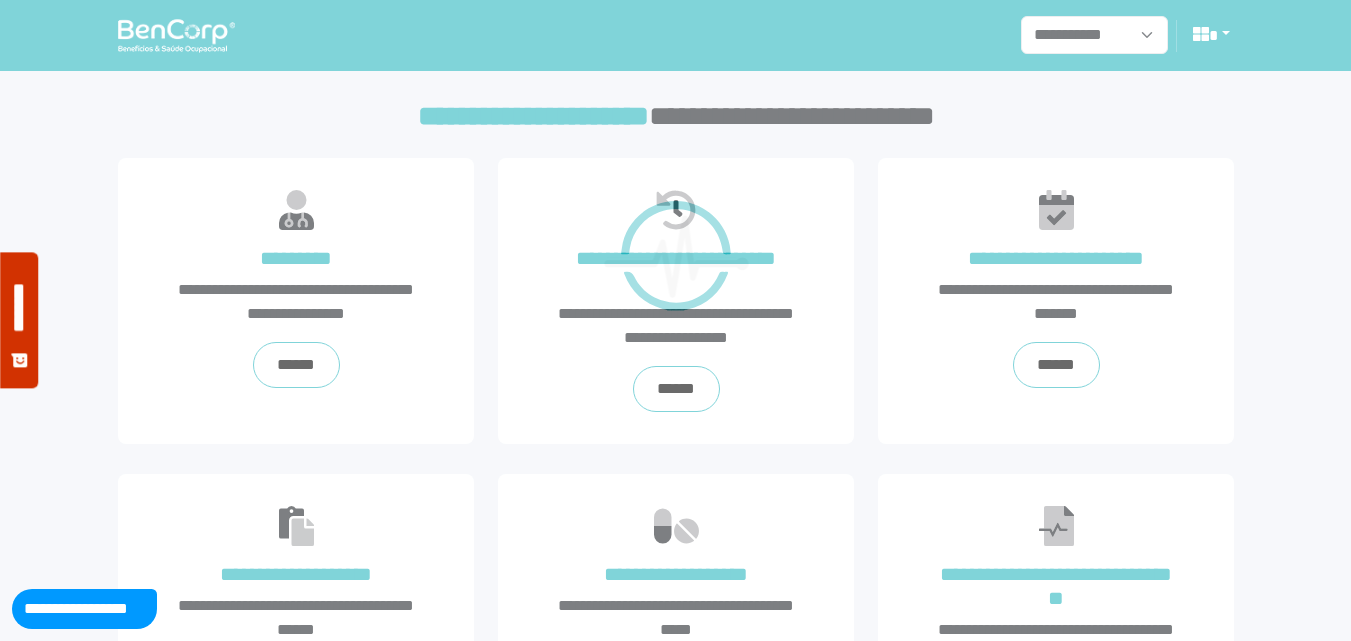 scroll, scrollTop: 0, scrollLeft: 0, axis: both 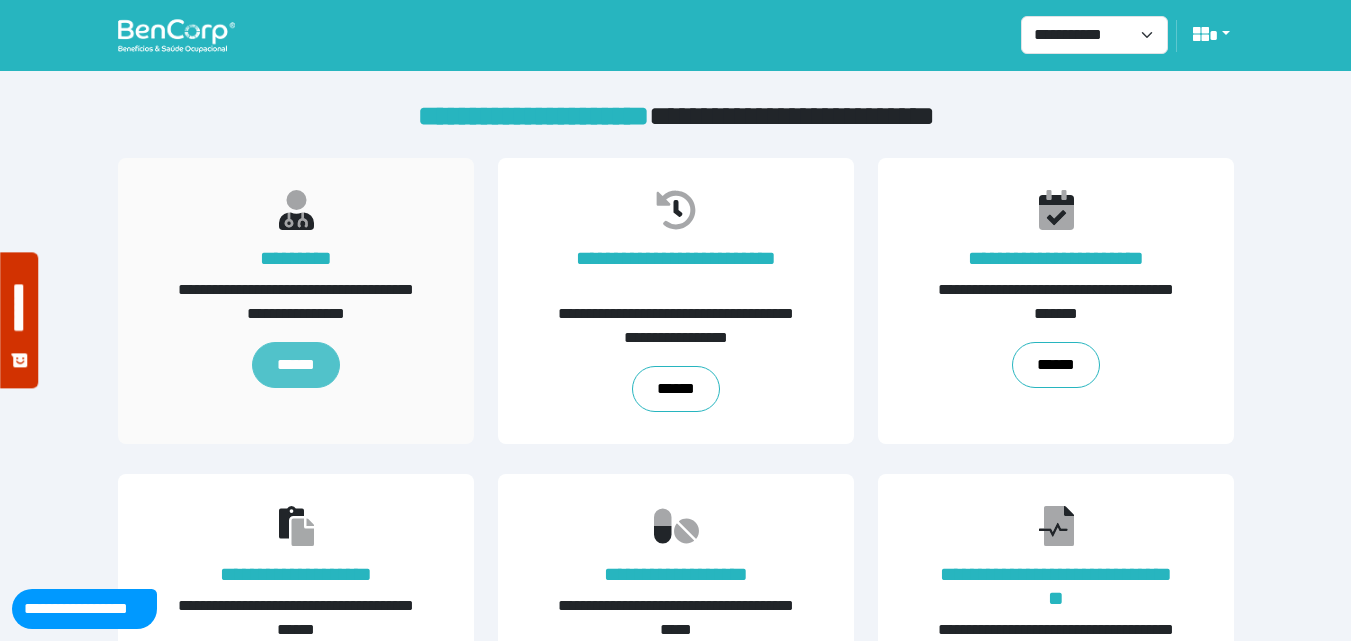 click on "******" at bounding box center [295, 365] 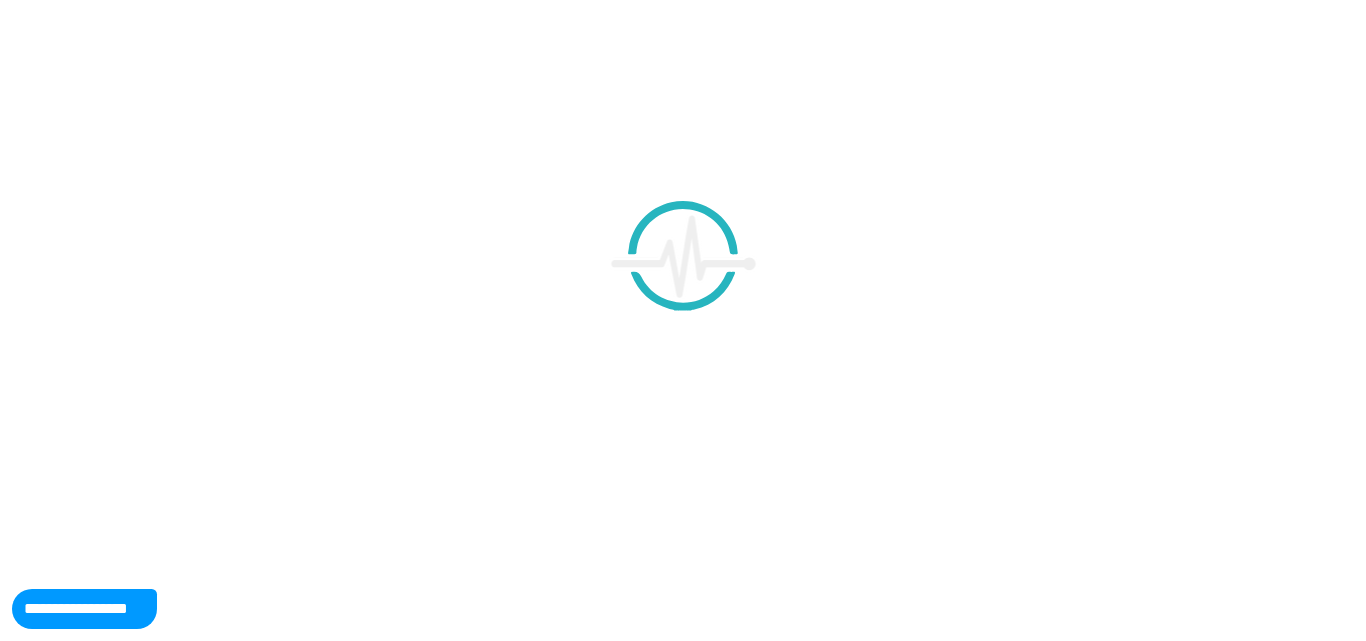 scroll, scrollTop: 0, scrollLeft: 0, axis: both 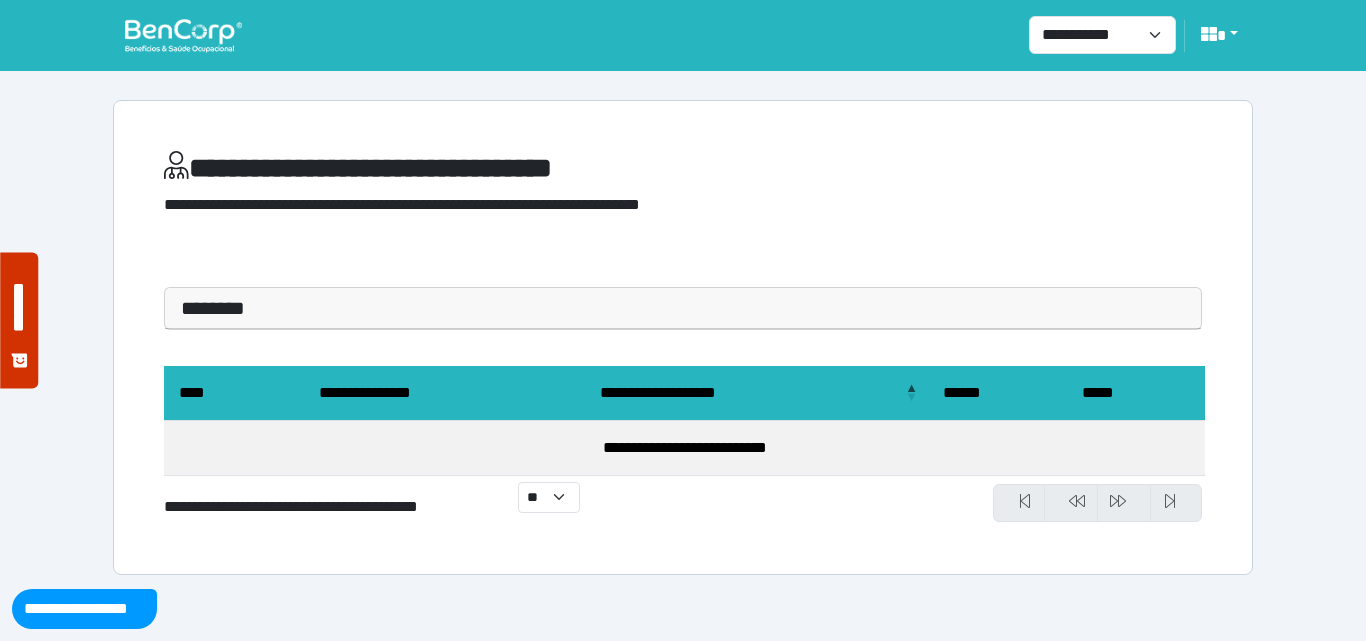 click at bounding box center (183, 35) 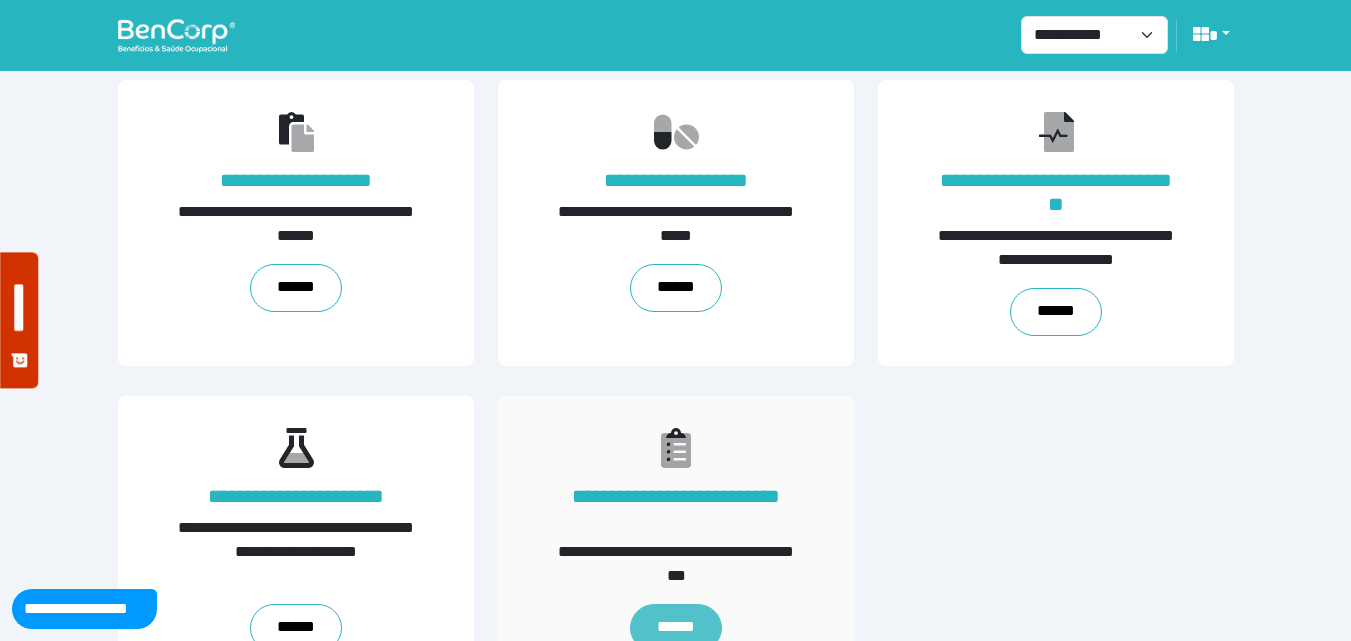 scroll, scrollTop: 455, scrollLeft: 0, axis: vertical 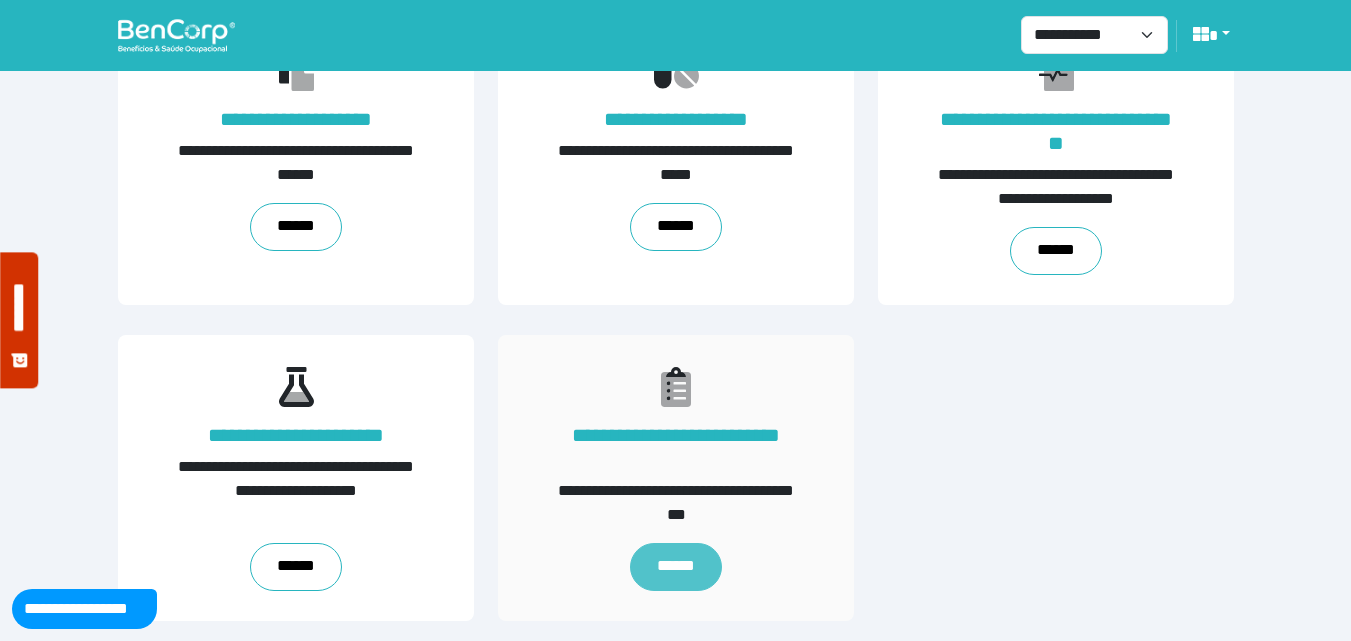 click on "******" at bounding box center [675, 567] 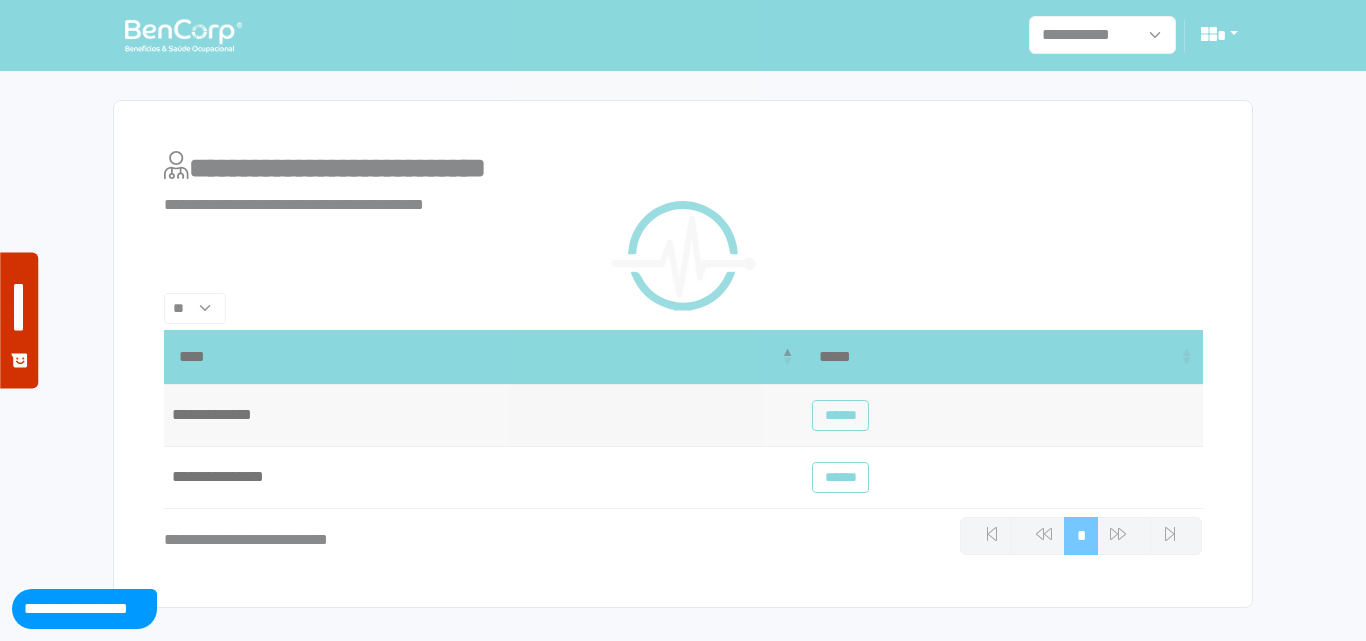 scroll, scrollTop: 0, scrollLeft: 0, axis: both 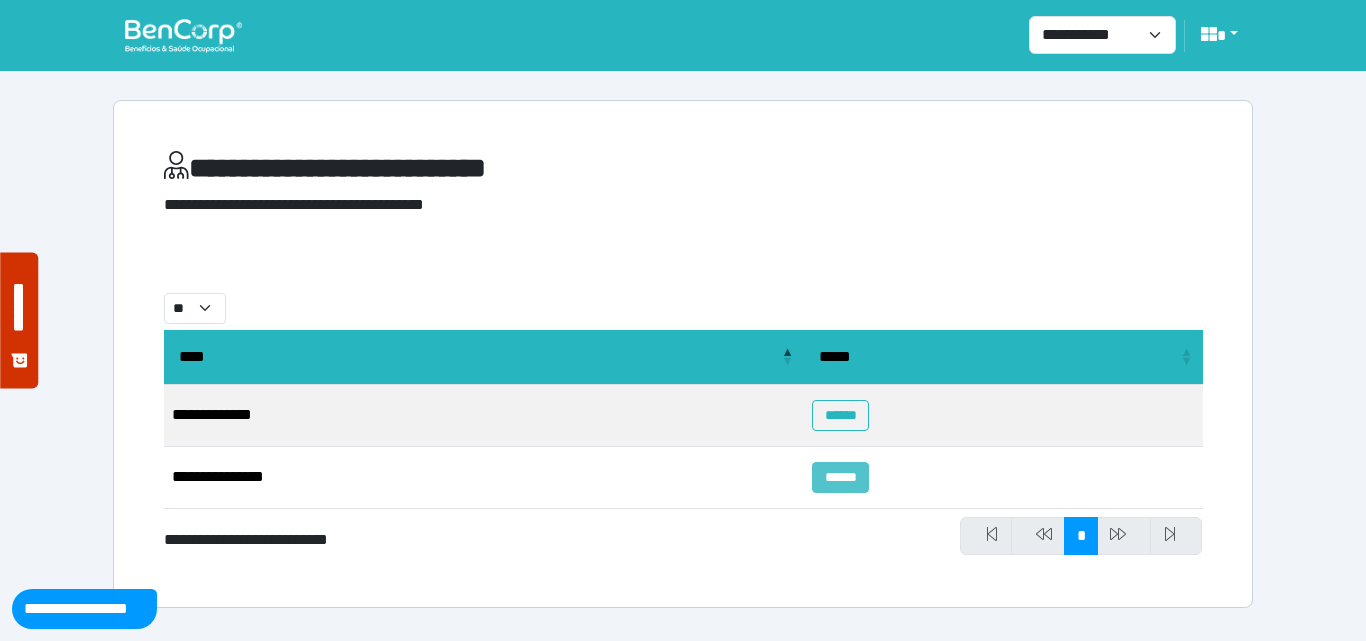 click on "******" at bounding box center [840, 477] 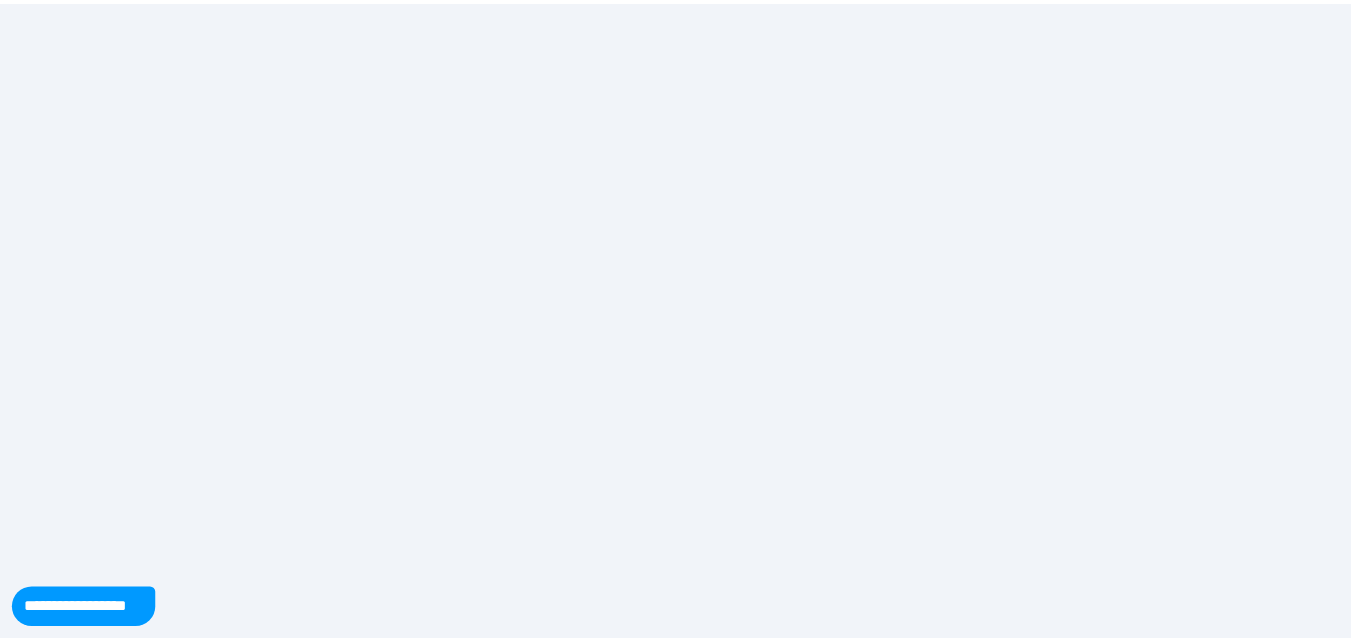 scroll, scrollTop: 0, scrollLeft: 0, axis: both 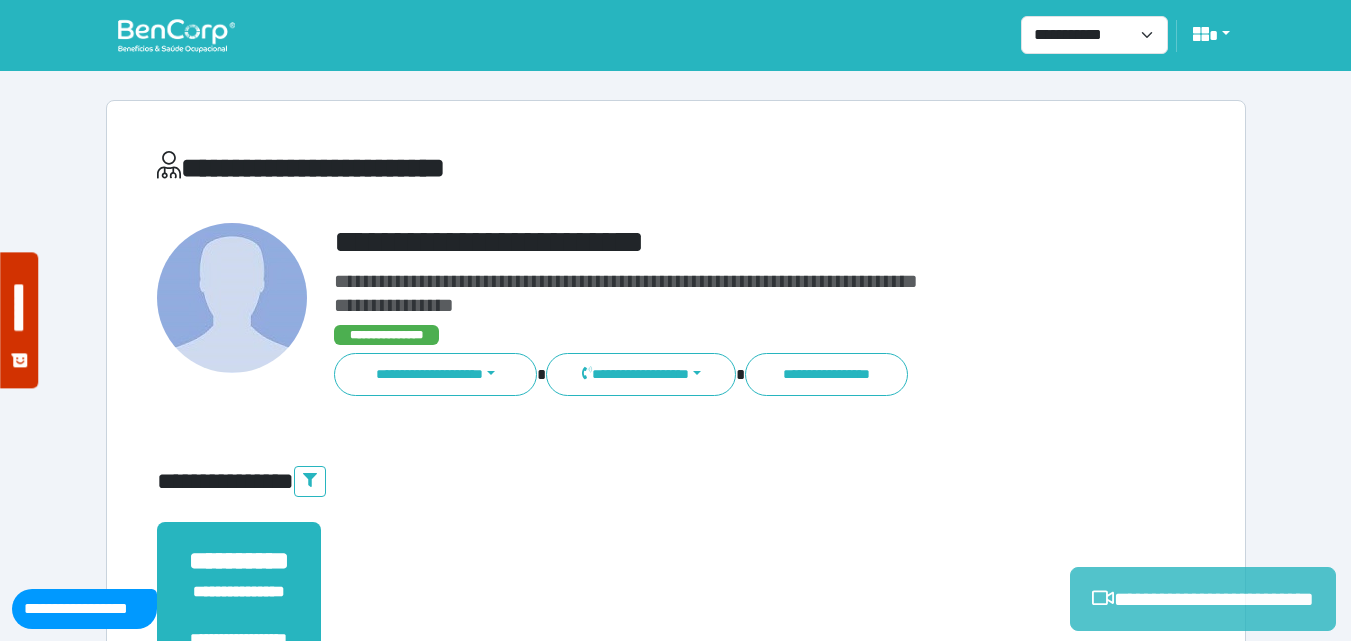 click on "**********" at bounding box center (1203, 599) 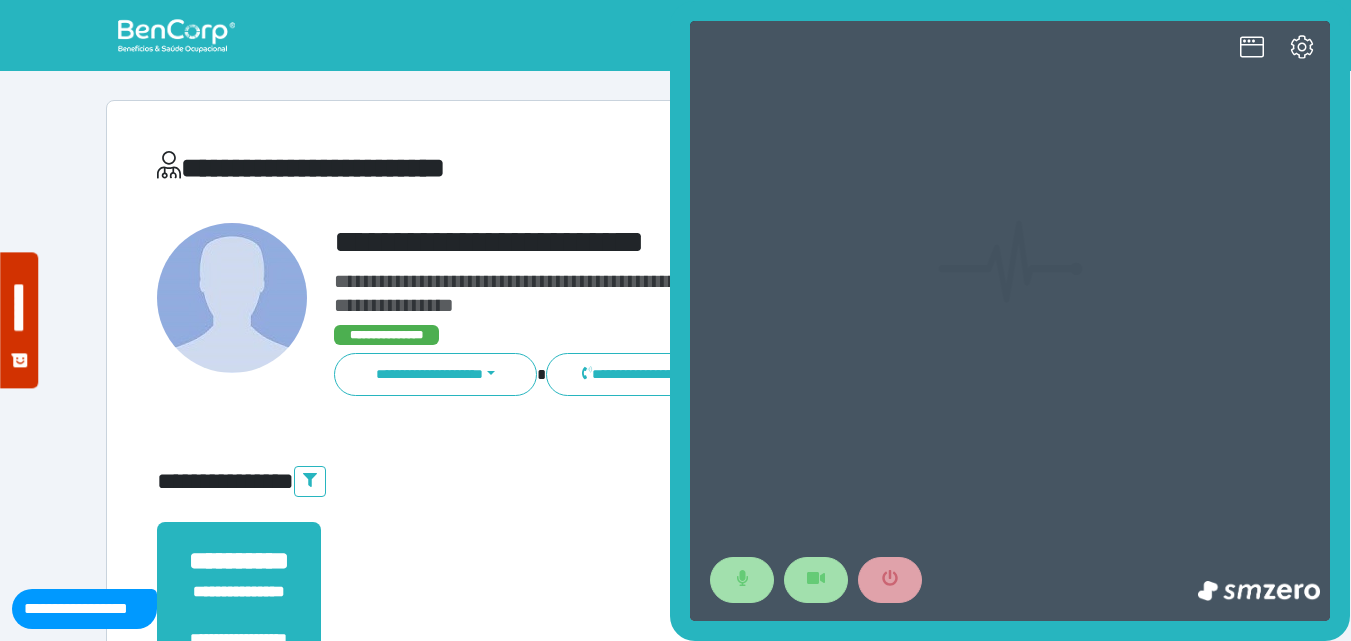 scroll, scrollTop: 0, scrollLeft: 0, axis: both 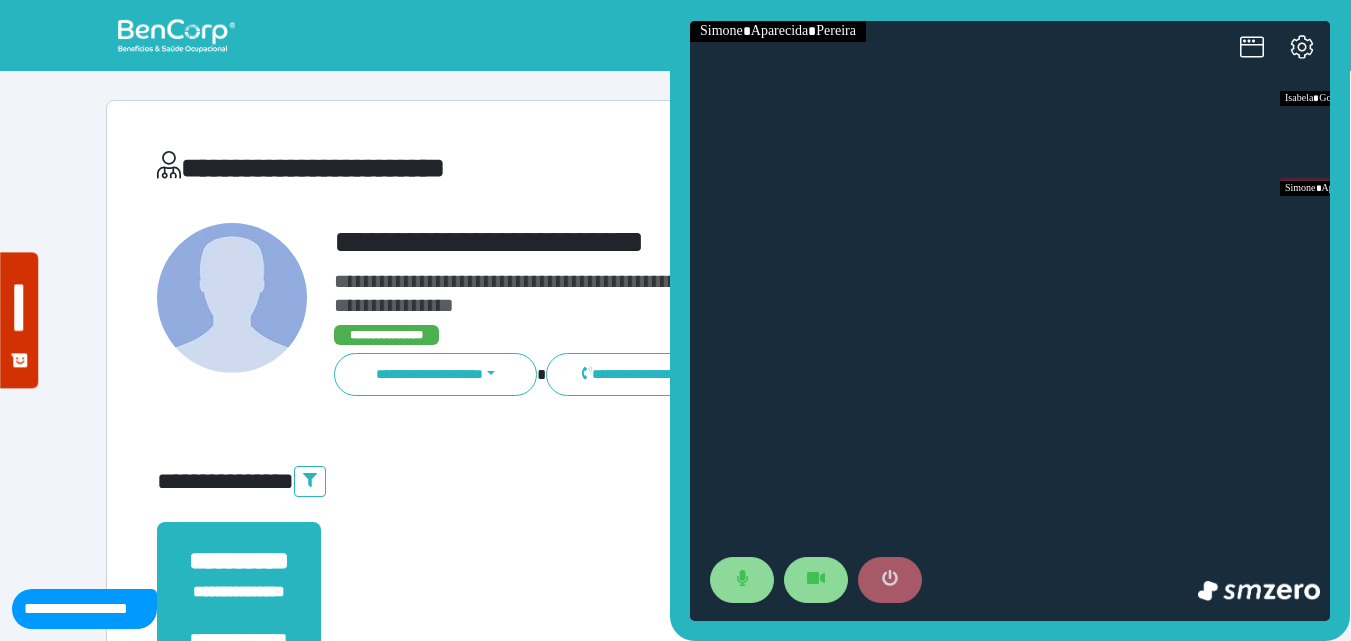 click 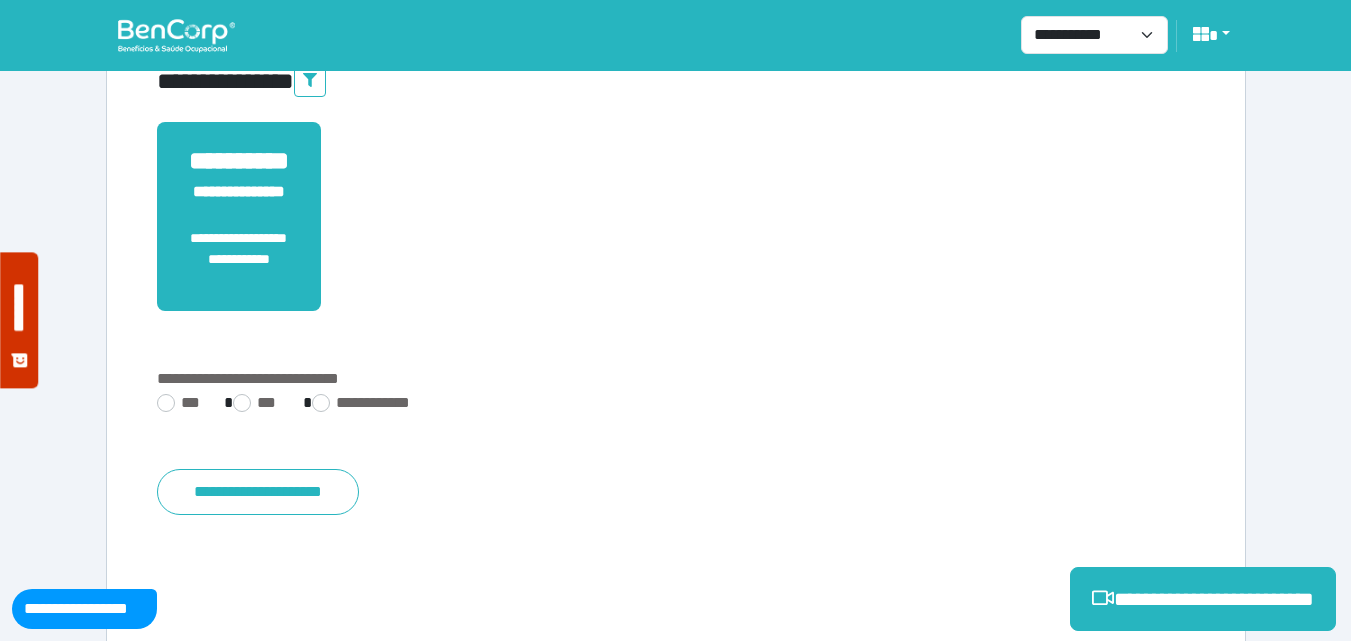 scroll, scrollTop: 495, scrollLeft: 0, axis: vertical 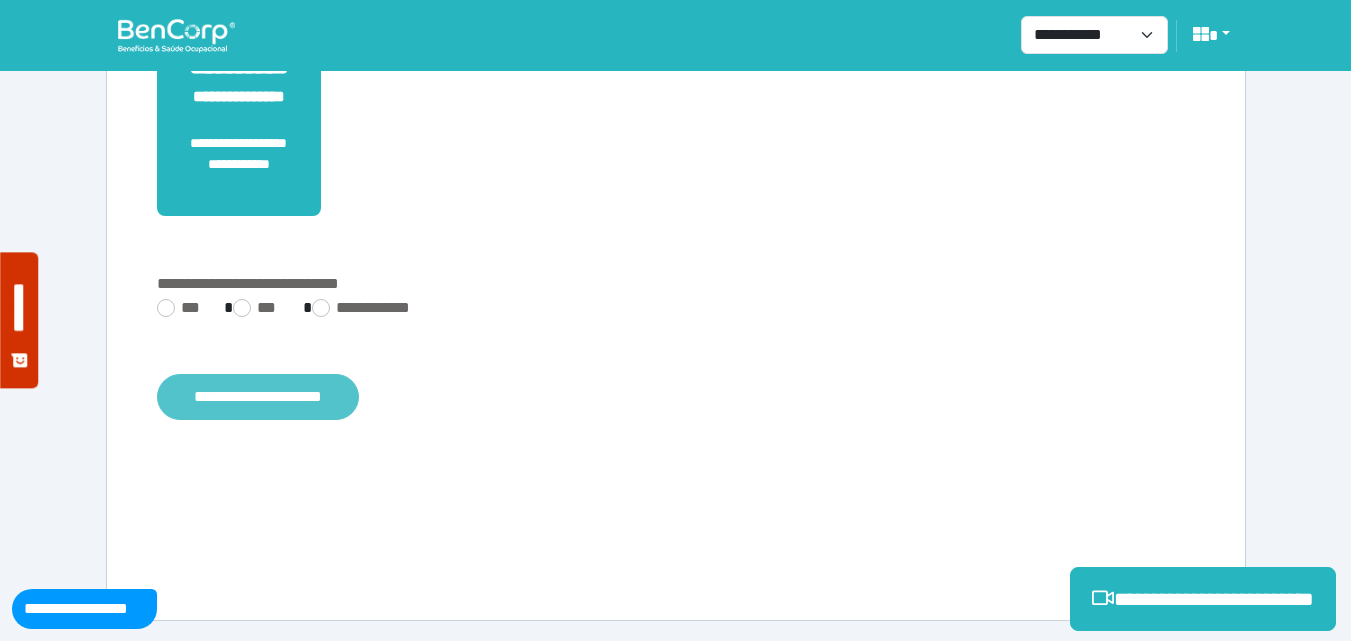 click on "**********" at bounding box center [258, 397] 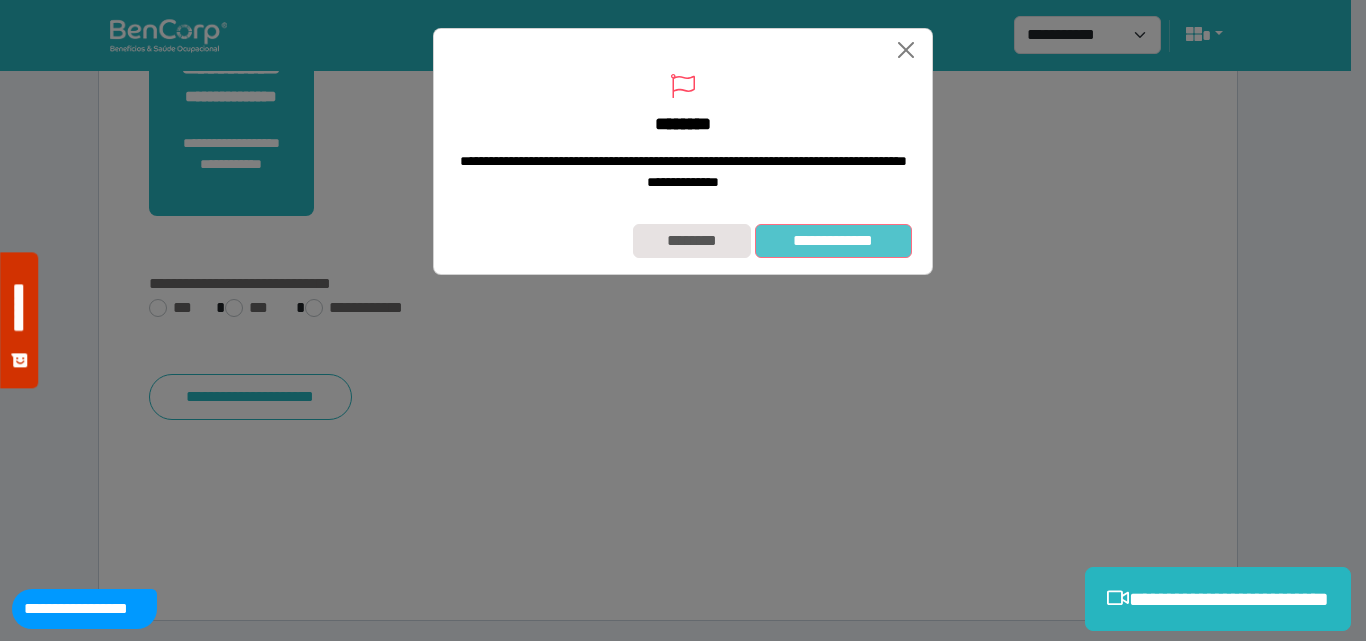 click on "**********" at bounding box center (833, 241) 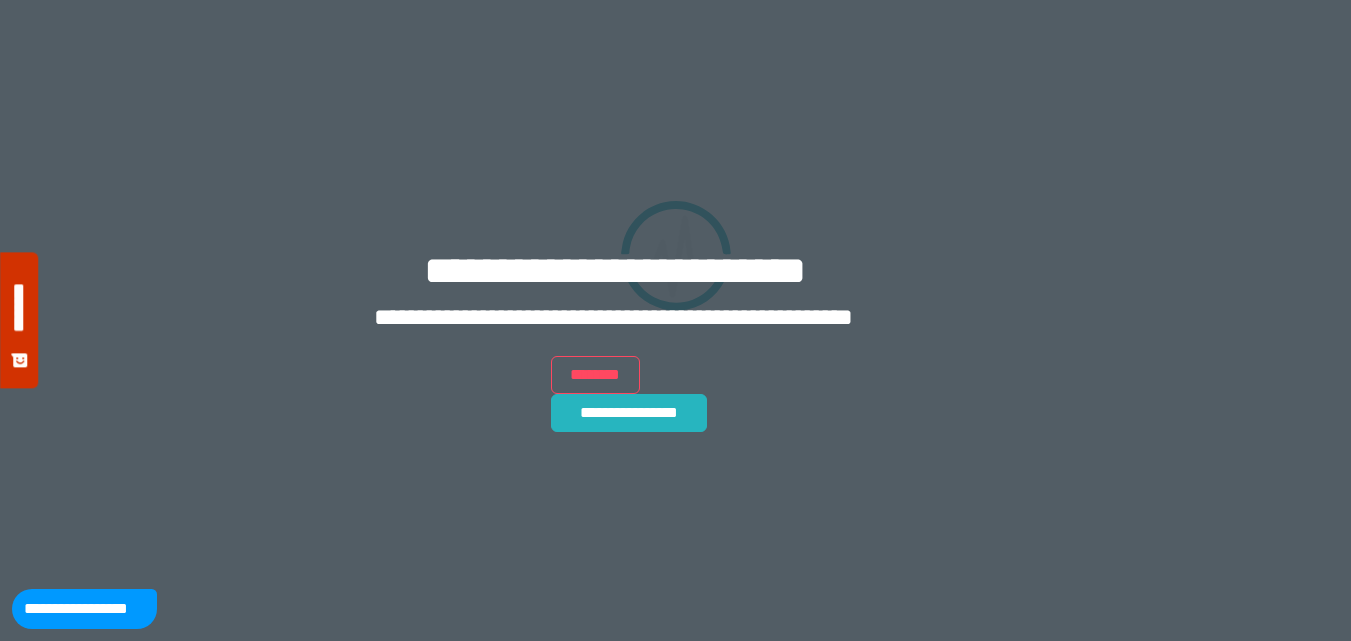 scroll, scrollTop: 0, scrollLeft: 0, axis: both 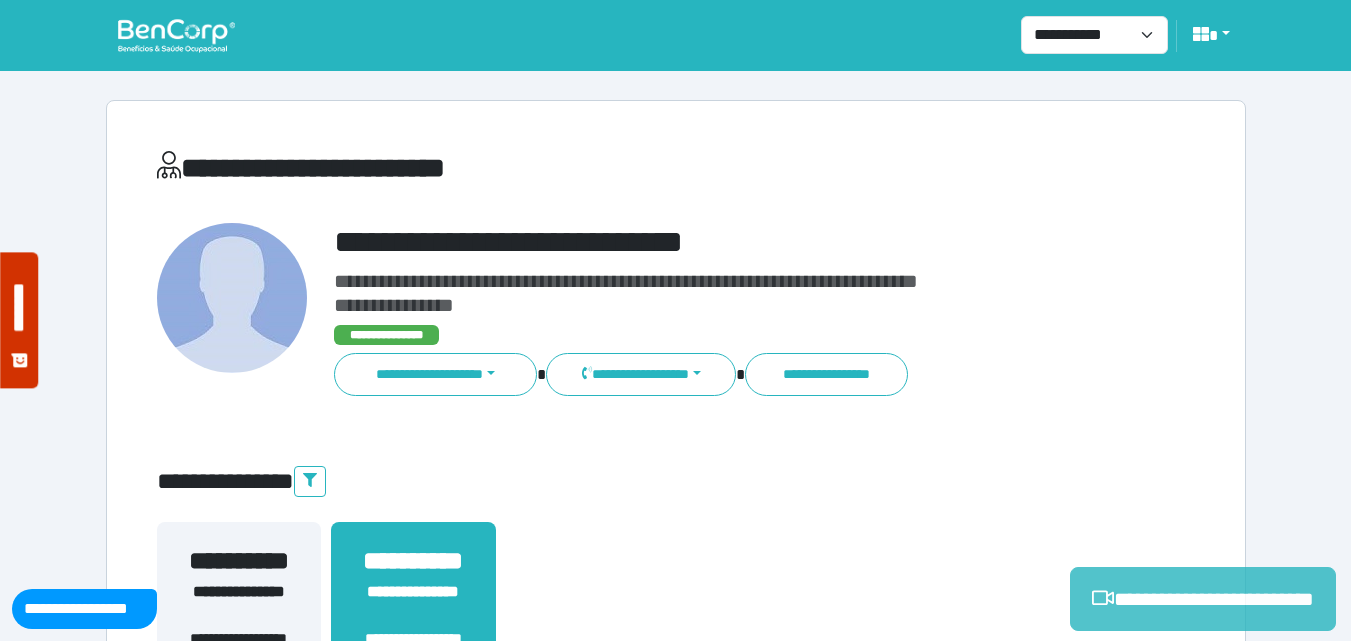 click on "**********" at bounding box center (1203, 599) 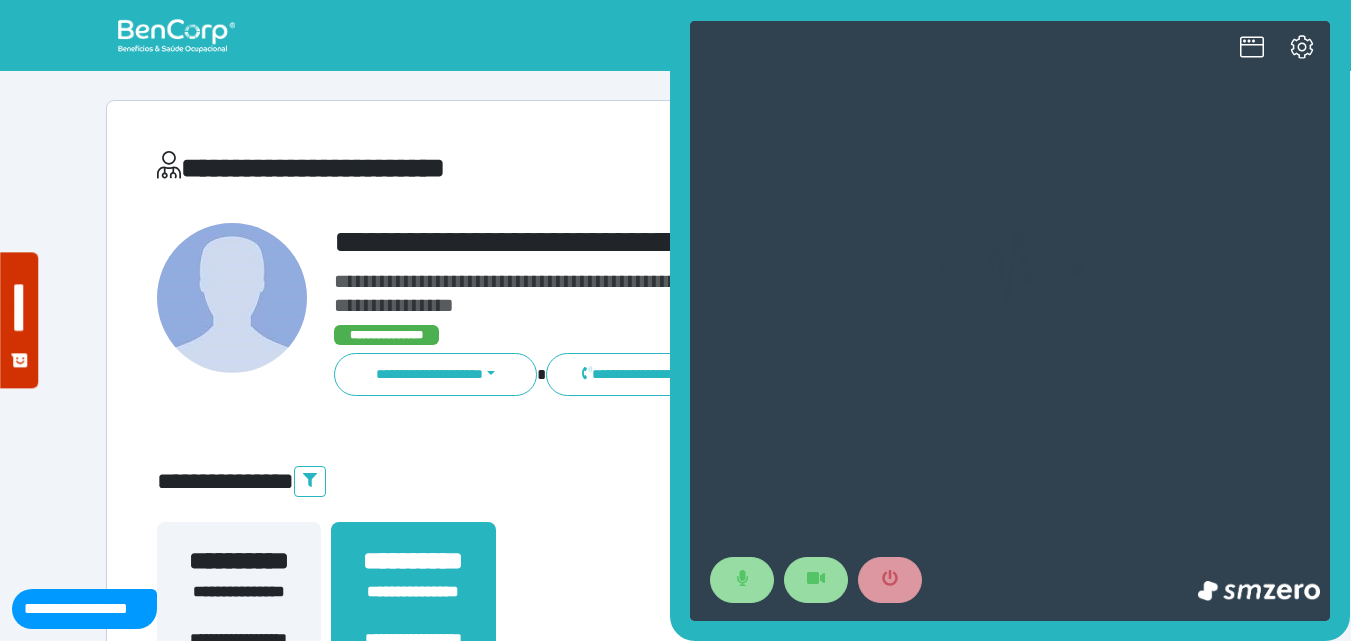 scroll, scrollTop: 0, scrollLeft: 0, axis: both 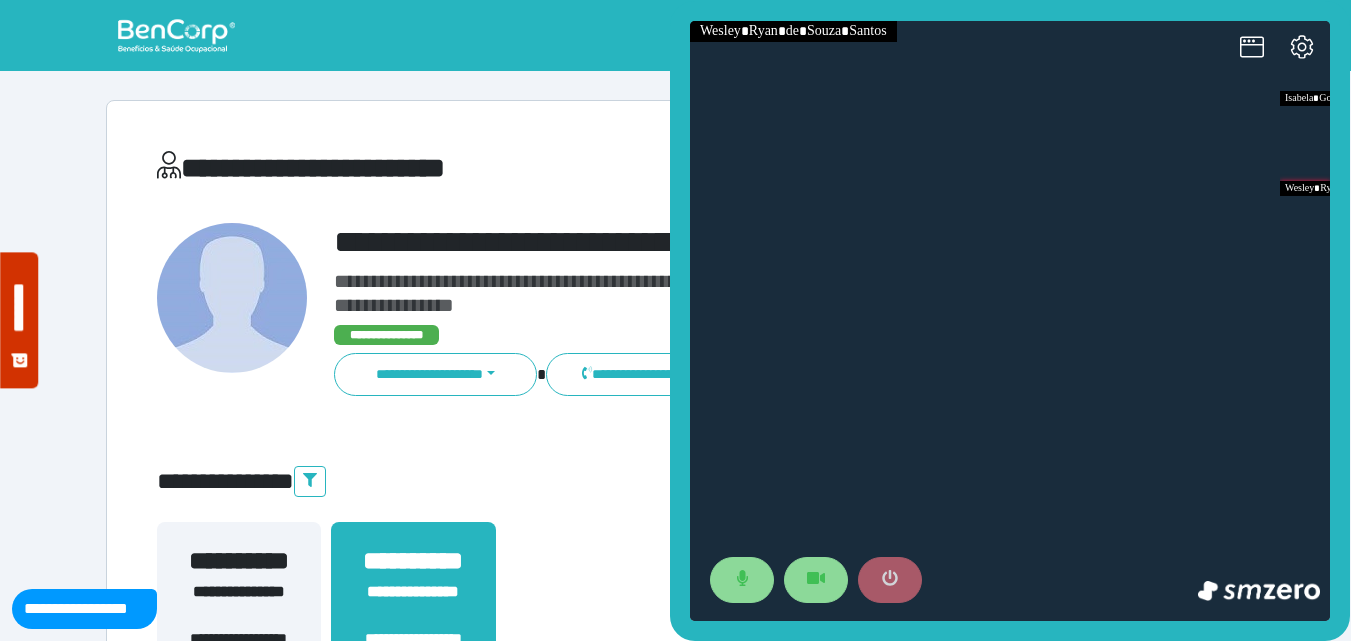 drag, startPoint x: 884, startPoint y: 581, endPoint x: 870, endPoint y: 574, distance: 15.652476 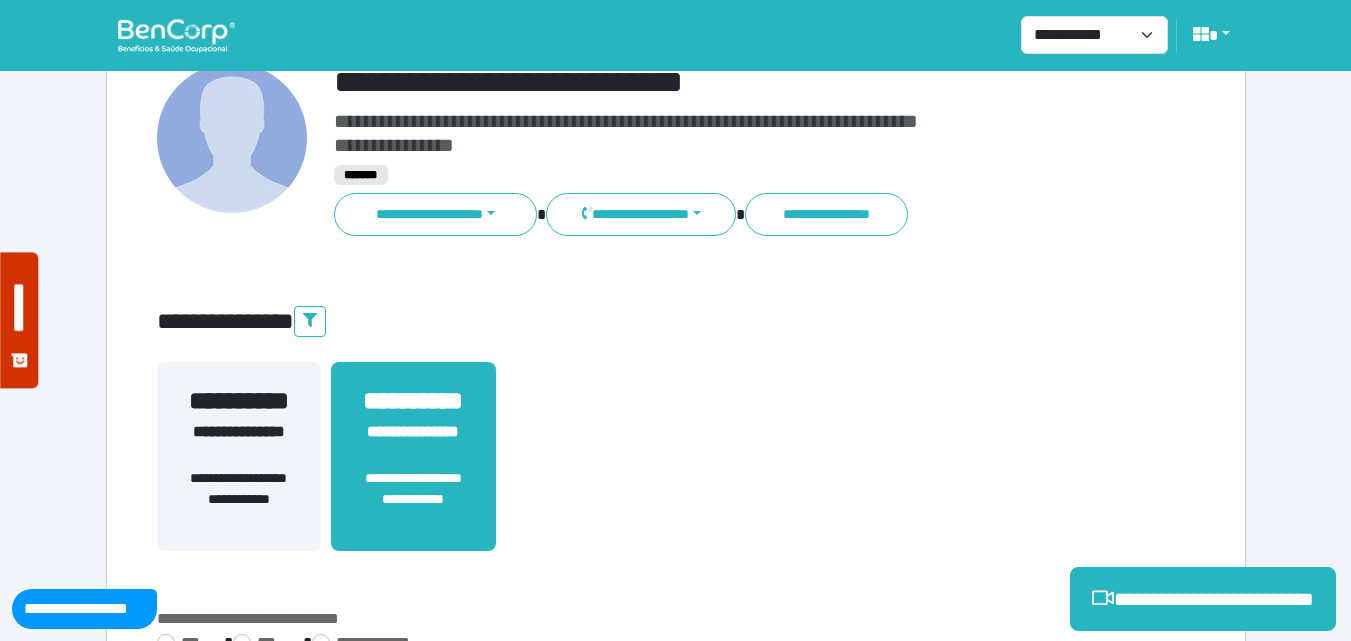 scroll, scrollTop: 495, scrollLeft: 0, axis: vertical 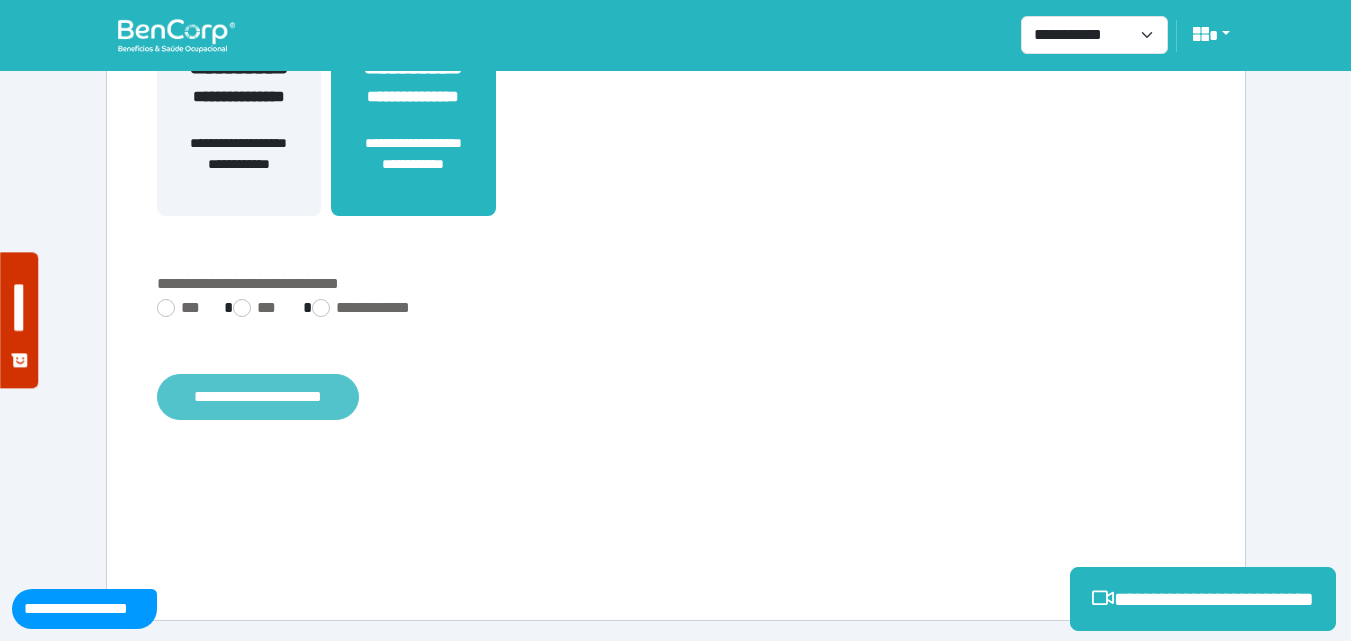 click on "**********" at bounding box center (258, 397) 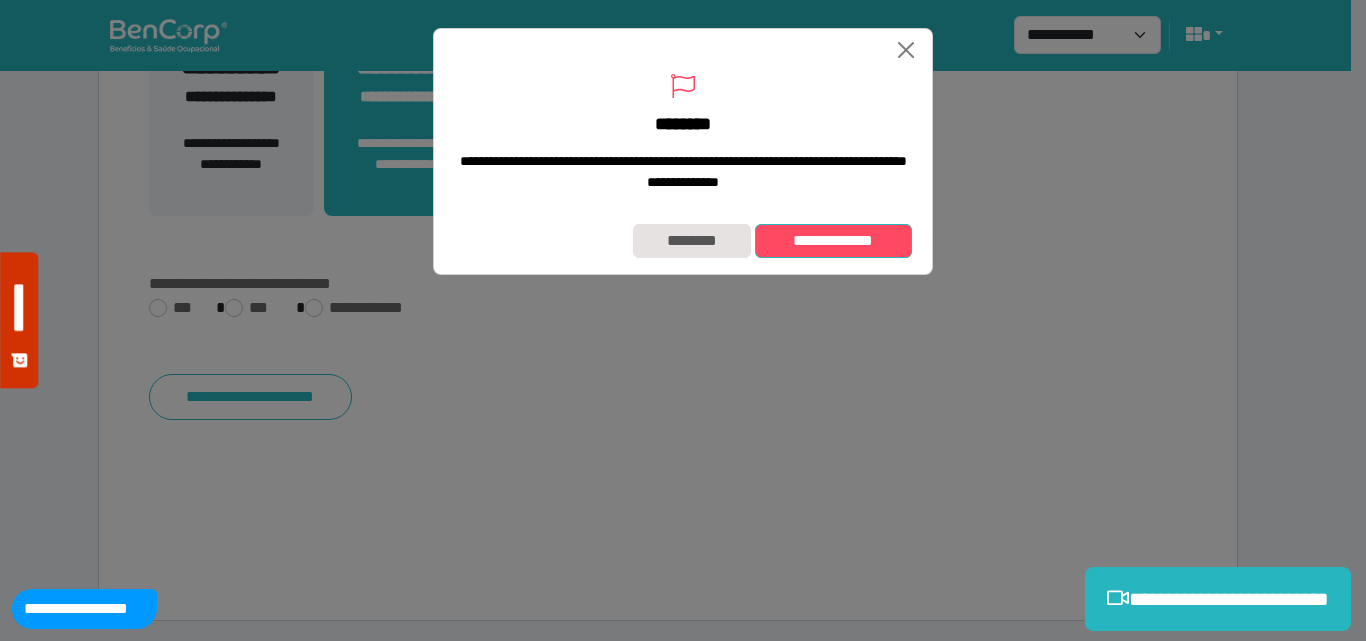 click on "**********" at bounding box center [833, 241] 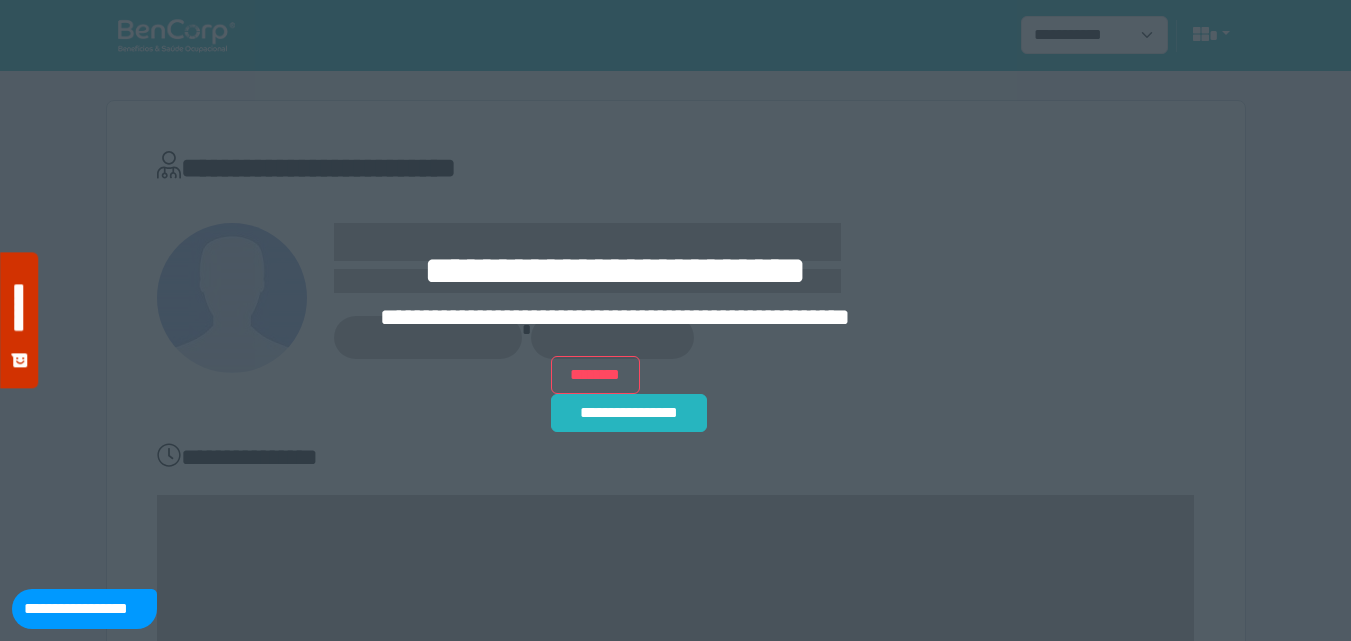 scroll, scrollTop: 0, scrollLeft: 0, axis: both 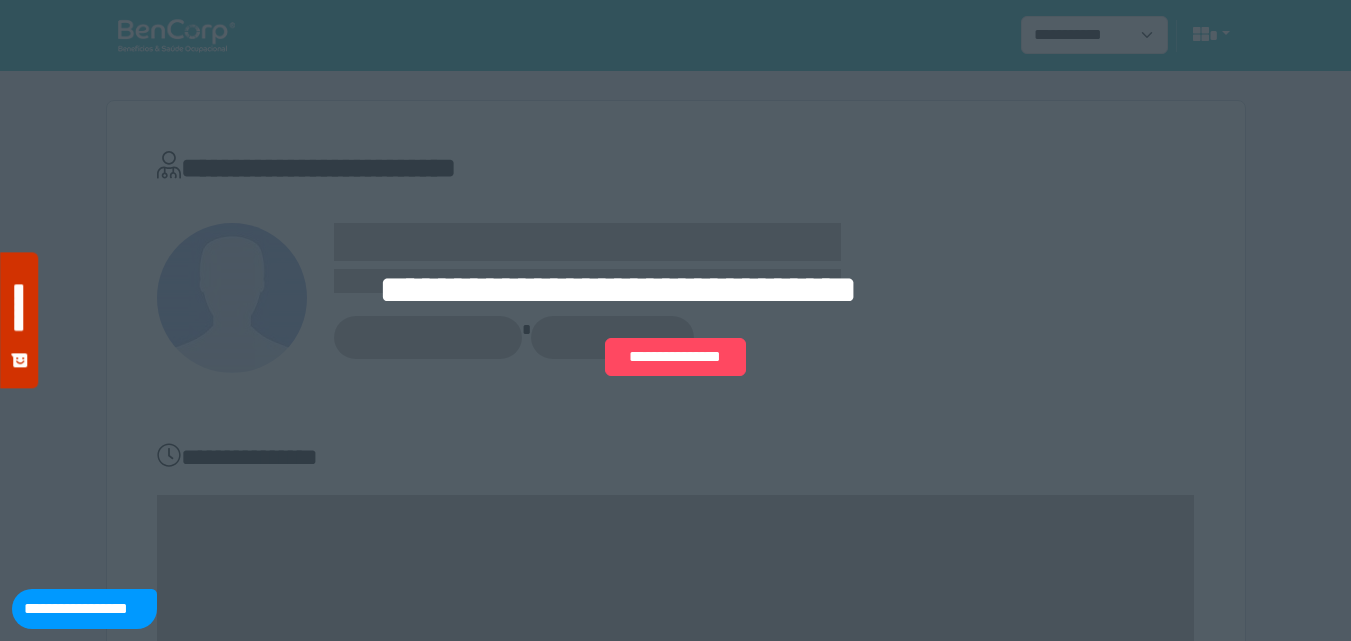 click on "**********" at bounding box center (675, 320) 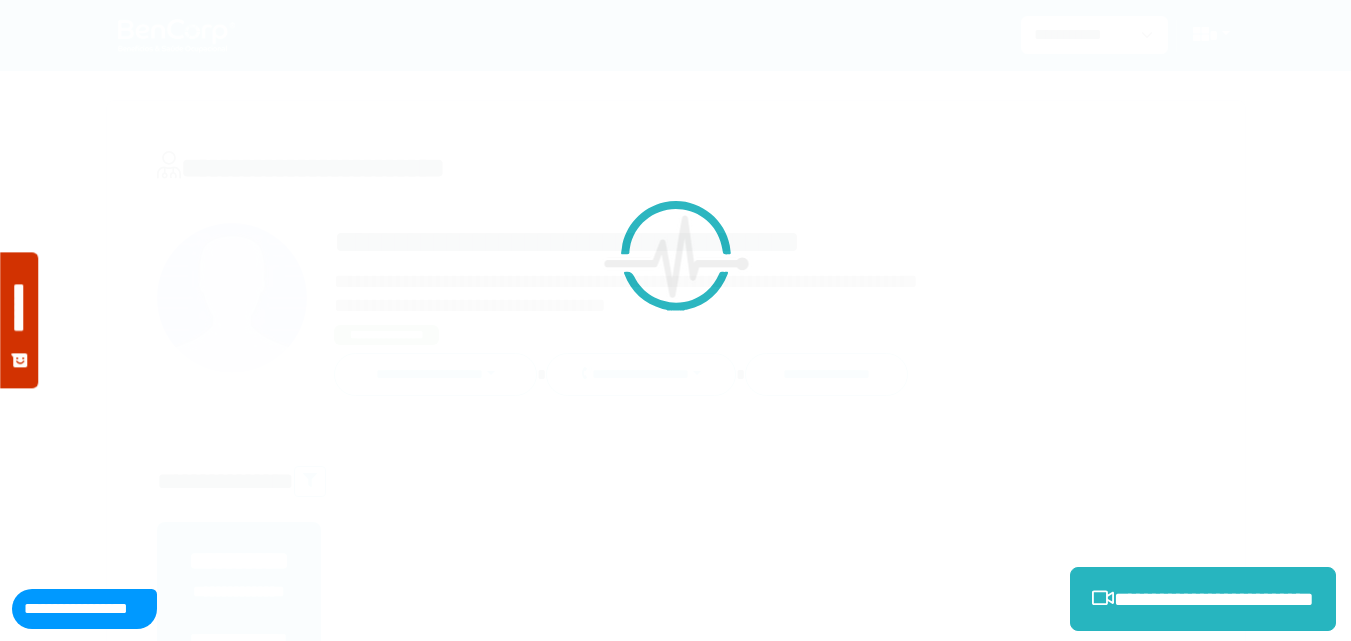 scroll, scrollTop: 0, scrollLeft: 0, axis: both 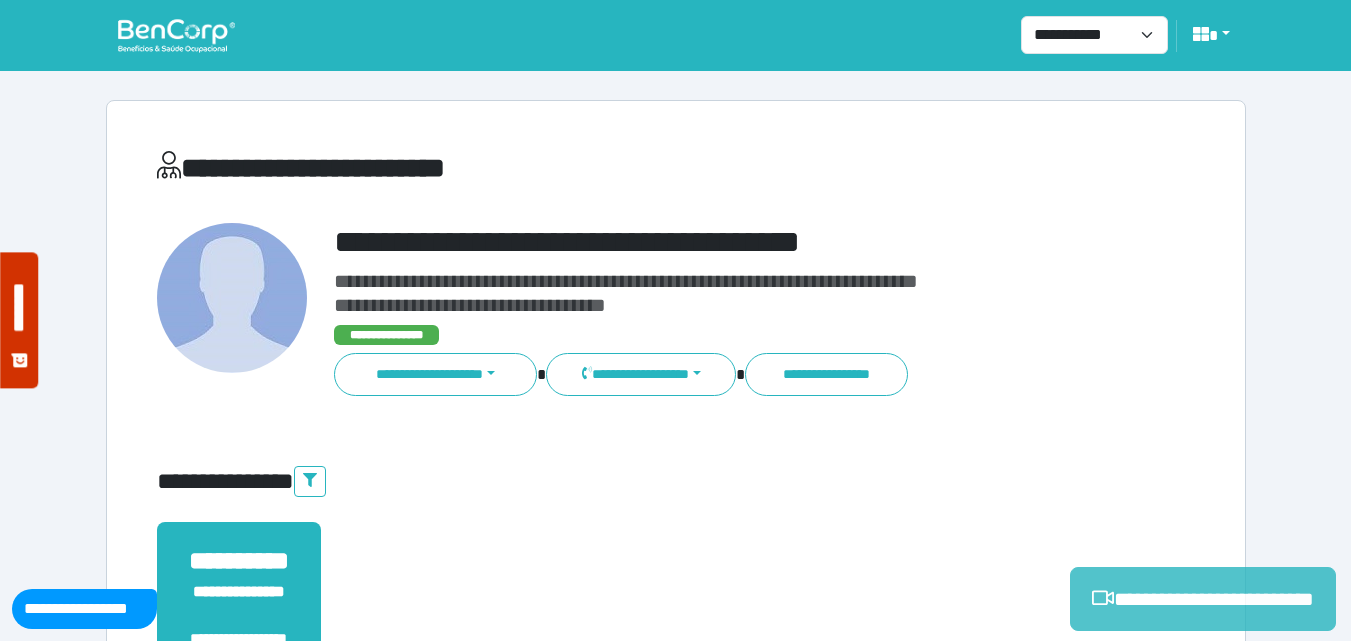 click on "**********" at bounding box center (1203, 599) 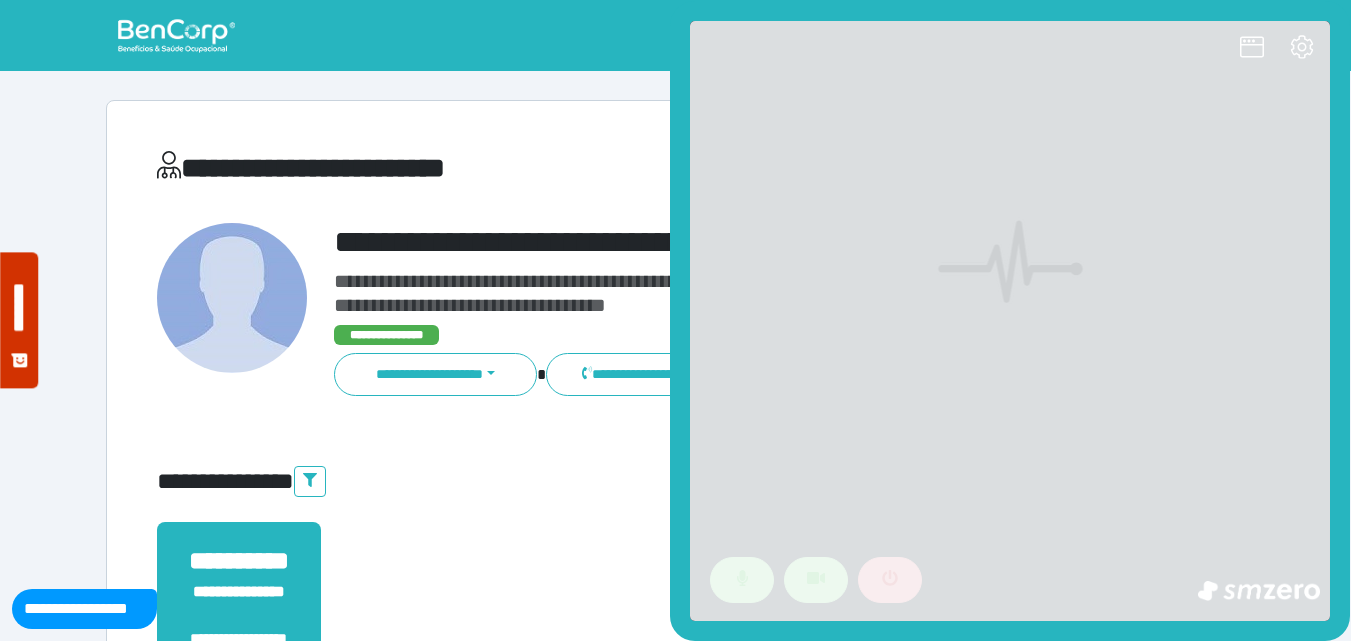scroll, scrollTop: 0, scrollLeft: 0, axis: both 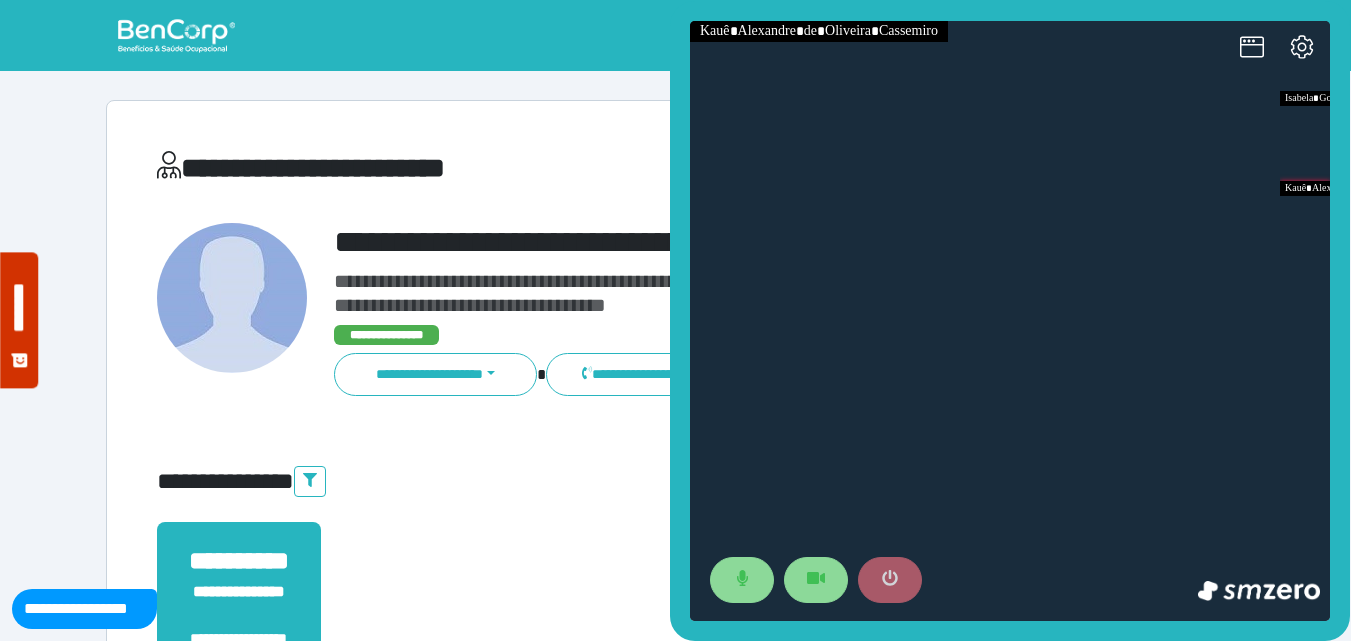 click 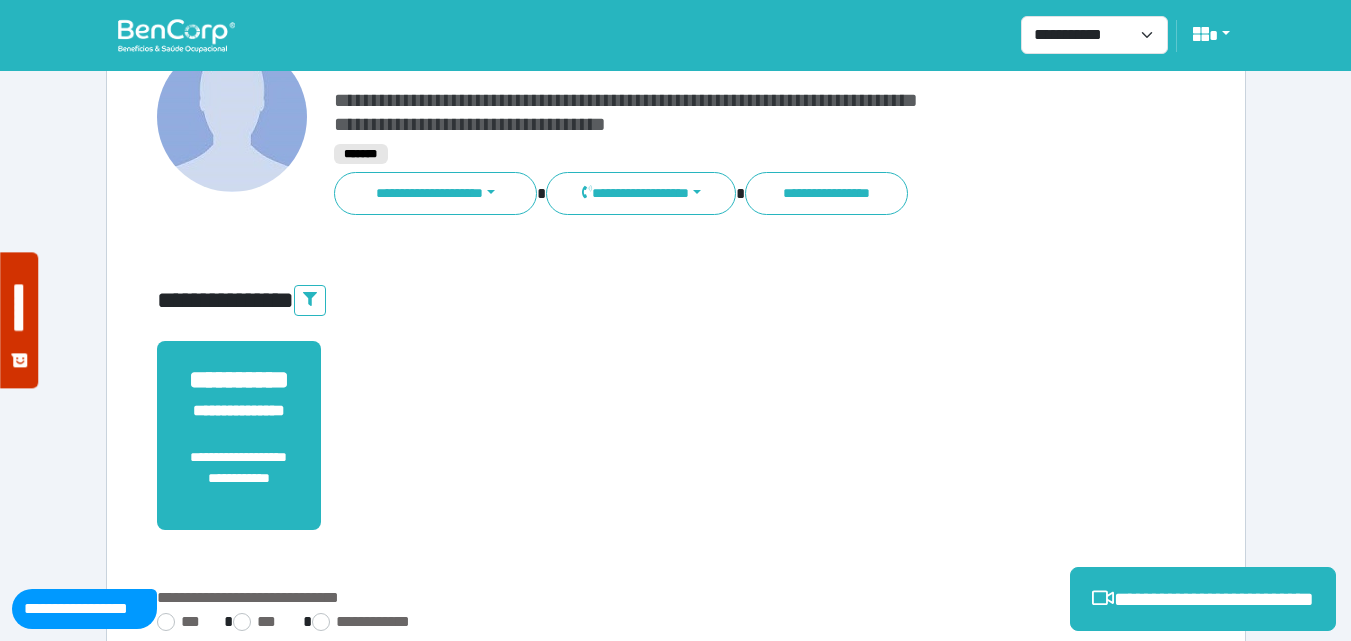 scroll, scrollTop: 495, scrollLeft: 0, axis: vertical 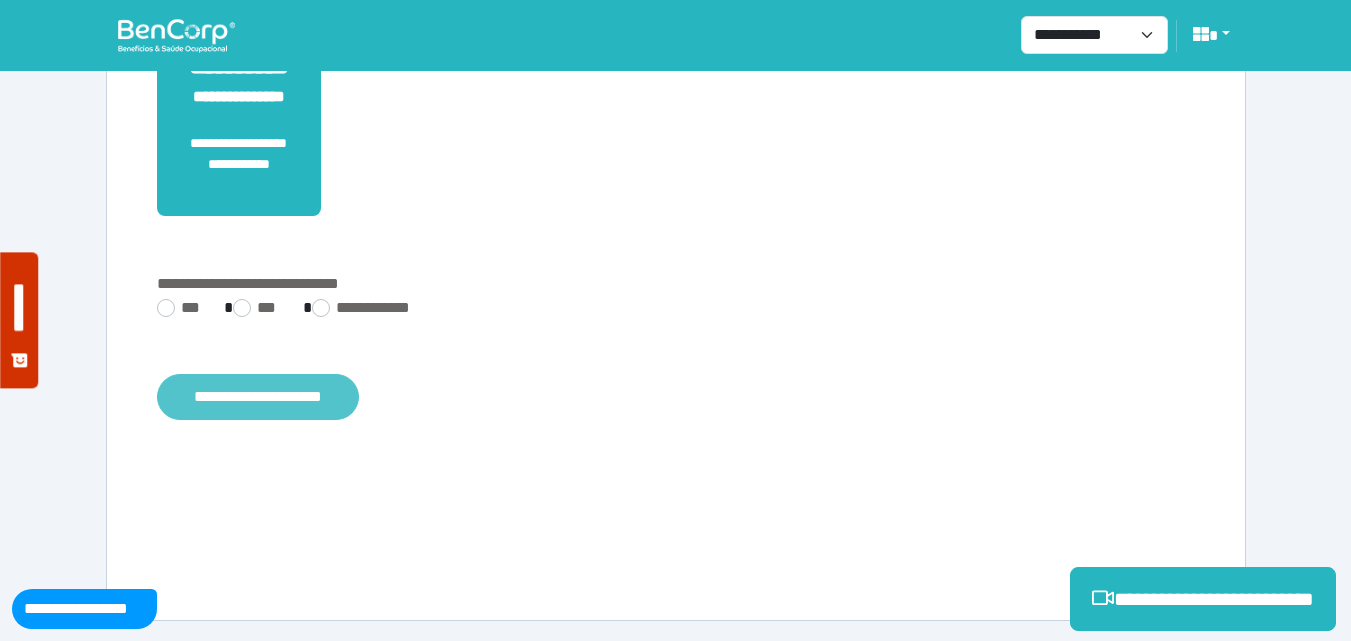 click on "**********" at bounding box center [258, 397] 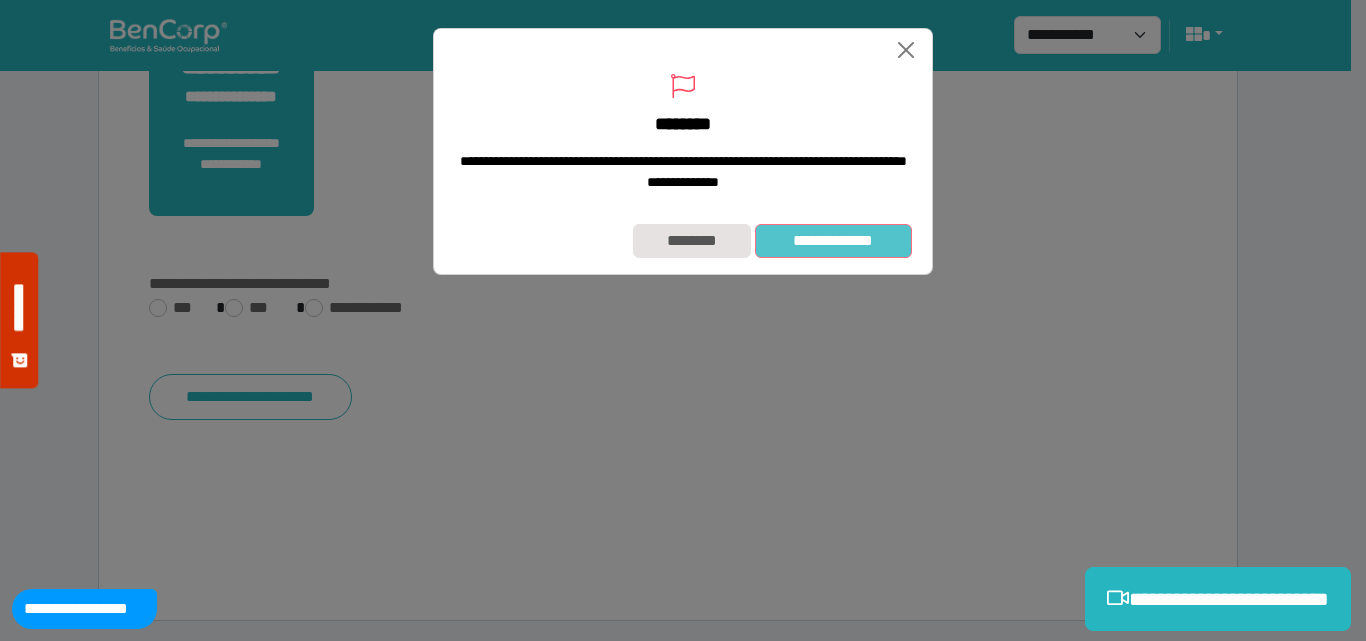 click on "**********" at bounding box center [833, 241] 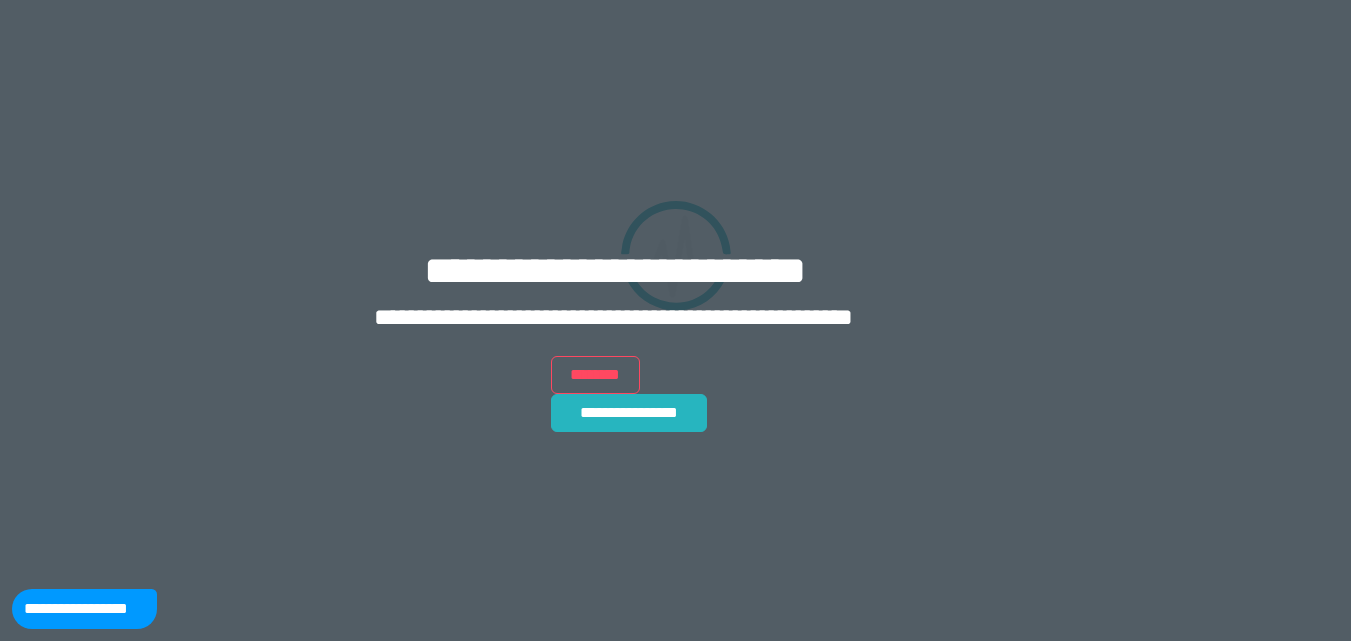scroll, scrollTop: 0, scrollLeft: 0, axis: both 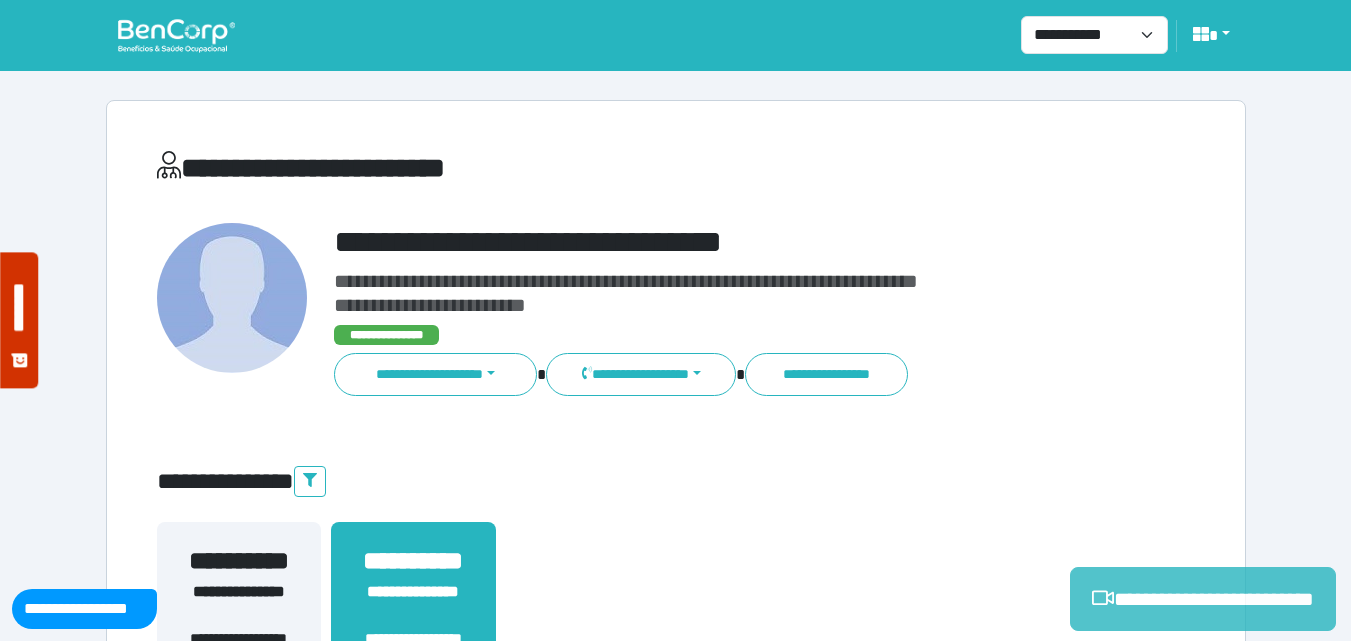 click on "**********" at bounding box center (1203, 599) 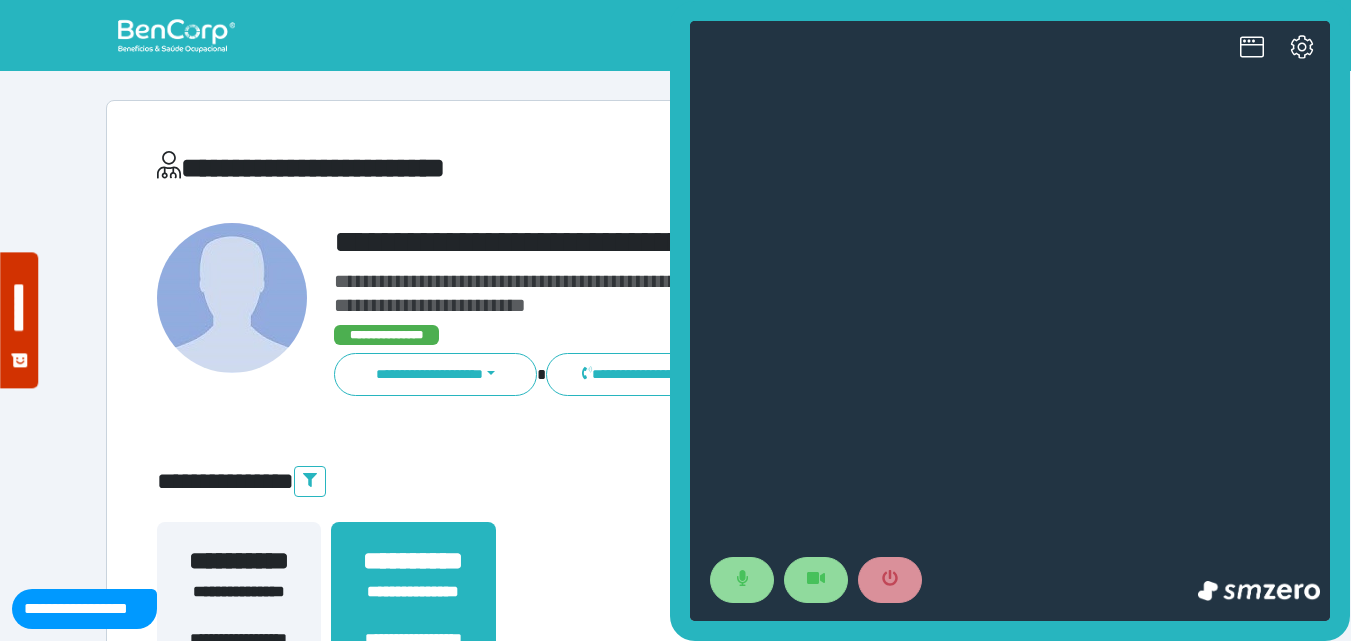 scroll, scrollTop: 0, scrollLeft: 0, axis: both 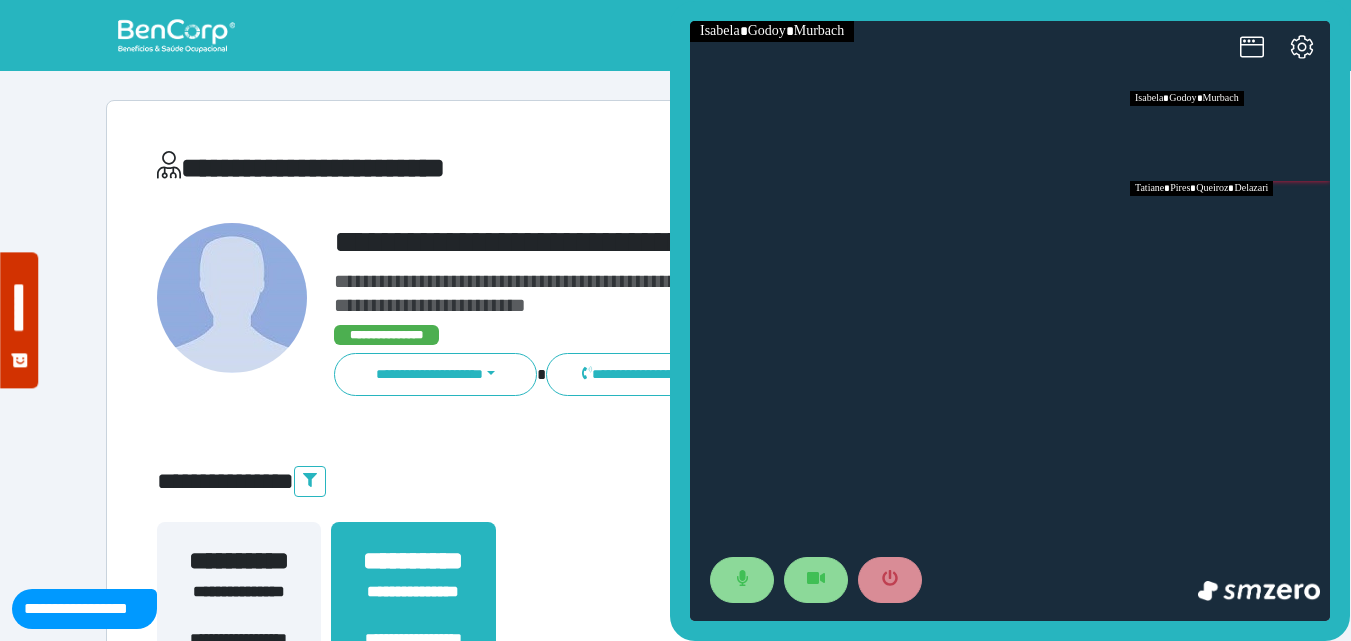 click at bounding box center (1230, 226) 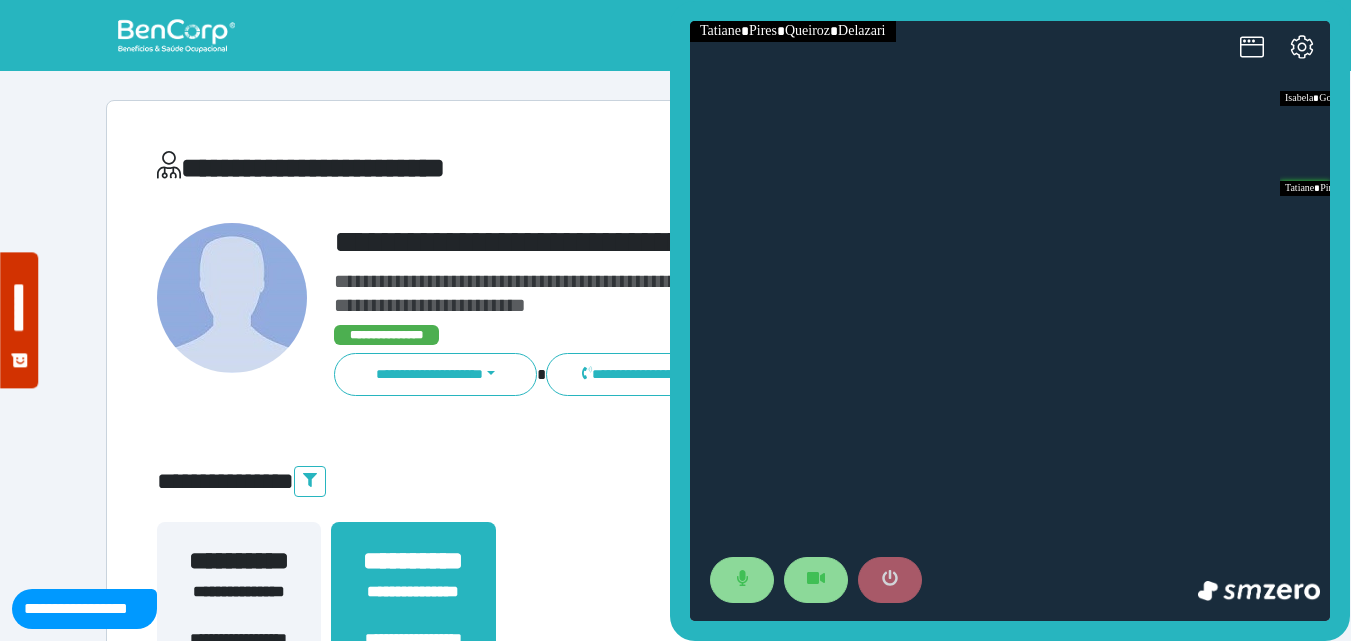 click at bounding box center (890, 580) 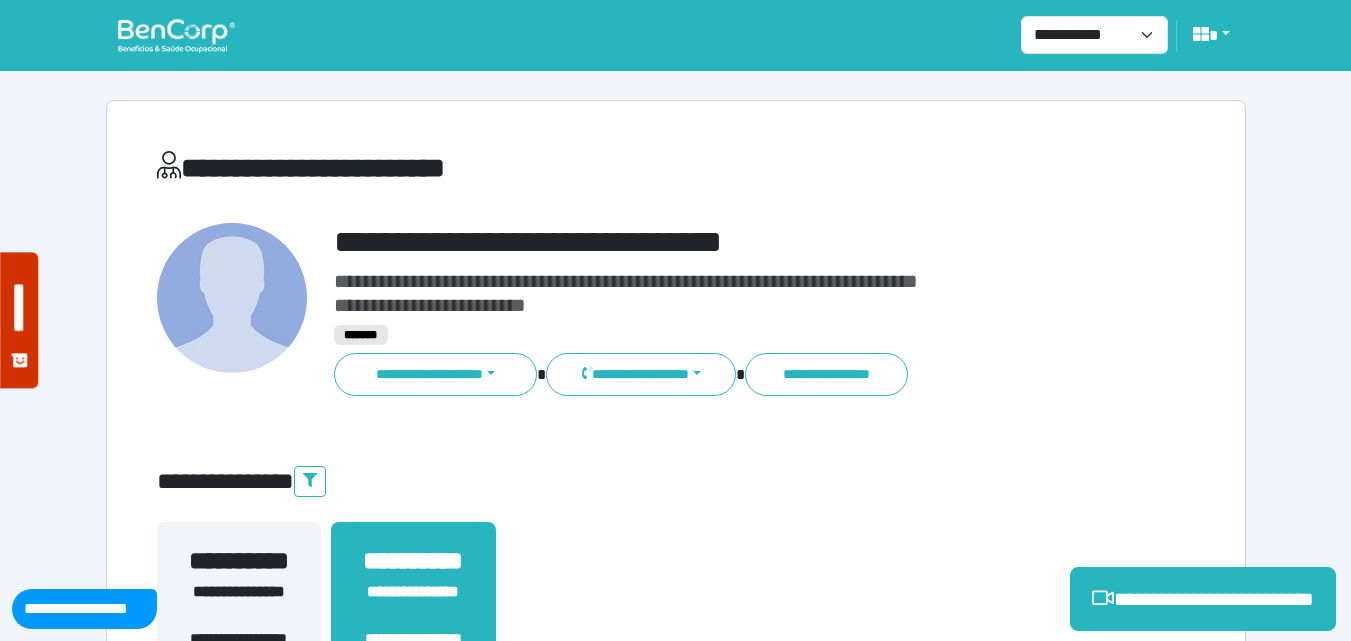 click on "**********" at bounding box center [676, 608] 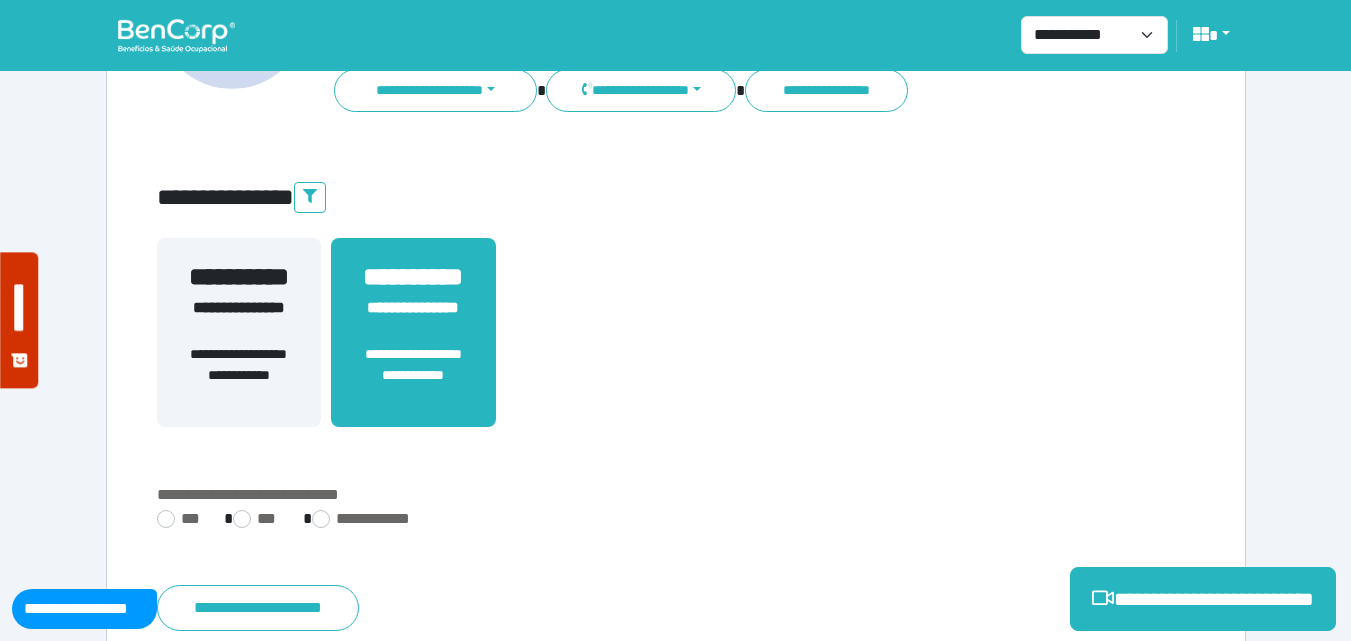 scroll, scrollTop: 495, scrollLeft: 0, axis: vertical 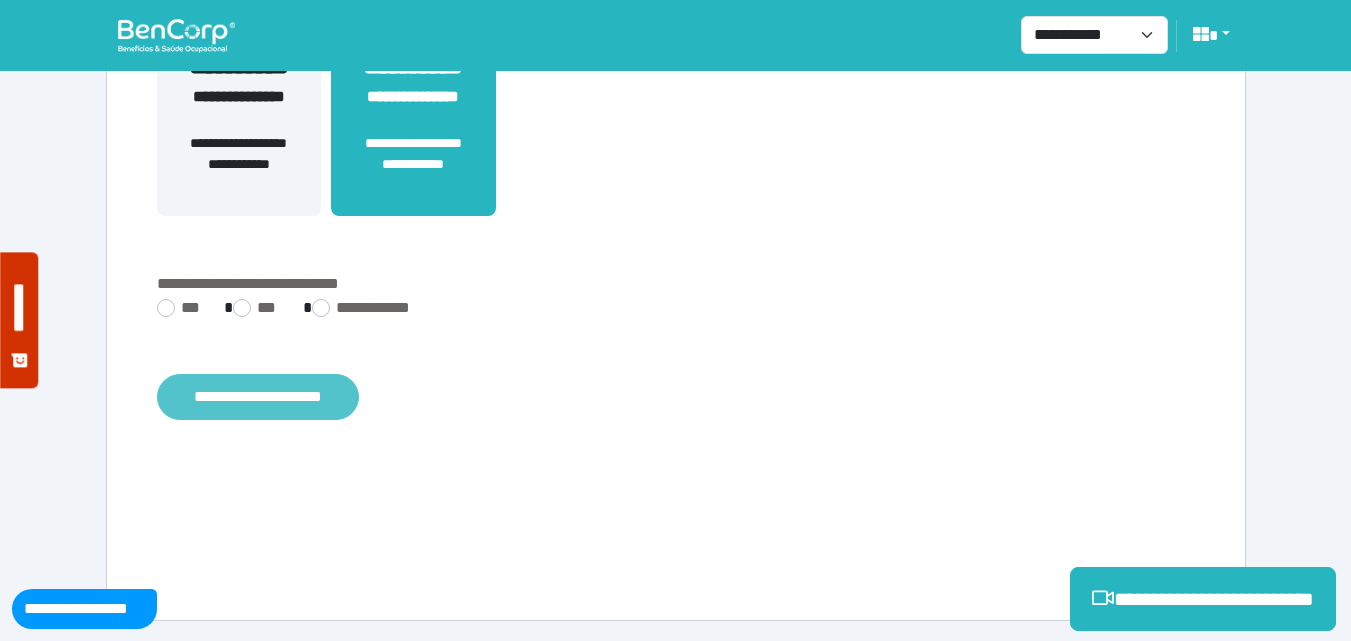 click on "**********" at bounding box center [258, 397] 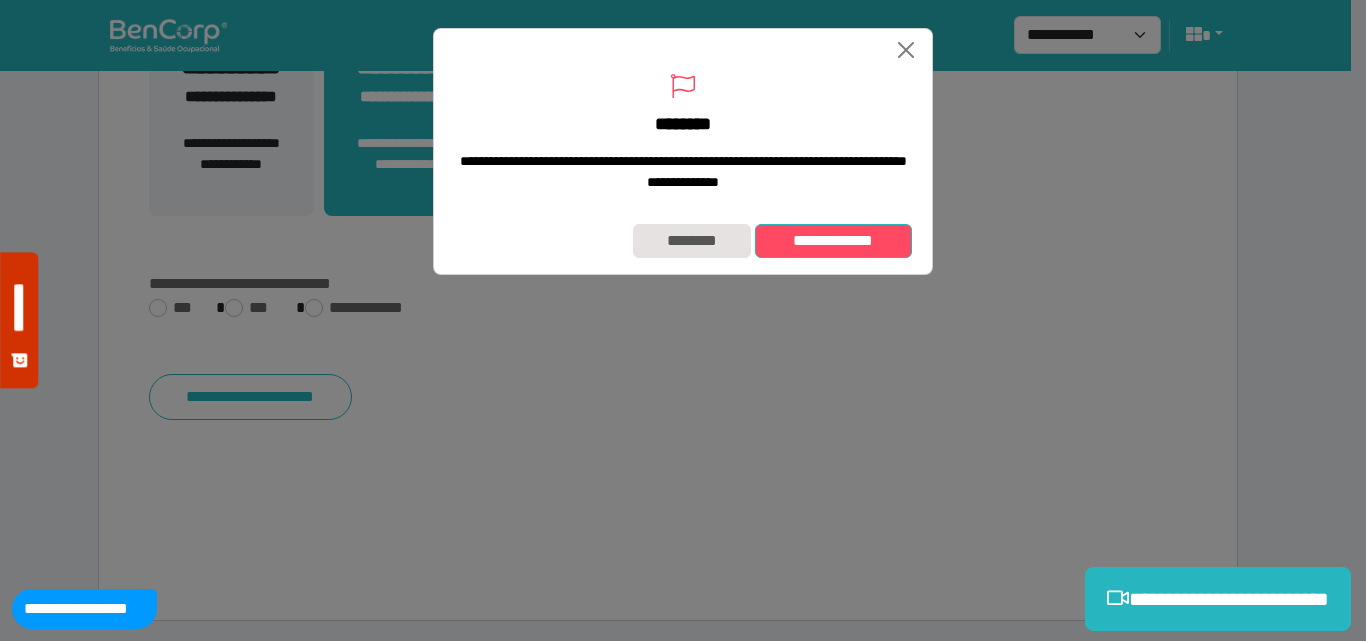 drag, startPoint x: 848, startPoint y: 256, endPoint x: 834, endPoint y: 256, distance: 14 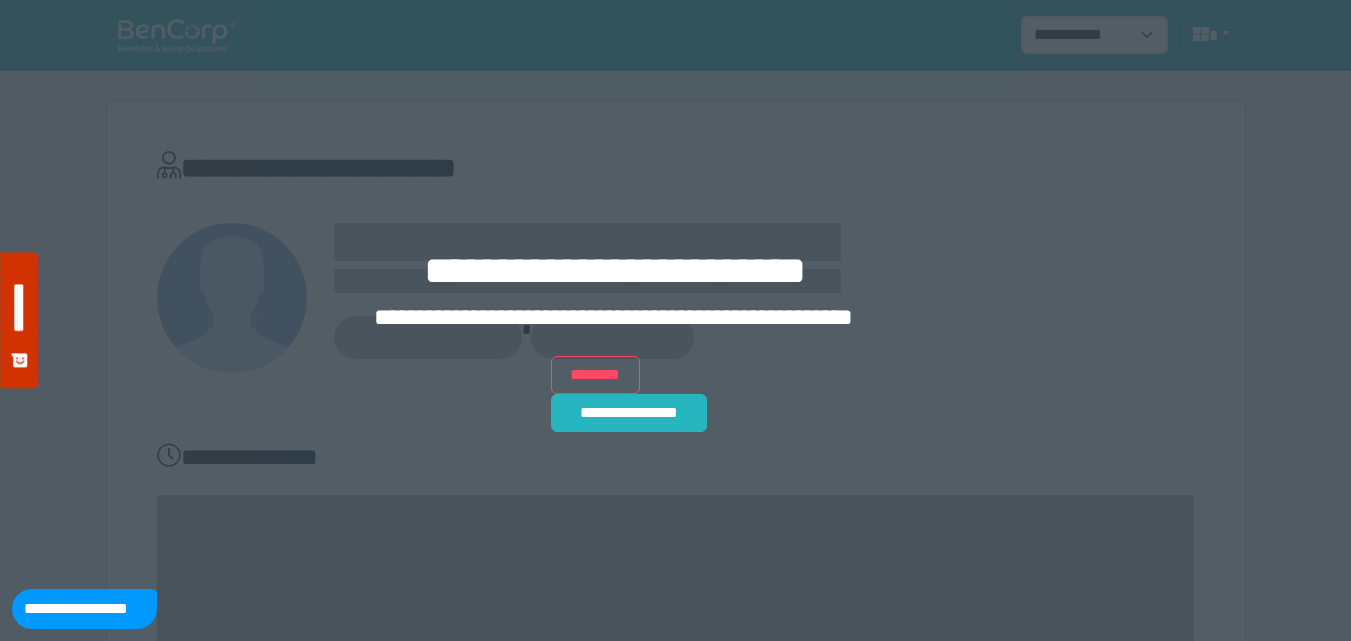 scroll, scrollTop: 0, scrollLeft: 0, axis: both 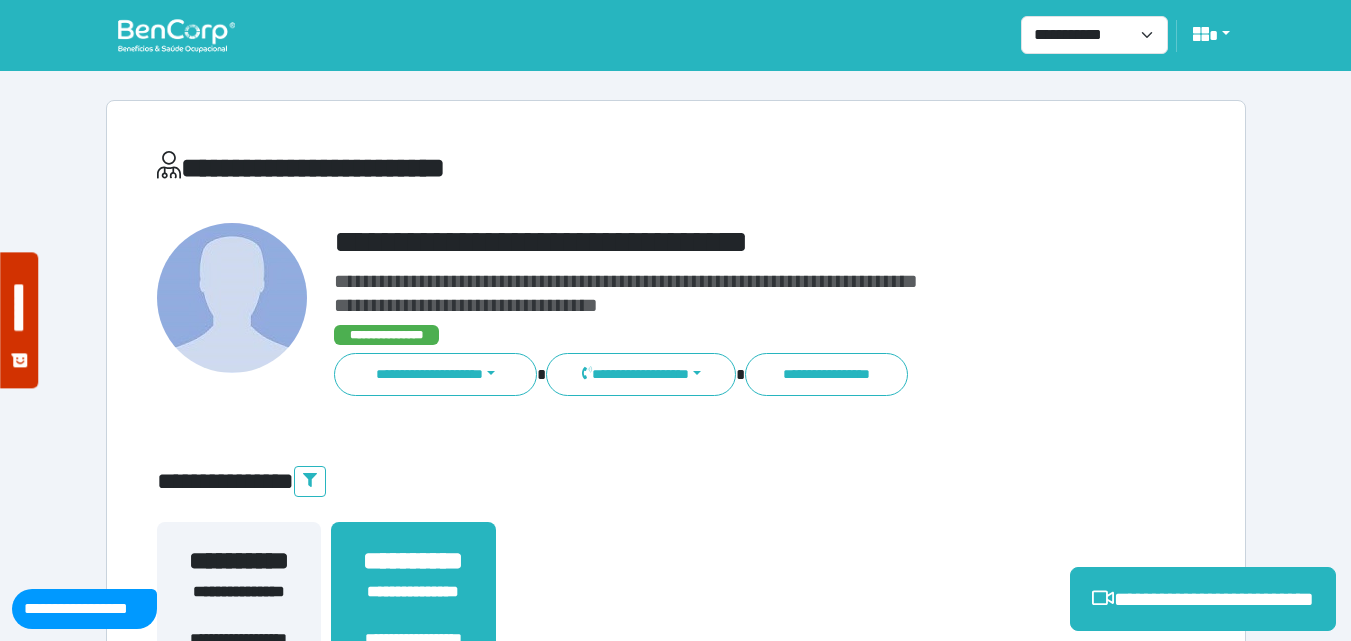 drag, startPoint x: 939, startPoint y: 274, endPoint x: 882, endPoint y: 255, distance: 60.083275 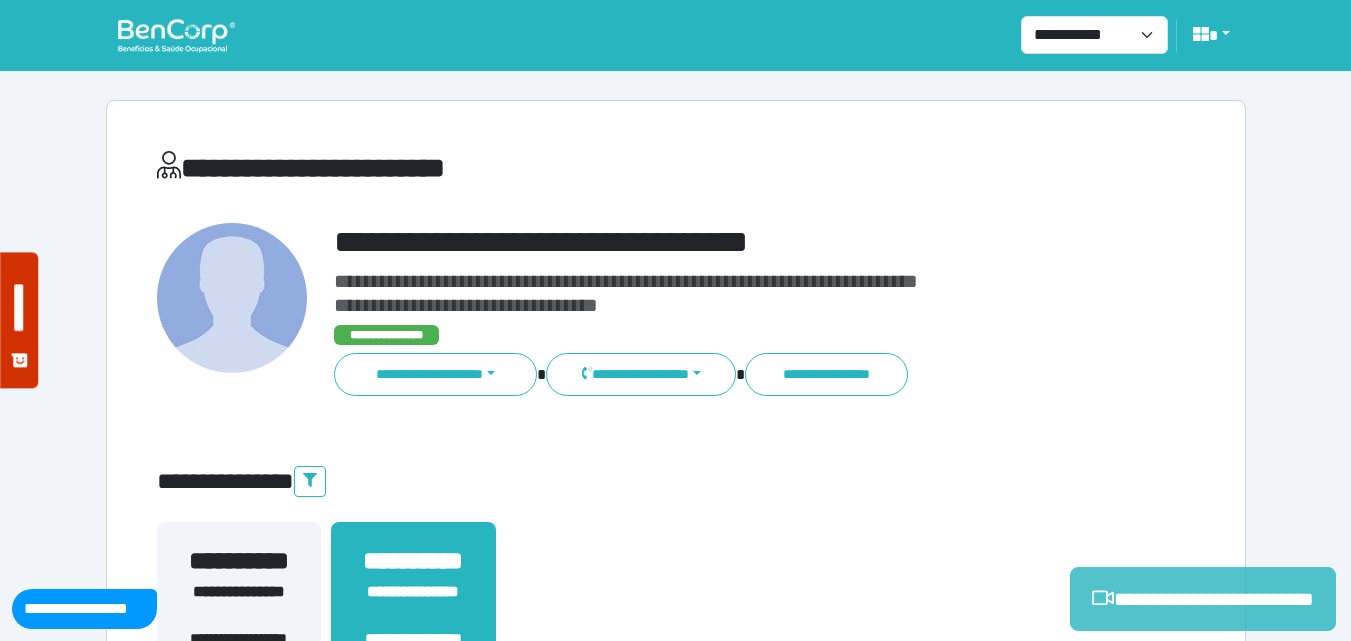 click on "**********" at bounding box center (1203, 599) 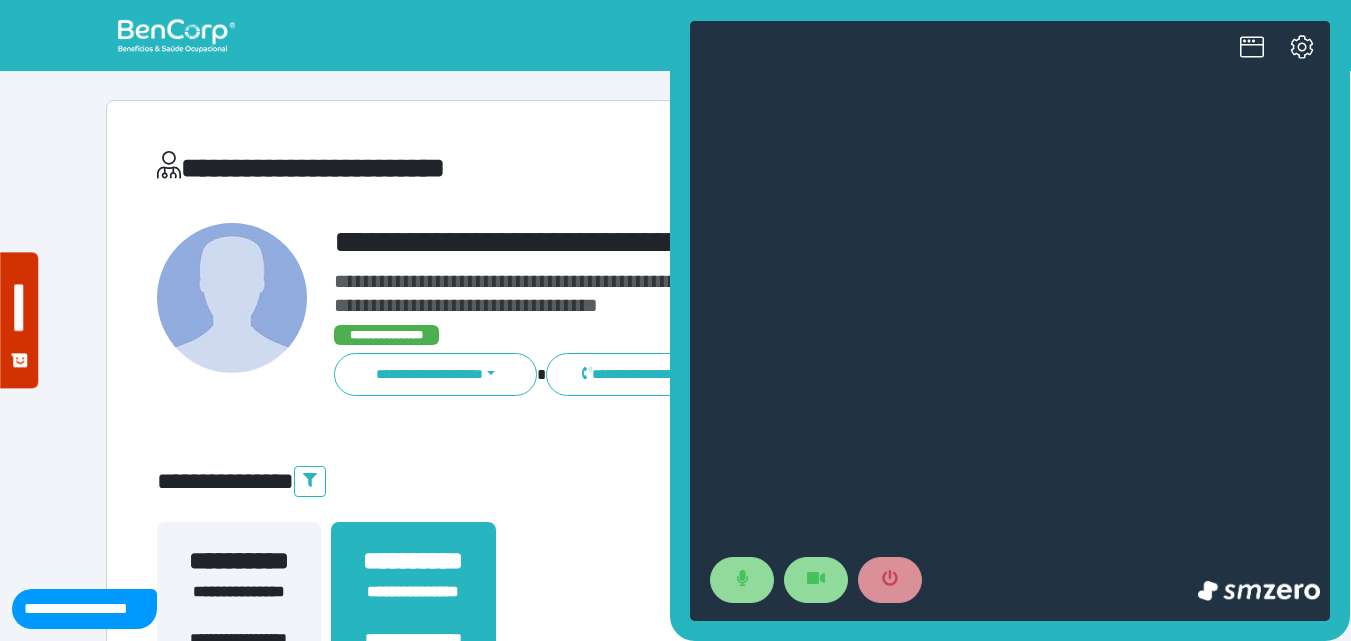 scroll, scrollTop: 0, scrollLeft: 0, axis: both 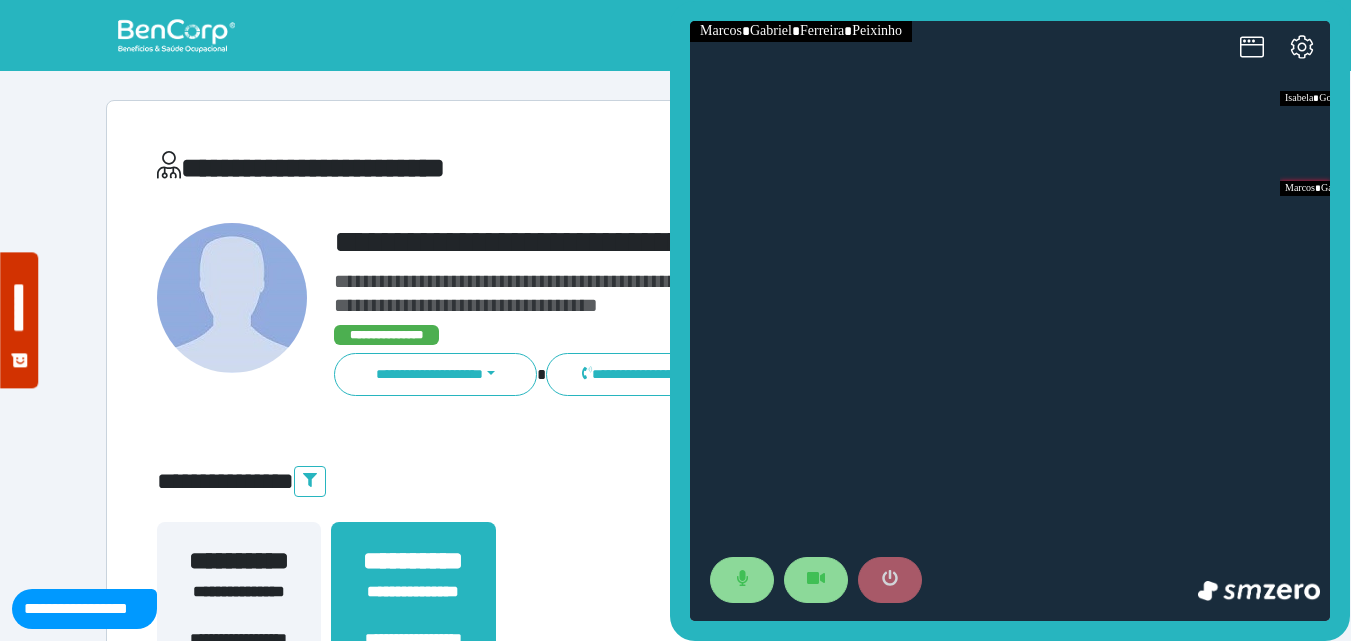 click 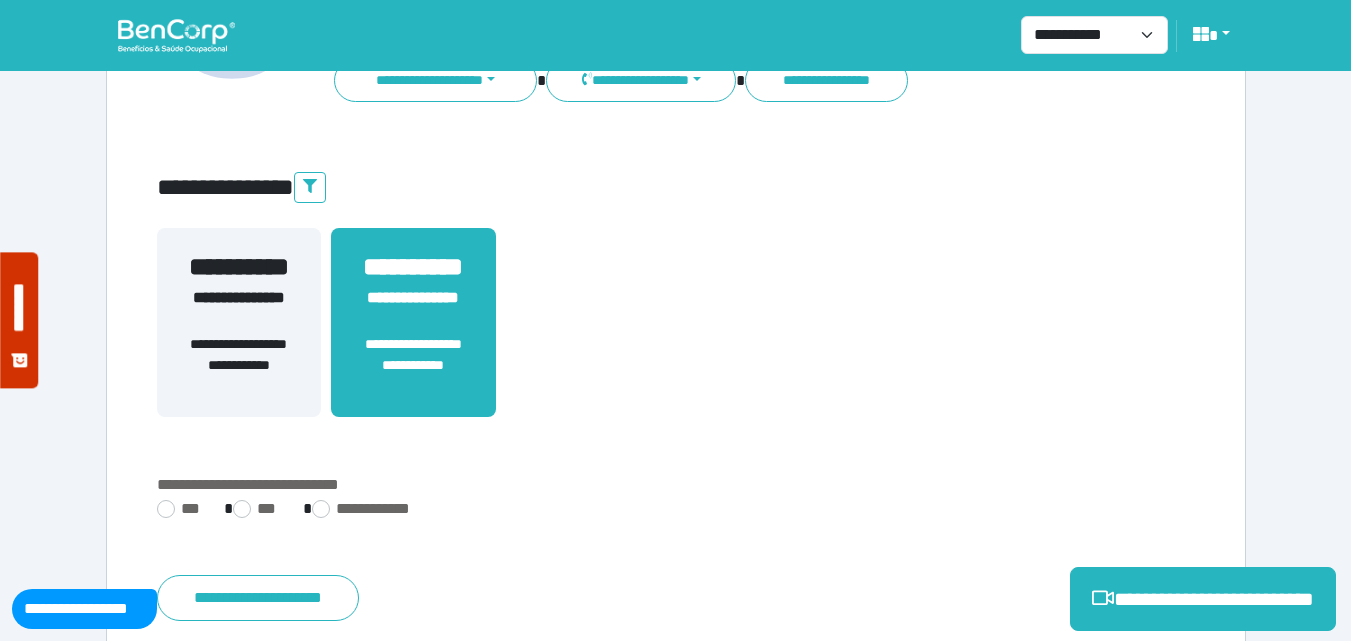 scroll, scrollTop: 495, scrollLeft: 0, axis: vertical 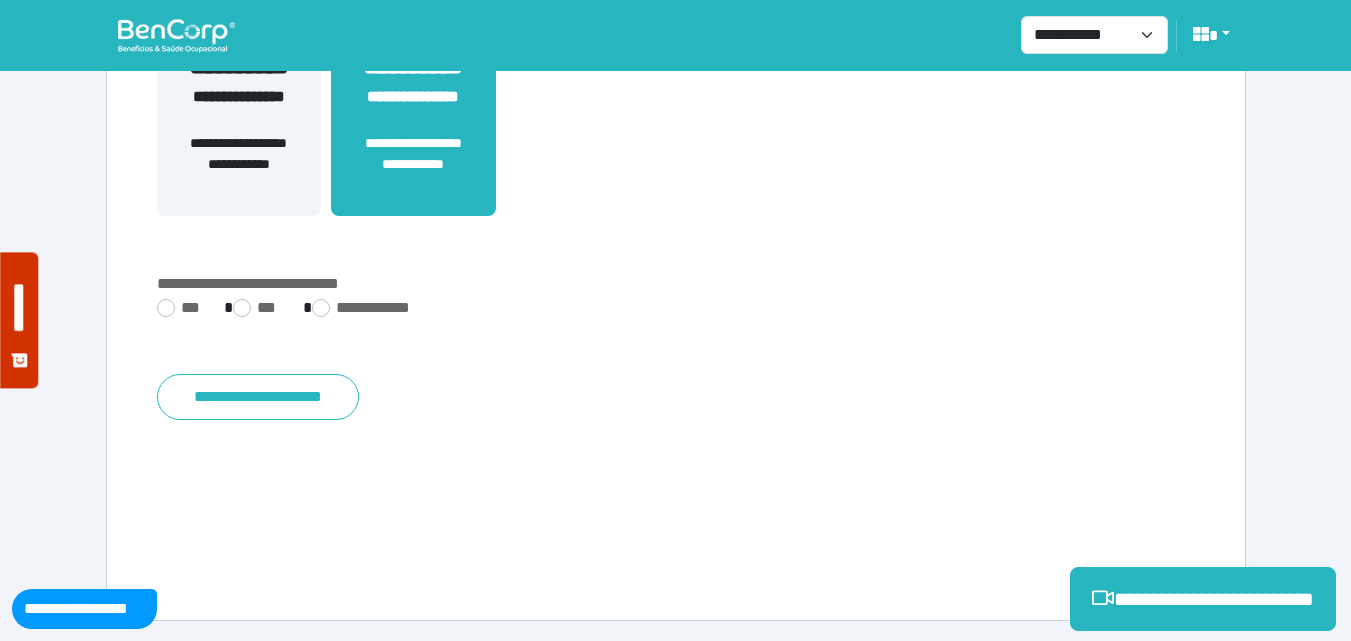 click on "**********" at bounding box center [676, 298] 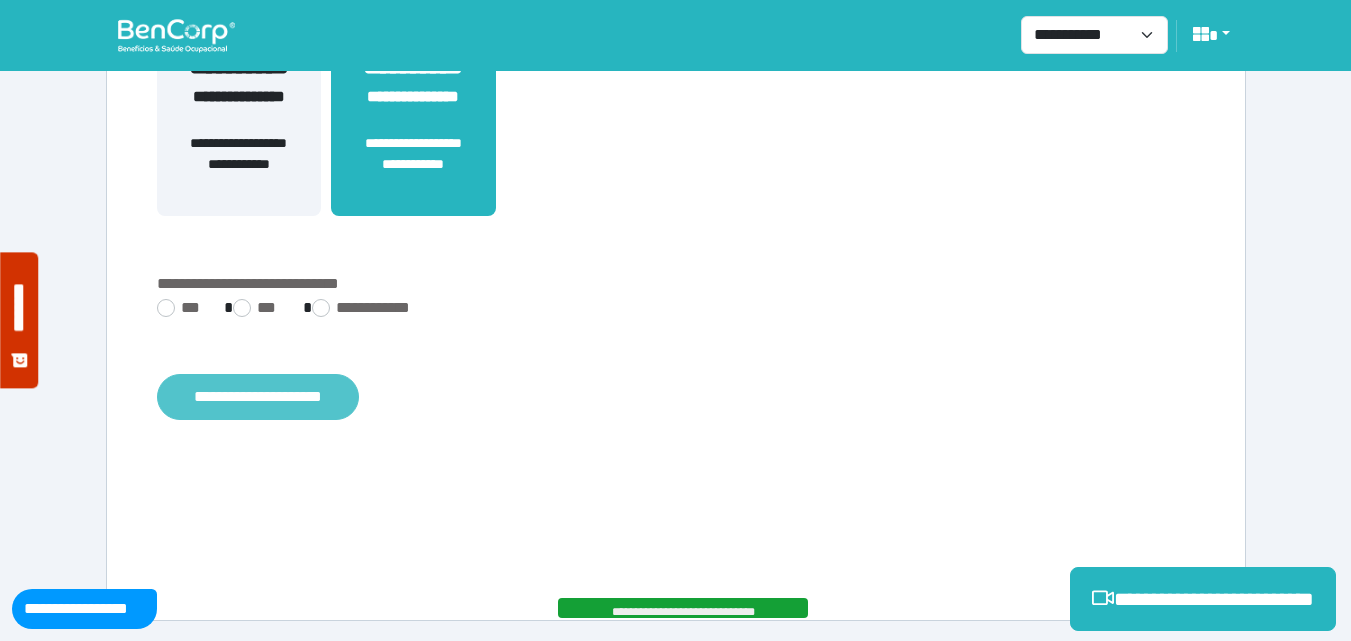 click on "**********" at bounding box center [258, 397] 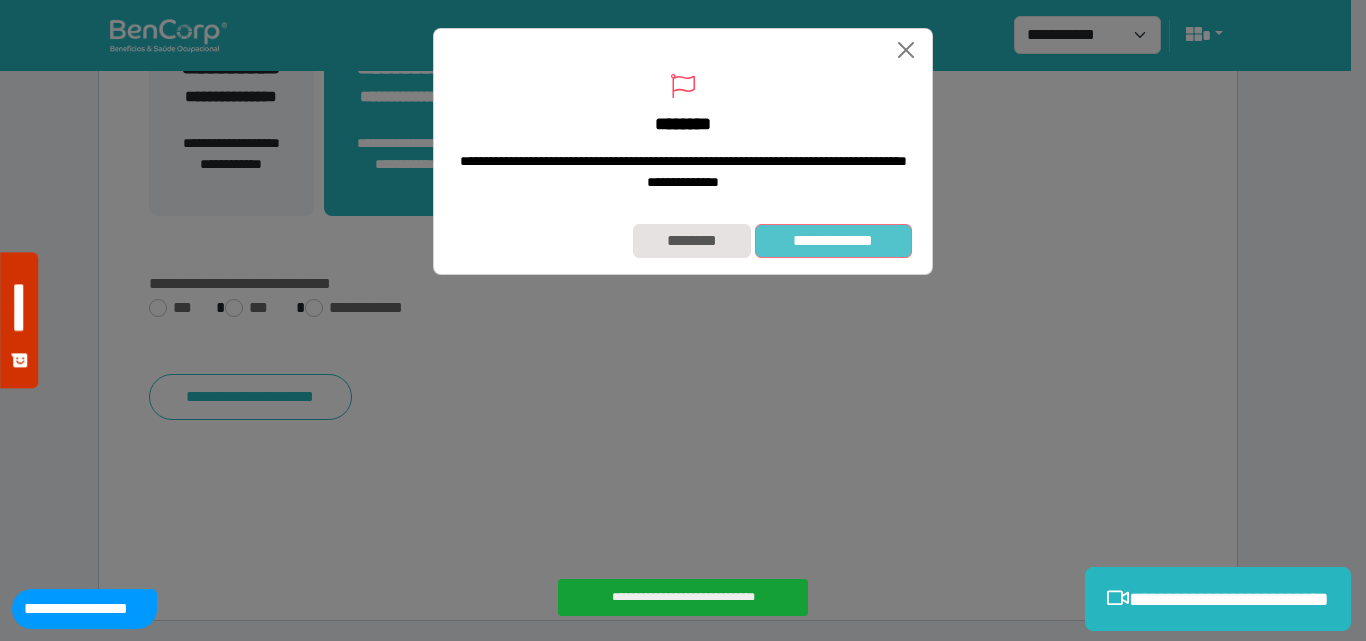 click on "**********" at bounding box center (833, 241) 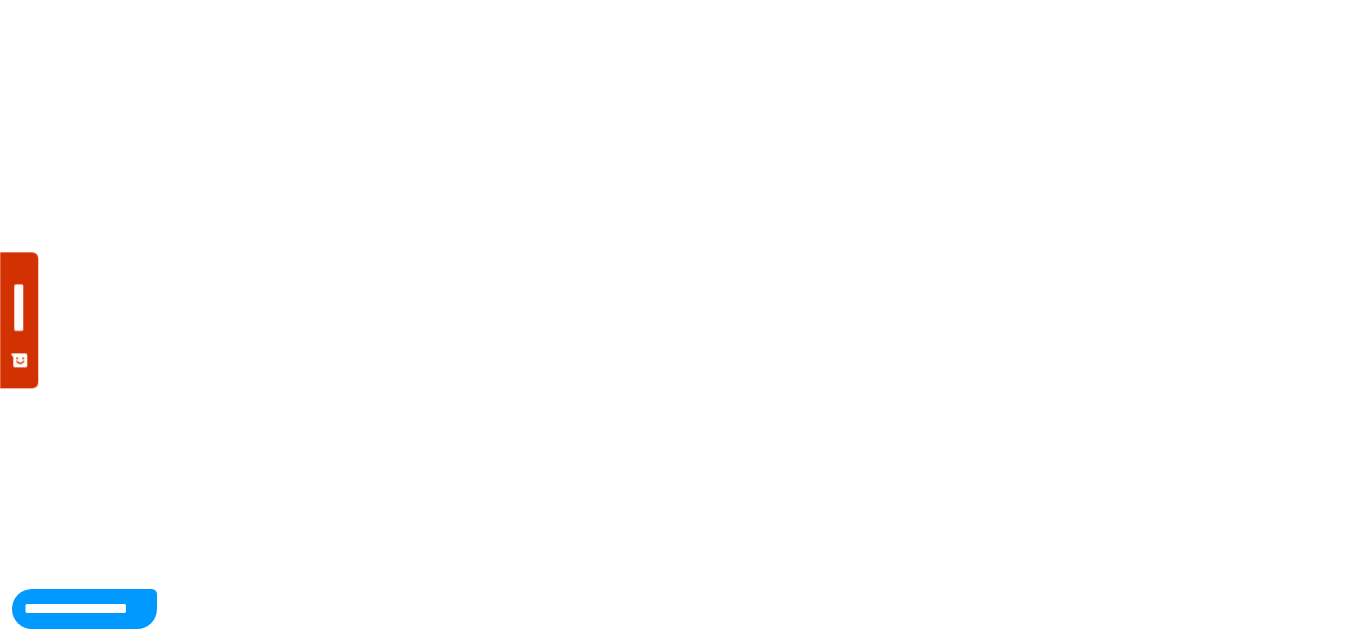 scroll, scrollTop: 0, scrollLeft: 0, axis: both 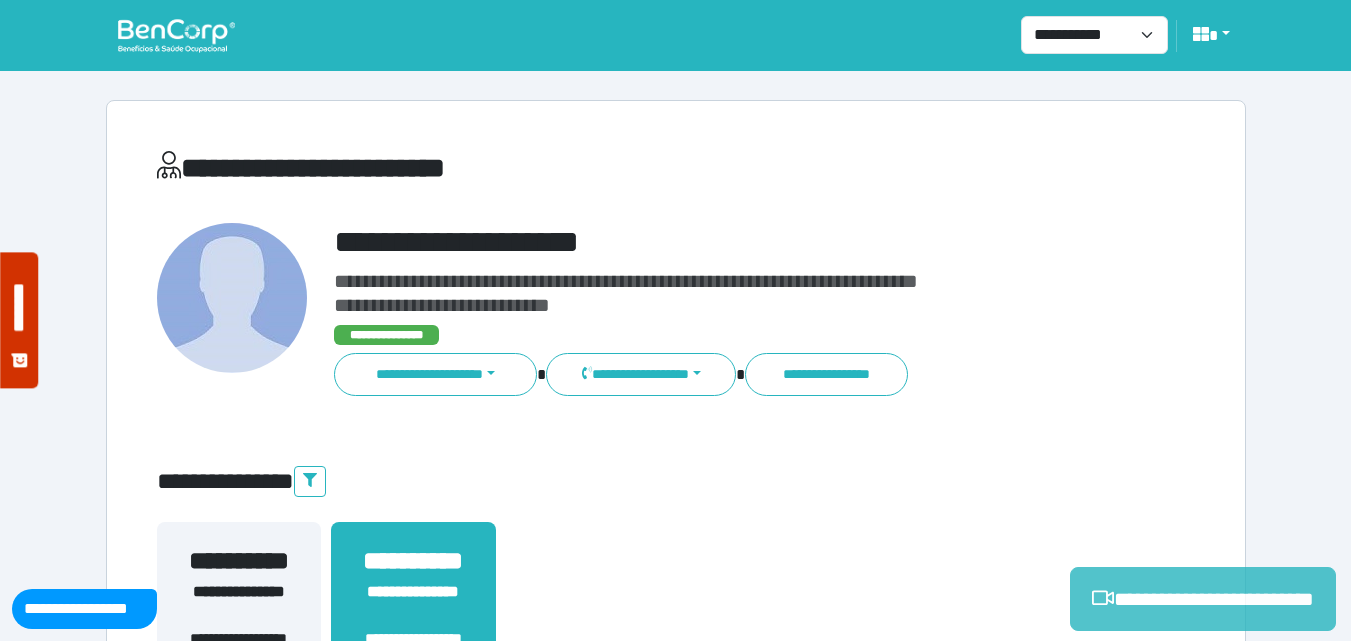 click on "**********" at bounding box center (1203, 599) 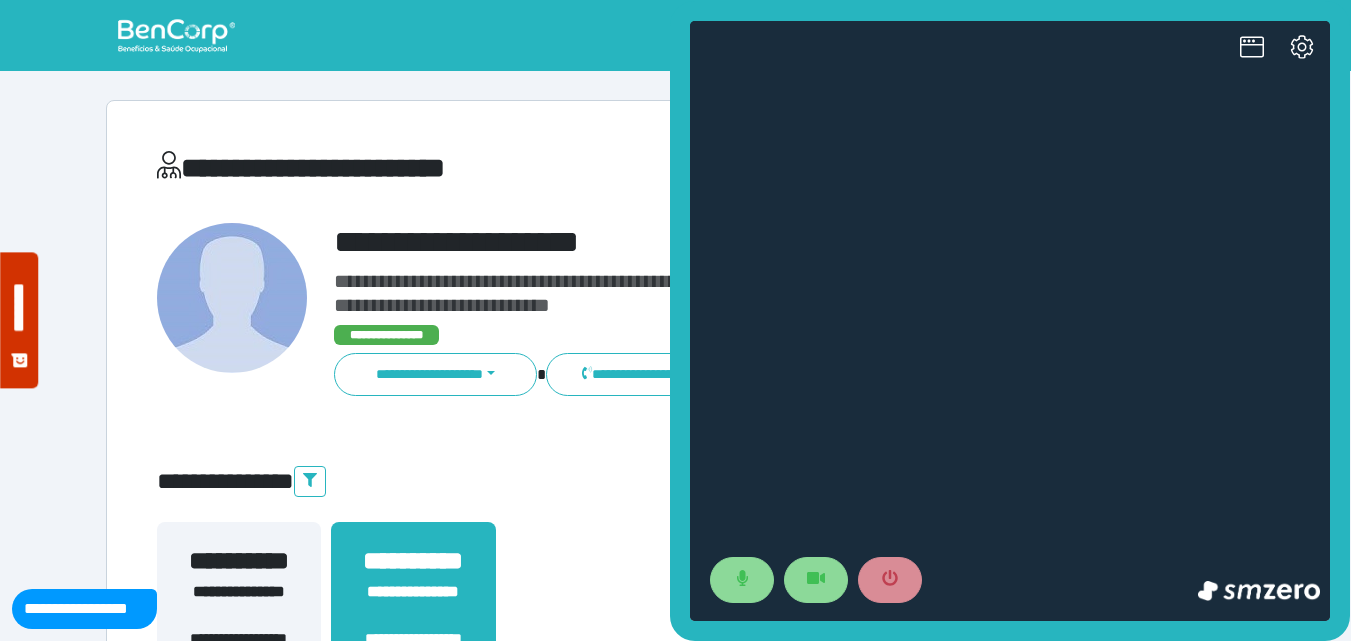 scroll, scrollTop: 0, scrollLeft: 0, axis: both 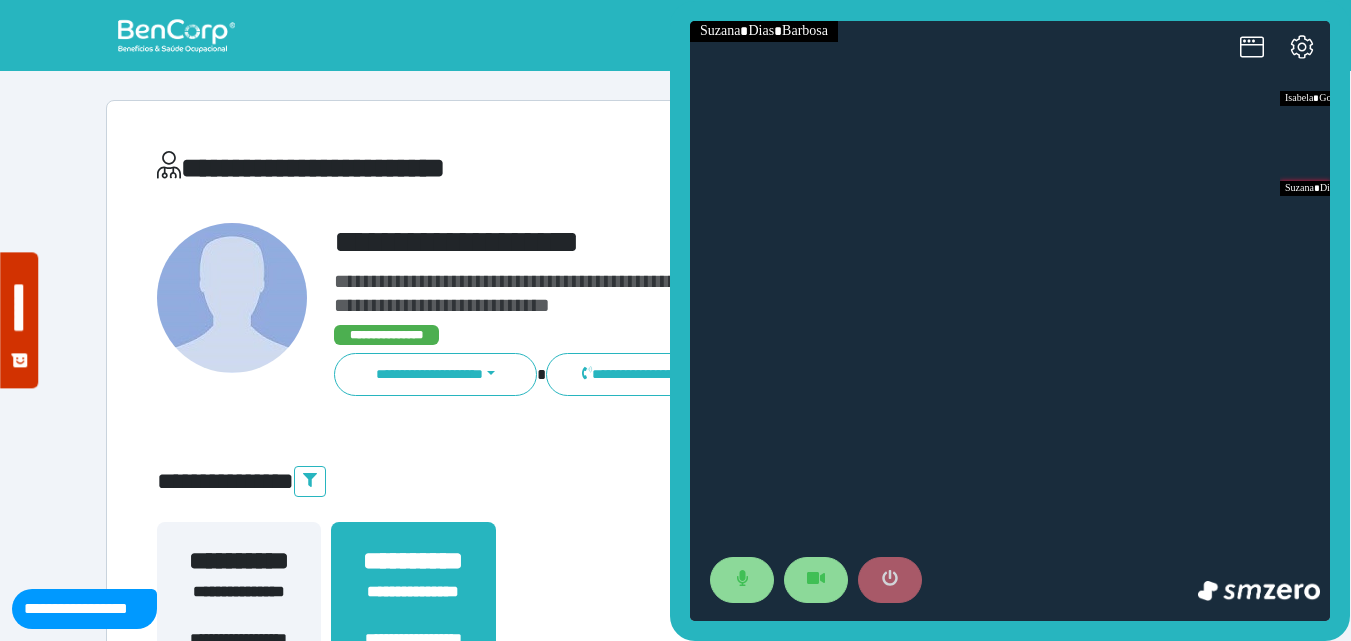 click at bounding box center (890, 580) 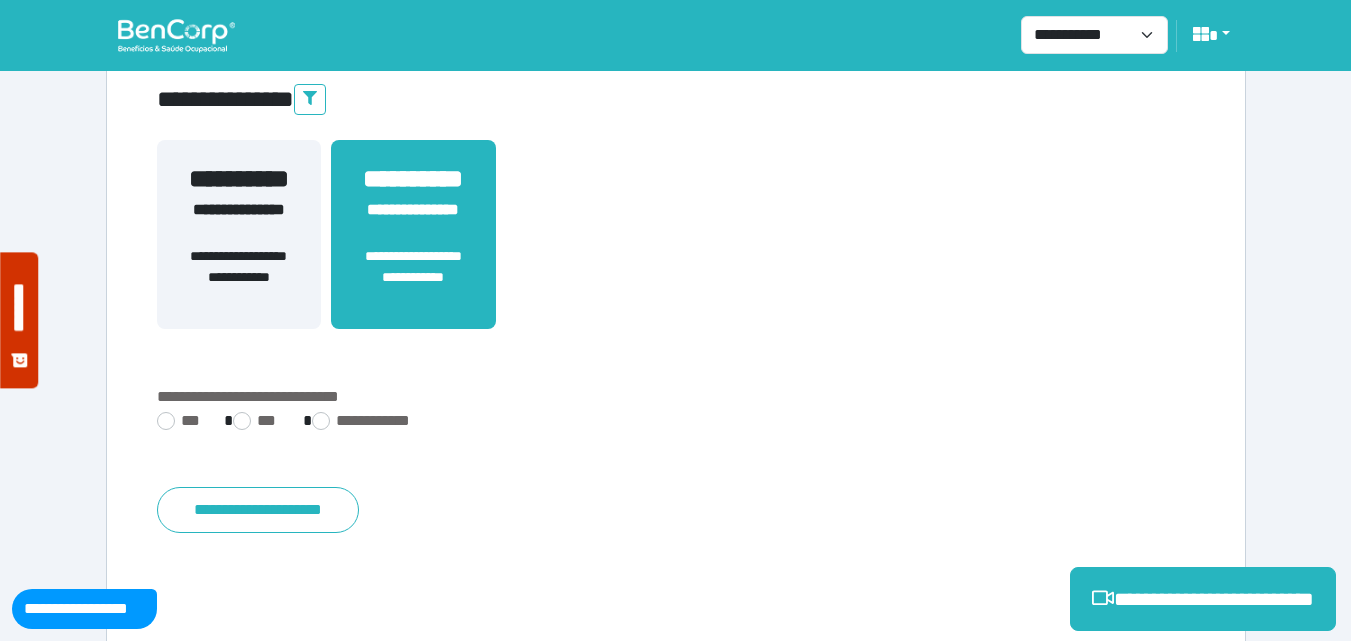 scroll, scrollTop: 495, scrollLeft: 0, axis: vertical 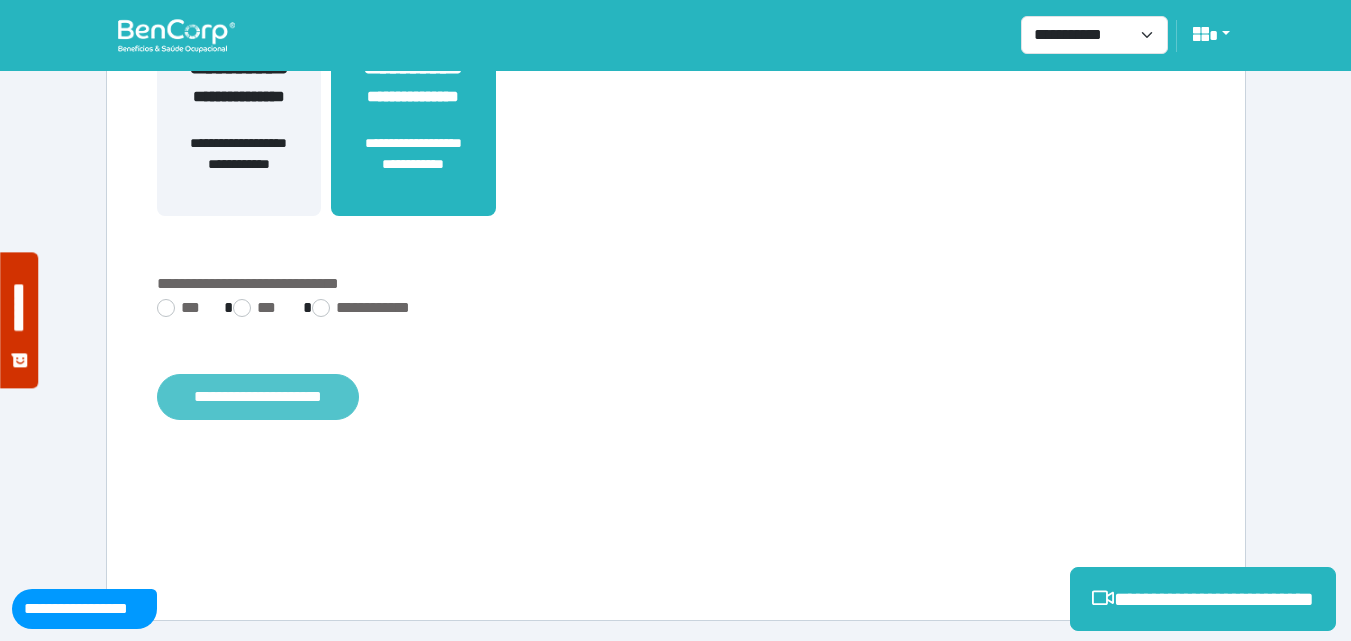 click on "**********" at bounding box center [258, 397] 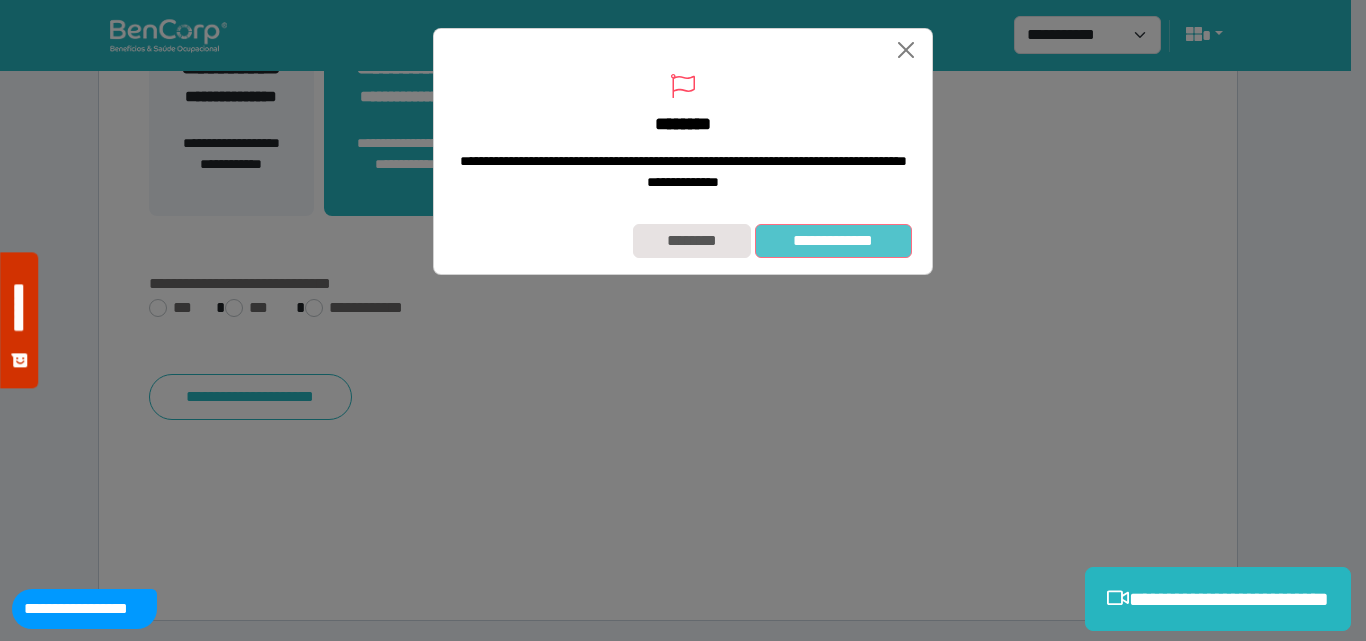click on "**********" at bounding box center (833, 241) 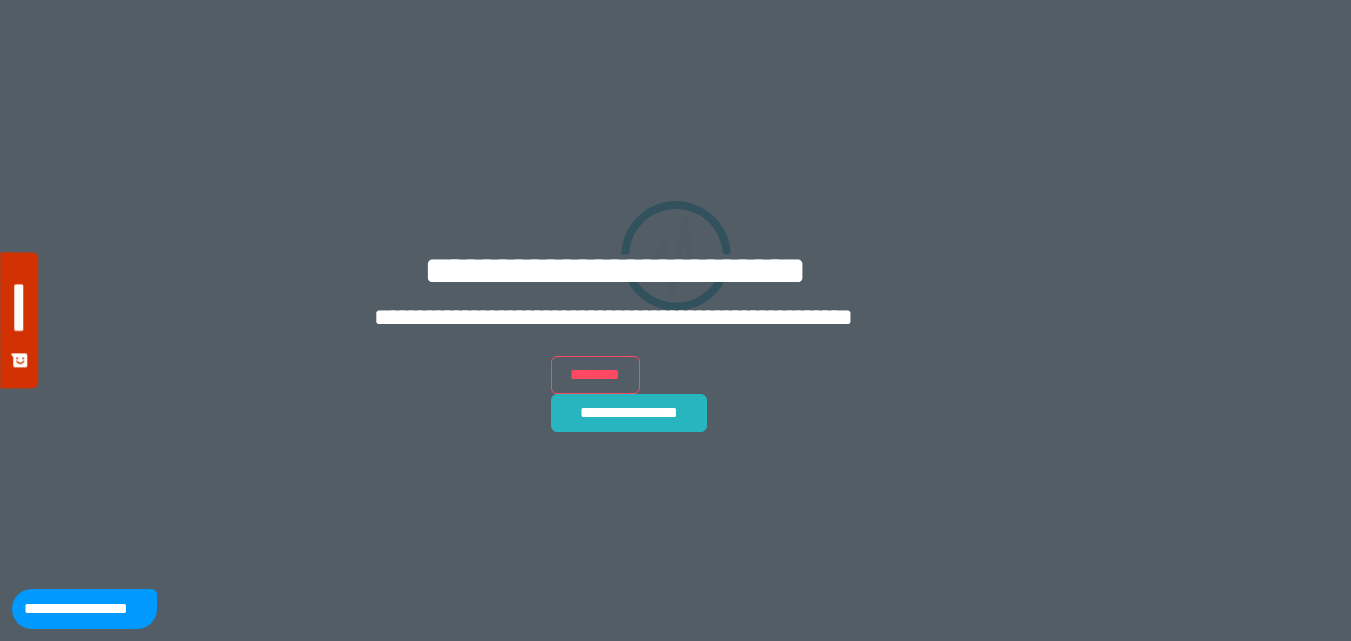 scroll, scrollTop: 0, scrollLeft: 0, axis: both 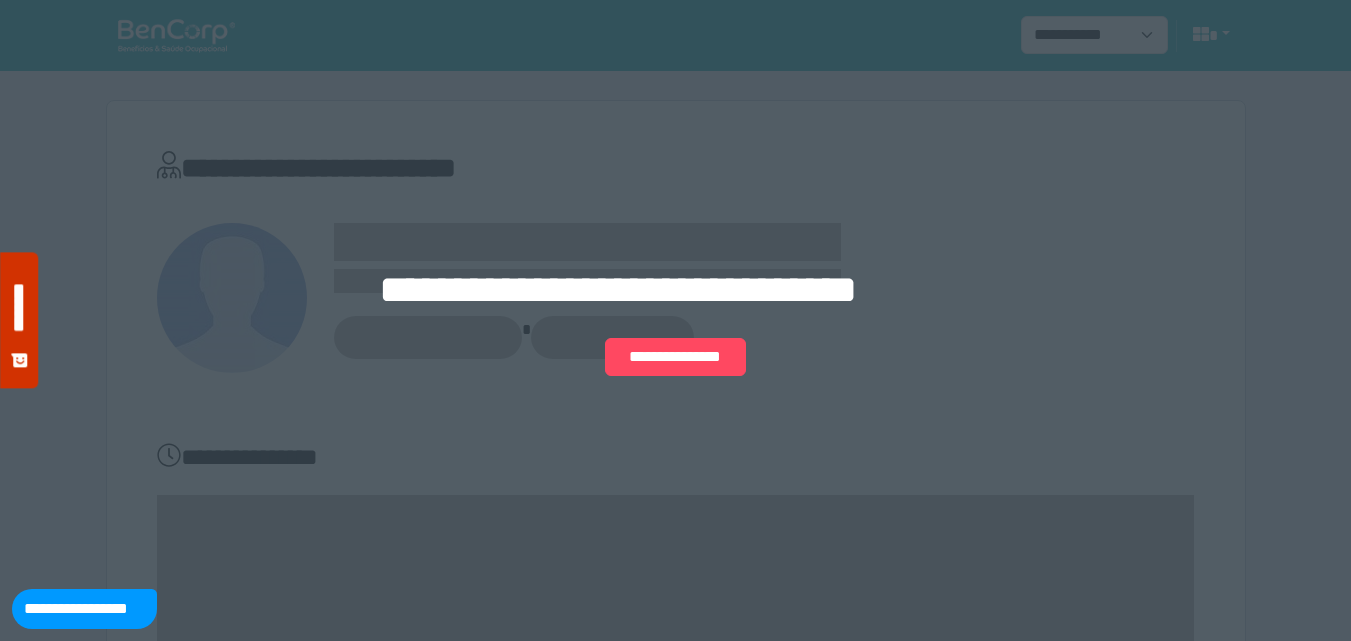 click on "**********" at bounding box center (675, 320) 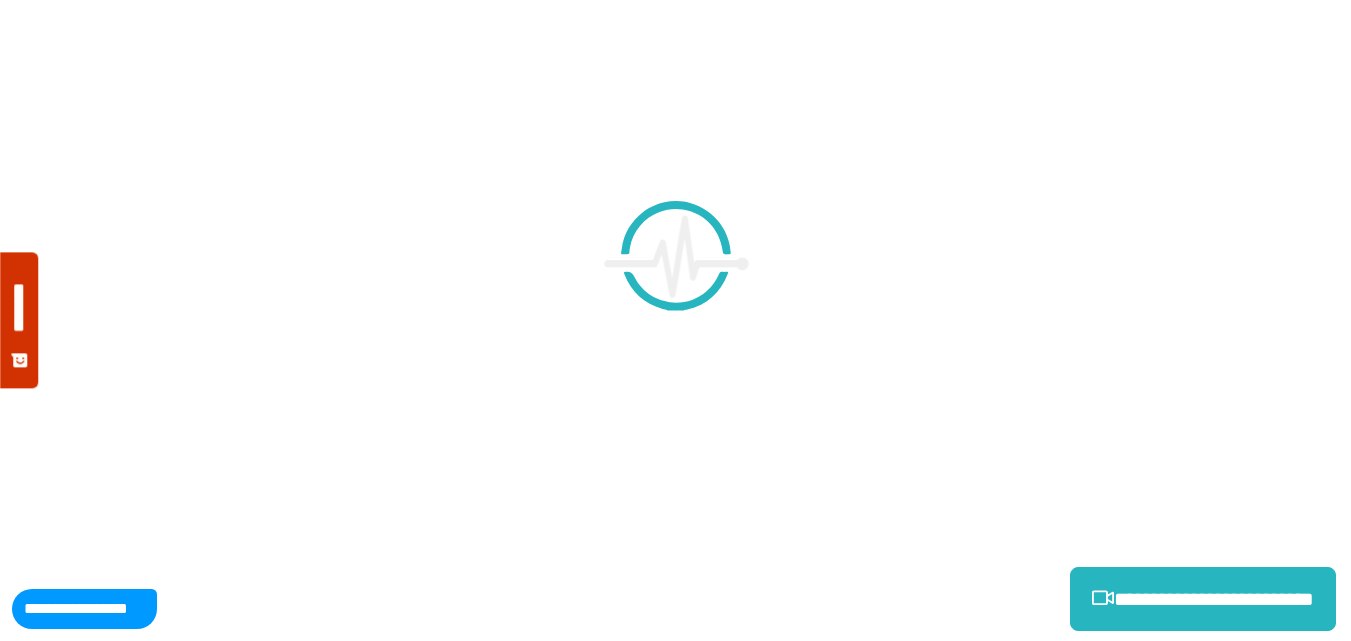 scroll, scrollTop: 0, scrollLeft: 0, axis: both 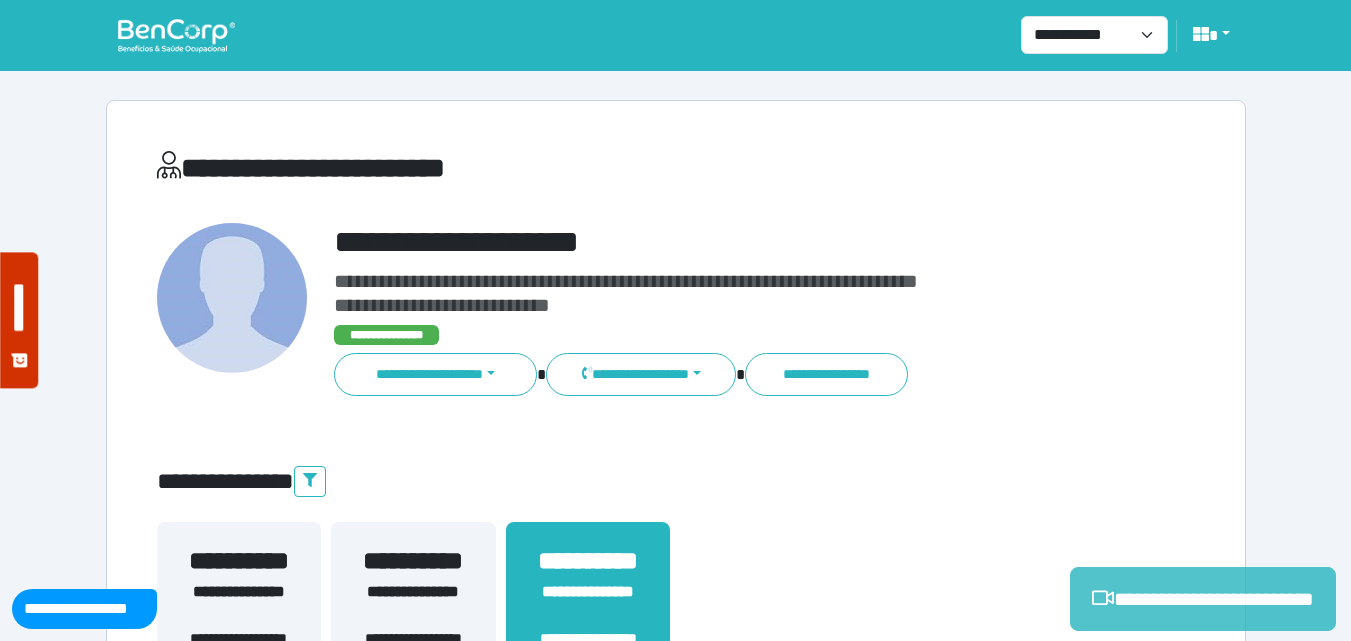 click on "**********" at bounding box center [1203, 599] 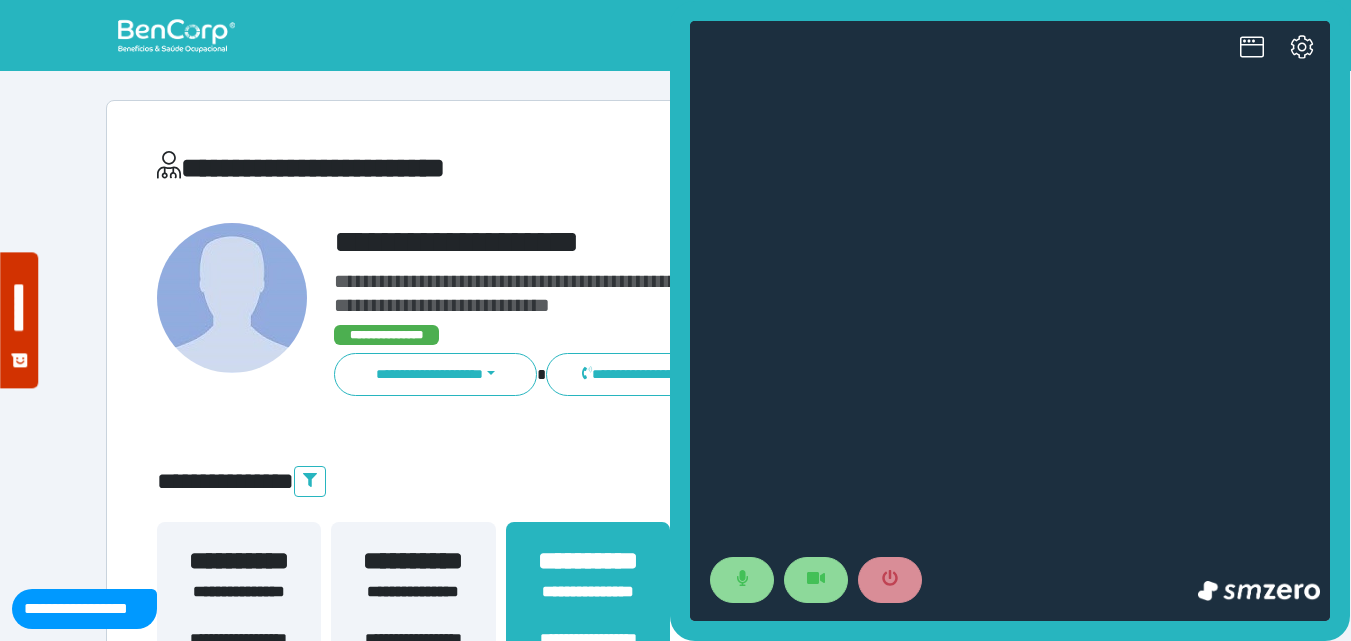 scroll, scrollTop: 0, scrollLeft: 0, axis: both 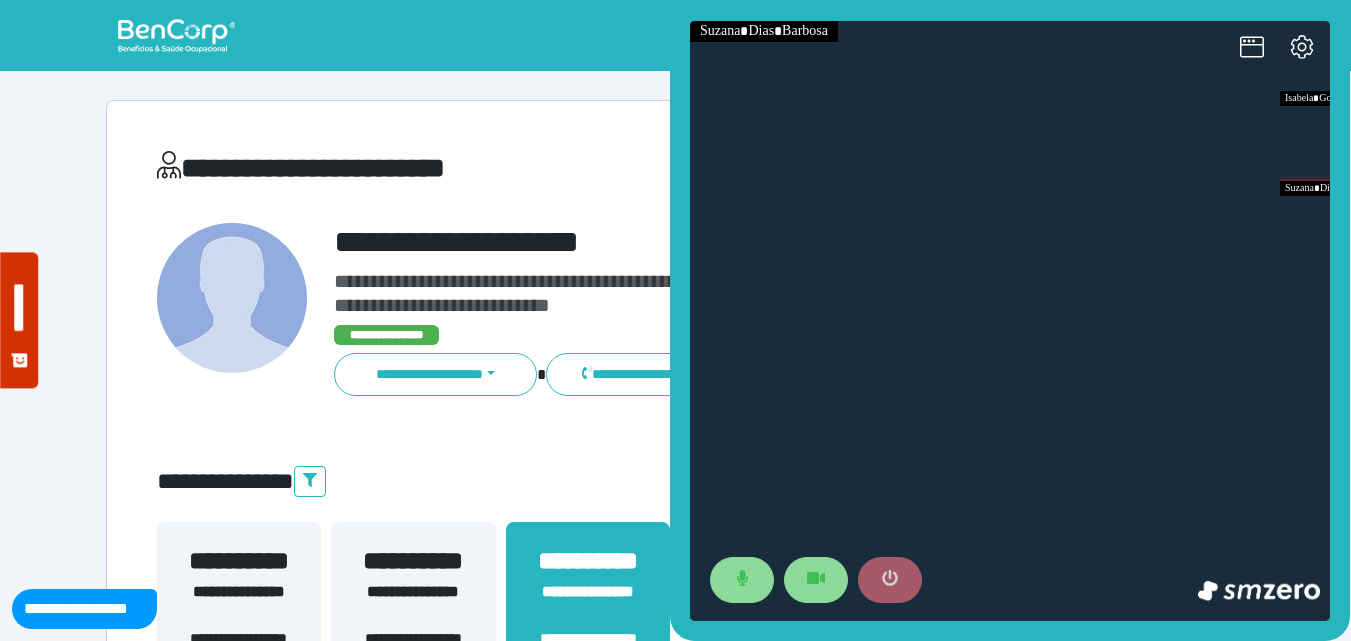 click 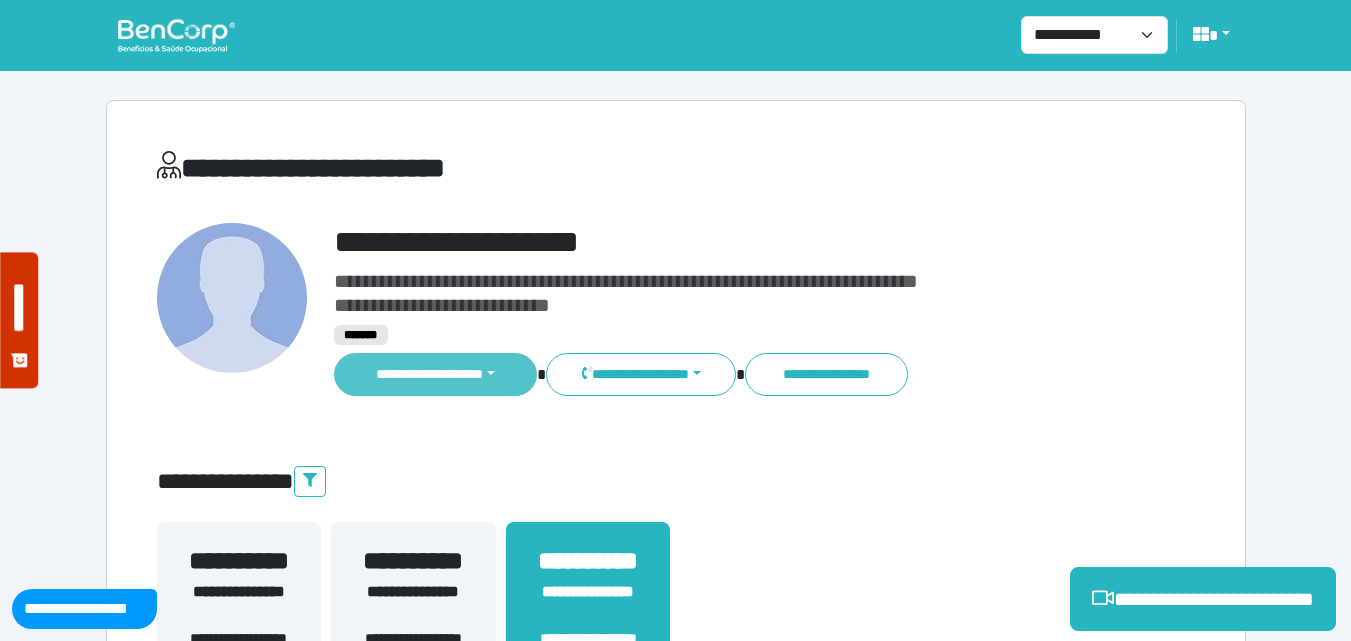 click on "**********" at bounding box center [436, 374] 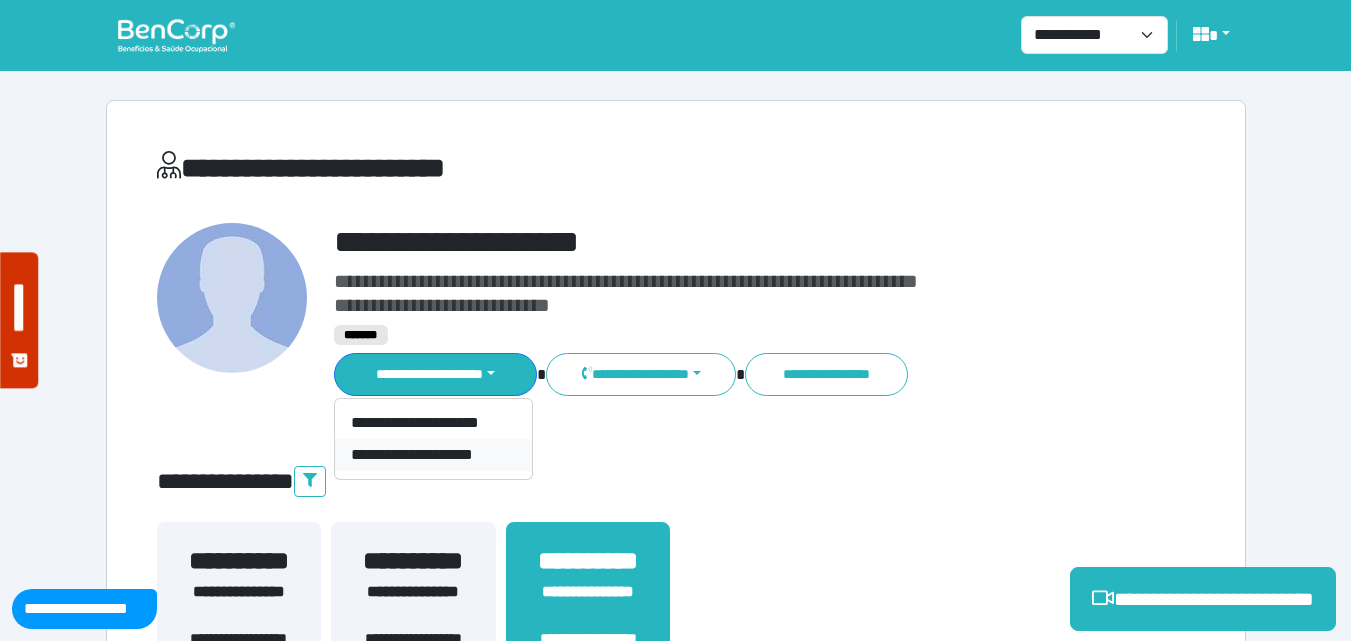 click on "**********" at bounding box center [433, 455] 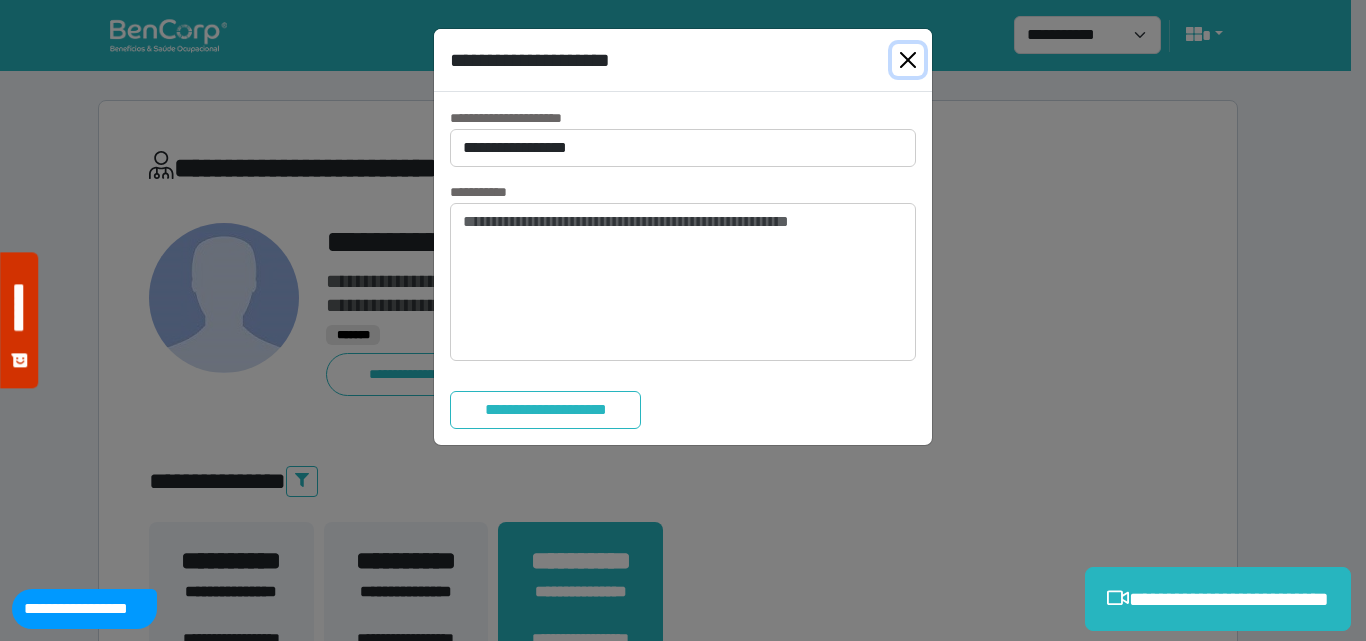 click at bounding box center [908, 60] 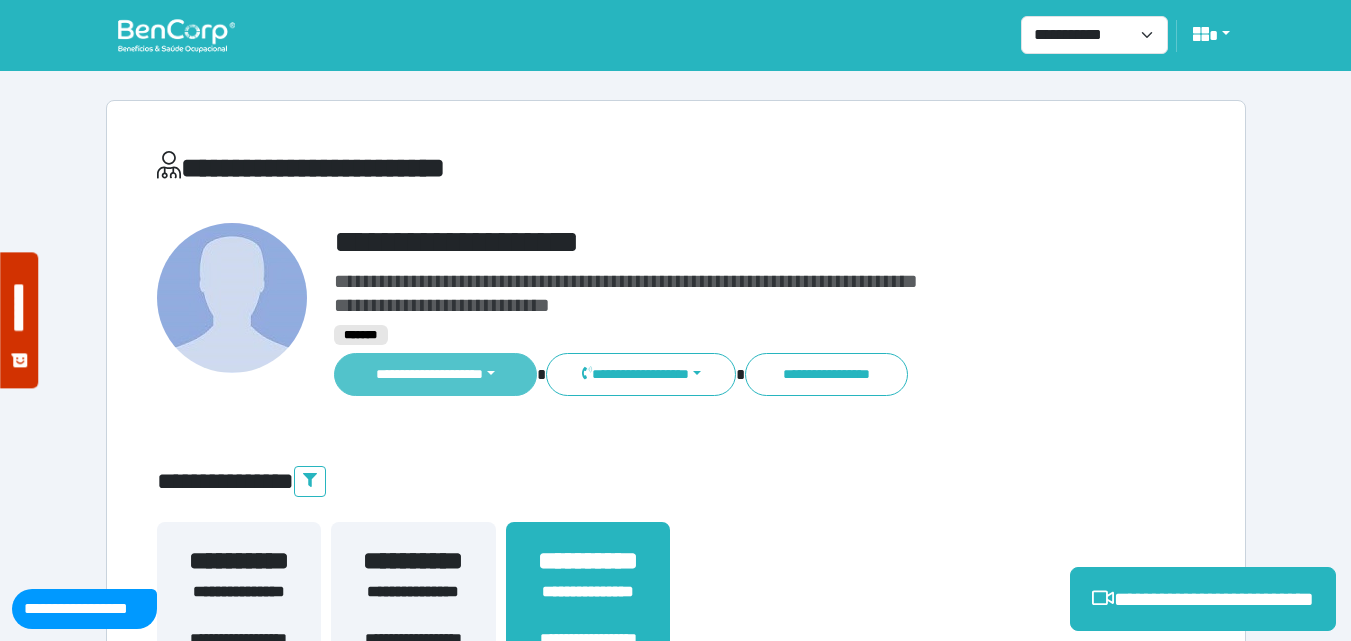 click on "**********" at bounding box center (436, 374) 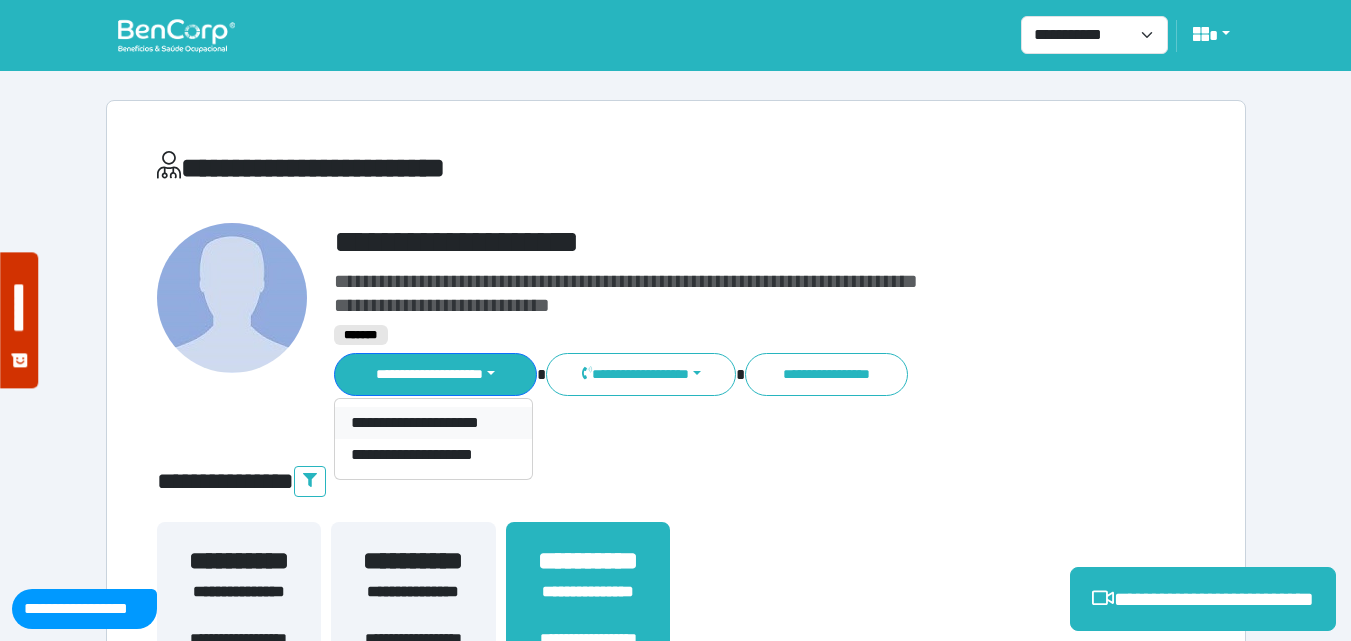 click on "**********" at bounding box center (433, 423) 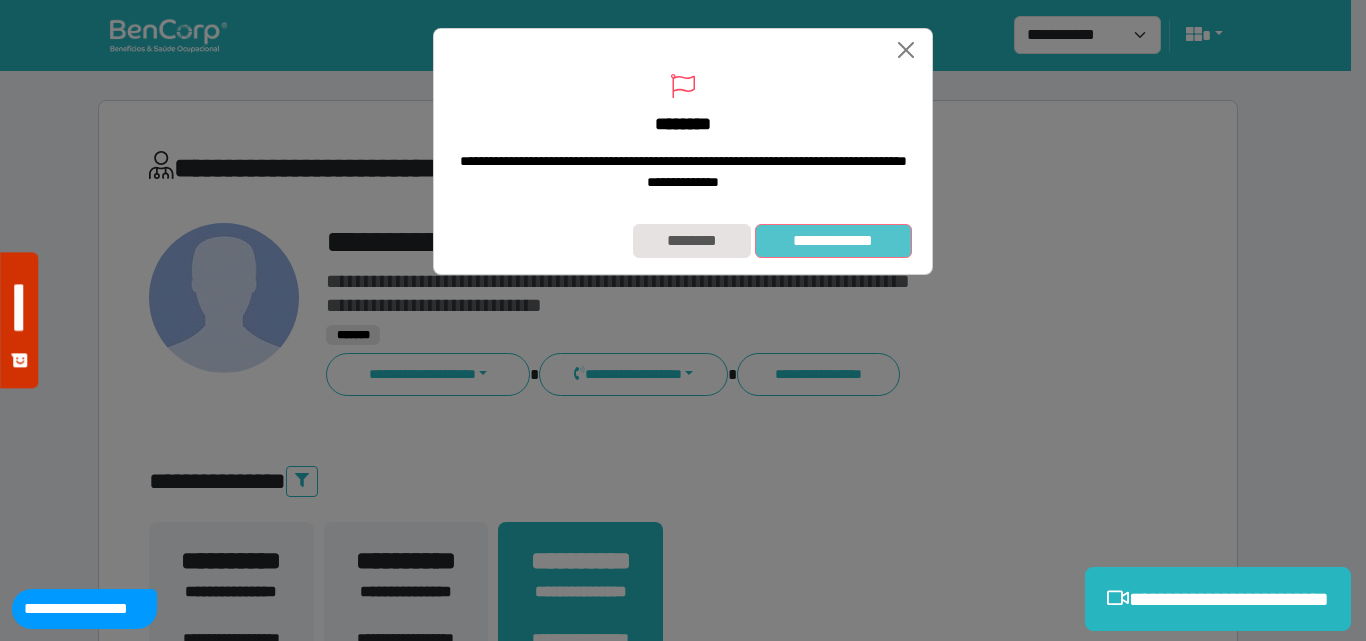 click on "**********" at bounding box center [833, 241] 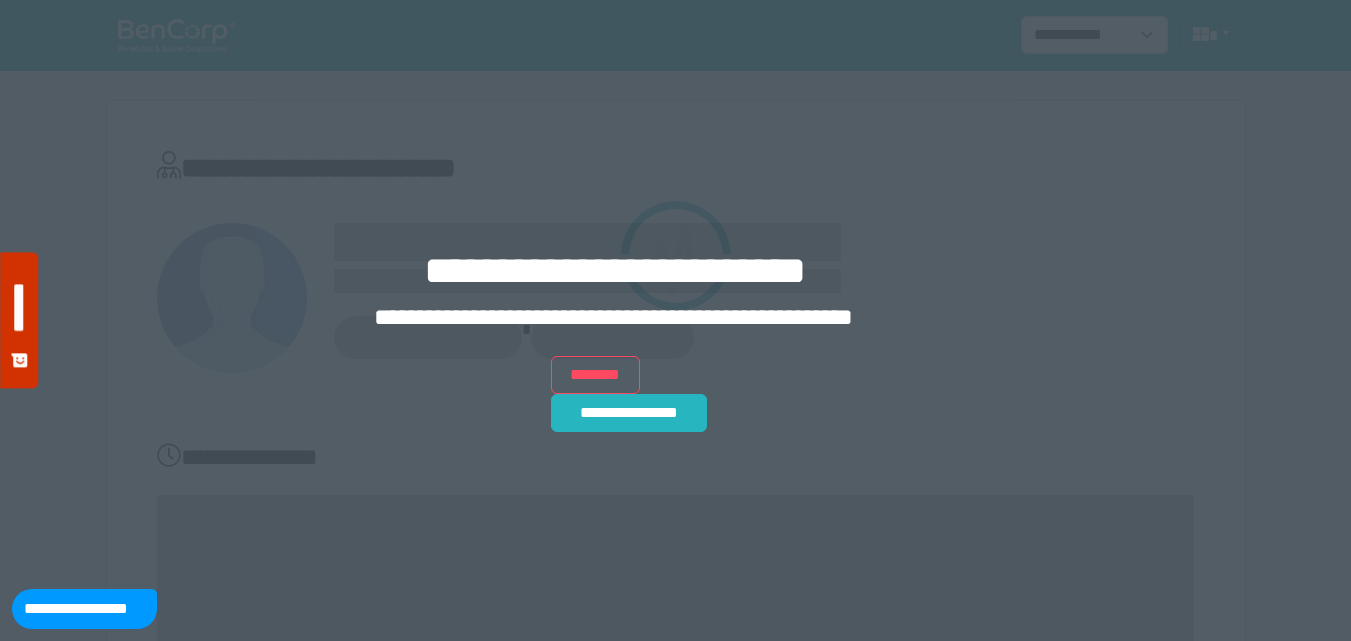 scroll, scrollTop: 0, scrollLeft: 0, axis: both 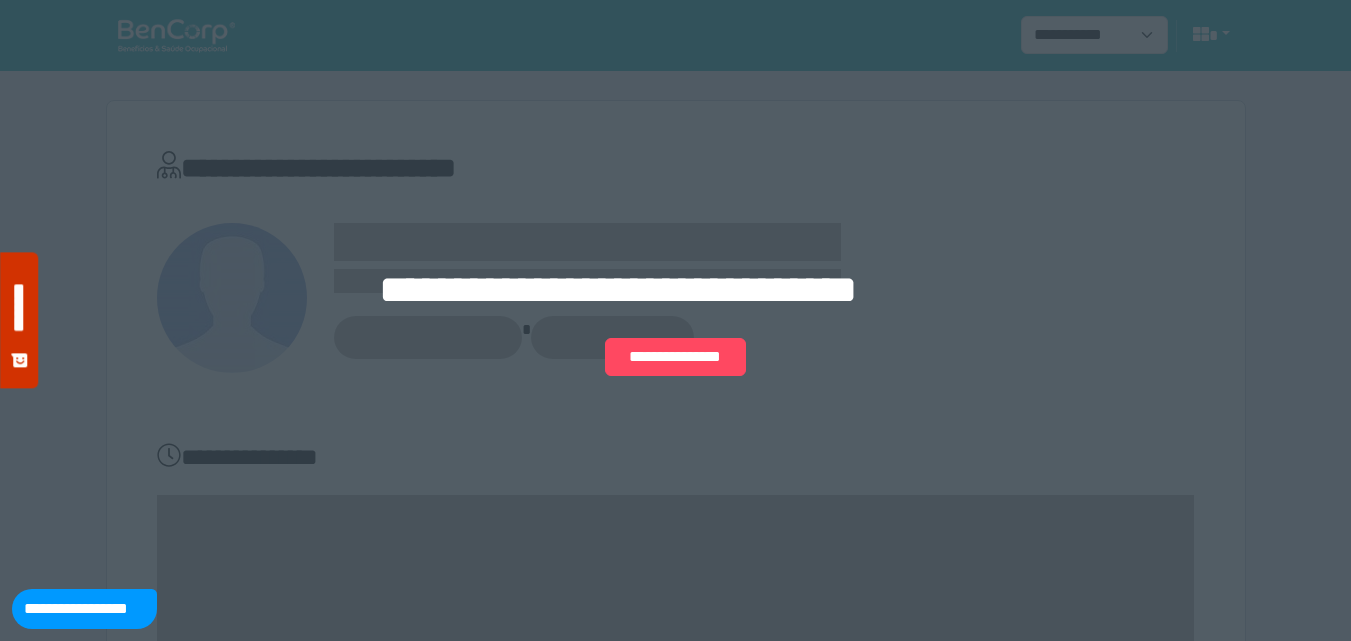 drag, startPoint x: 1095, startPoint y: 281, endPoint x: 1079, endPoint y: 279, distance: 16.124516 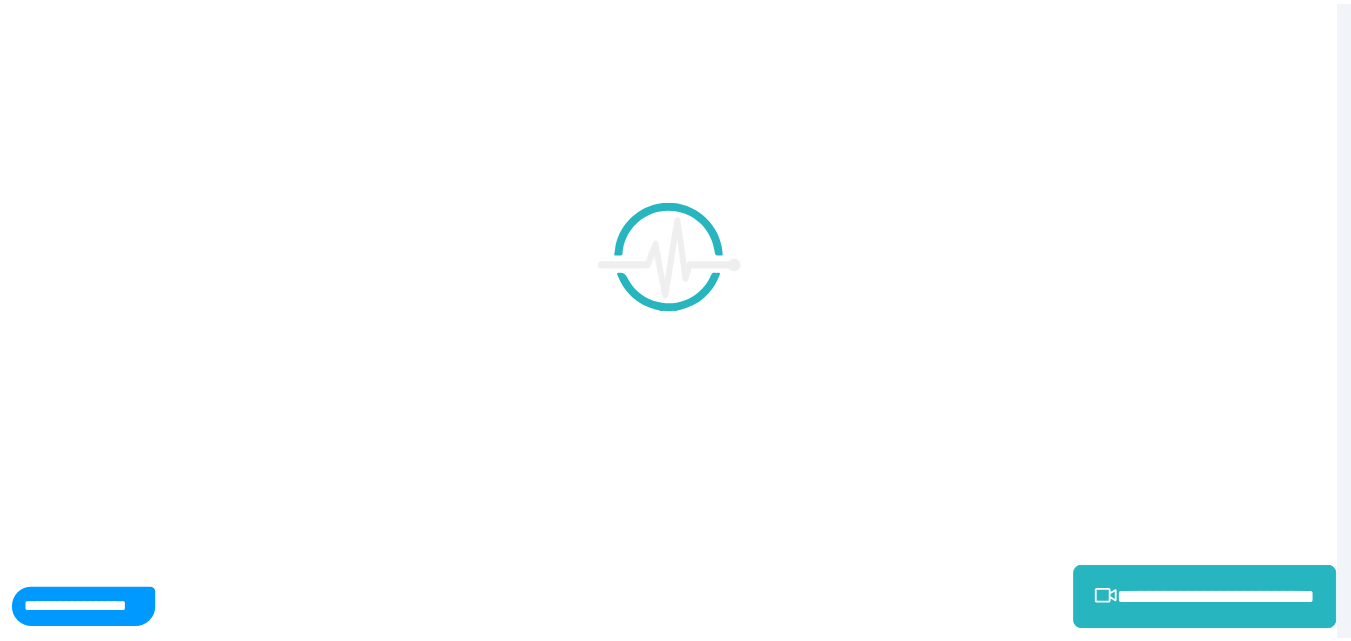 scroll, scrollTop: 0, scrollLeft: 0, axis: both 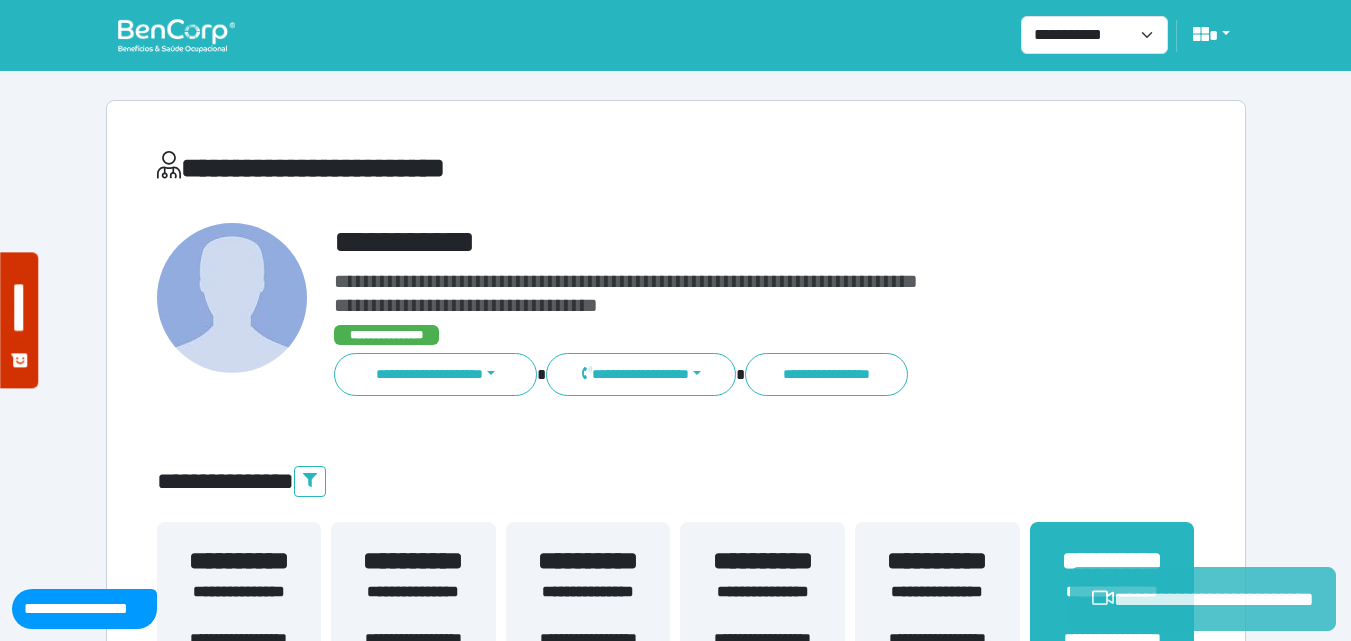 click on "**********" at bounding box center [1203, 599] 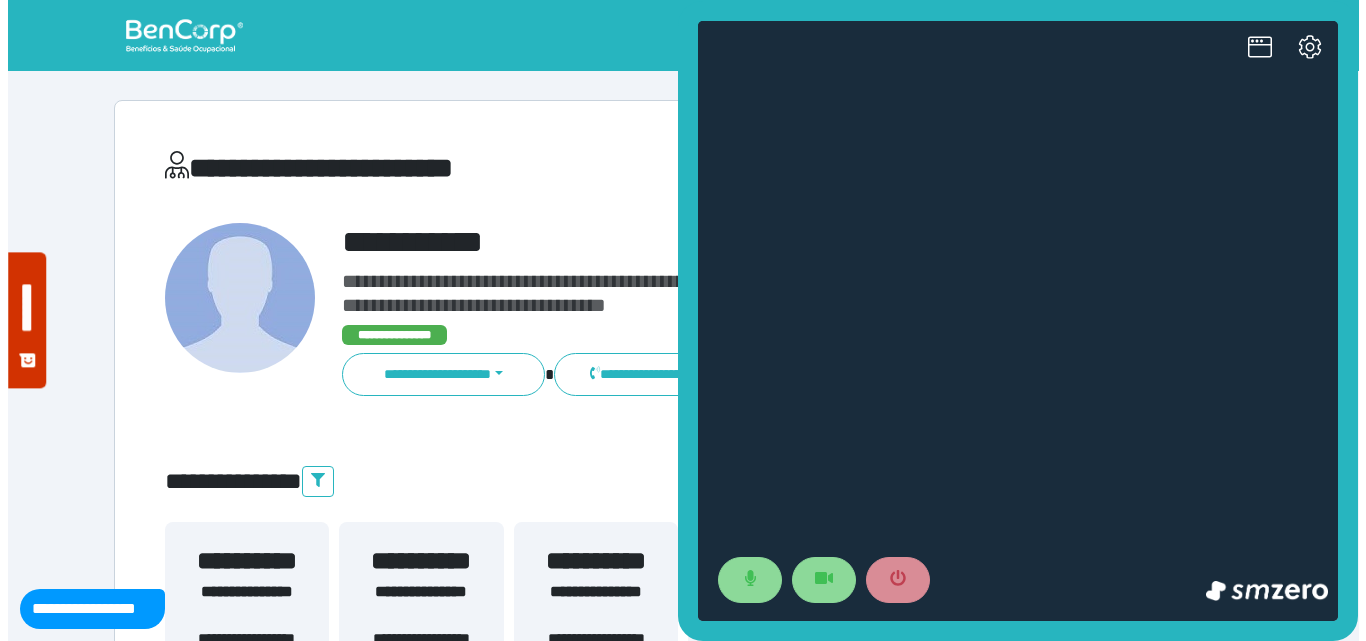 scroll, scrollTop: 0, scrollLeft: 0, axis: both 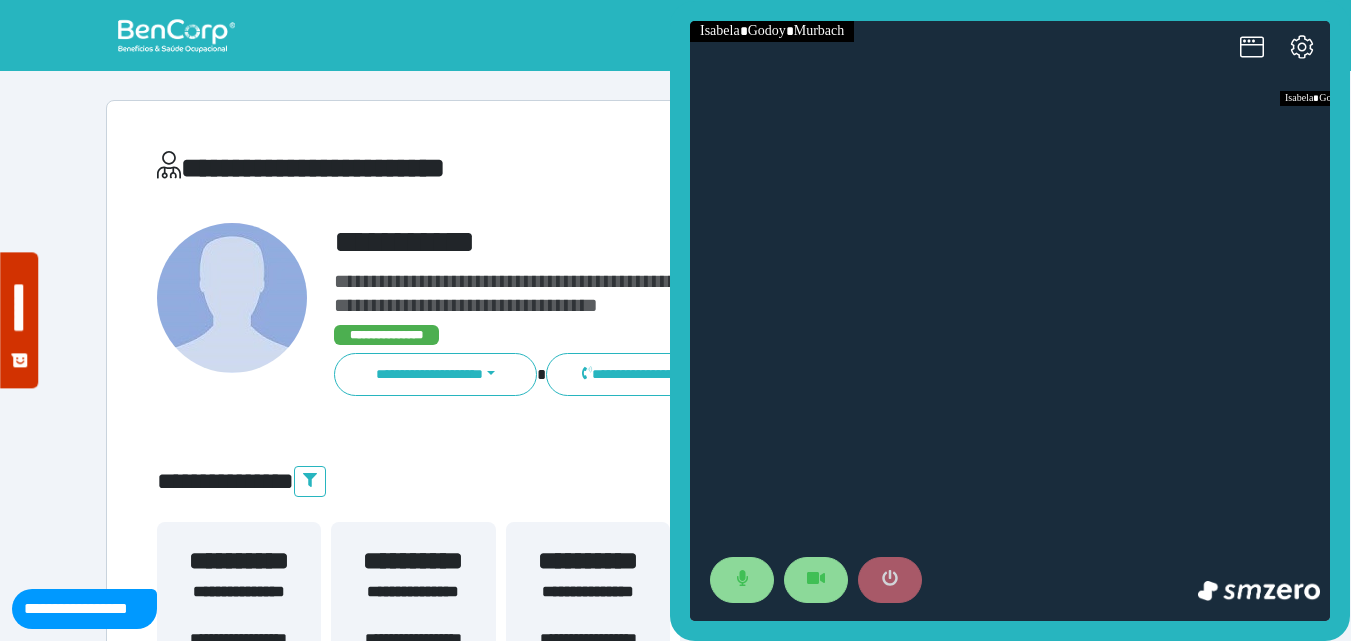 click at bounding box center [890, 580] 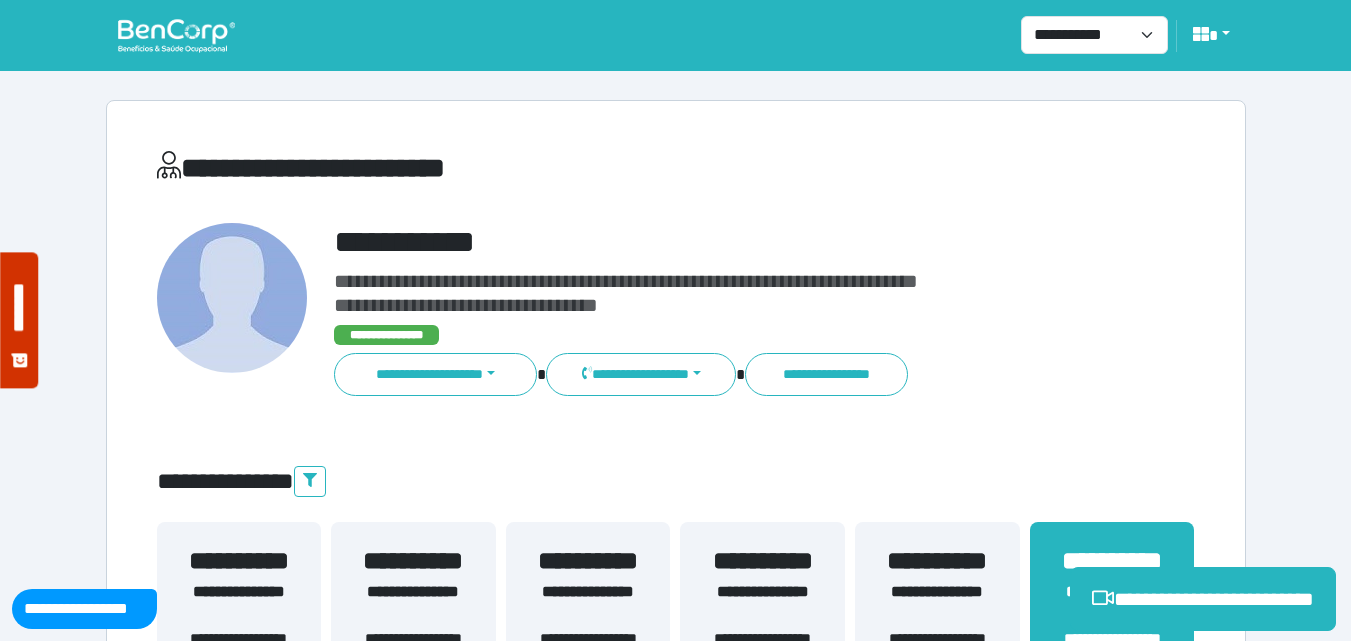 click on "**********" at bounding box center [676, 481] 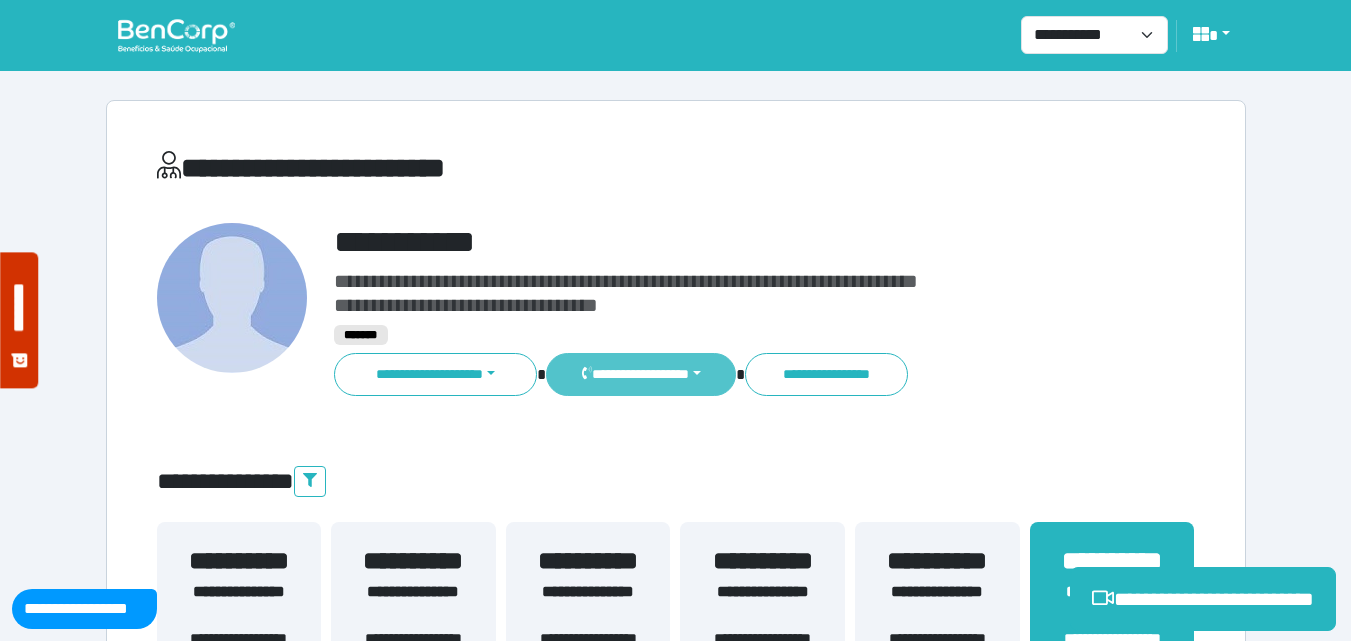 click on "**********" at bounding box center (640, 374) 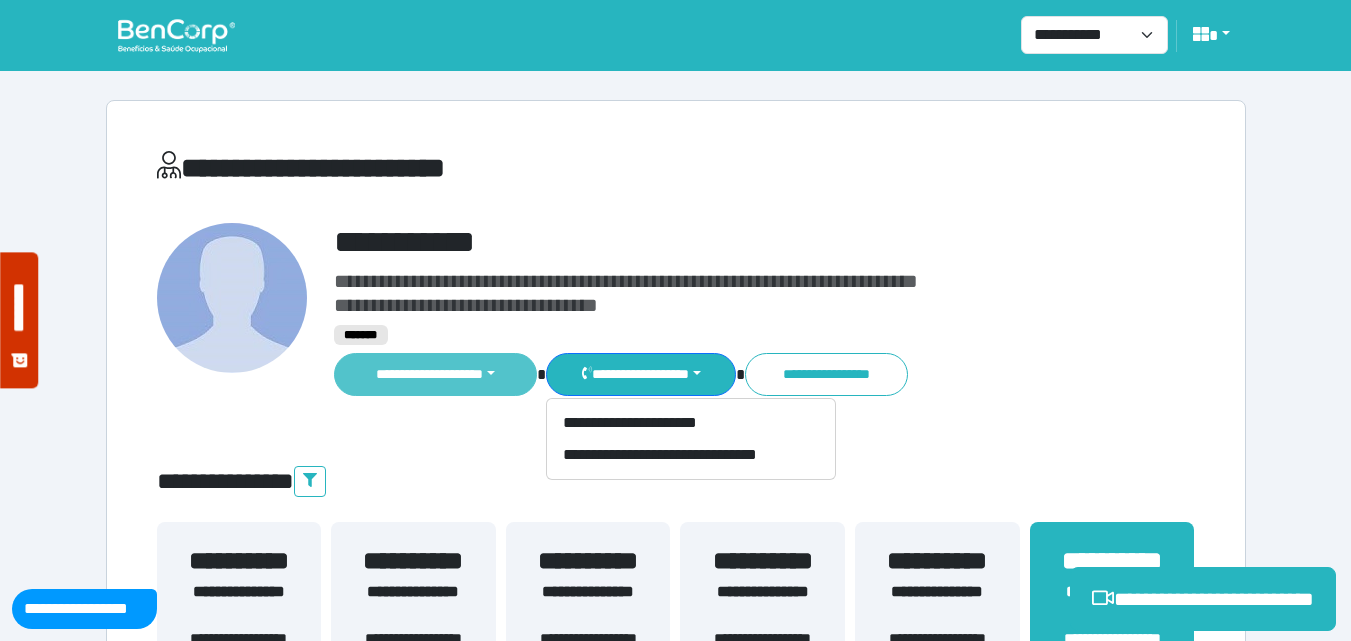click on "**********" at bounding box center [436, 374] 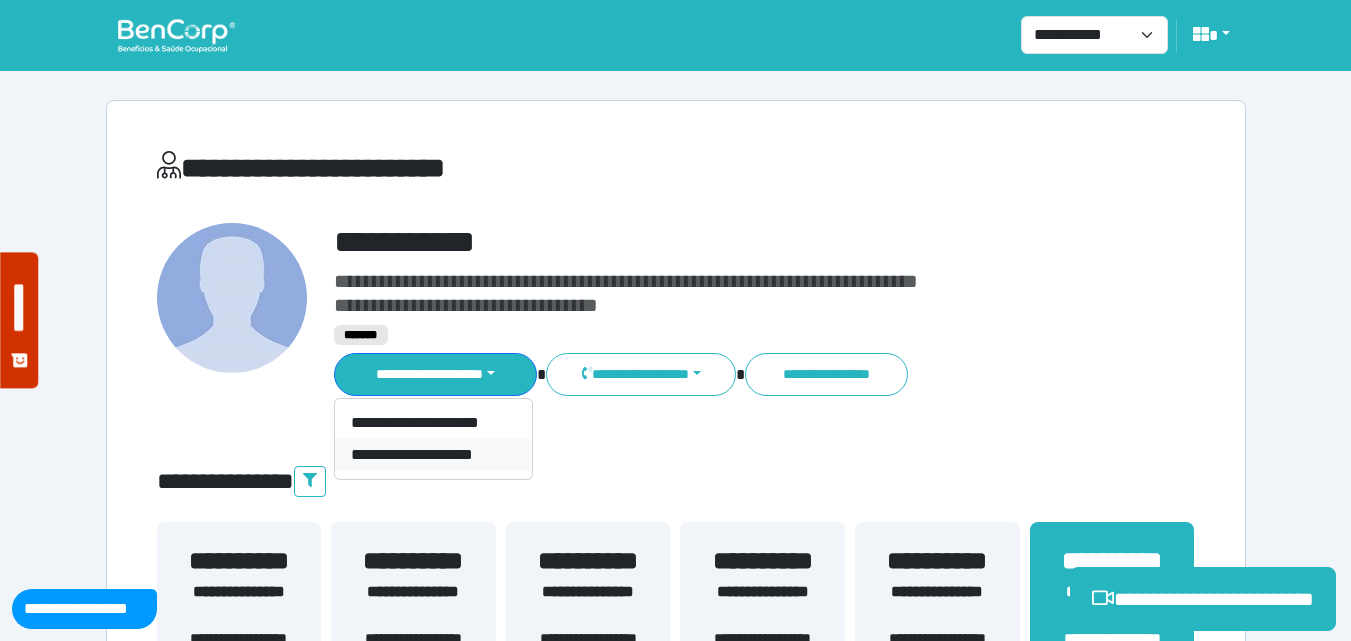 click on "**********" at bounding box center (433, 455) 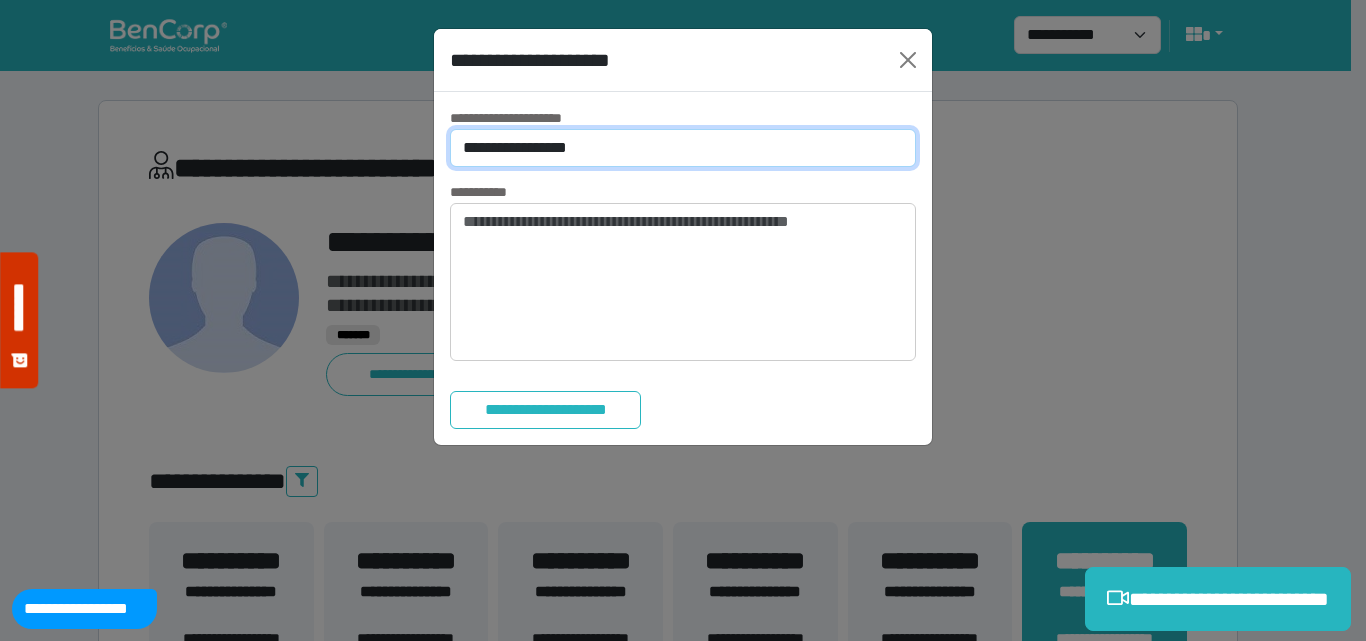 click on "**********" at bounding box center [683, 148] 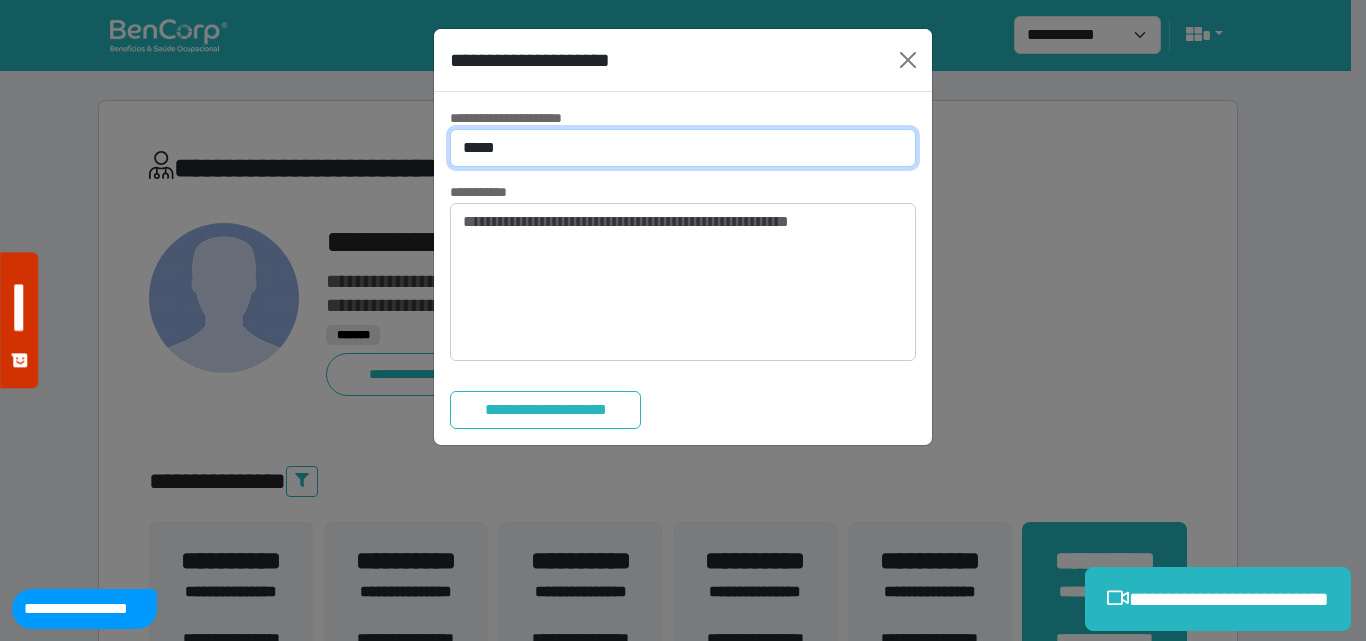 click on "**********" at bounding box center [683, 148] 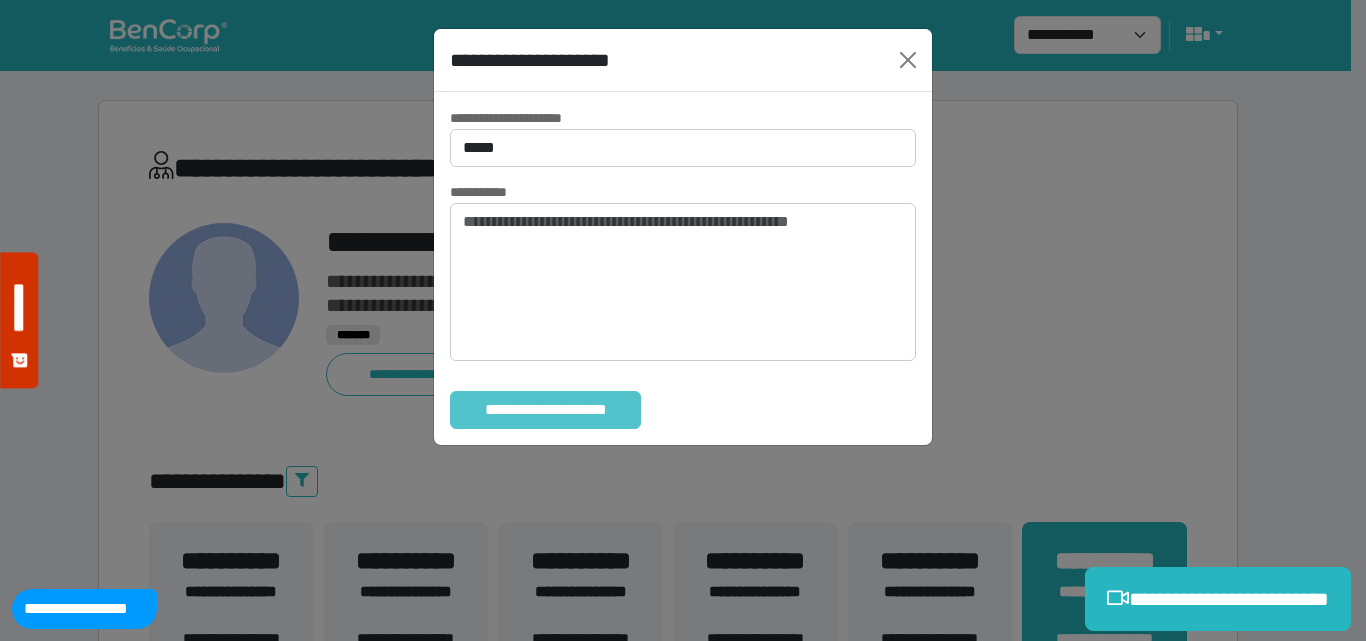 click on "**********" at bounding box center (545, 410) 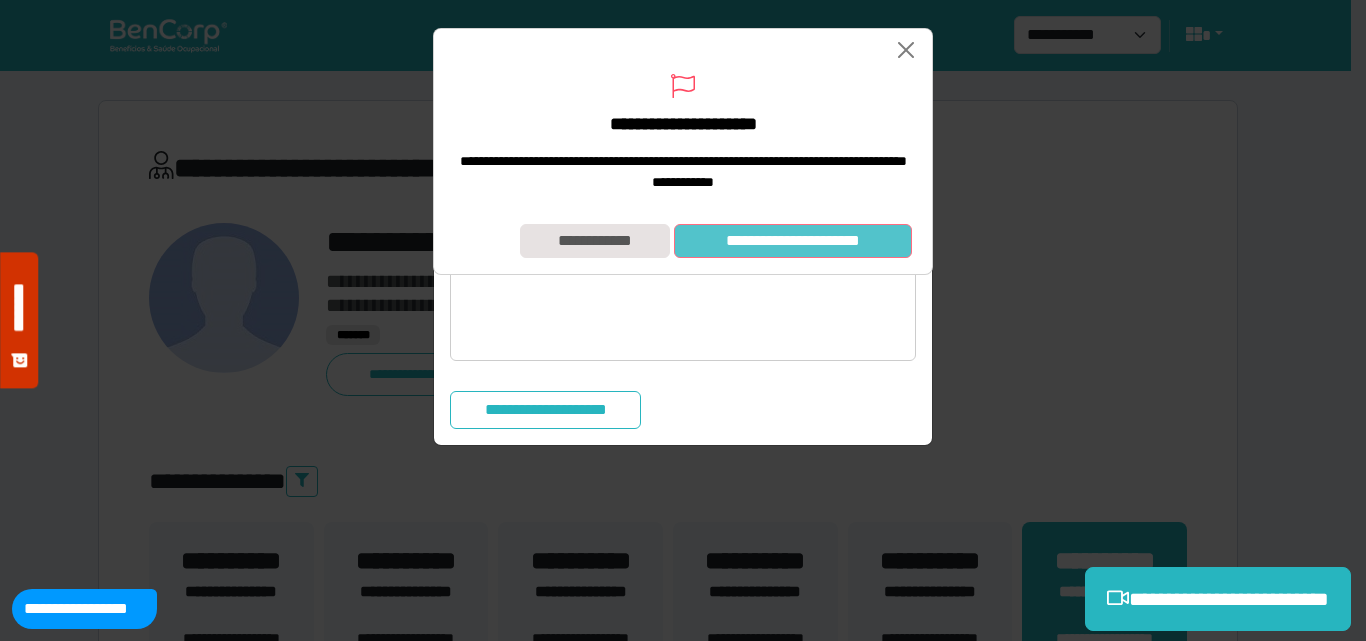click on "**********" at bounding box center [793, 241] 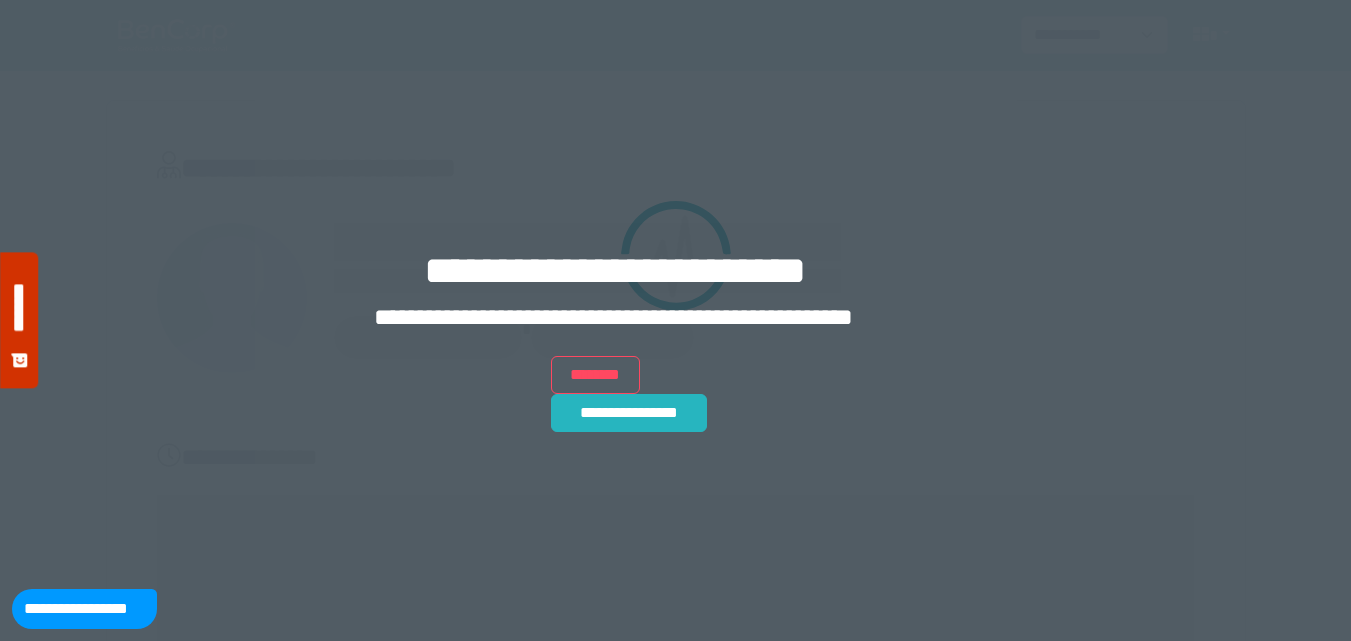 scroll, scrollTop: 0, scrollLeft: 0, axis: both 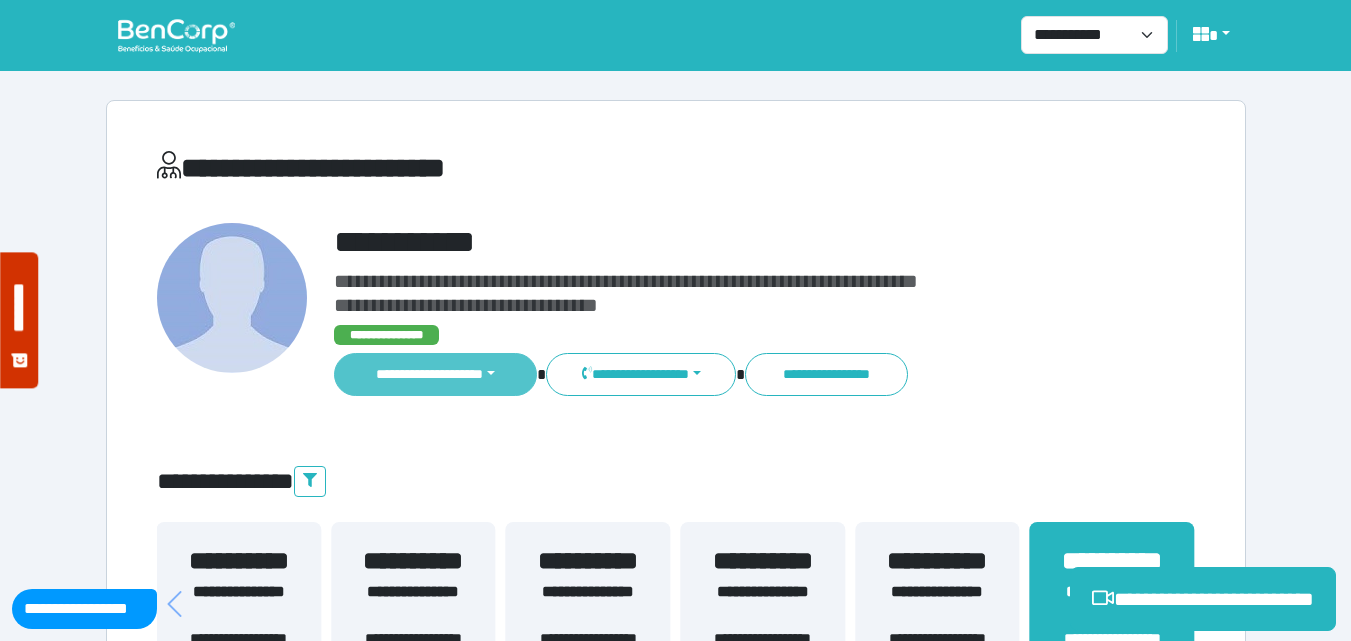 click on "**********" at bounding box center [436, 374] 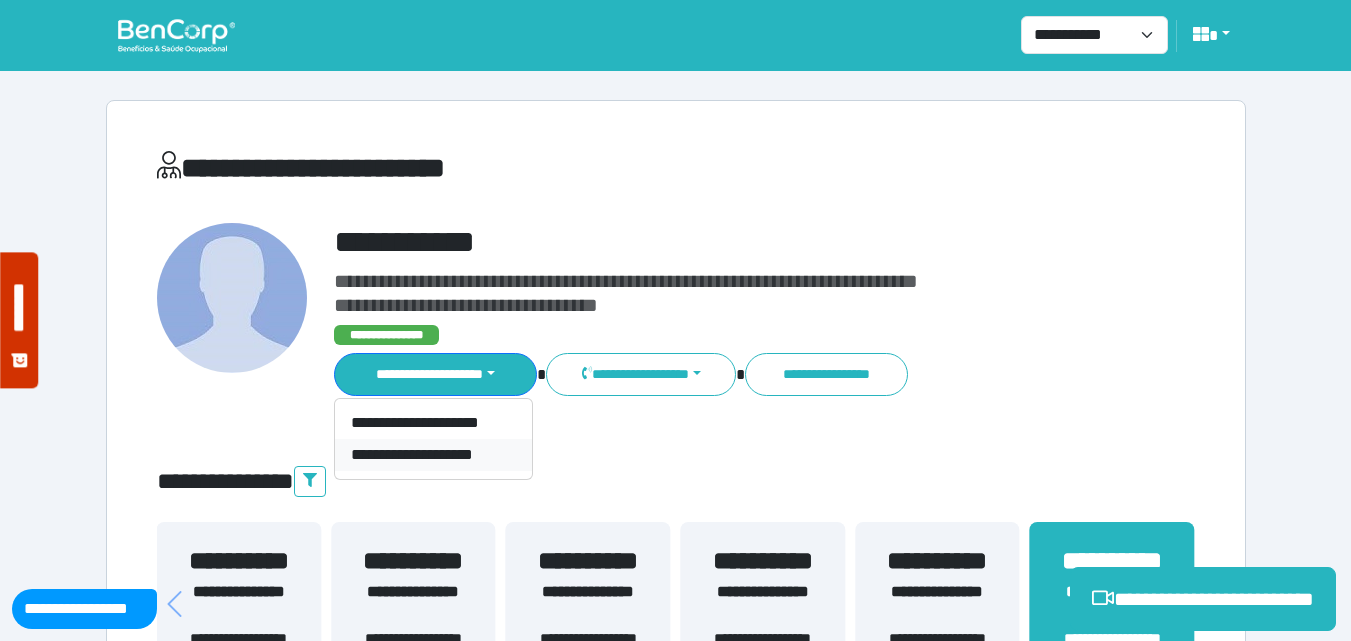 click on "**********" at bounding box center (433, 455) 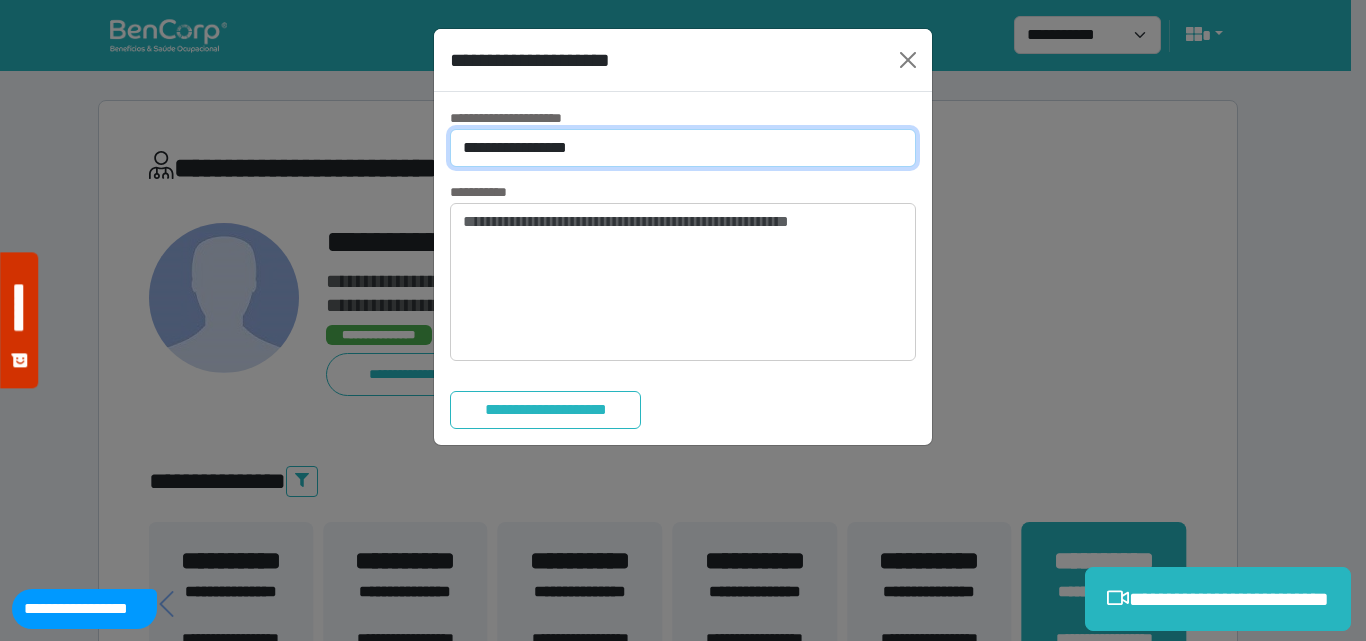 click on "**********" at bounding box center [683, 148] 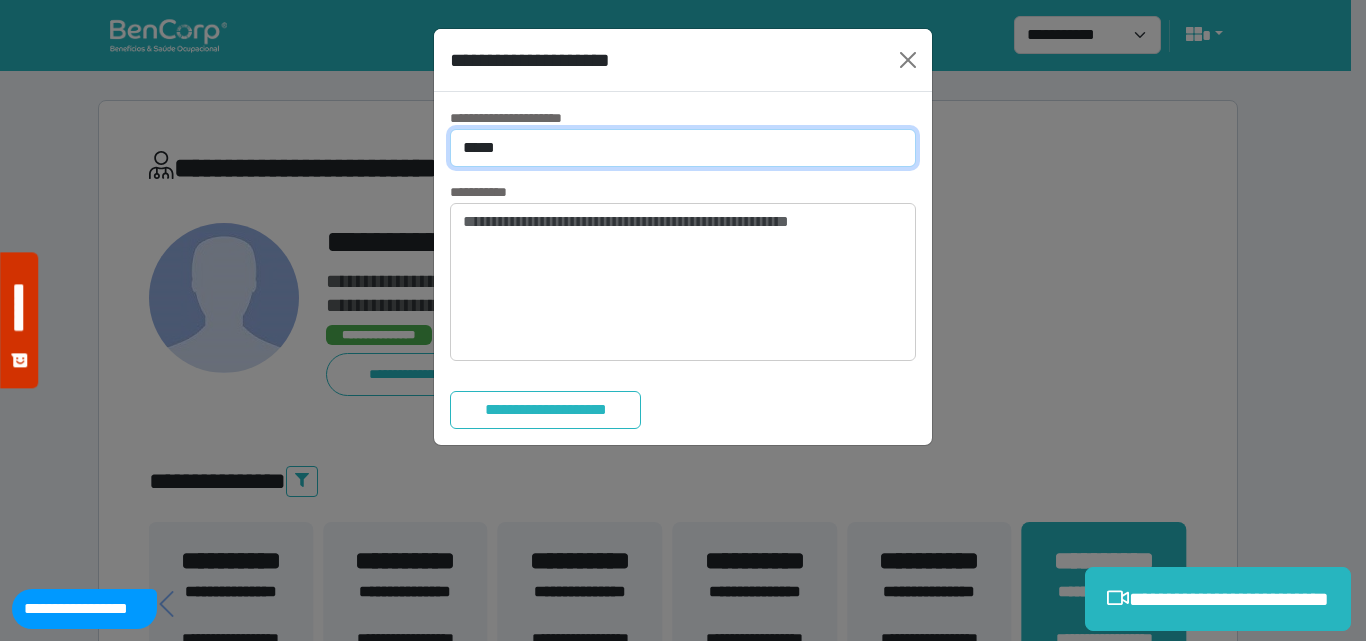 click on "**********" at bounding box center [683, 148] 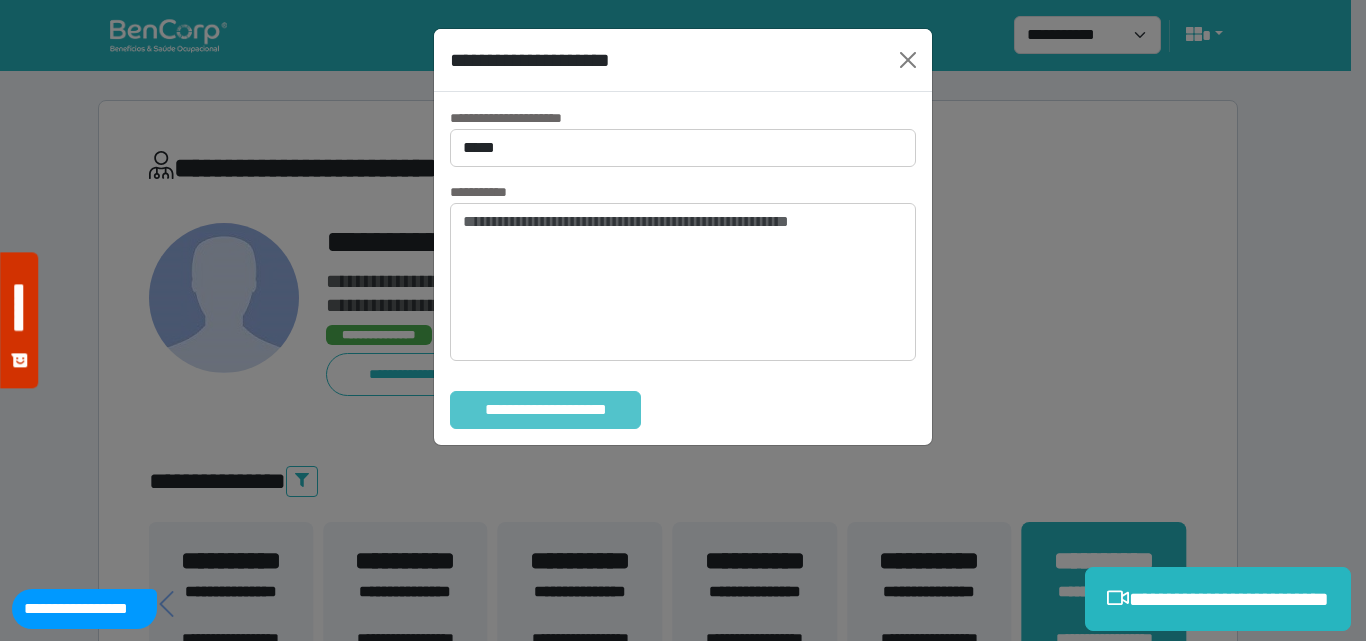 click on "**********" at bounding box center (545, 410) 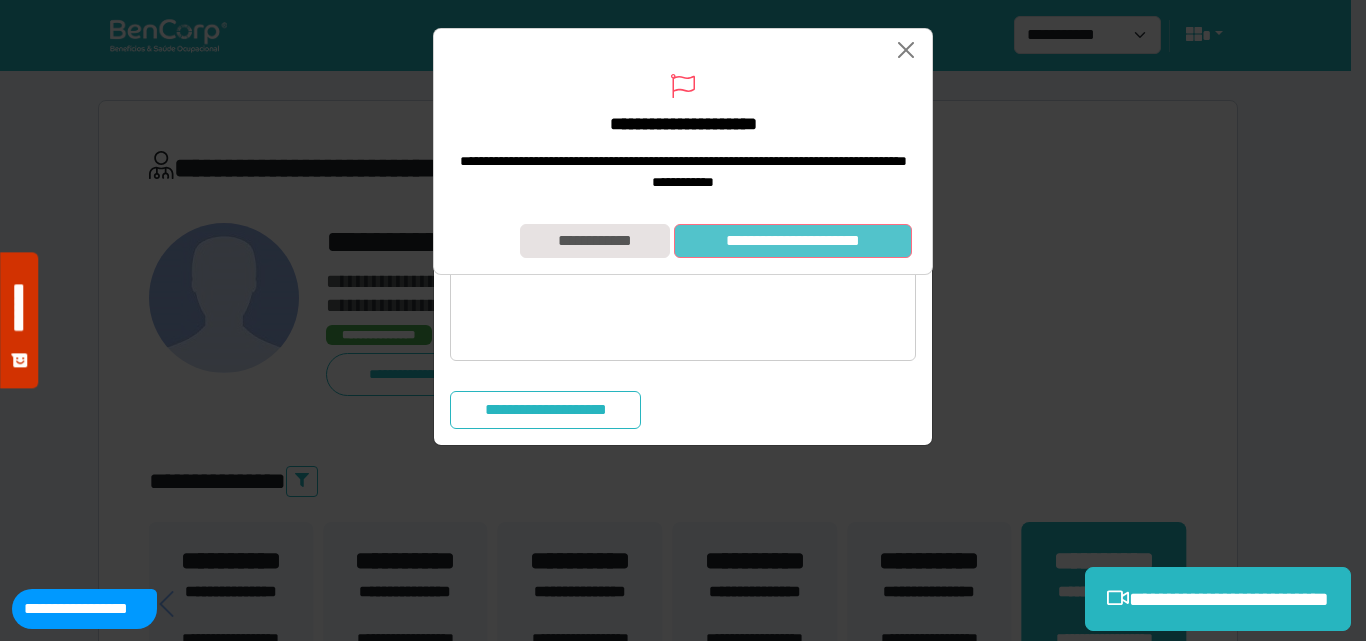 click on "**********" at bounding box center [793, 241] 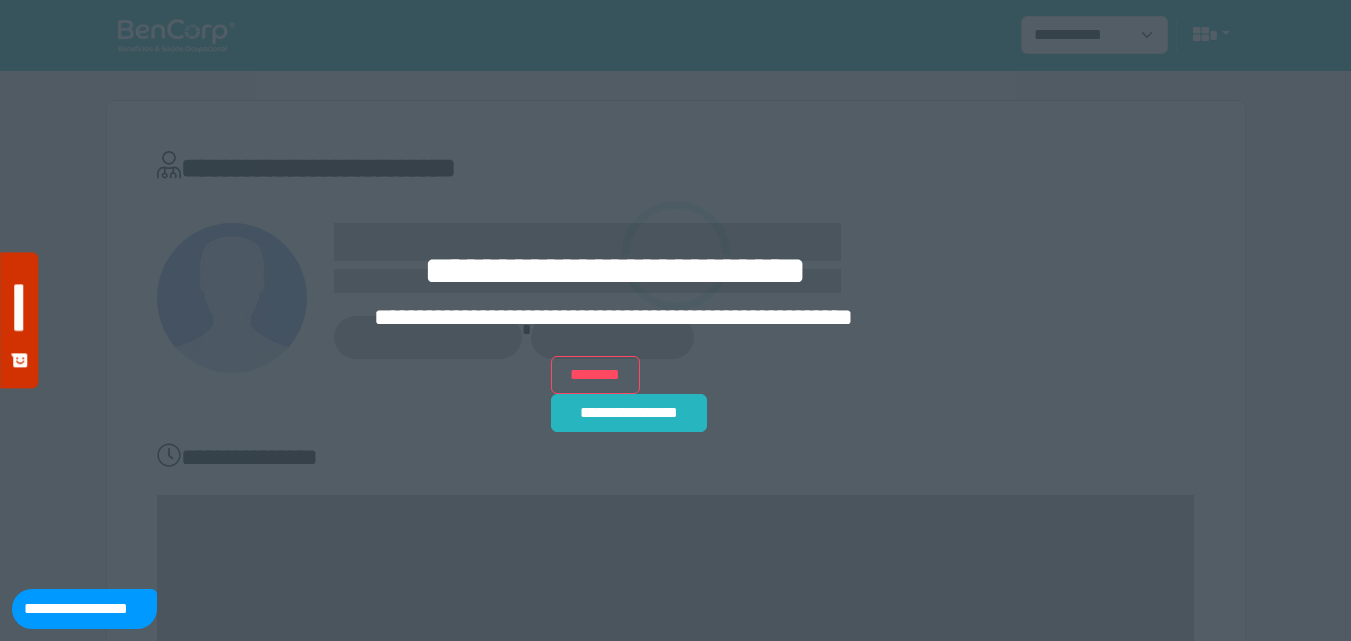 scroll, scrollTop: 0, scrollLeft: 0, axis: both 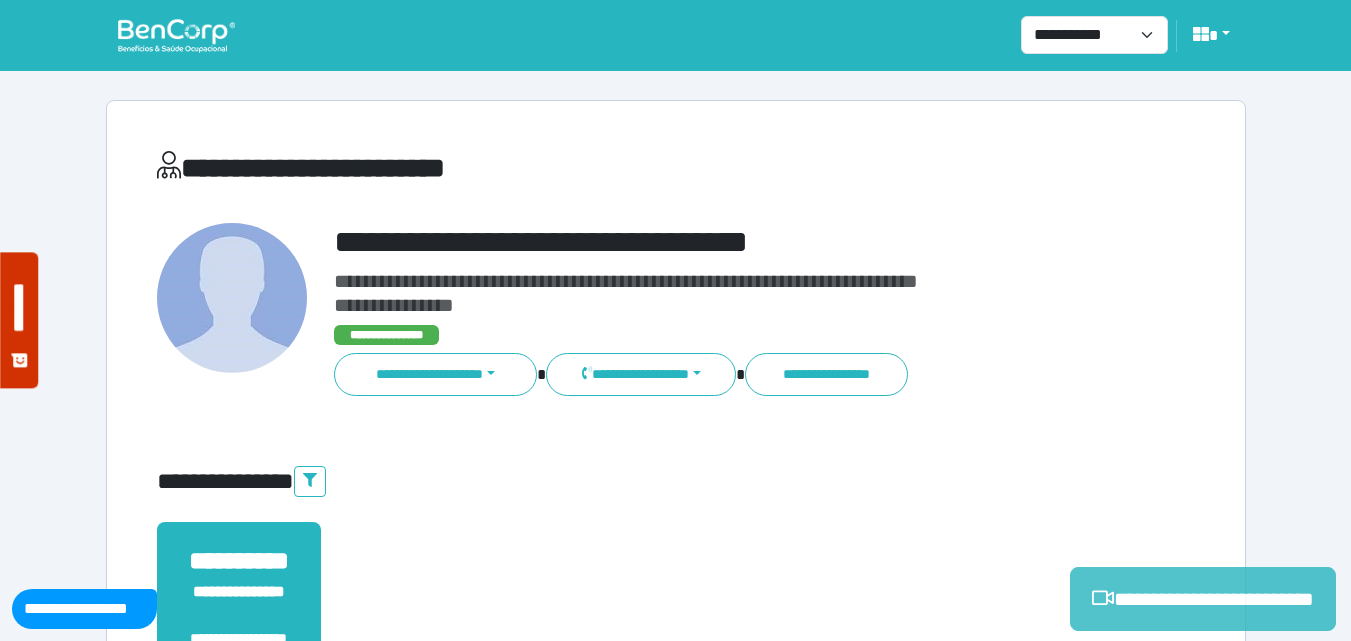 click on "**********" at bounding box center [1203, 599] 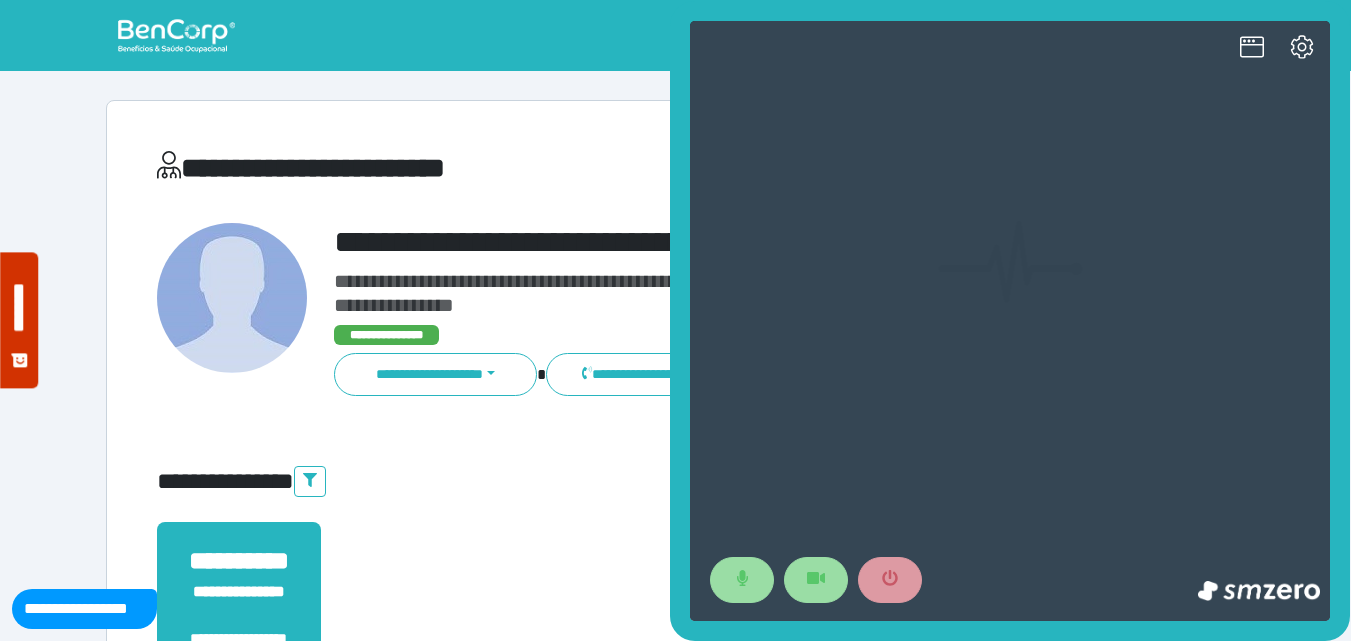 scroll, scrollTop: 0, scrollLeft: 0, axis: both 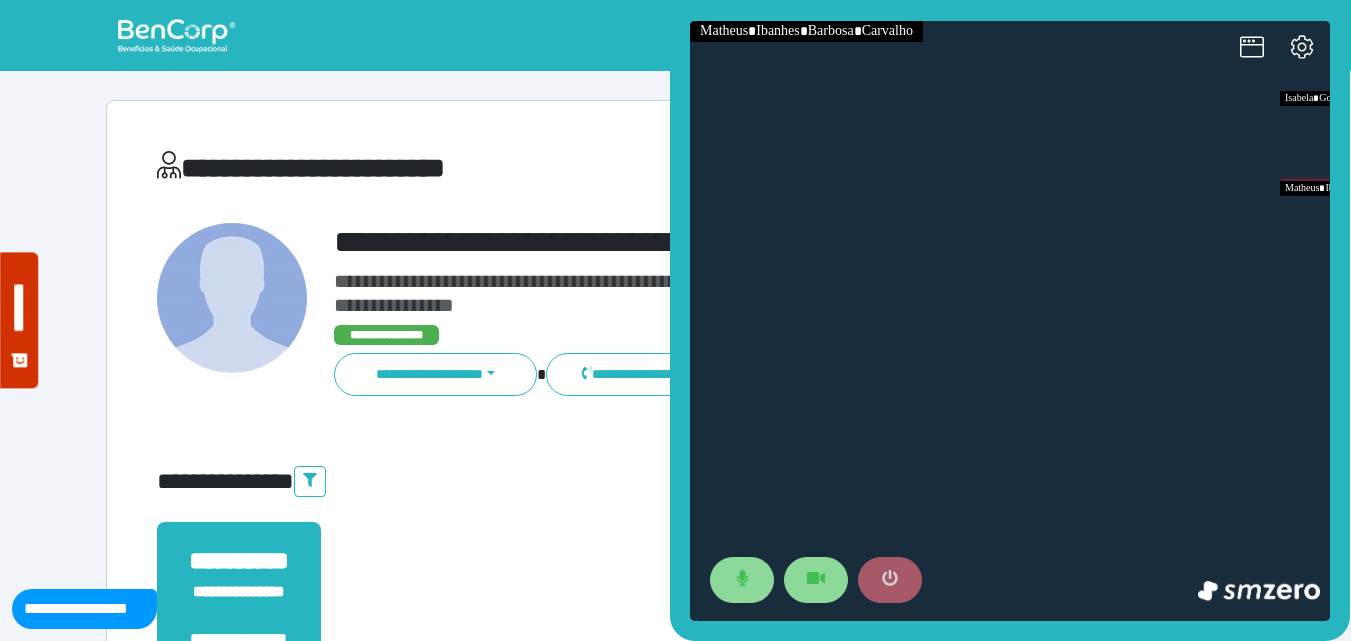 click at bounding box center [890, 580] 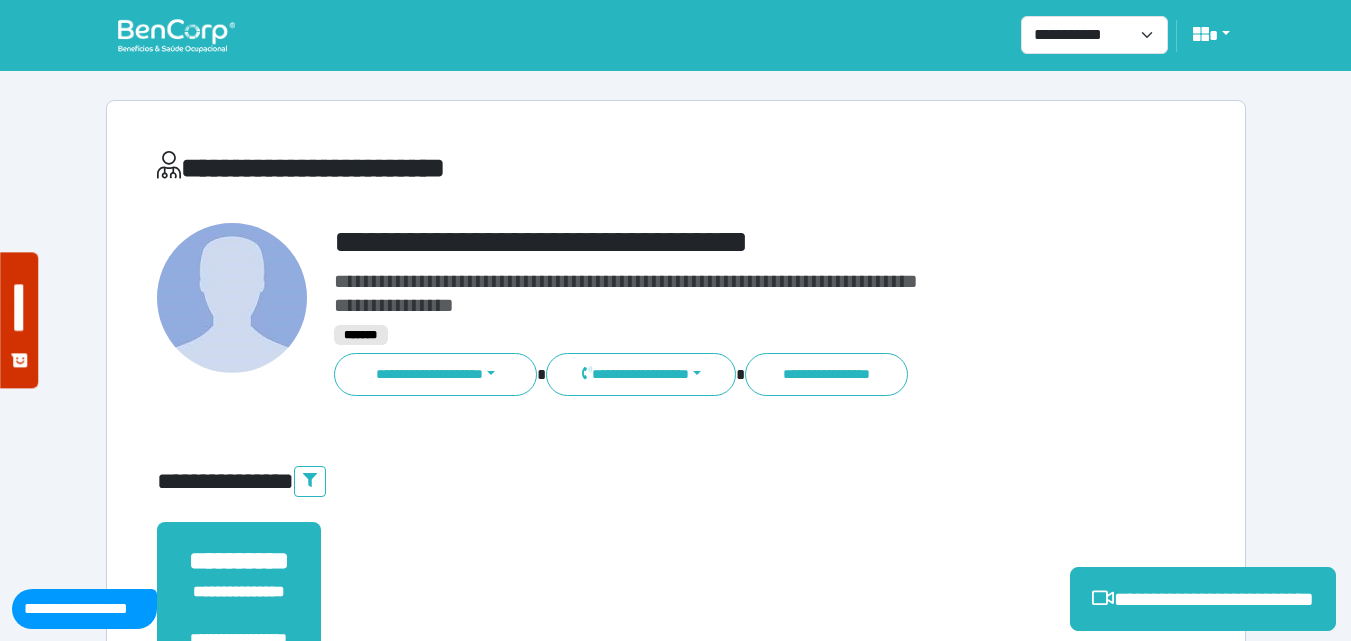 scroll, scrollTop: 495, scrollLeft: 0, axis: vertical 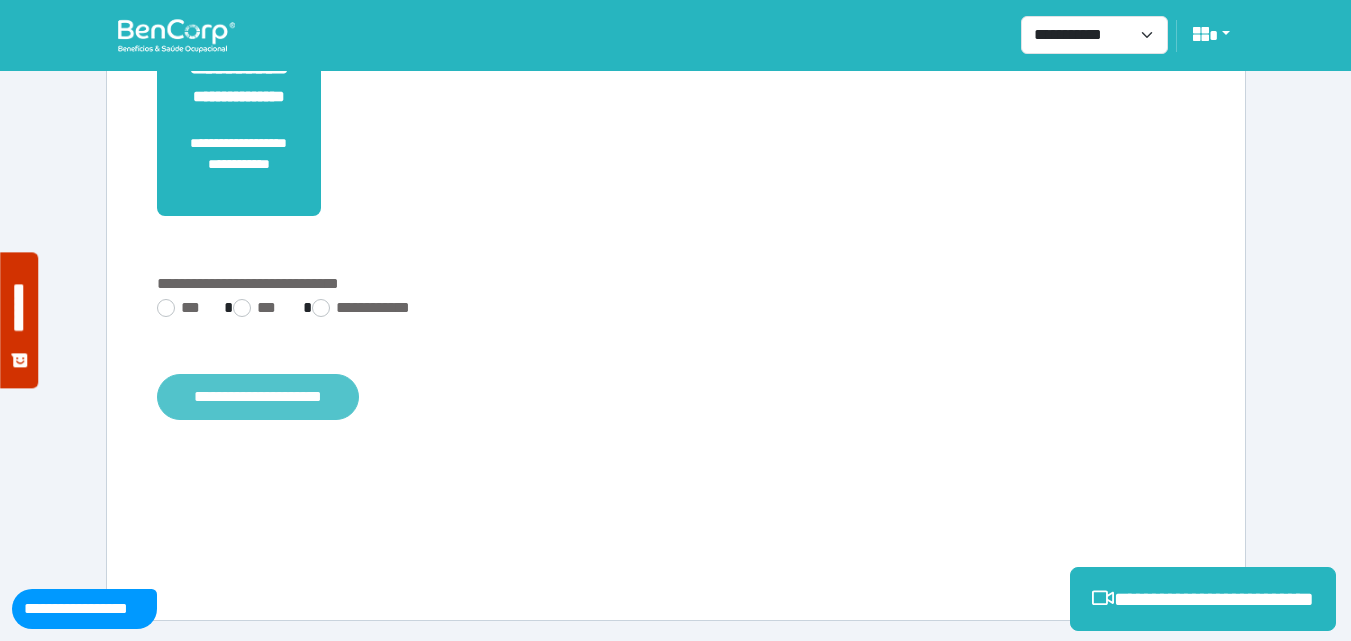 click on "**********" at bounding box center (258, 397) 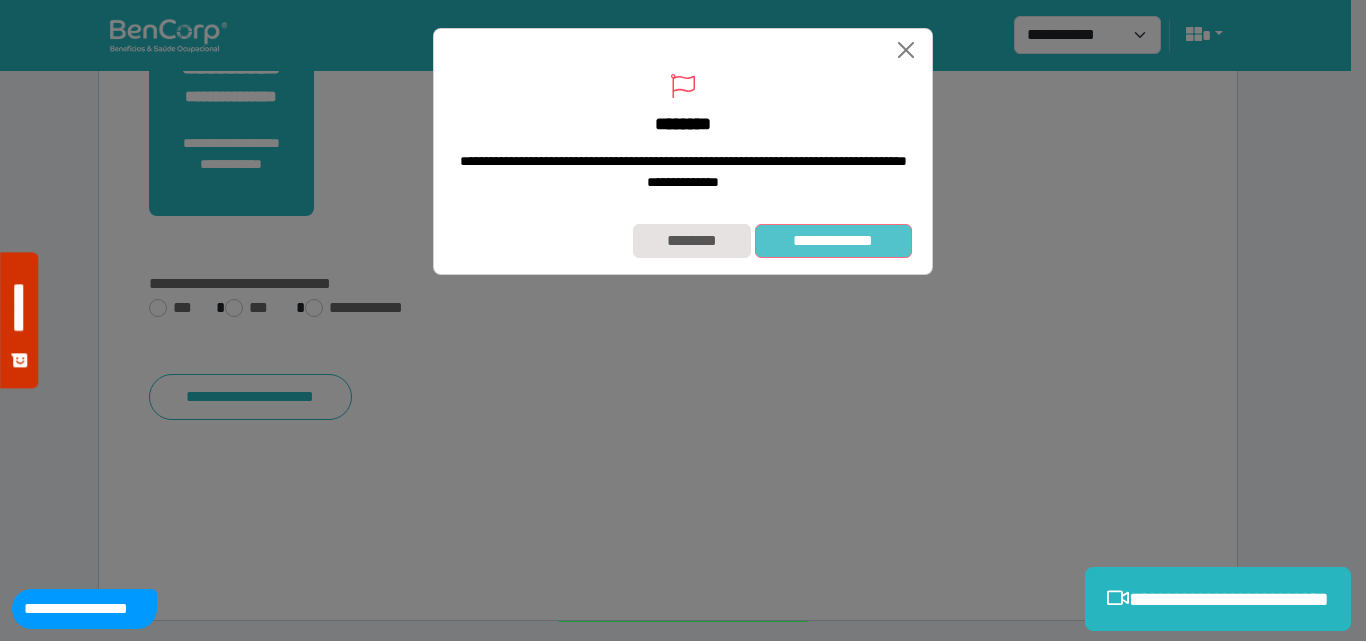 click on "**********" at bounding box center [833, 241] 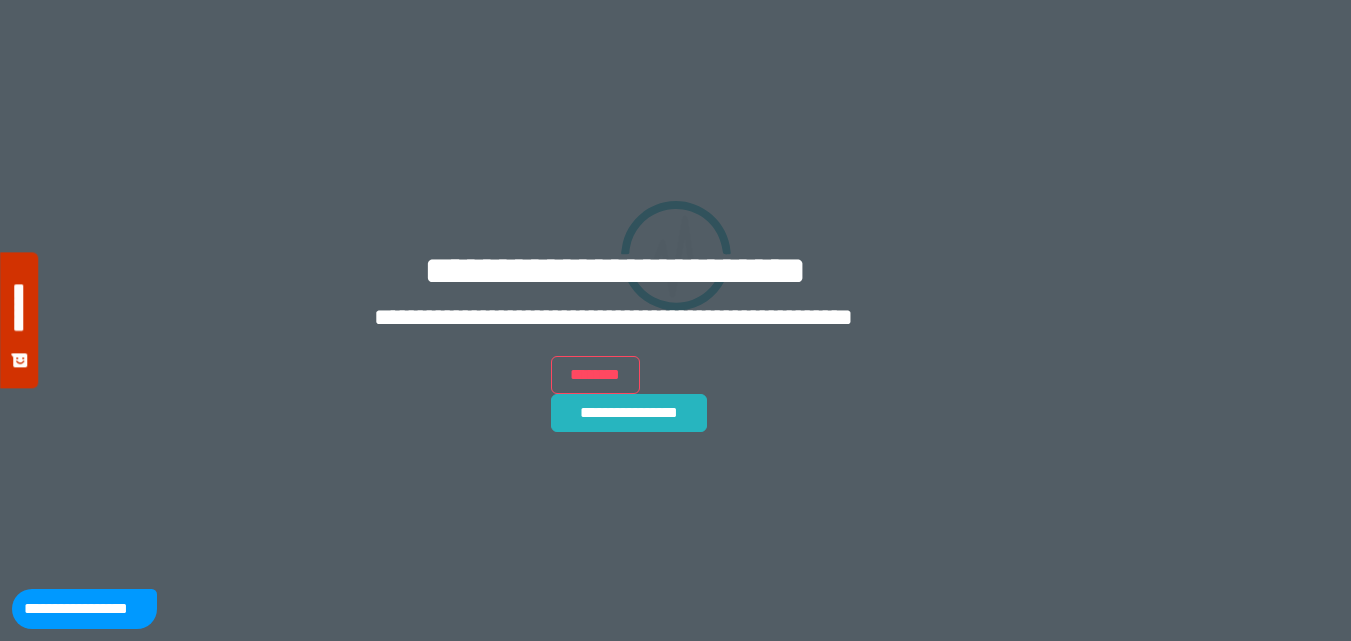 scroll, scrollTop: 0, scrollLeft: 0, axis: both 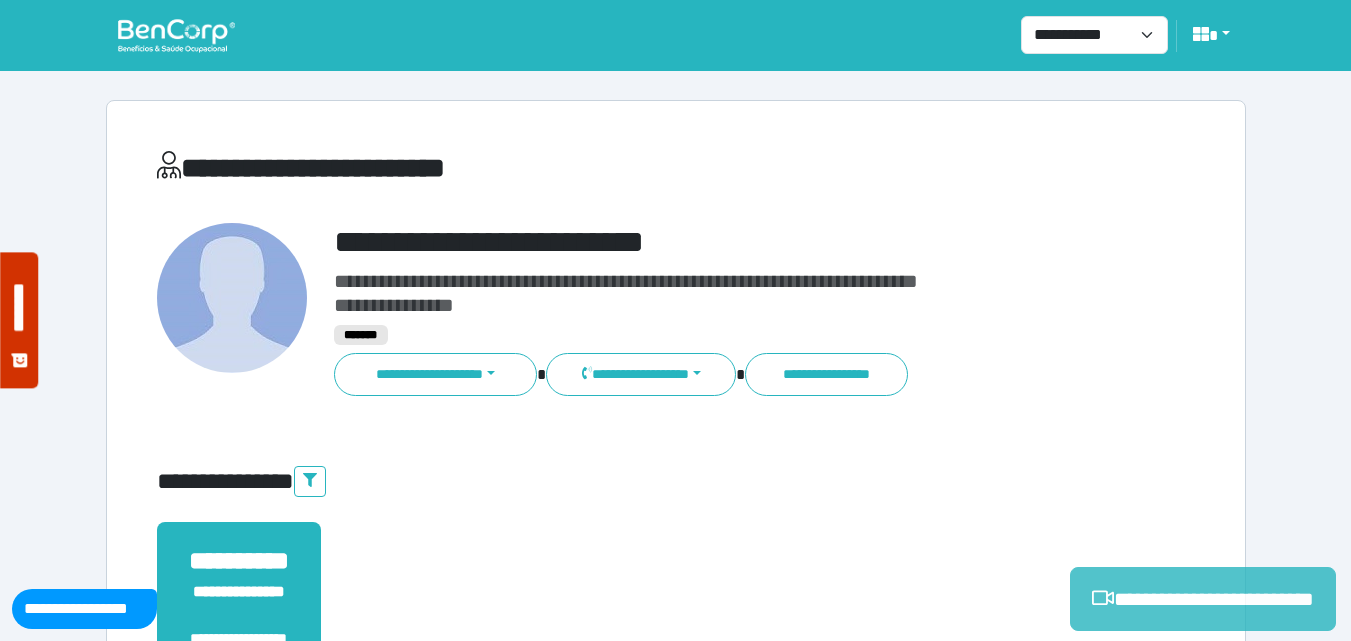 click on "**********" at bounding box center [1203, 599] 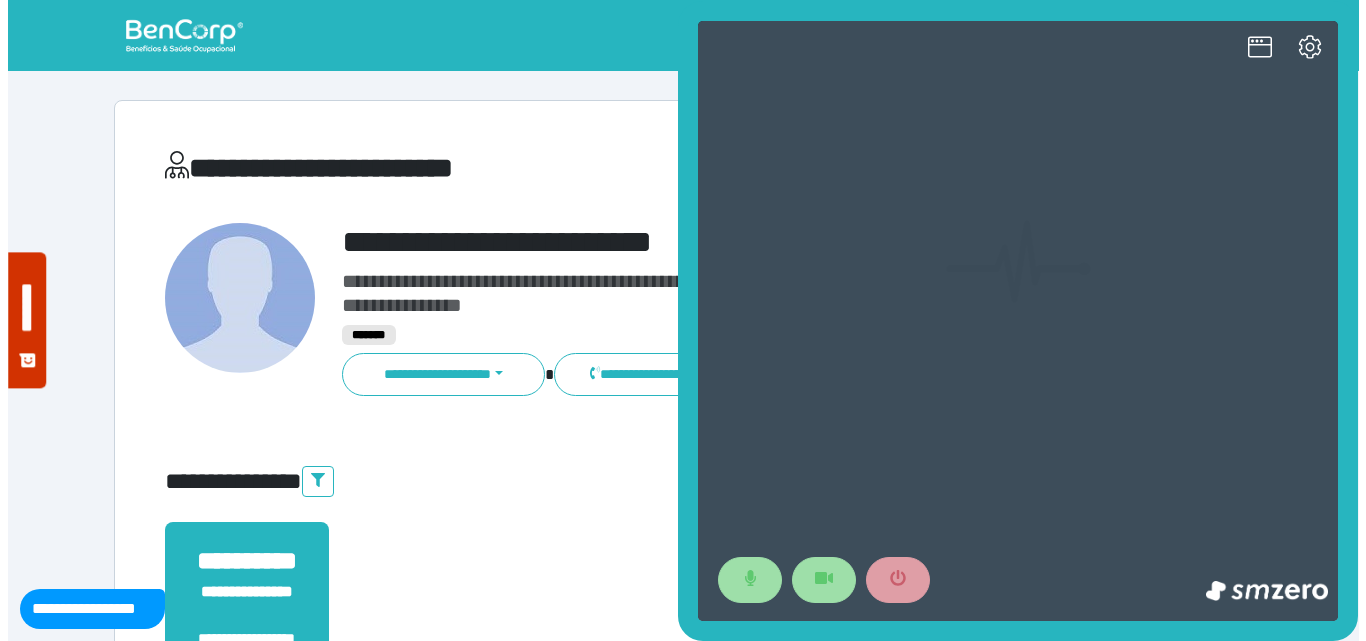 scroll, scrollTop: 0, scrollLeft: 0, axis: both 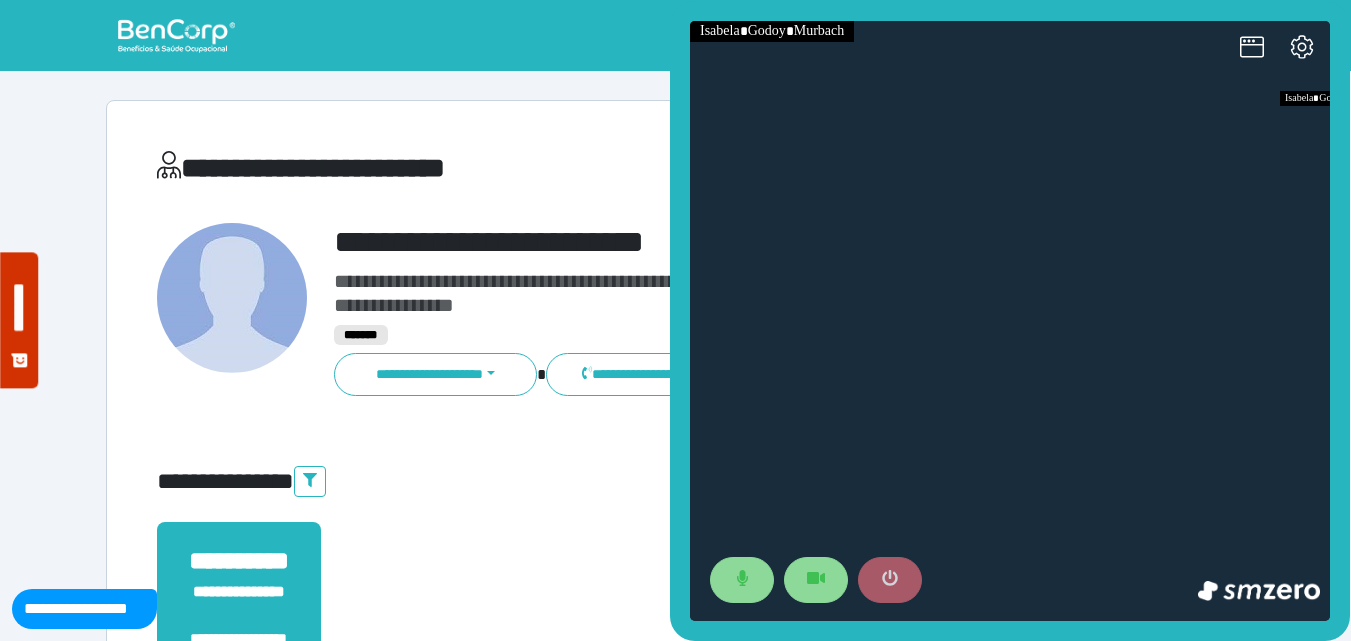 click at bounding box center [890, 580] 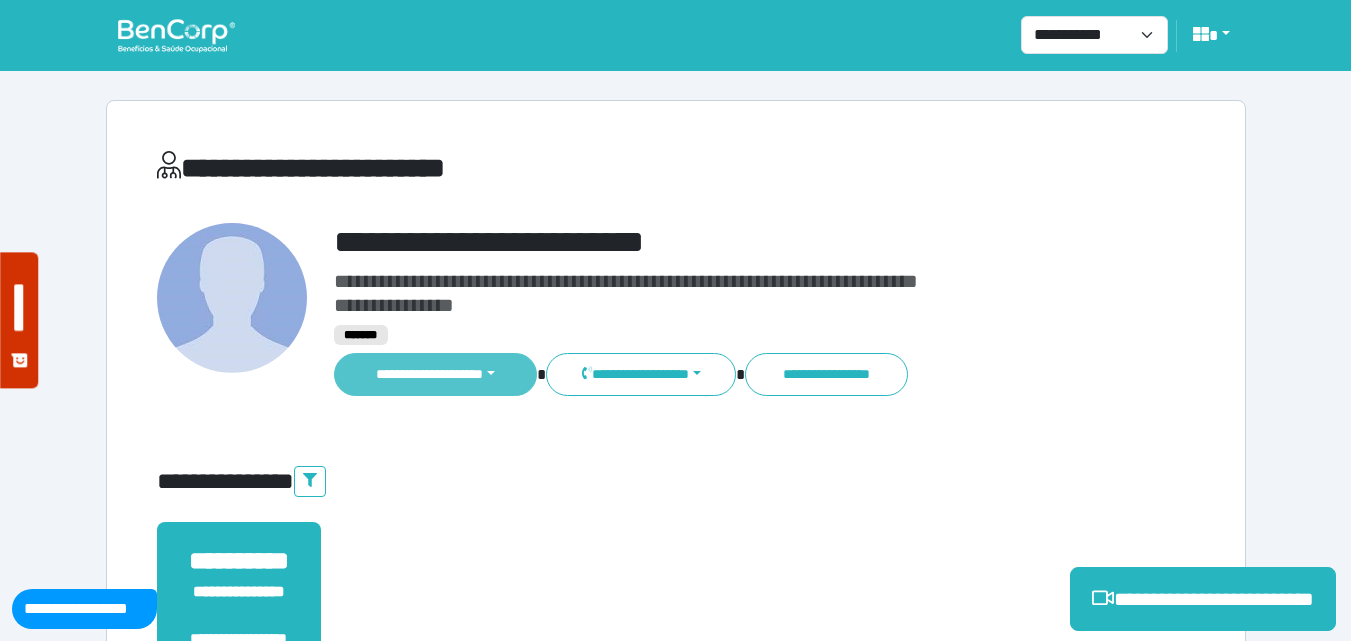 click on "**********" at bounding box center (436, 374) 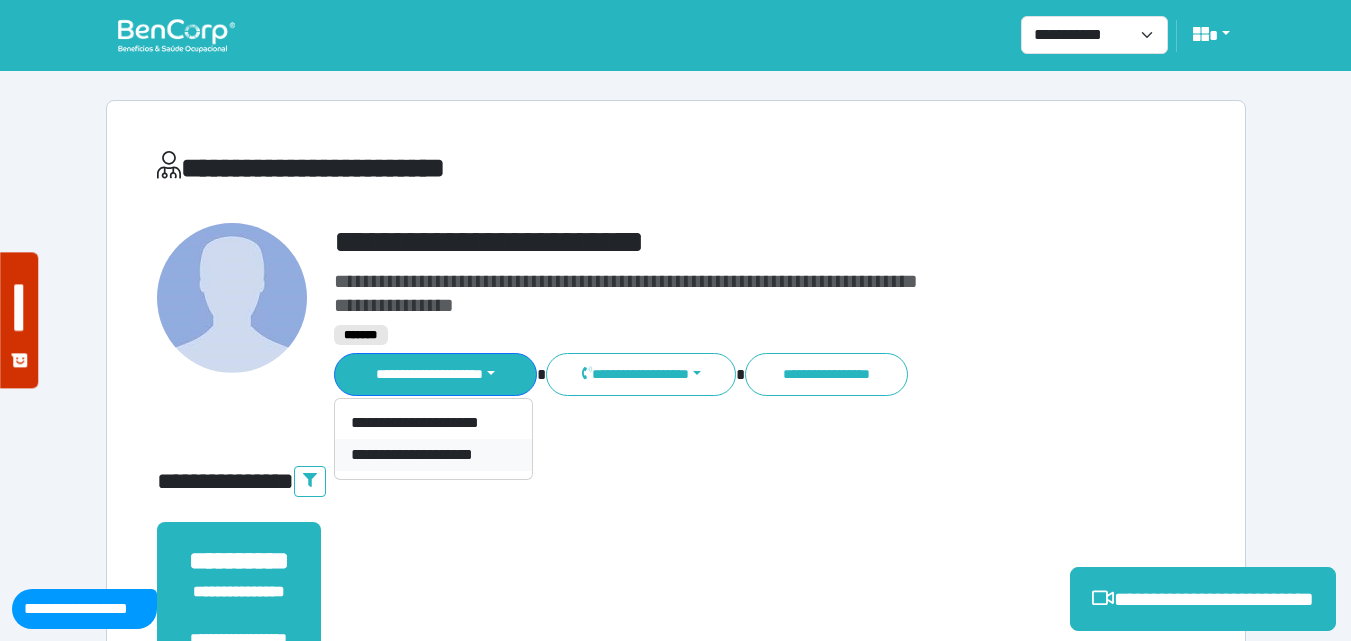 click on "**********" at bounding box center [433, 455] 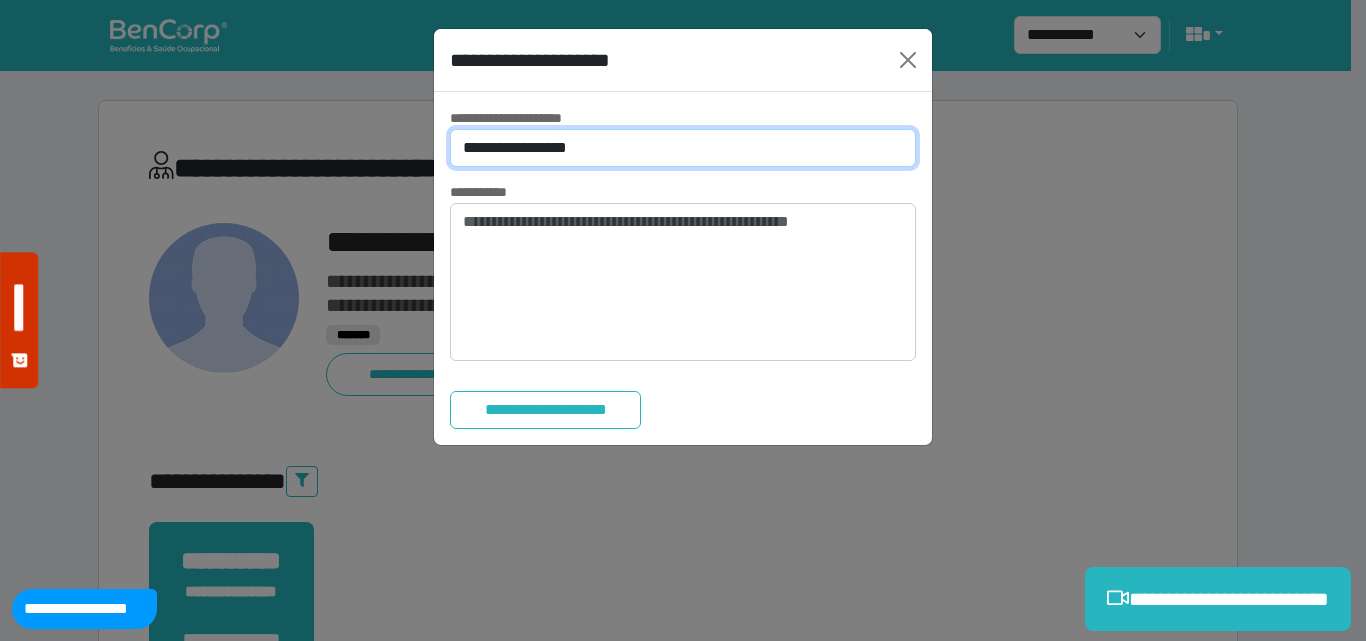 click on "**********" at bounding box center (683, 148) 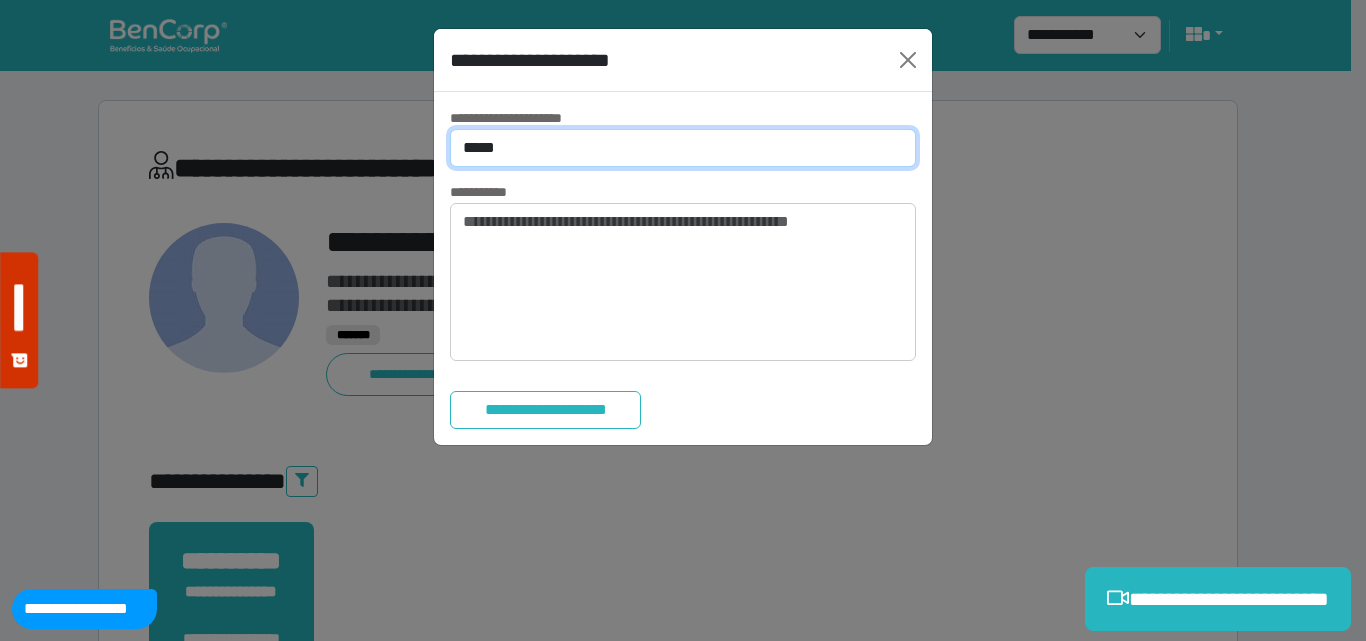 click on "**********" at bounding box center [683, 148] 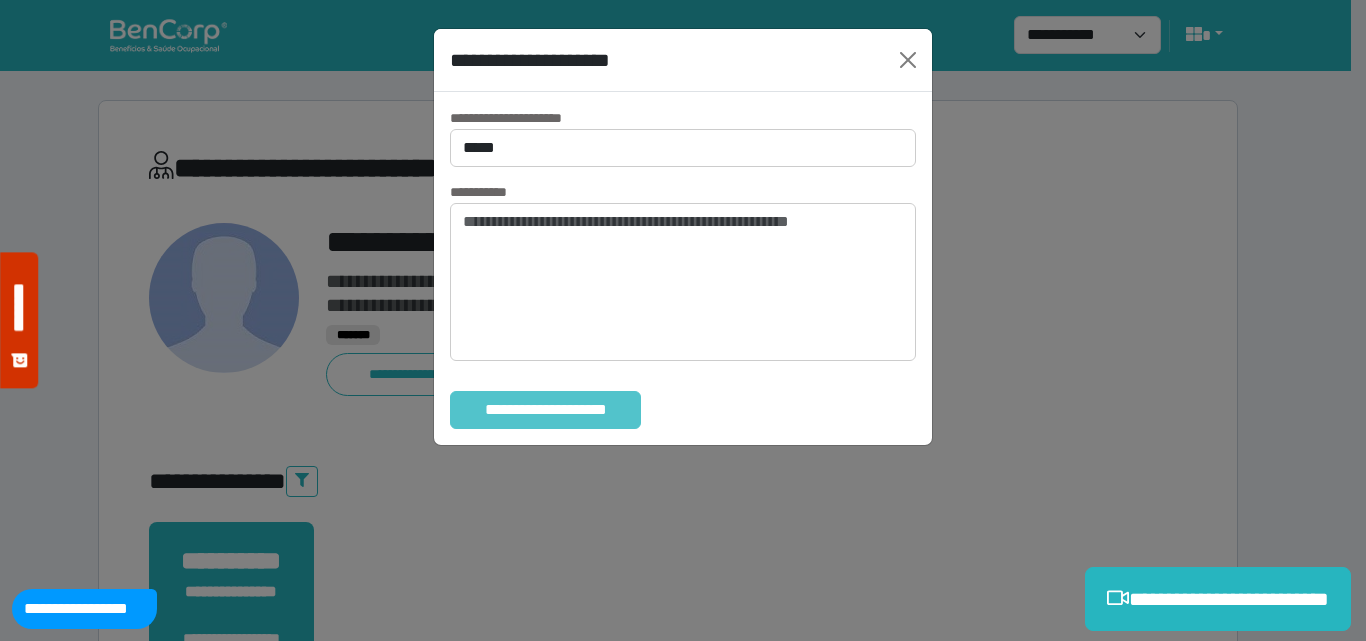 click on "**********" at bounding box center [545, 410] 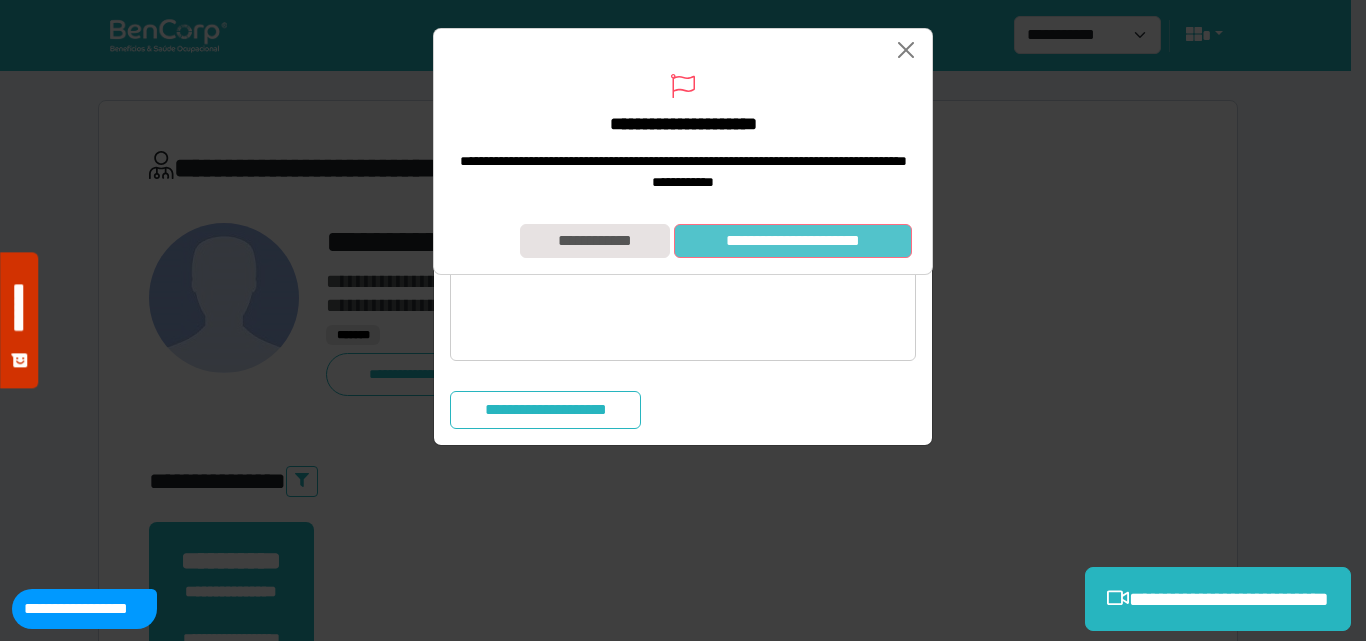 click on "**********" at bounding box center (793, 241) 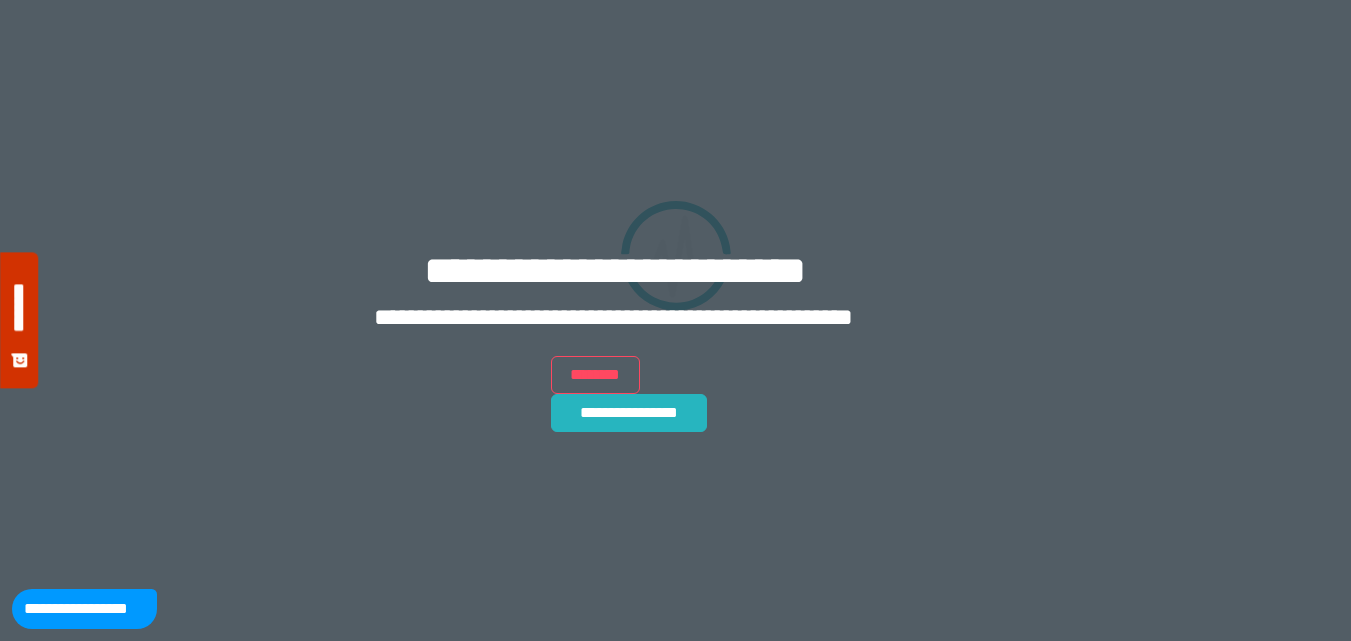 scroll, scrollTop: 0, scrollLeft: 0, axis: both 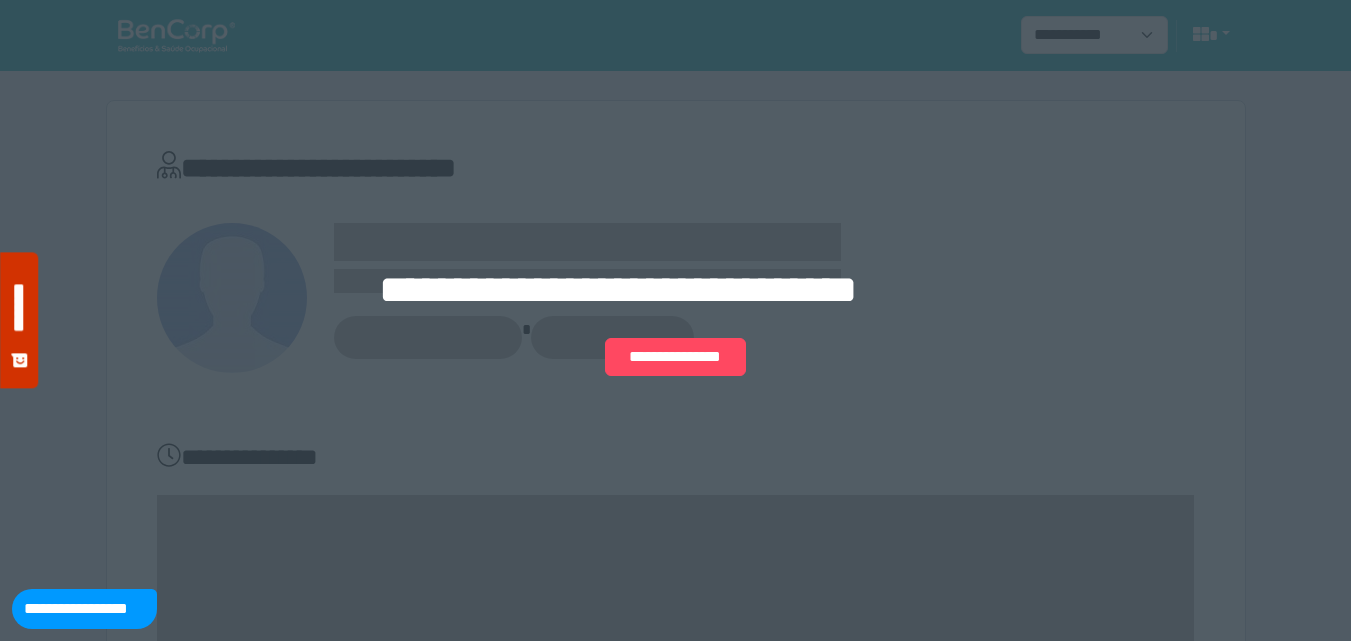 click on "**********" at bounding box center (675, 320) 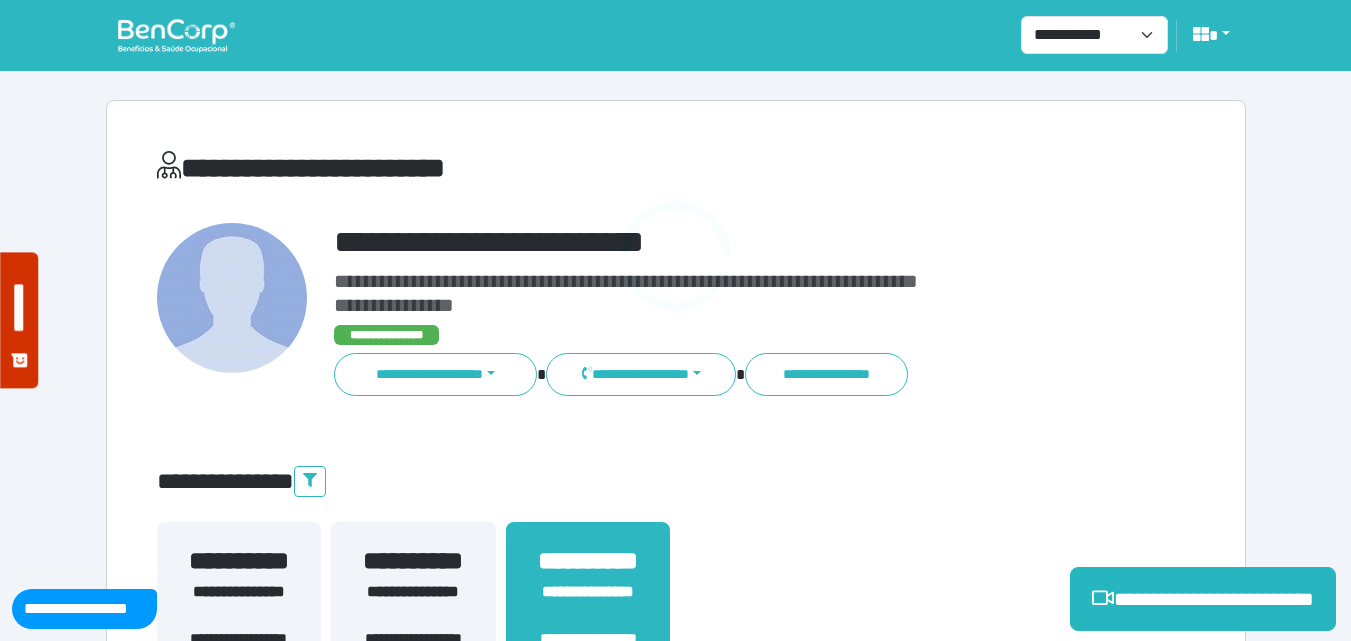 scroll, scrollTop: 0, scrollLeft: 0, axis: both 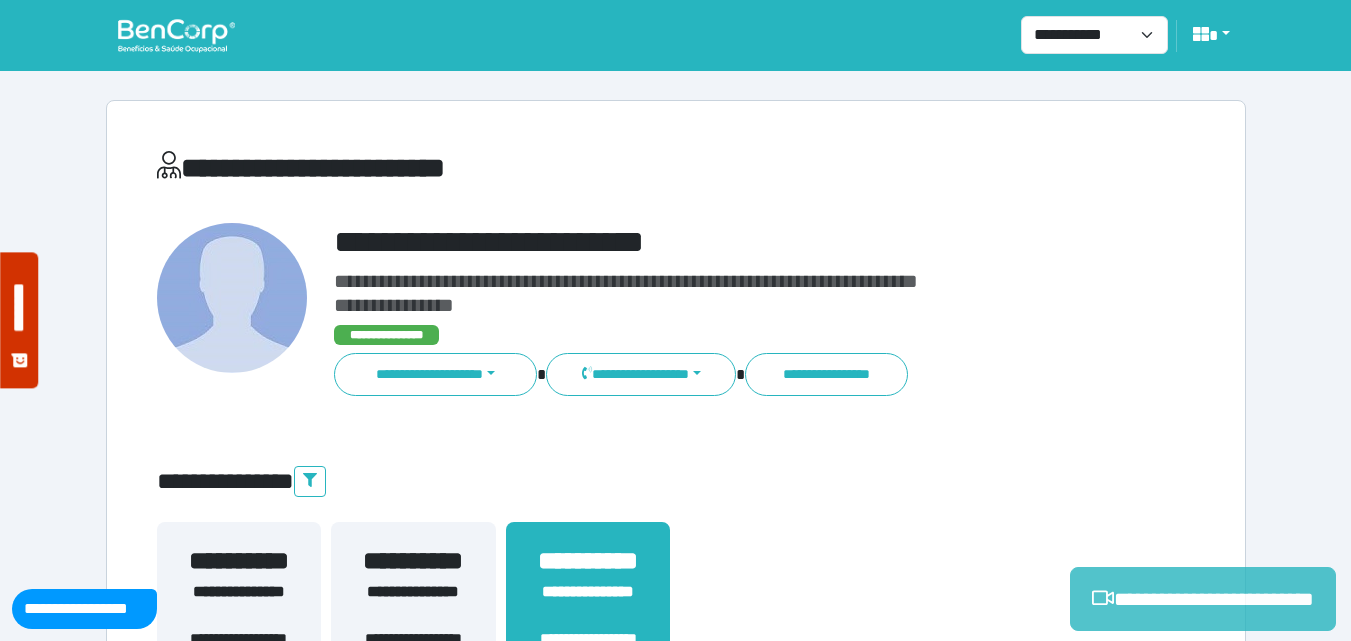 click on "**********" at bounding box center (1203, 599) 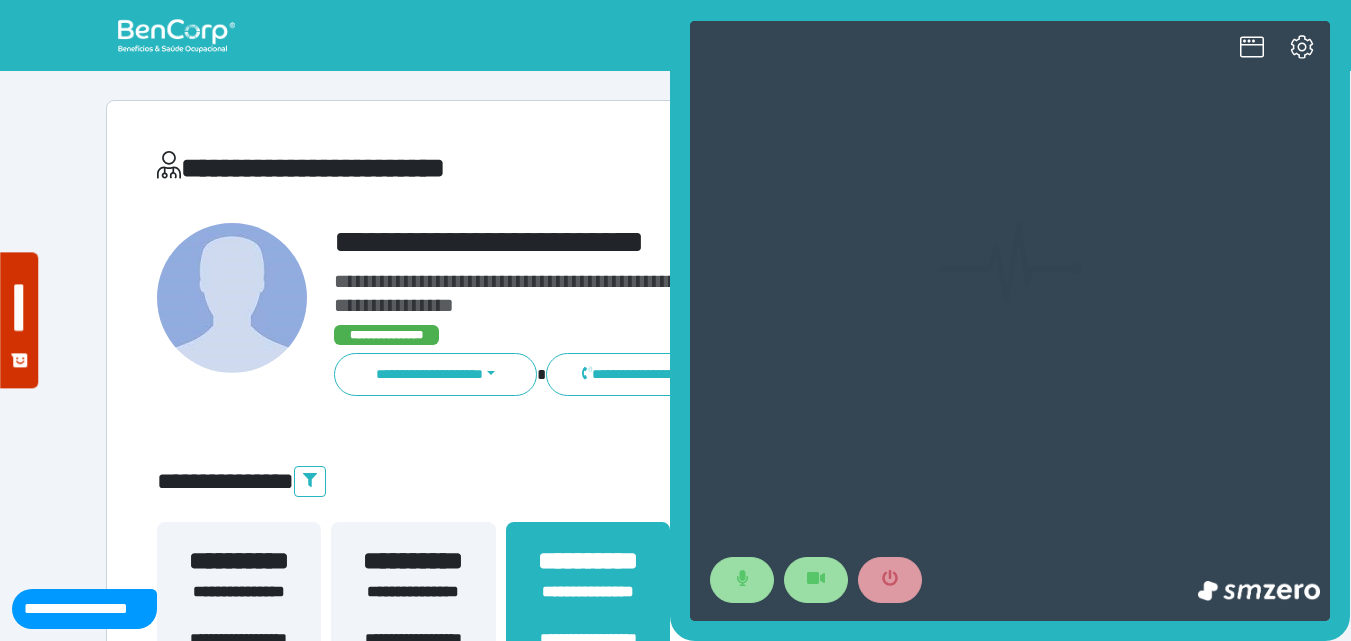 scroll, scrollTop: 0, scrollLeft: 0, axis: both 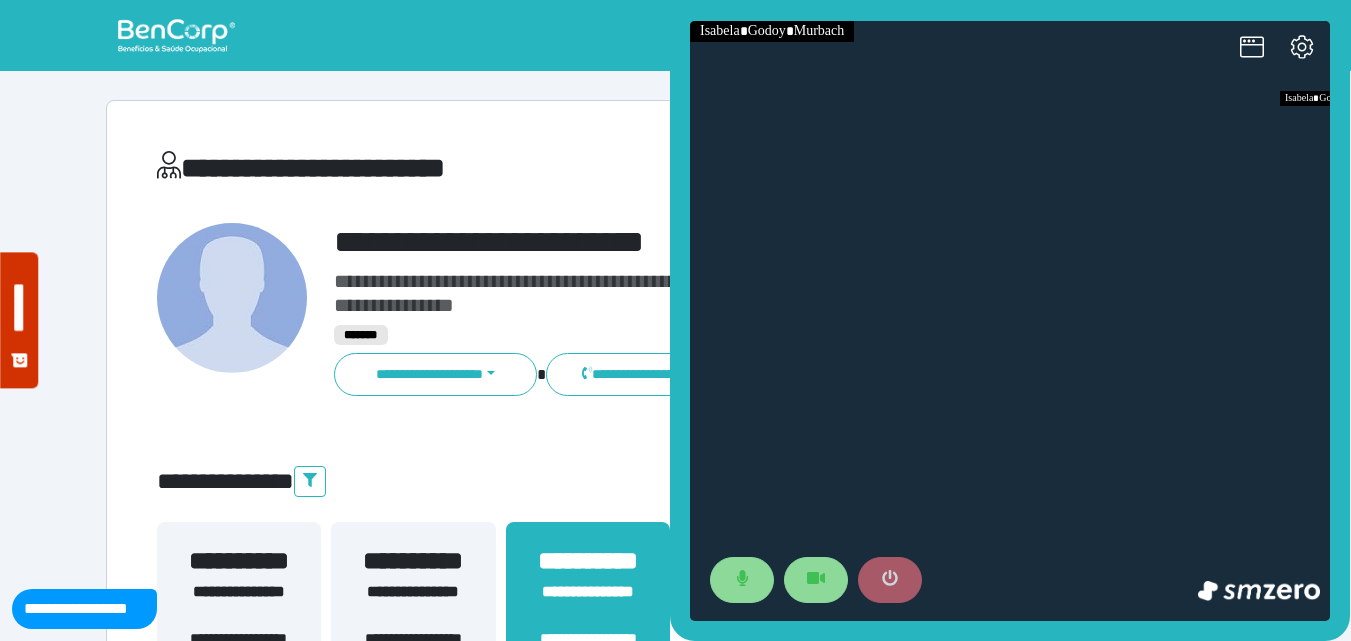 click at bounding box center (890, 580) 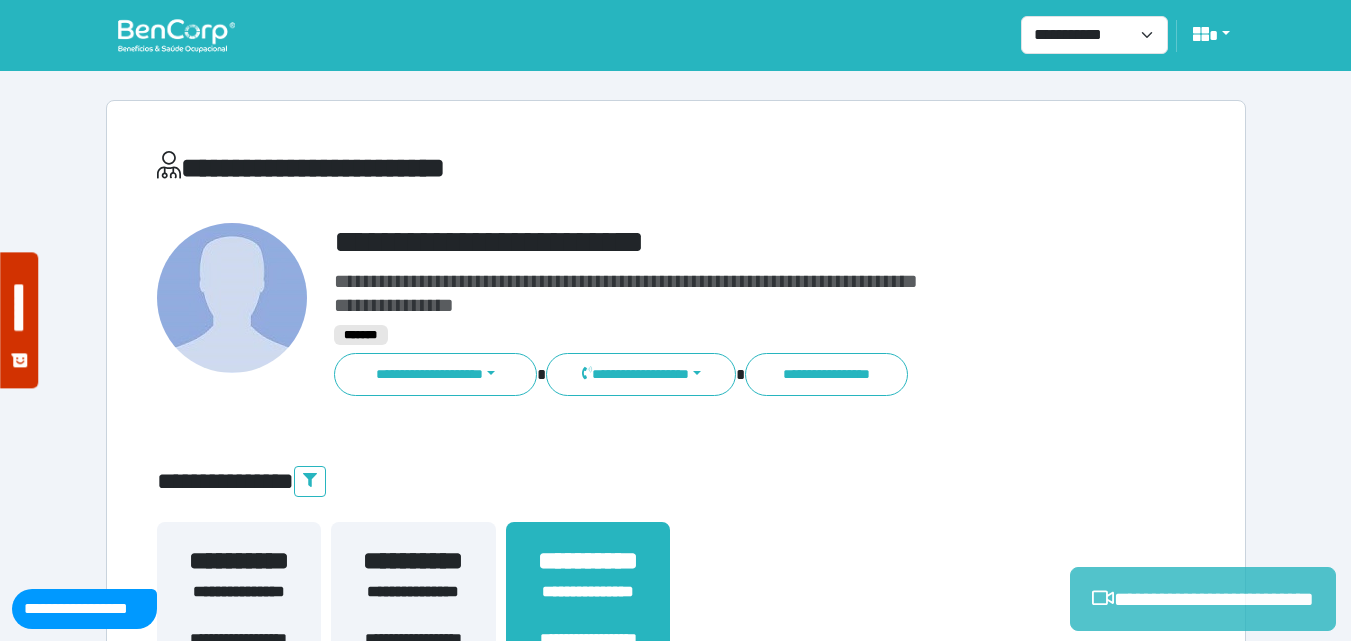 click on "**********" at bounding box center [1203, 599] 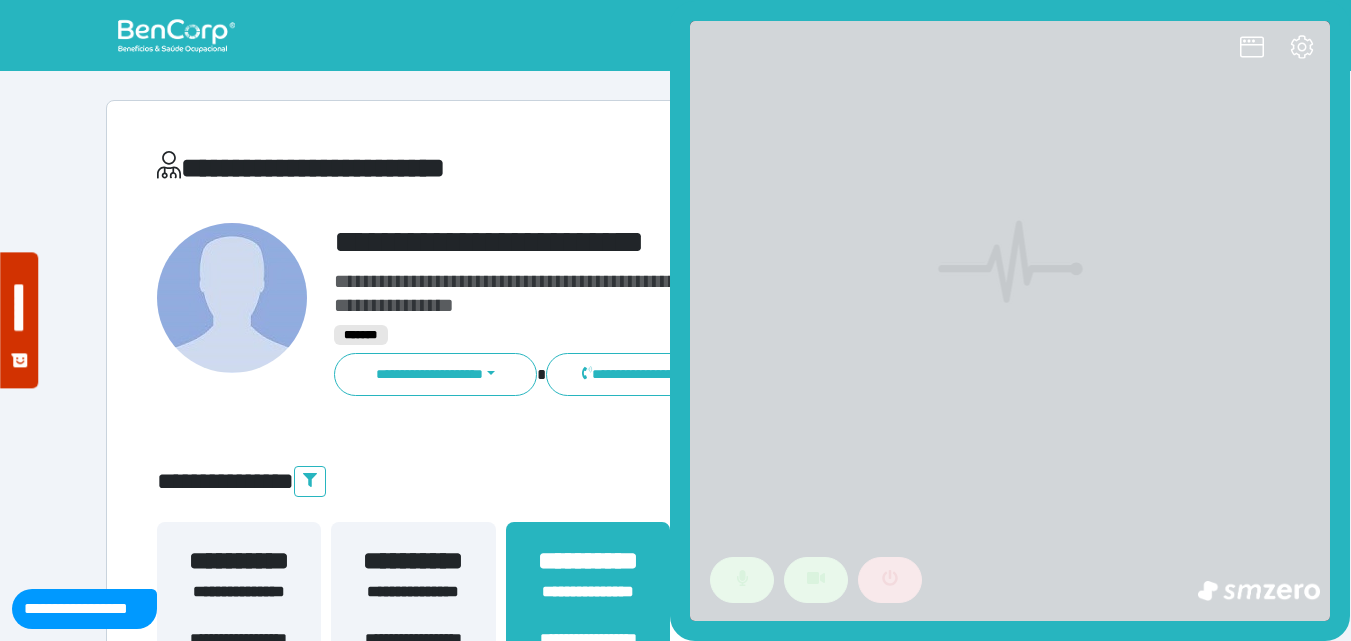 scroll, scrollTop: 0, scrollLeft: 0, axis: both 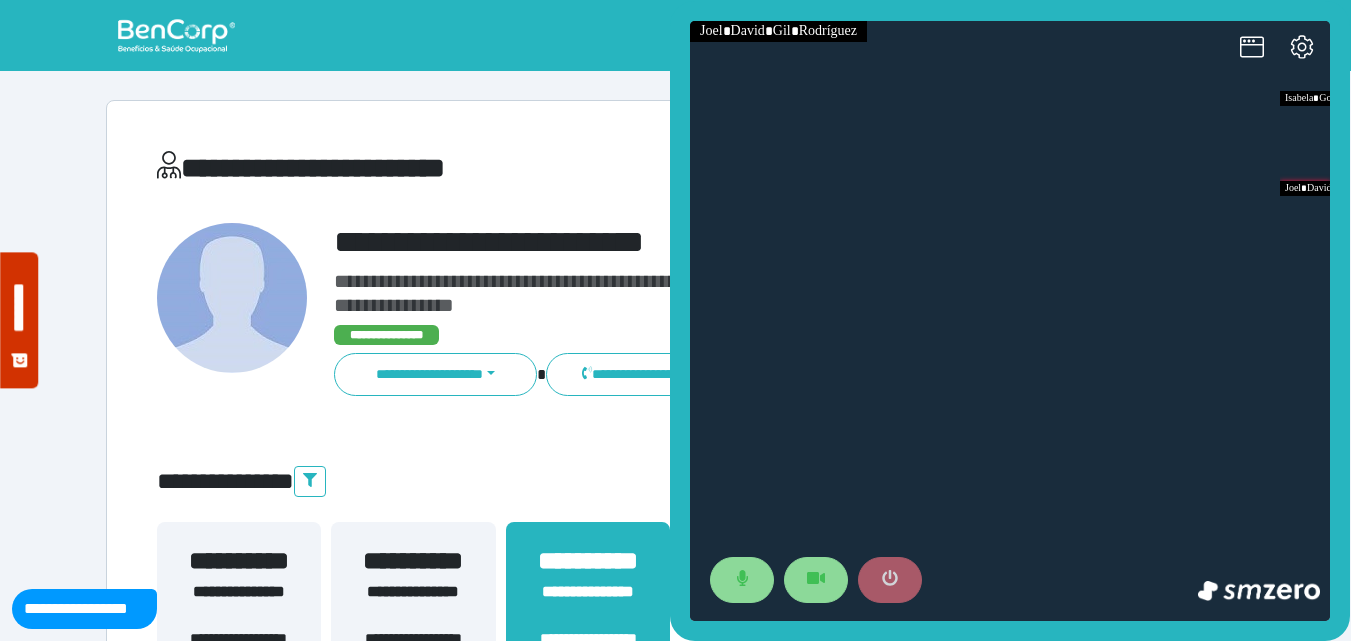 click 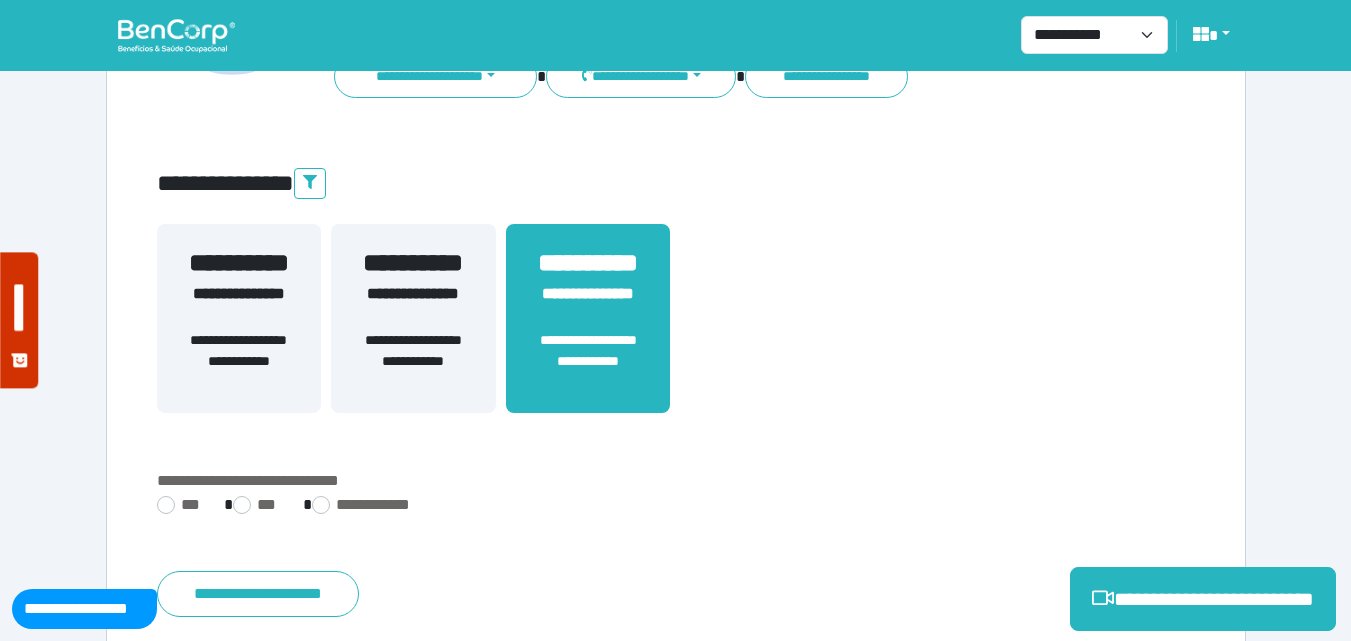 scroll, scrollTop: 495, scrollLeft: 0, axis: vertical 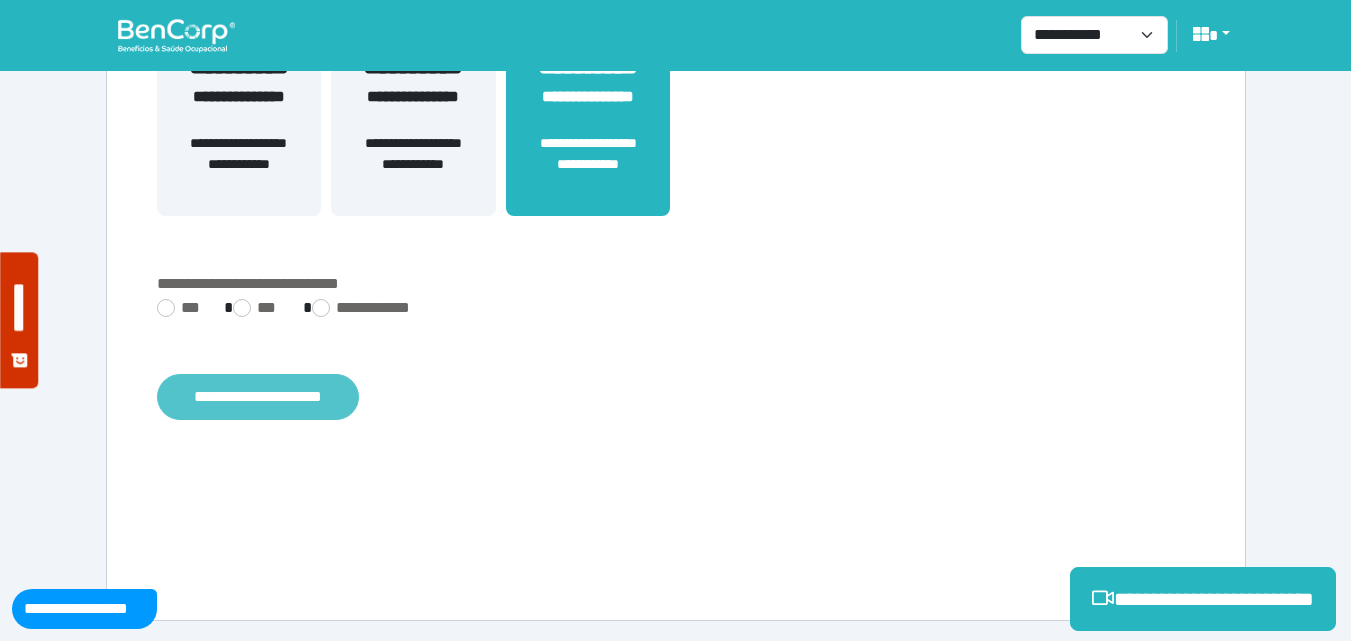 click on "**********" at bounding box center (258, 397) 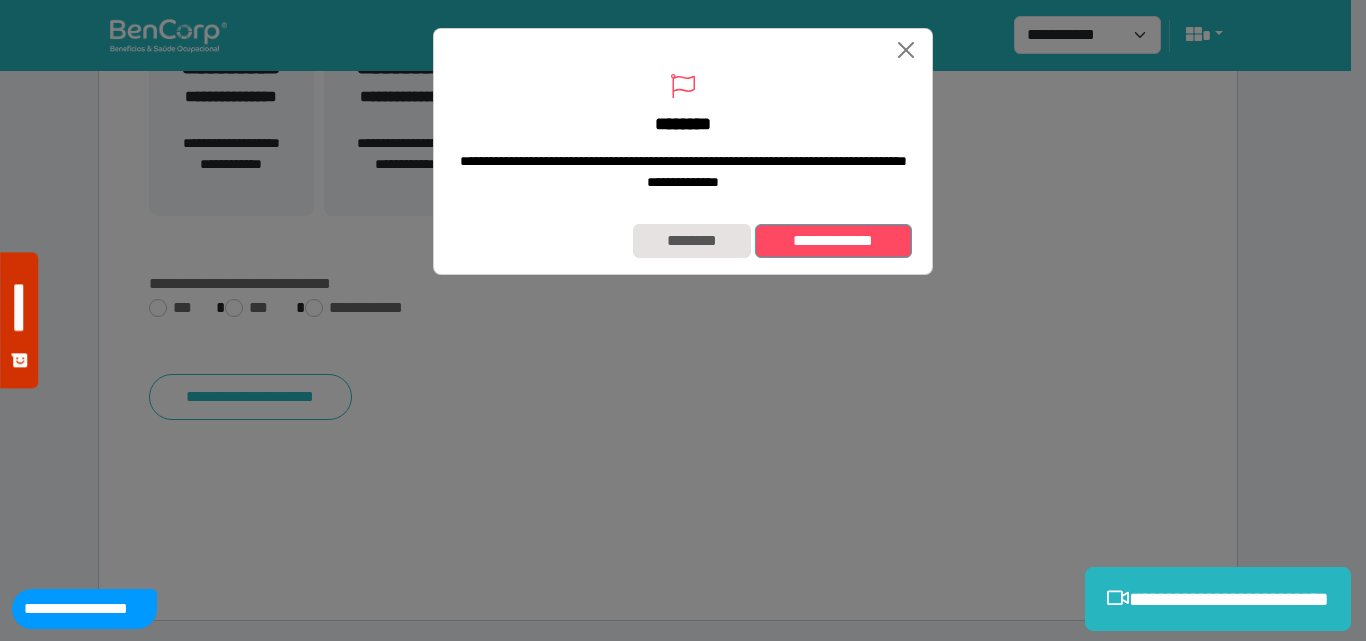 drag, startPoint x: 831, startPoint y: 254, endPoint x: 490, endPoint y: 15, distance: 416.41565 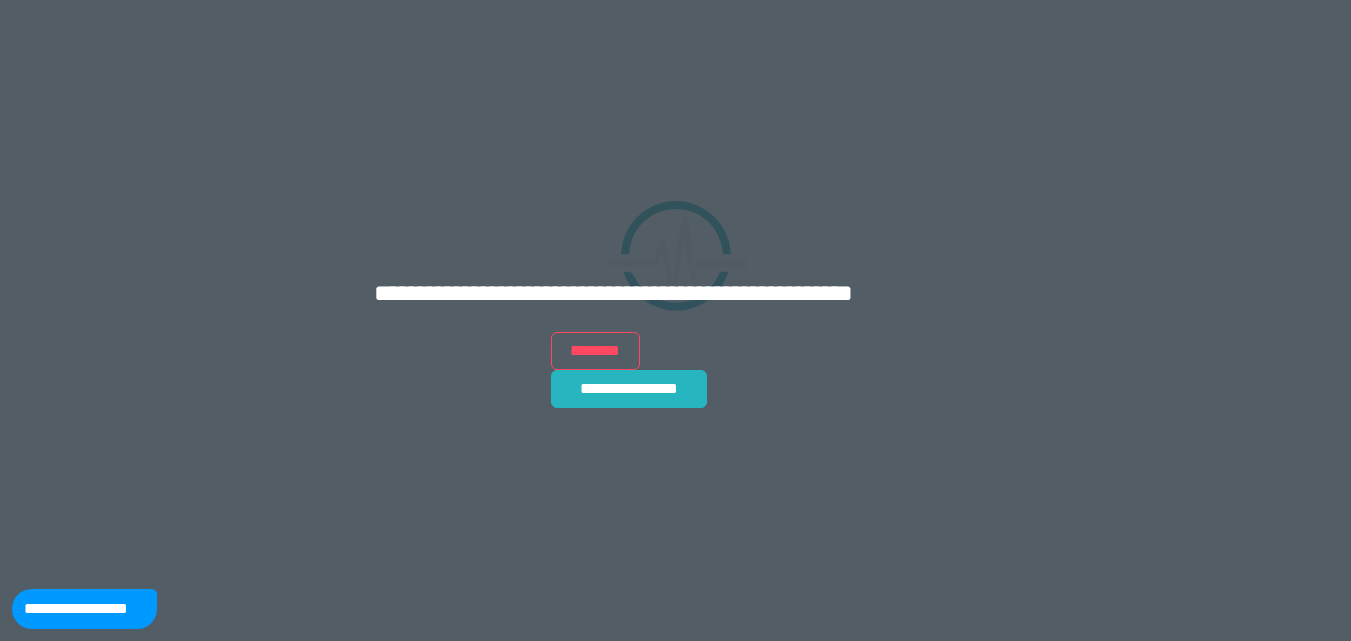 scroll, scrollTop: 0, scrollLeft: 0, axis: both 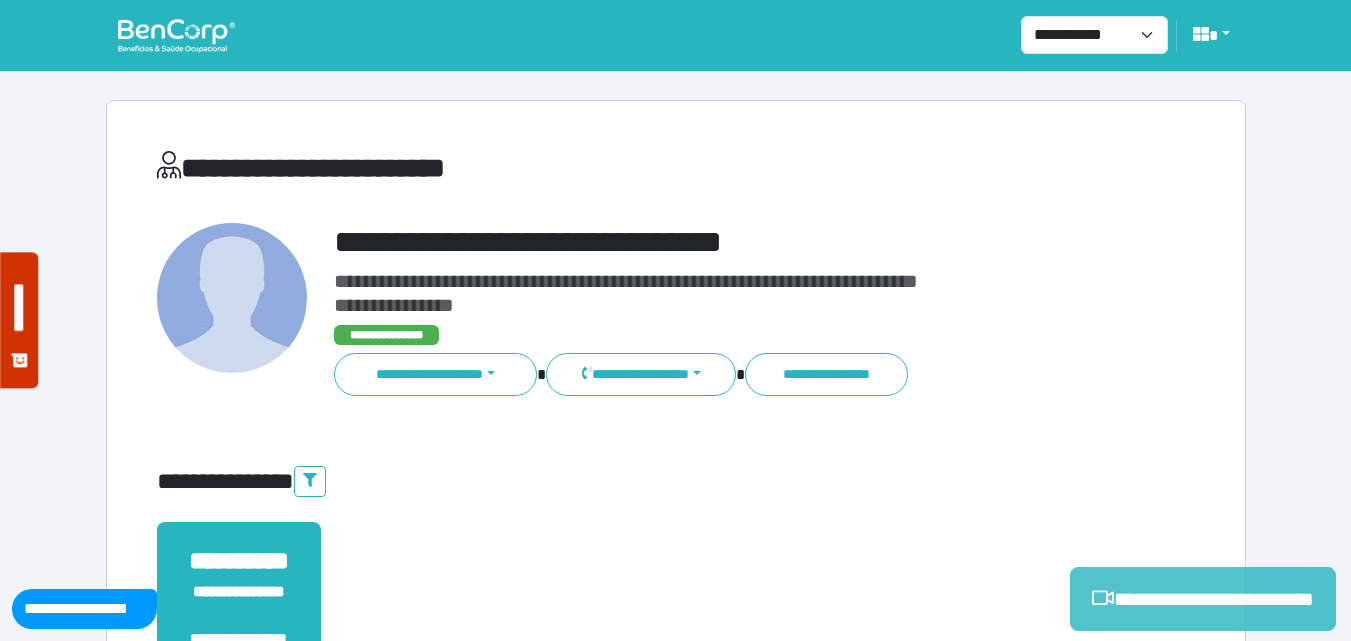 click on "**********" at bounding box center [1203, 599] 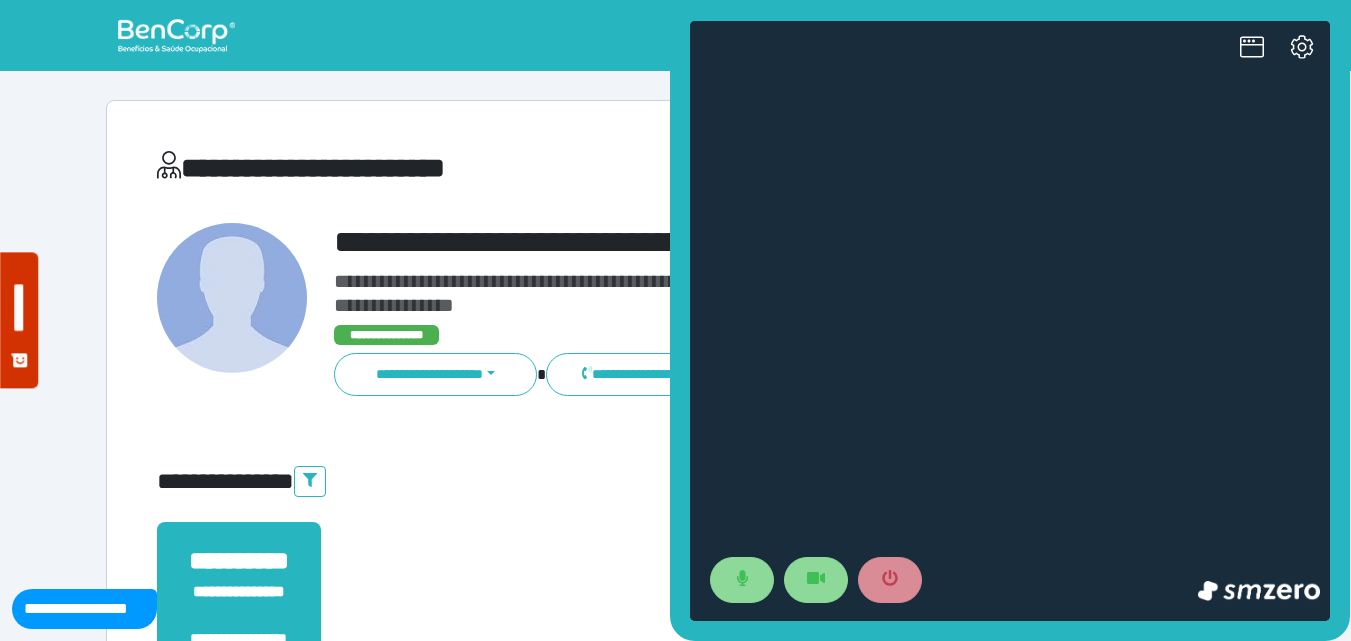 scroll, scrollTop: 0, scrollLeft: 0, axis: both 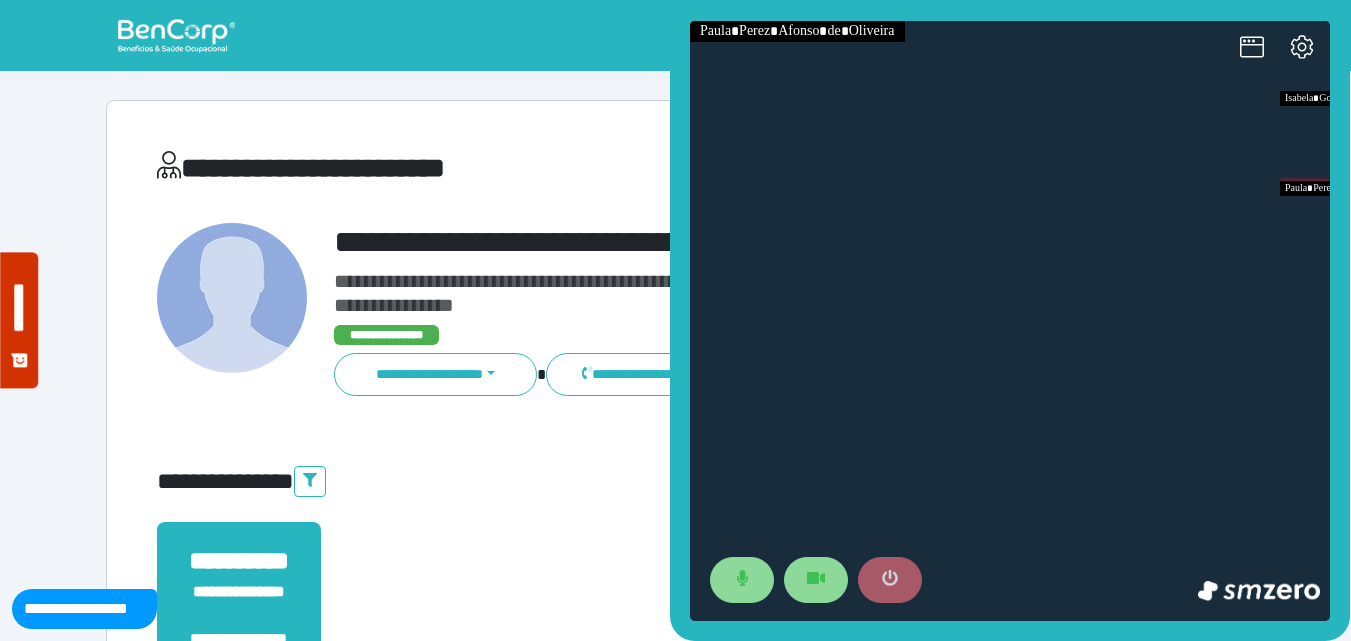 drag, startPoint x: 893, startPoint y: 580, endPoint x: 871, endPoint y: 575, distance: 22.561028 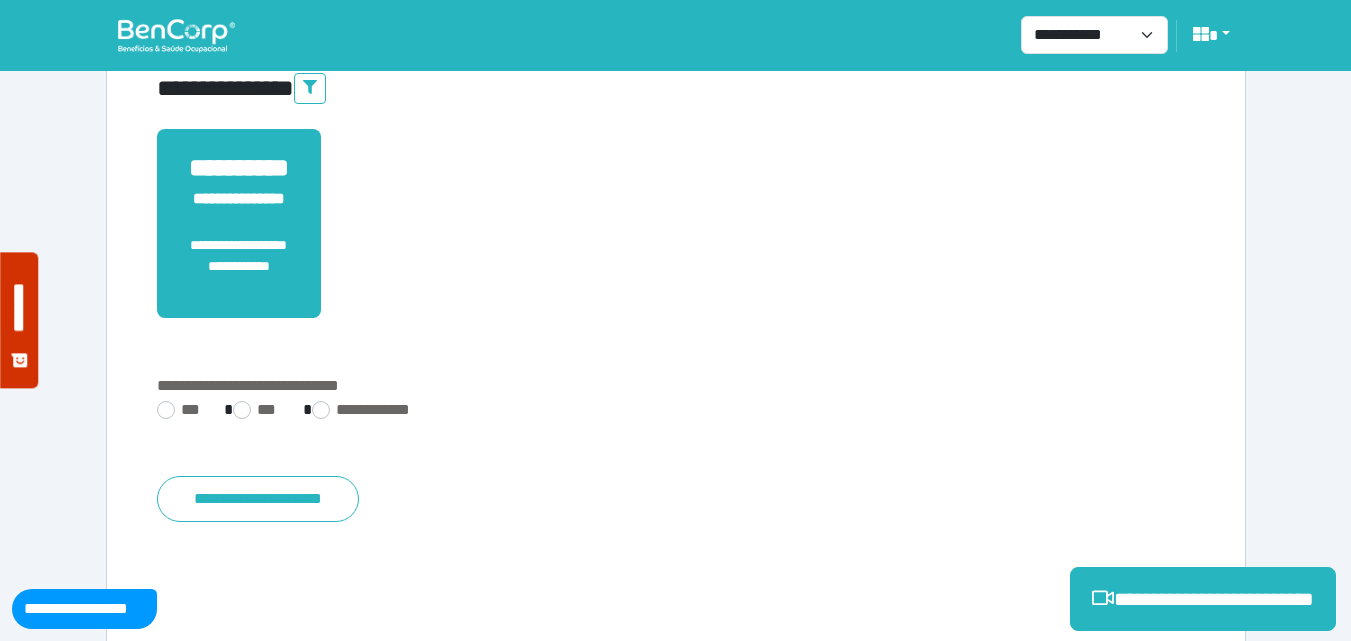 scroll, scrollTop: 495, scrollLeft: 0, axis: vertical 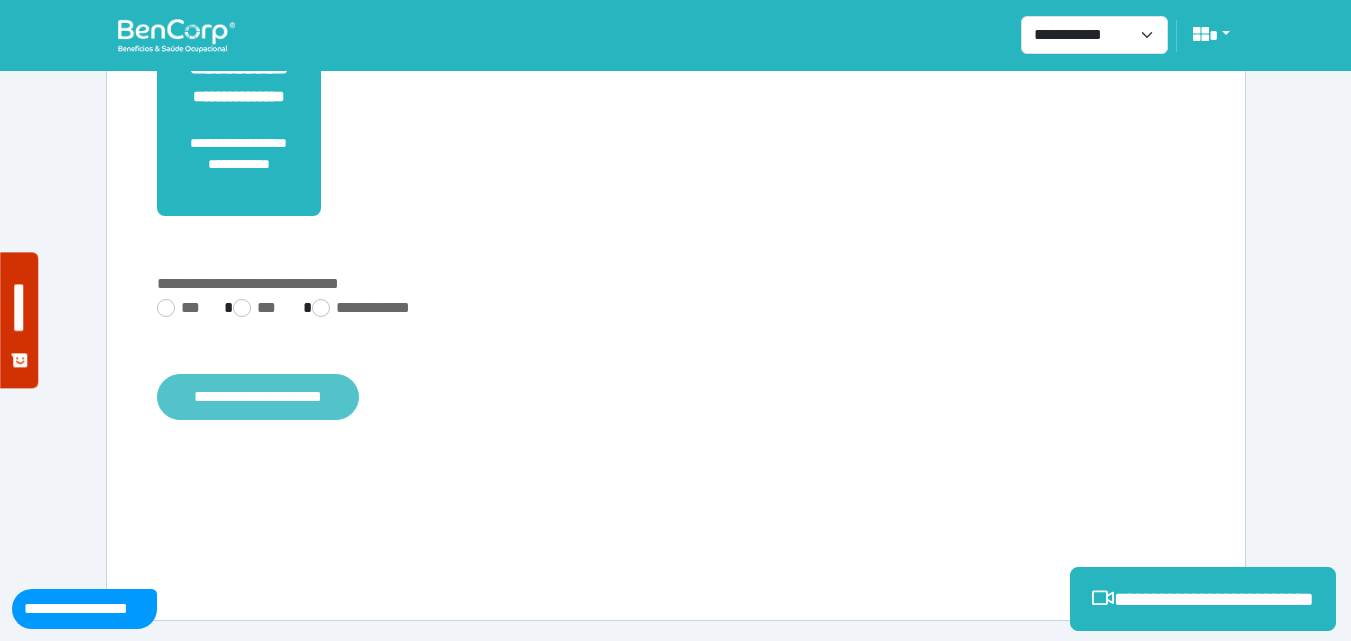 click on "**********" at bounding box center (258, 397) 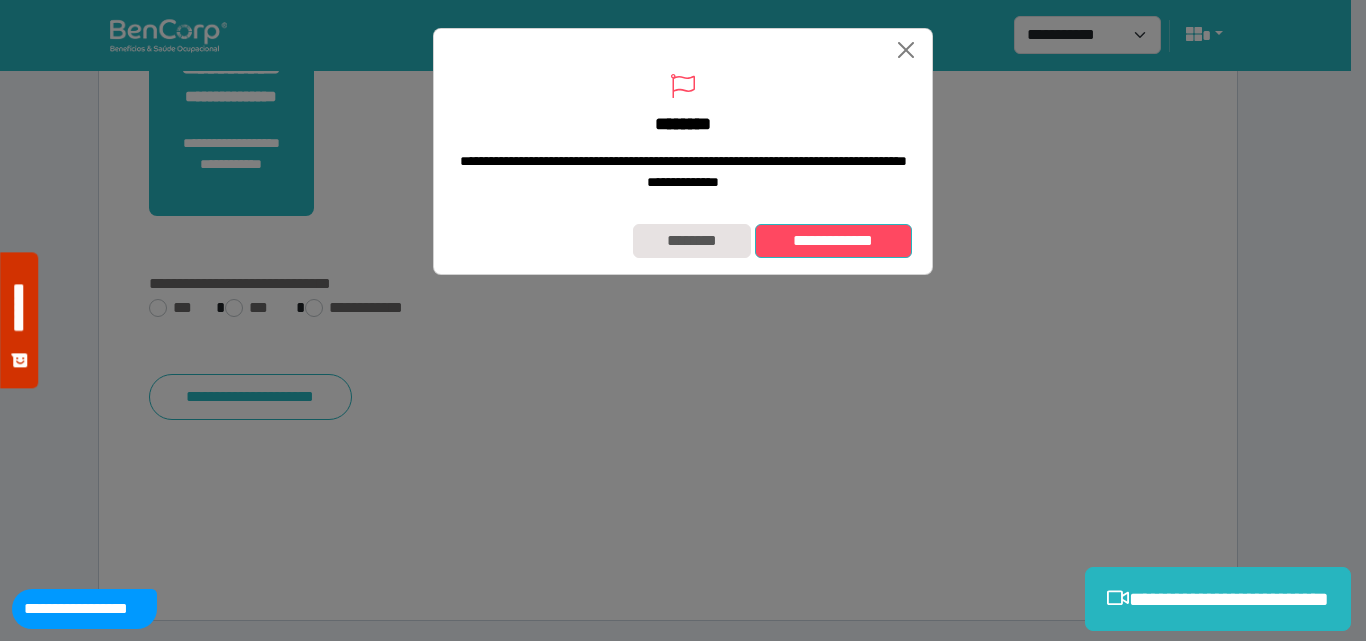 drag, startPoint x: 836, startPoint y: 247, endPoint x: 749, endPoint y: 266, distance: 89.050545 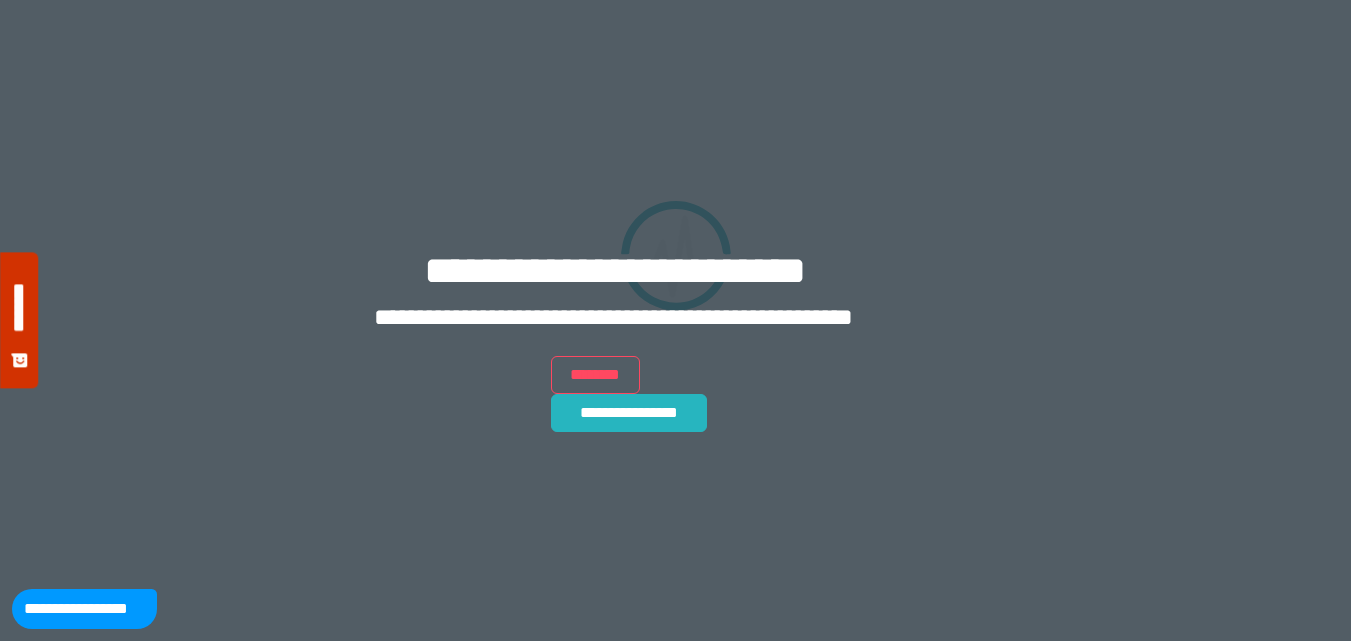 scroll, scrollTop: 0, scrollLeft: 0, axis: both 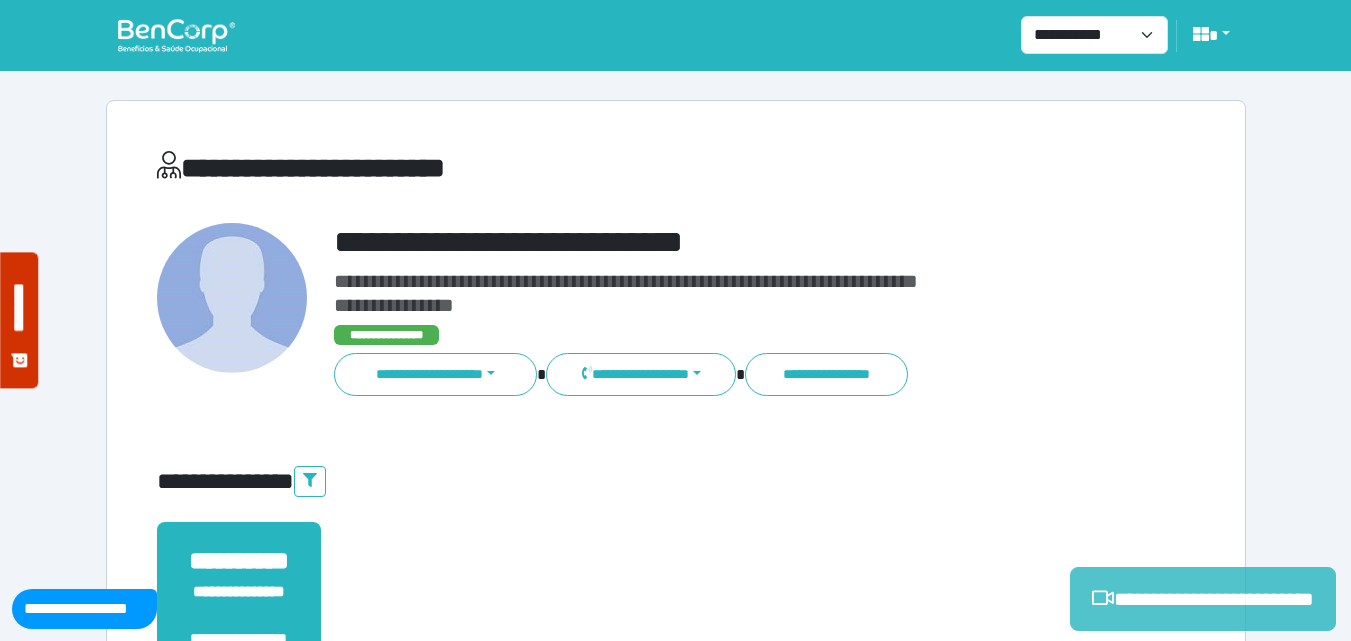 click on "**********" at bounding box center (1203, 599) 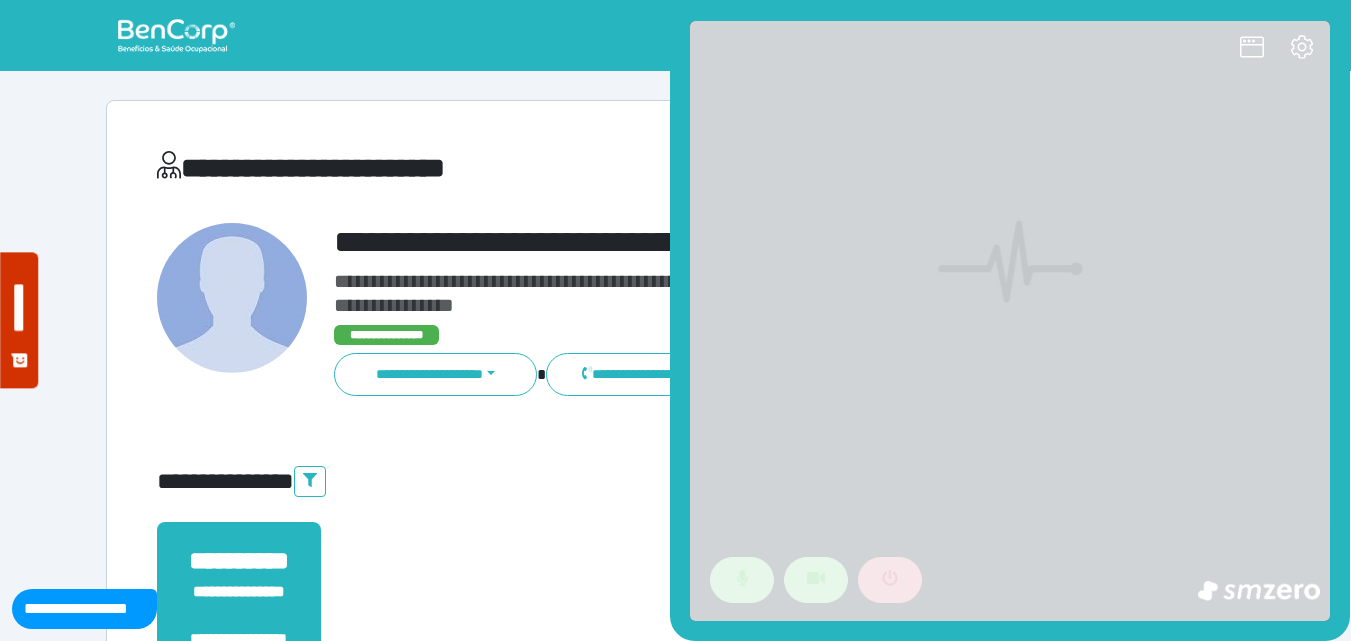 scroll, scrollTop: 0, scrollLeft: 0, axis: both 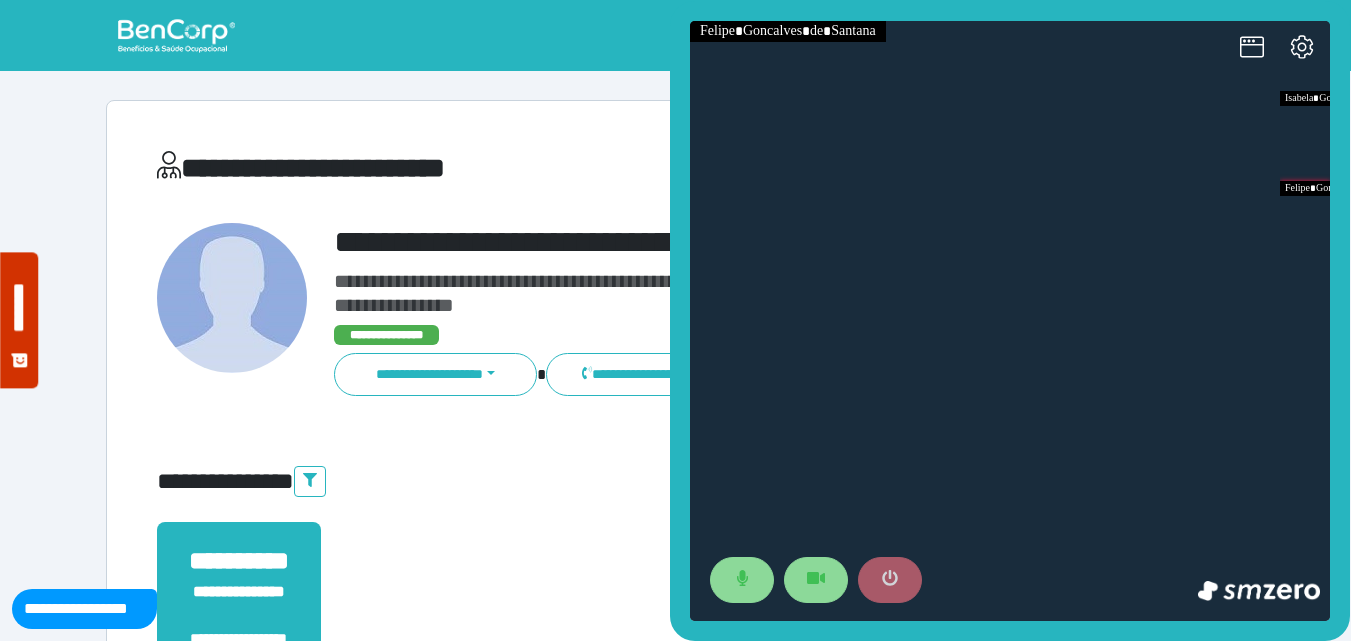 click at bounding box center (890, 580) 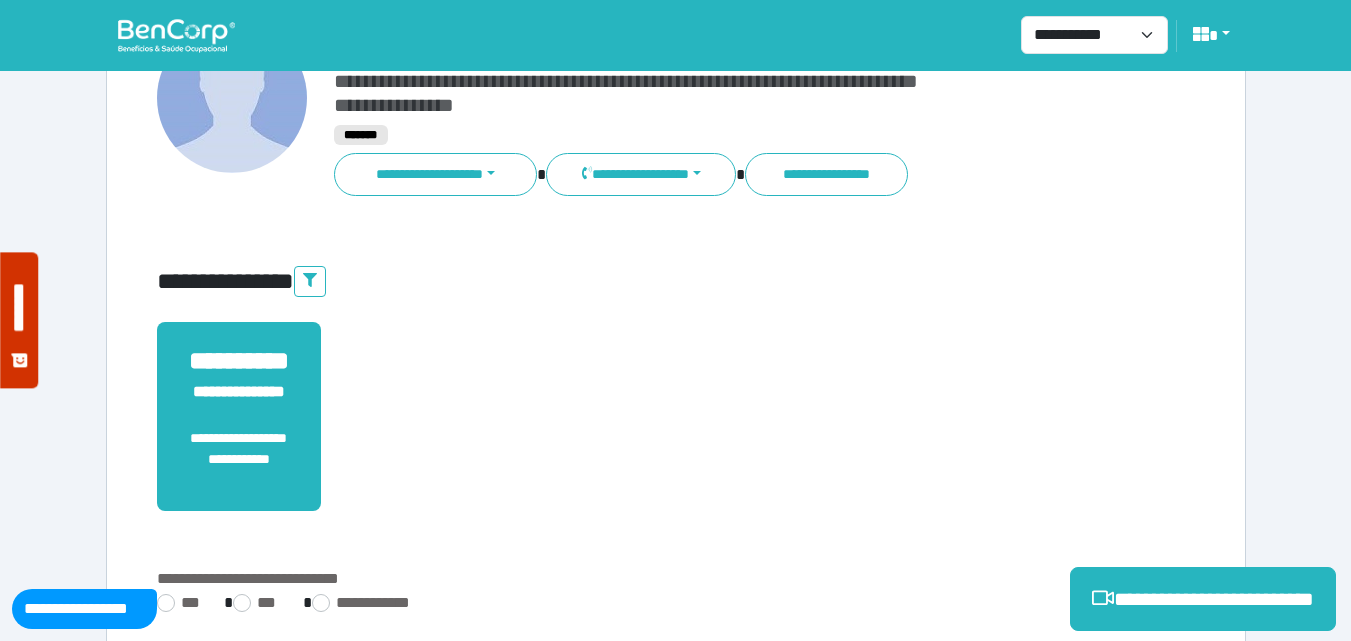 scroll, scrollTop: 495, scrollLeft: 0, axis: vertical 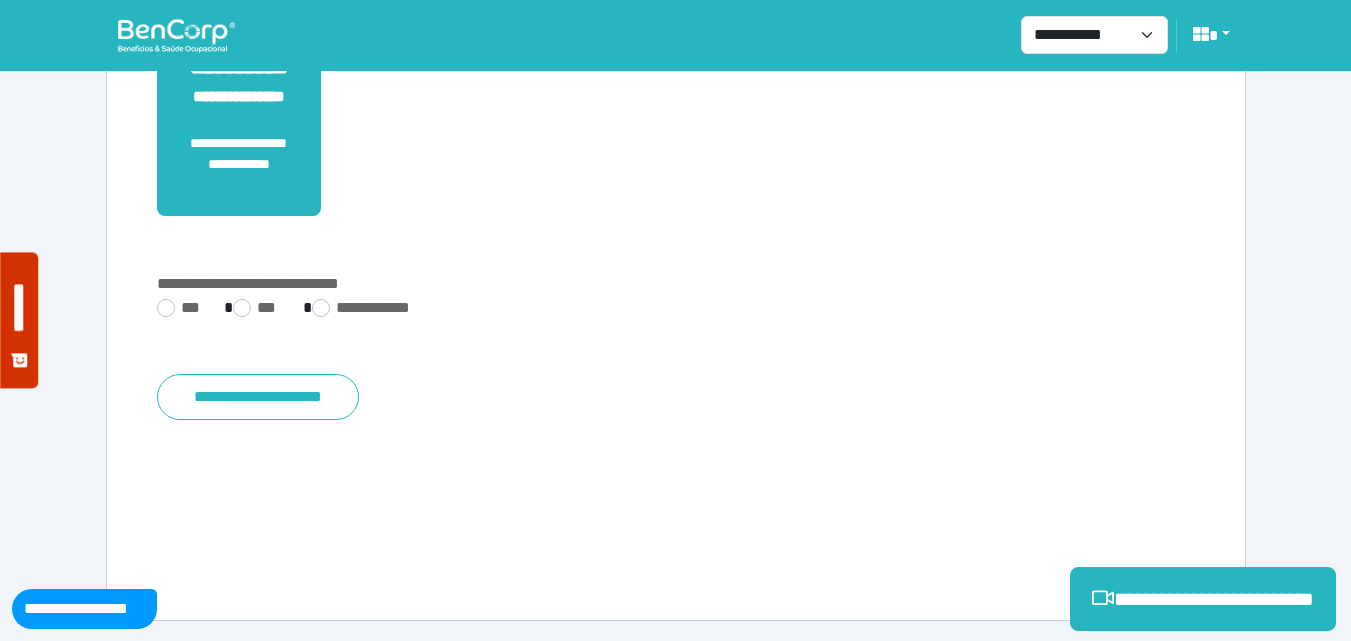 click on "**********" at bounding box center [676, 340] 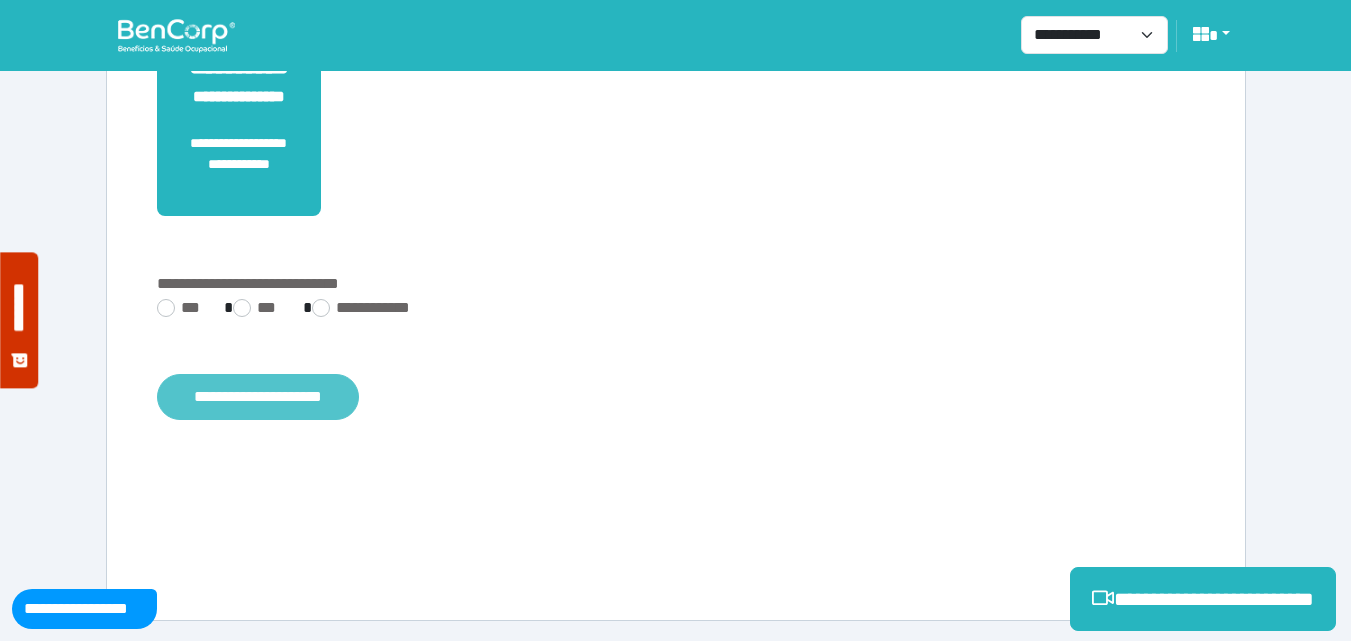click on "**********" at bounding box center [258, 397] 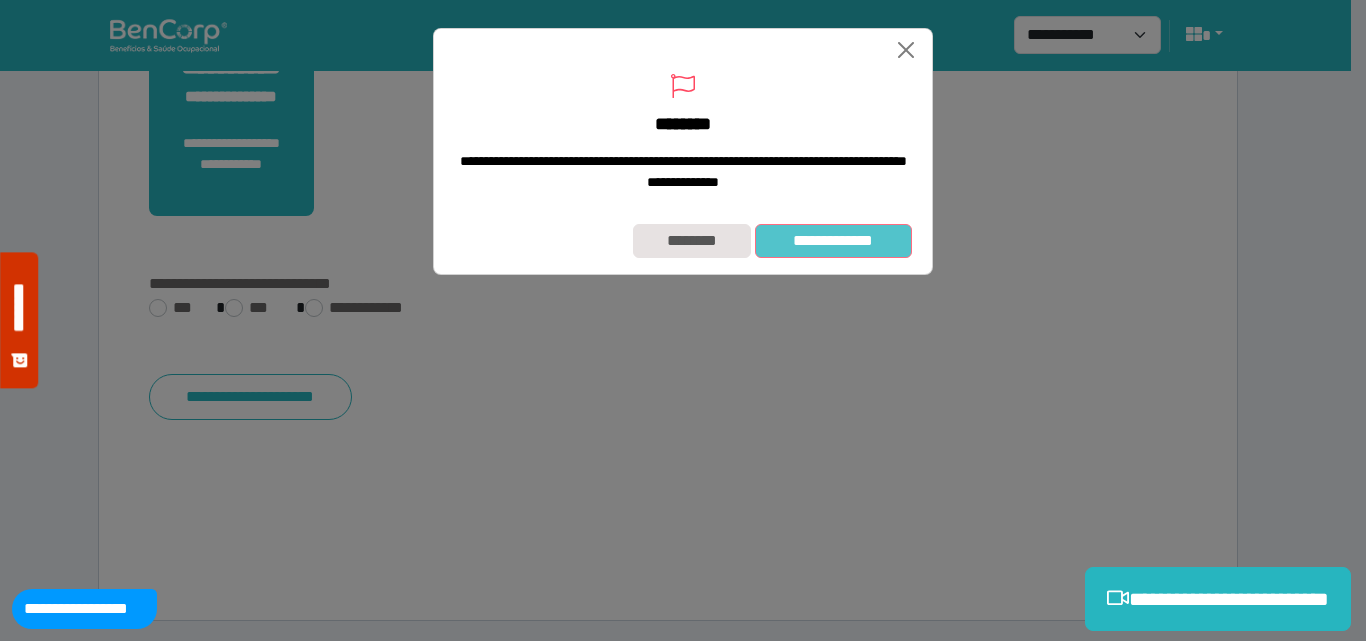click on "**********" at bounding box center (833, 241) 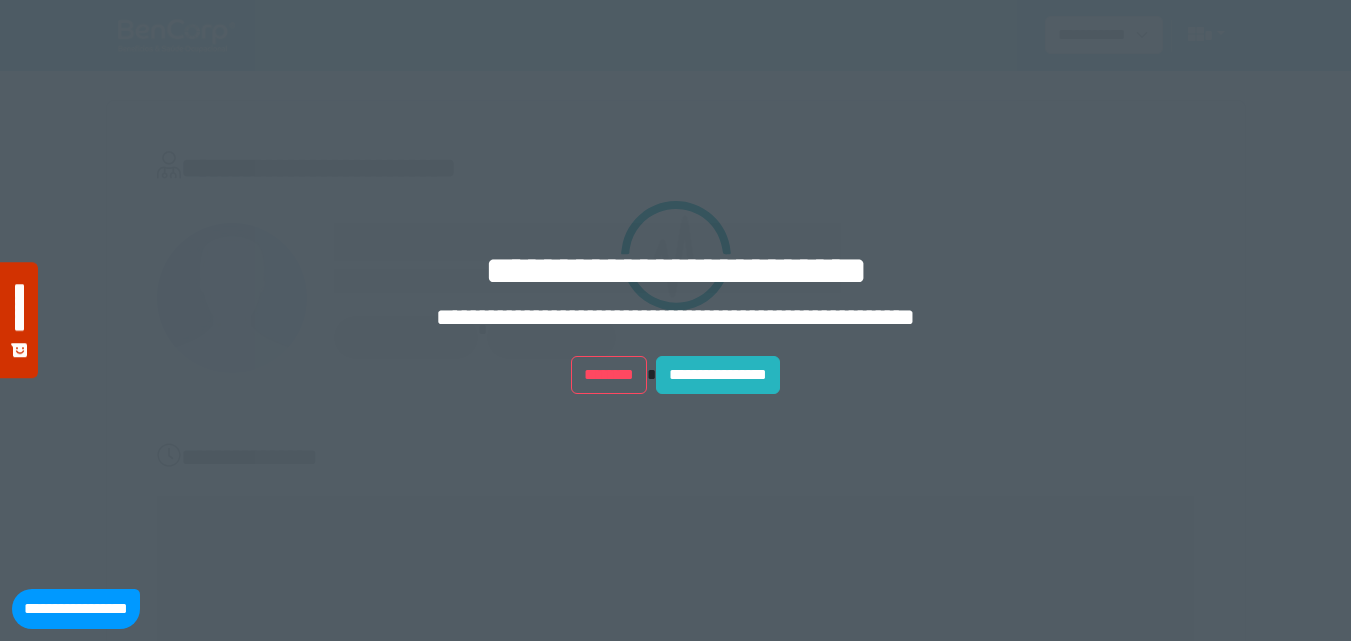 scroll, scrollTop: 0, scrollLeft: 0, axis: both 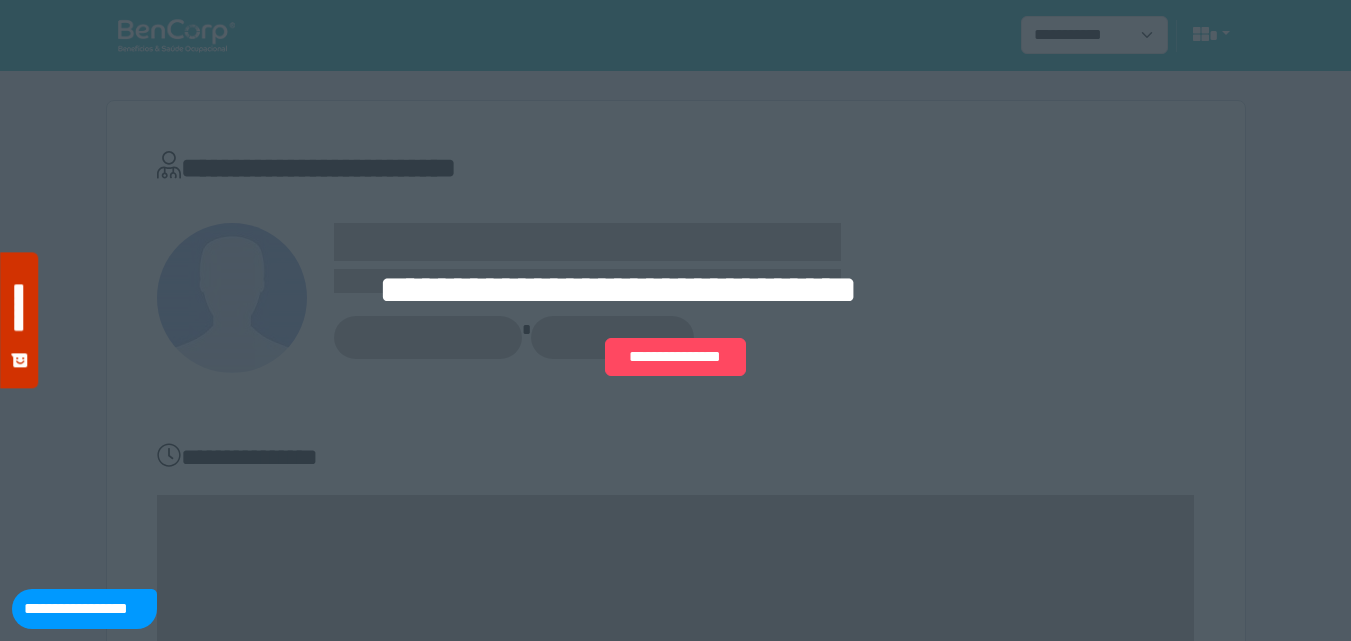 click on "**********" at bounding box center [675, 320] 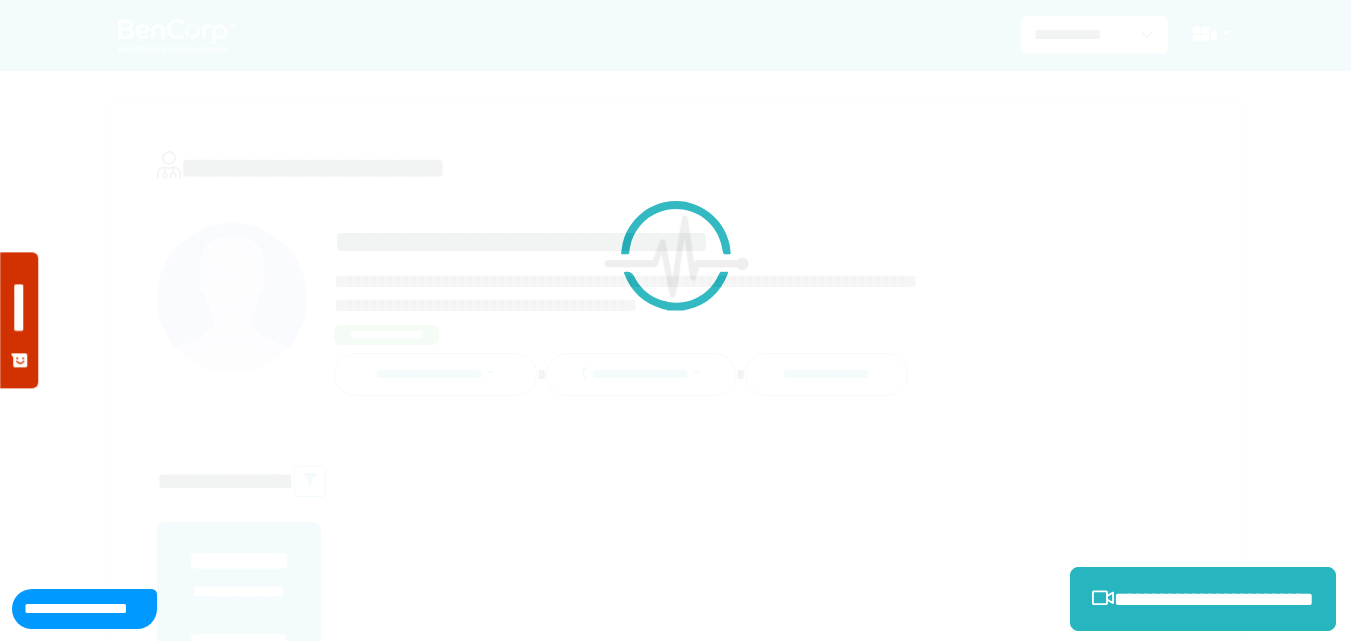 scroll, scrollTop: 0, scrollLeft: 0, axis: both 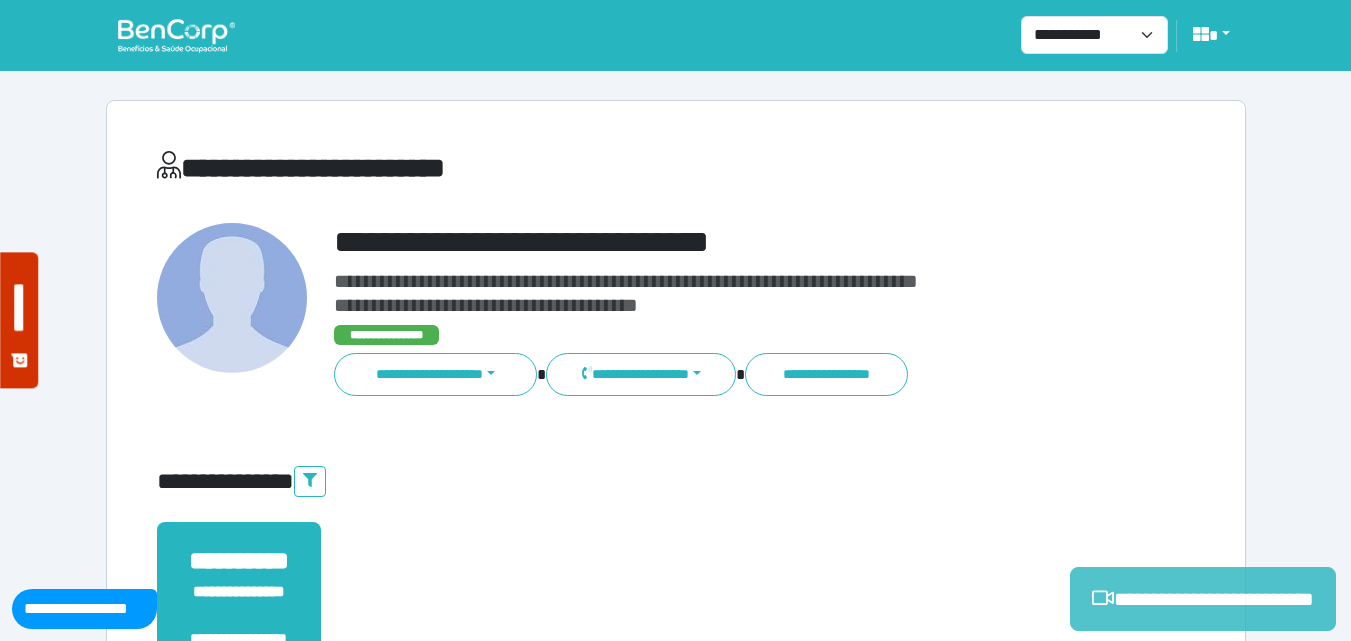 click on "**********" at bounding box center [1203, 599] 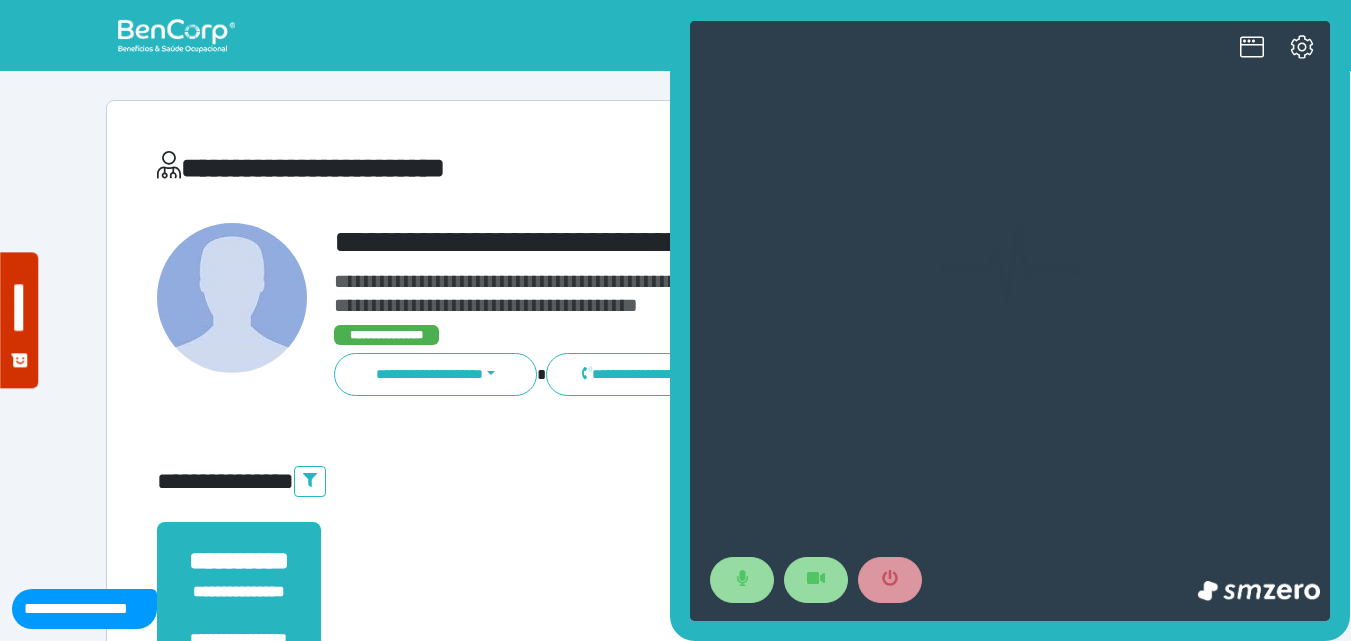 scroll, scrollTop: 0, scrollLeft: 0, axis: both 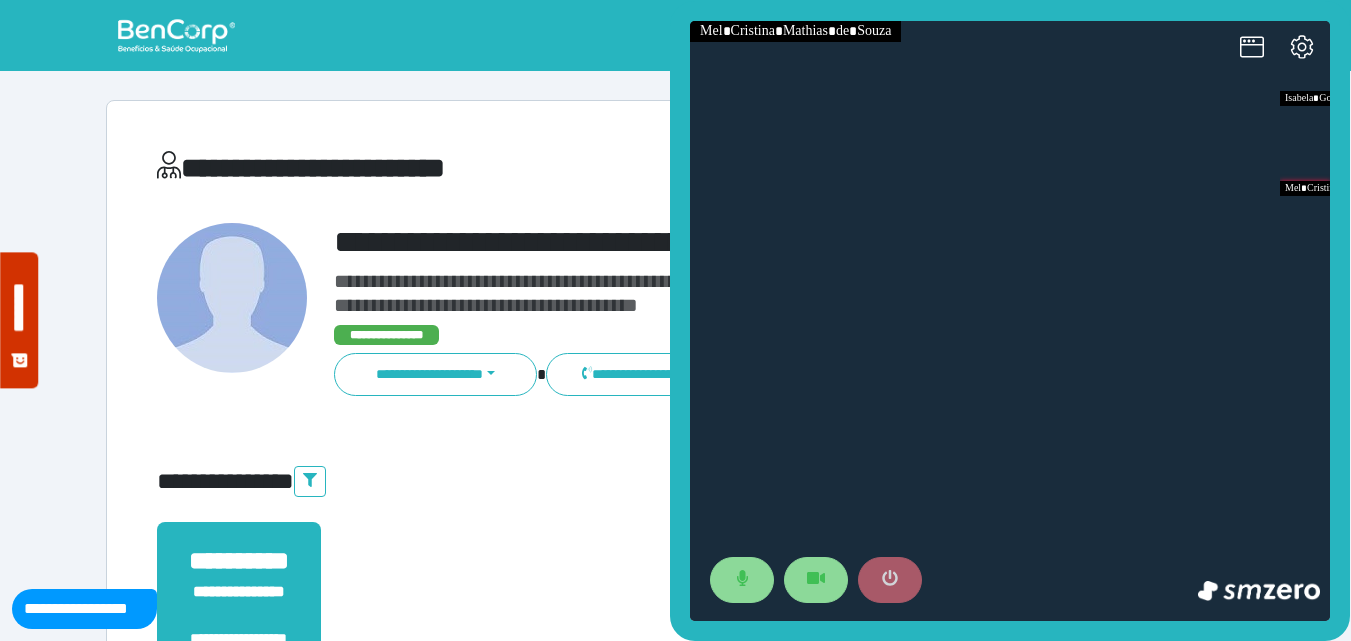 click at bounding box center (890, 580) 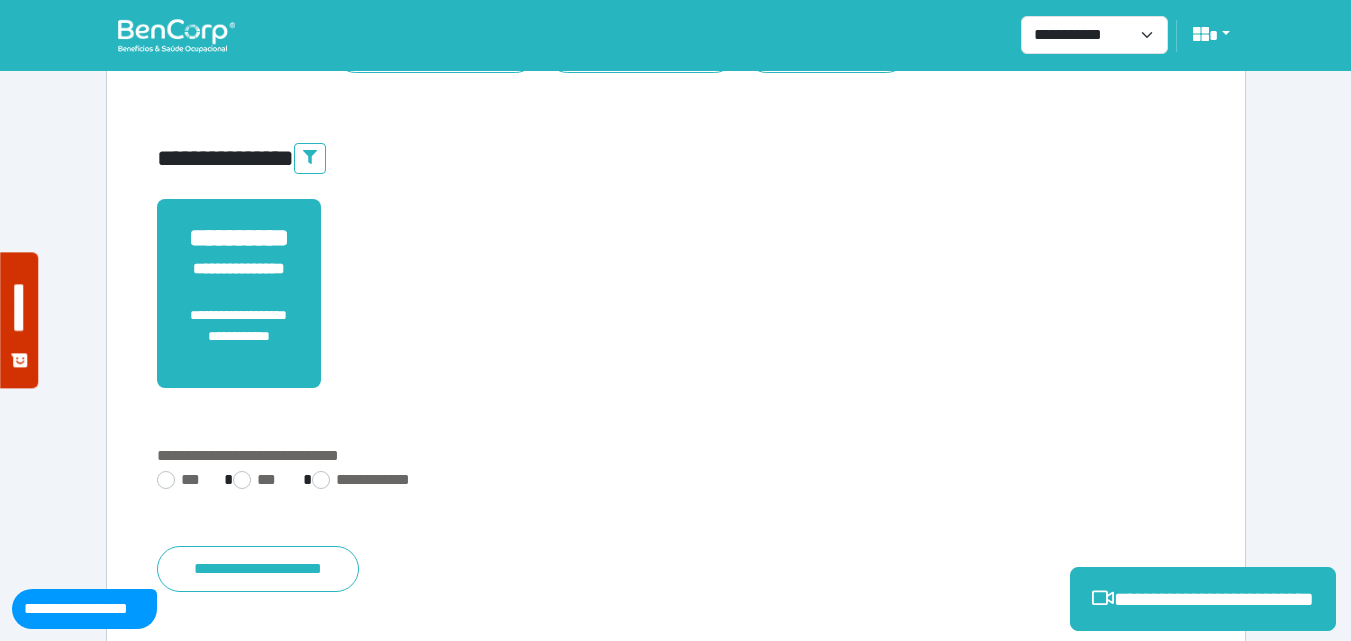 scroll, scrollTop: 495, scrollLeft: 0, axis: vertical 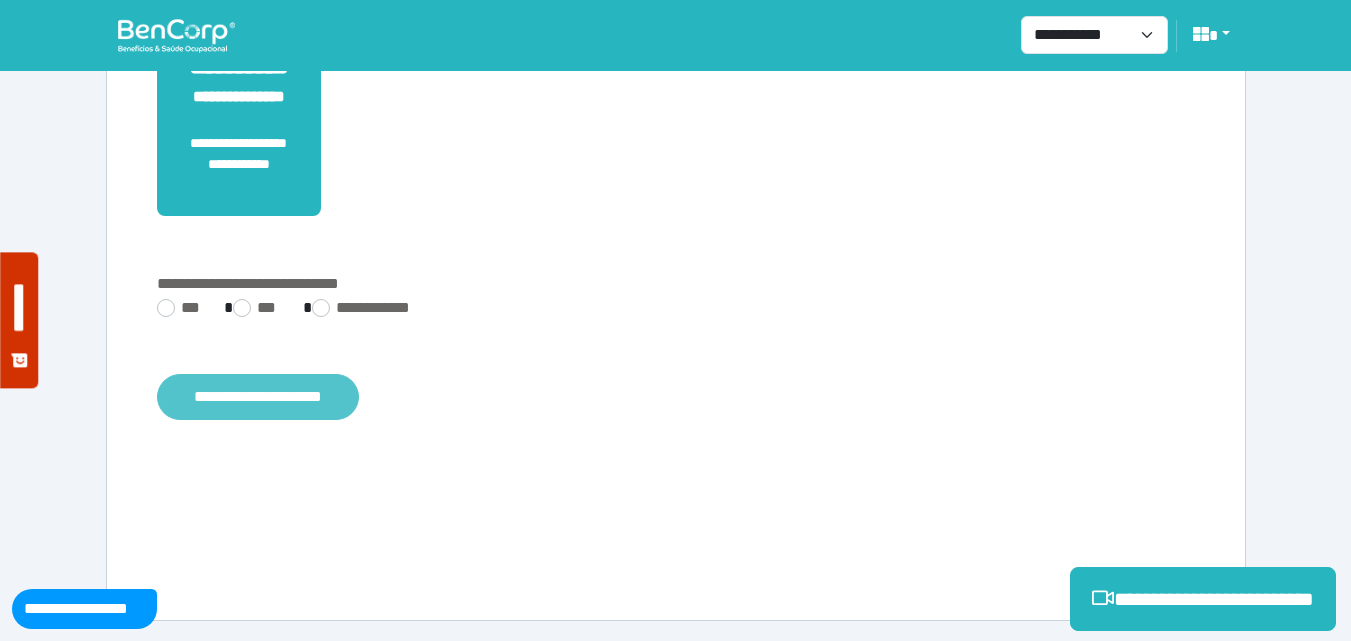 click on "**********" at bounding box center [258, 397] 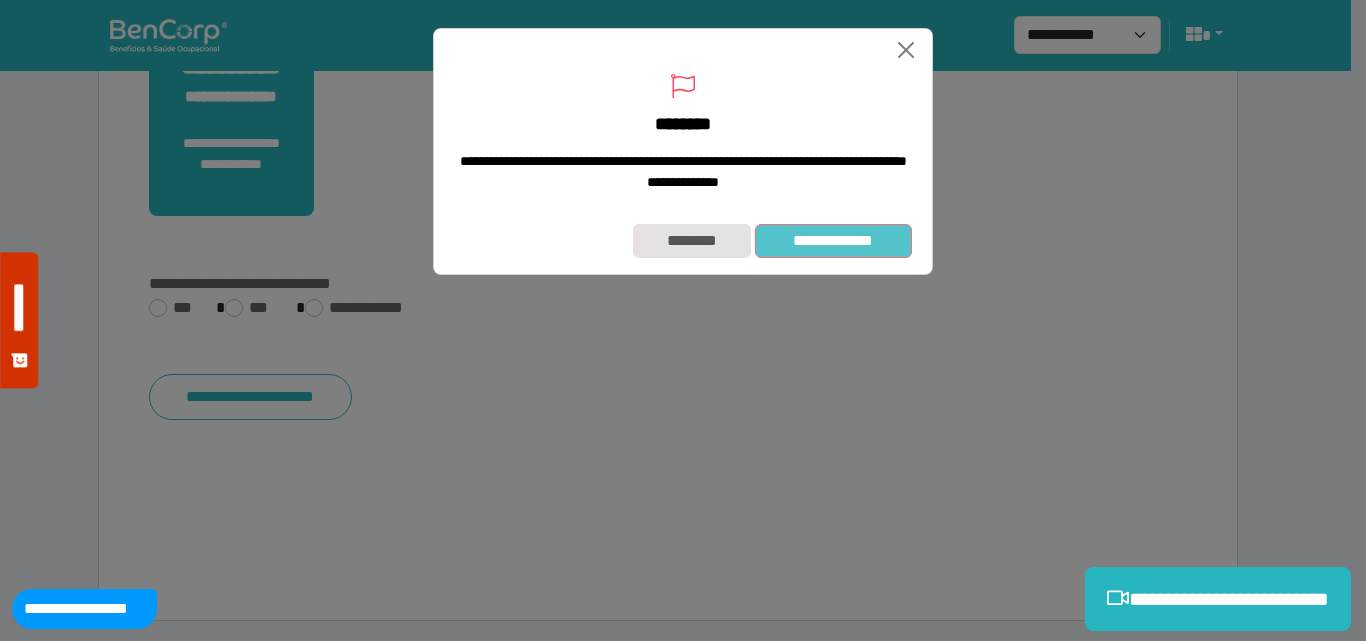 click on "**********" at bounding box center [833, 241] 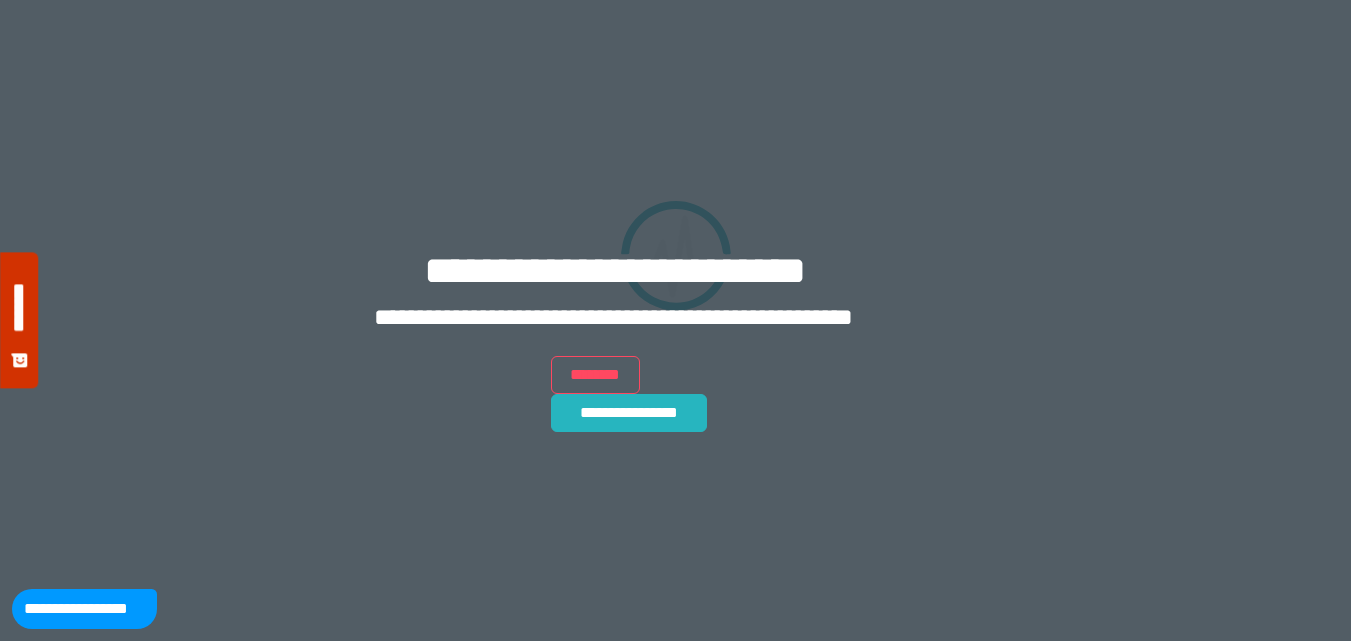 scroll, scrollTop: 0, scrollLeft: 0, axis: both 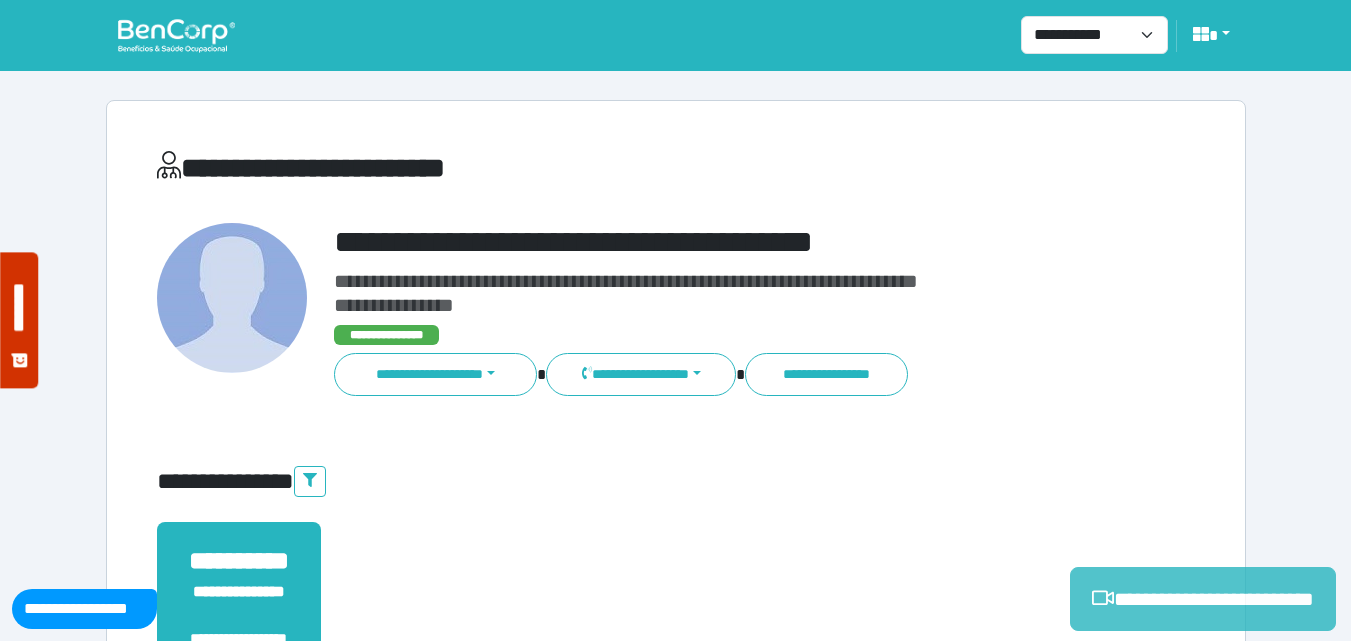 click on "**********" at bounding box center (1203, 599) 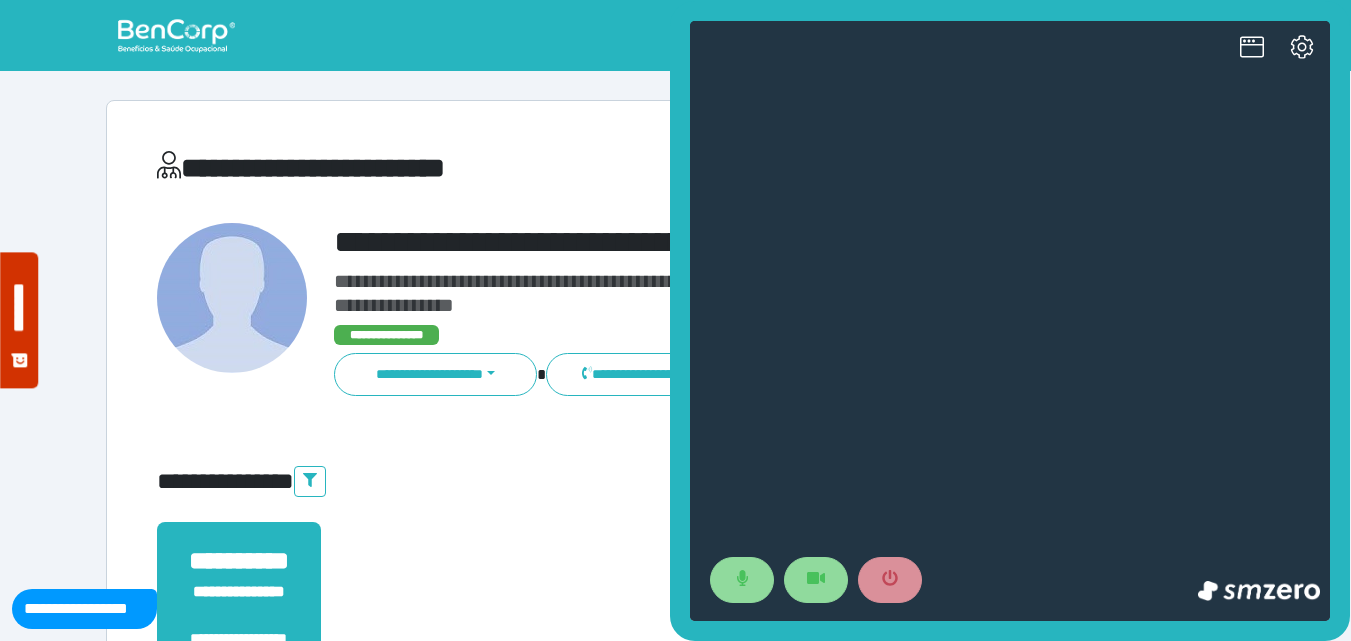 scroll, scrollTop: 0, scrollLeft: 0, axis: both 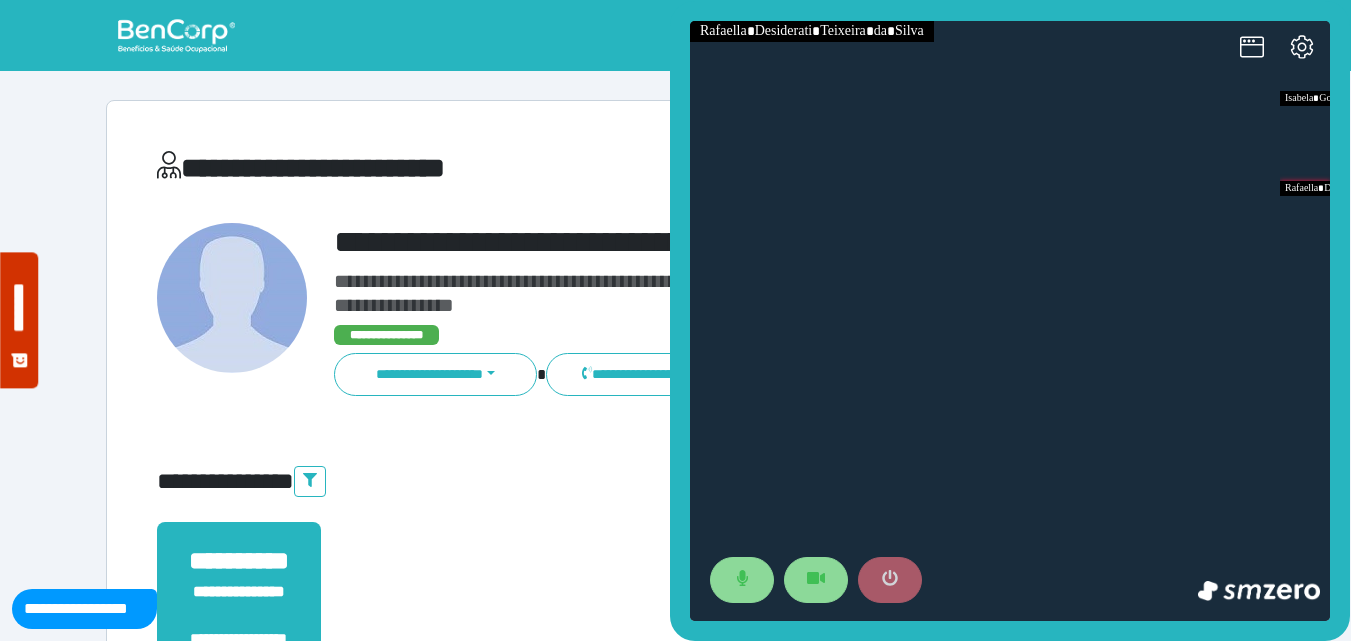 click 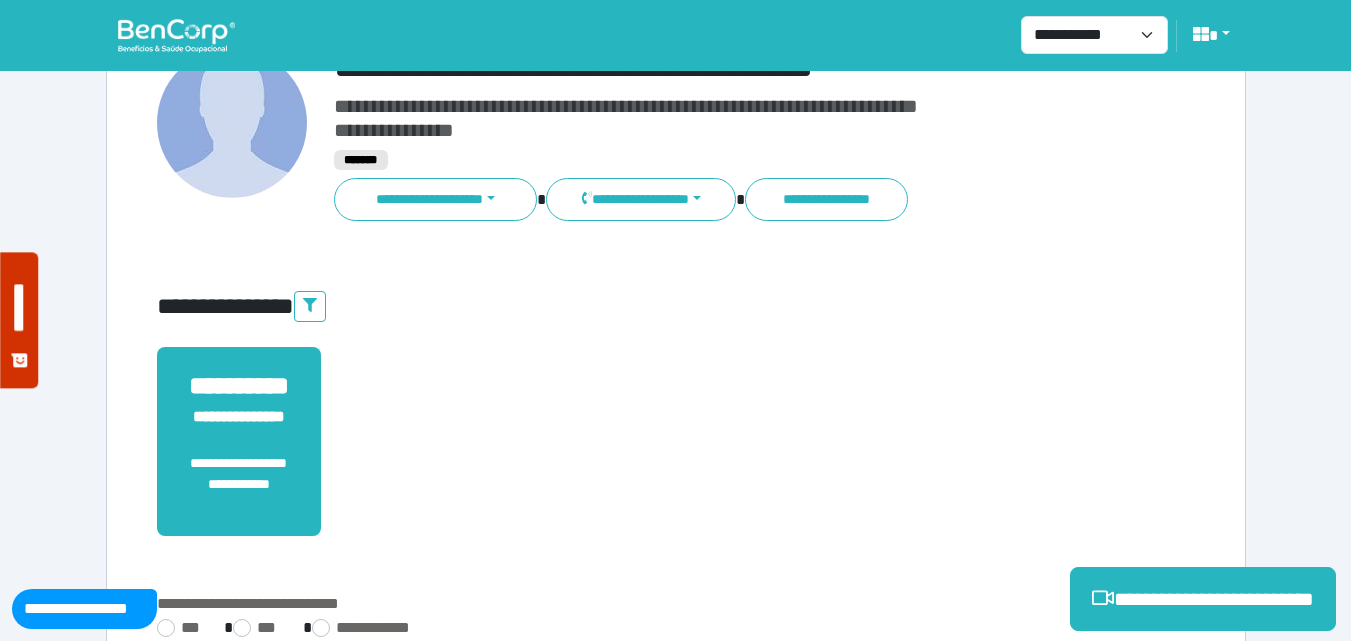 scroll, scrollTop: 495, scrollLeft: 0, axis: vertical 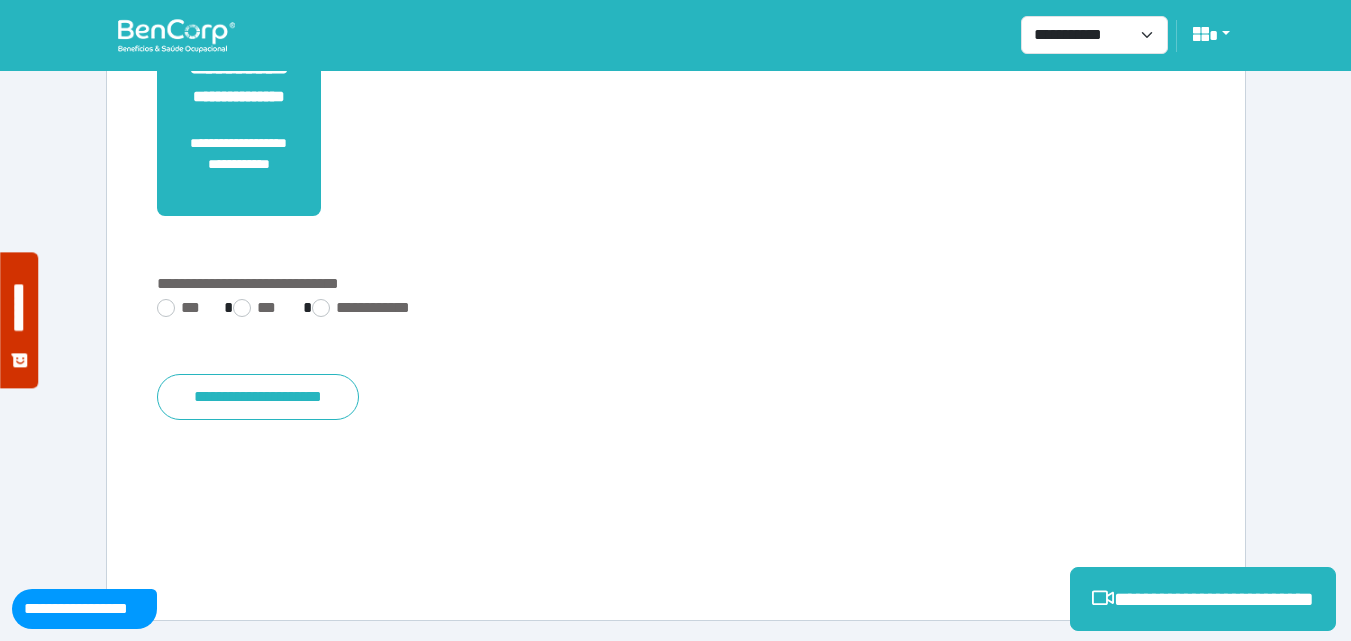 drag, startPoint x: 240, startPoint y: 424, endPoint x: 379, endPoint y: 362, distance: 152.20053 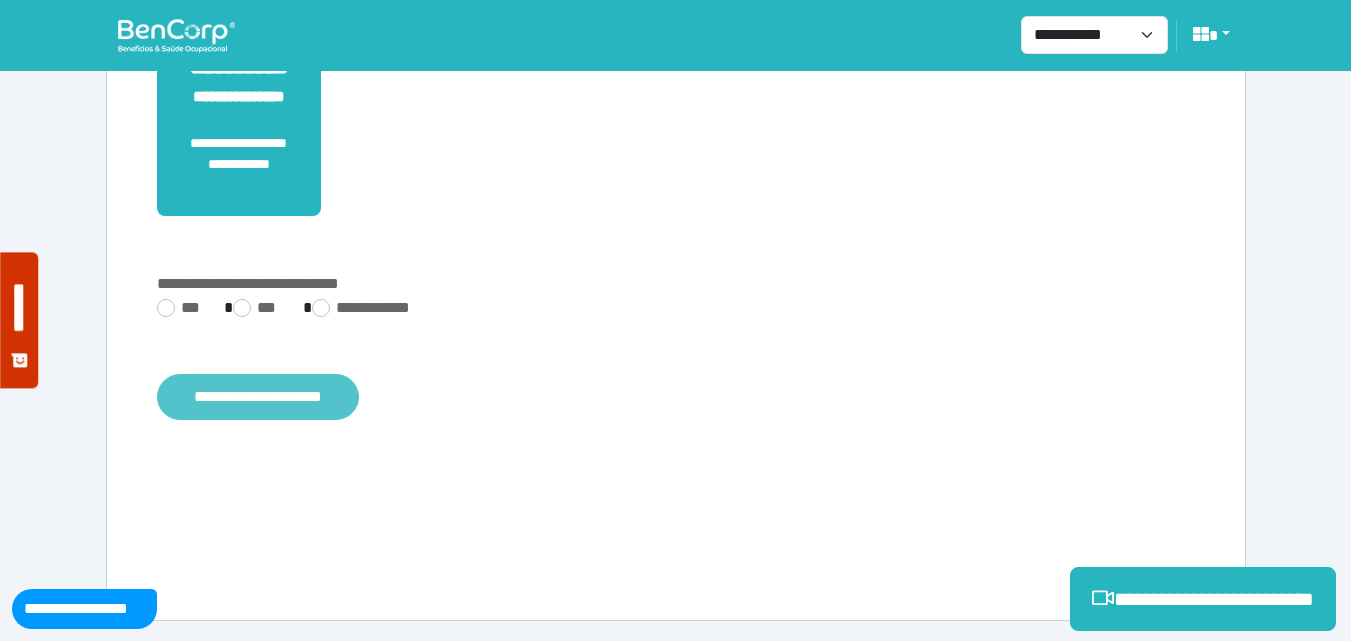click on "**********" at bounding box center [258, 397] 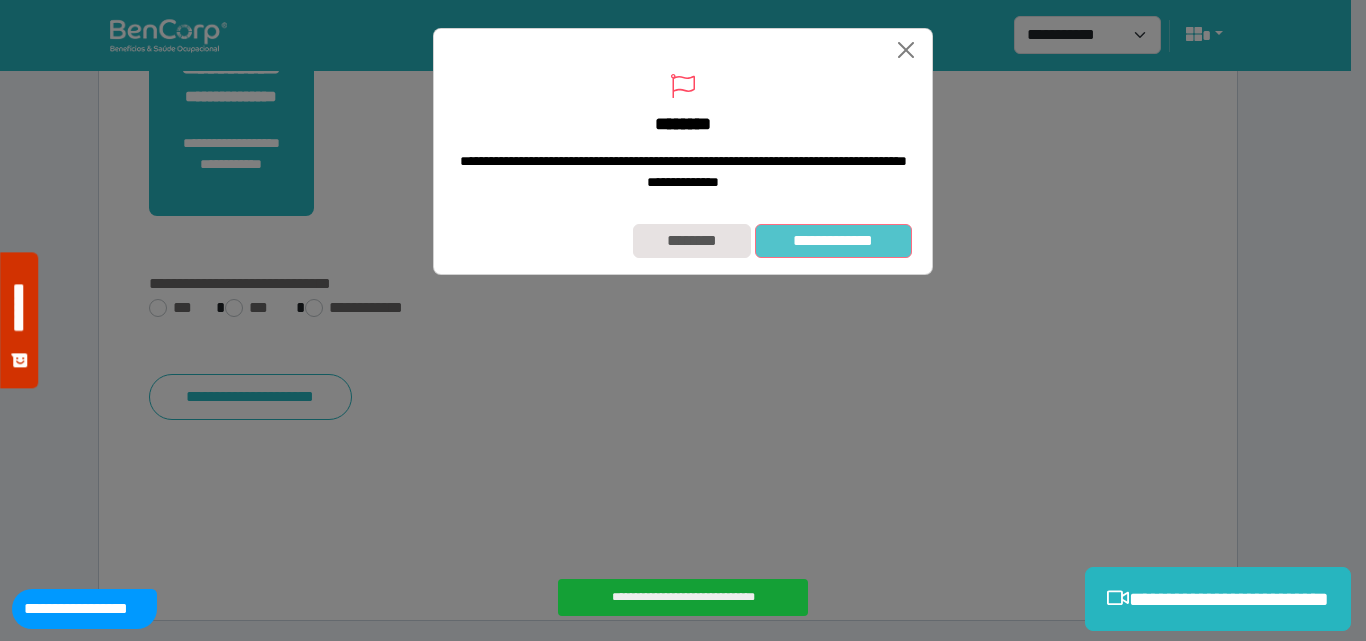 click on "**********" at bounding box center (833, 241) 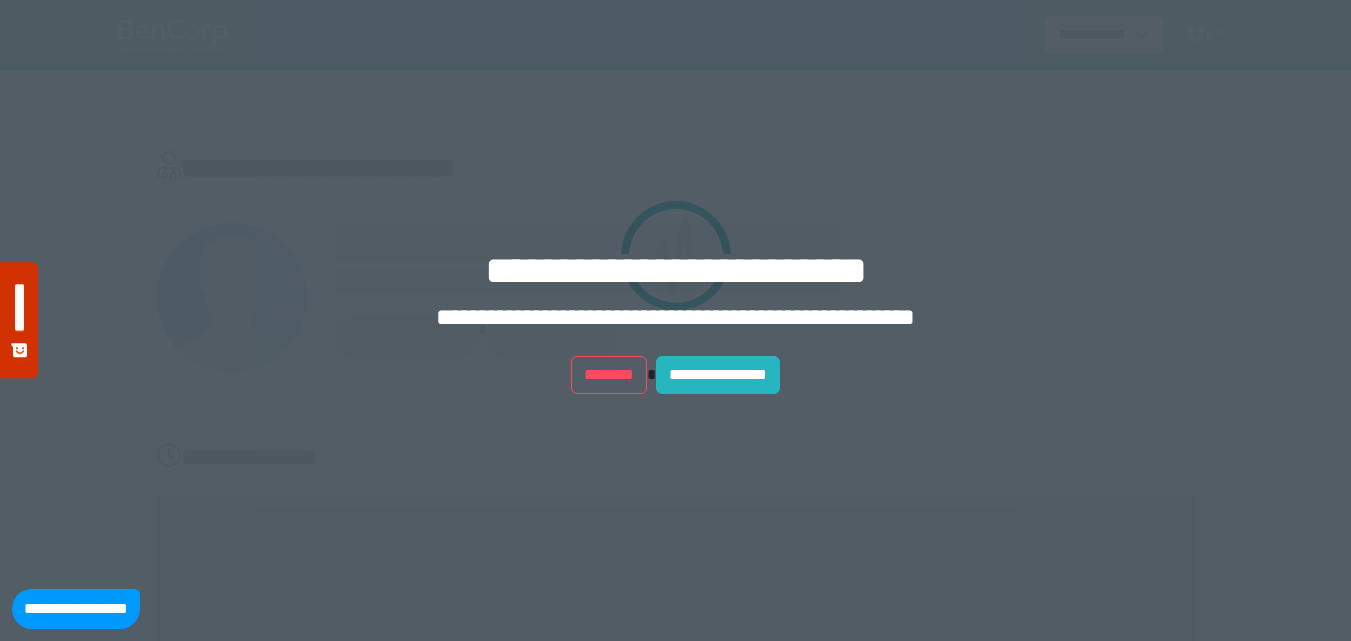 scroll, scrollTop: 0, scrollLeft: 0, axis: both 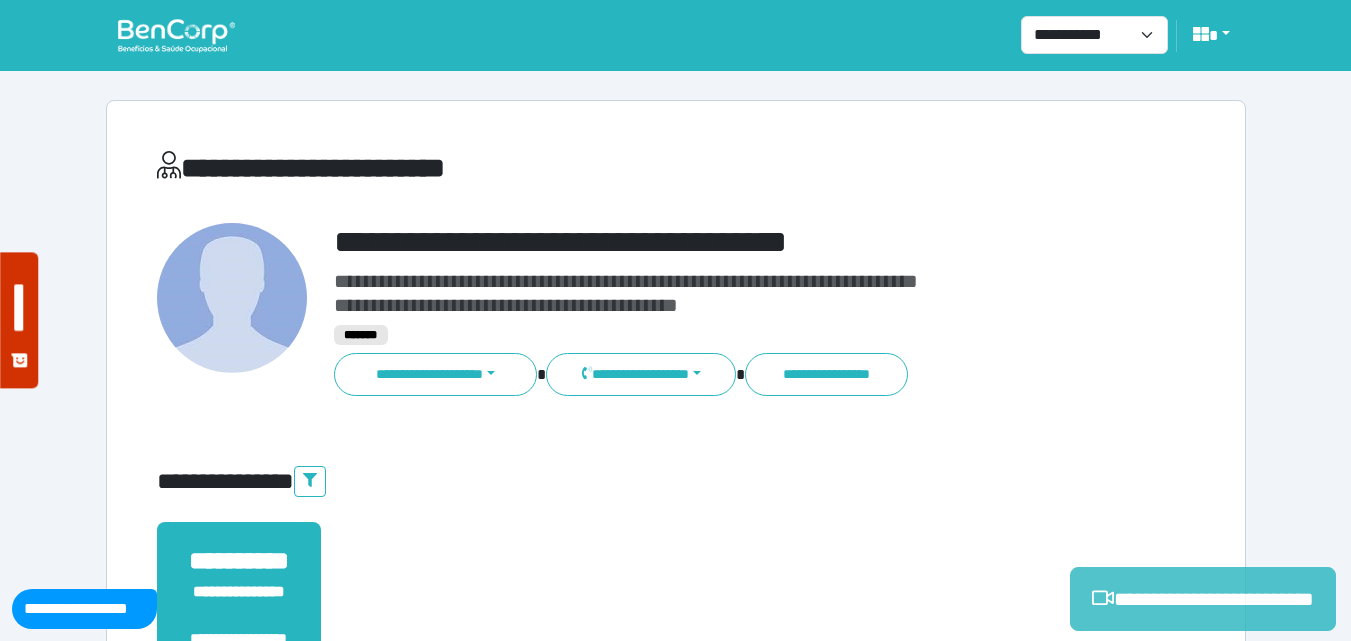 click on "**********" at bounding box center [1203, 599] 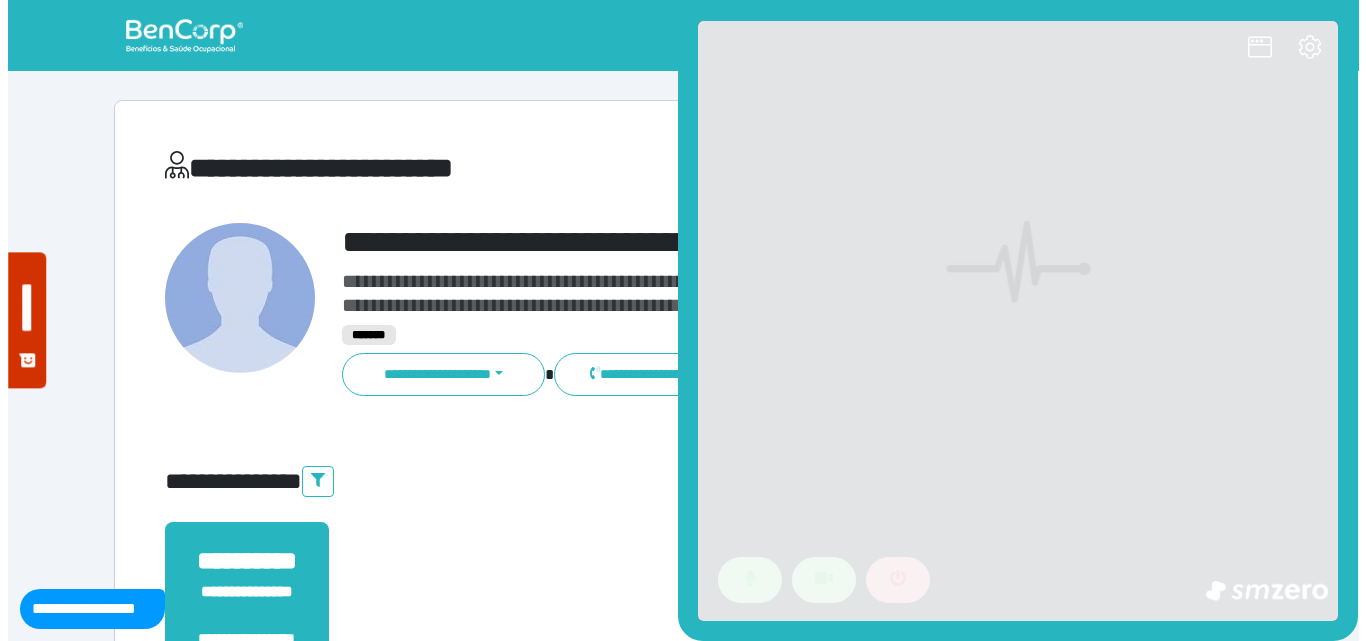 scroll, scrollTop: 0, scrollLeft: 0, axis: both 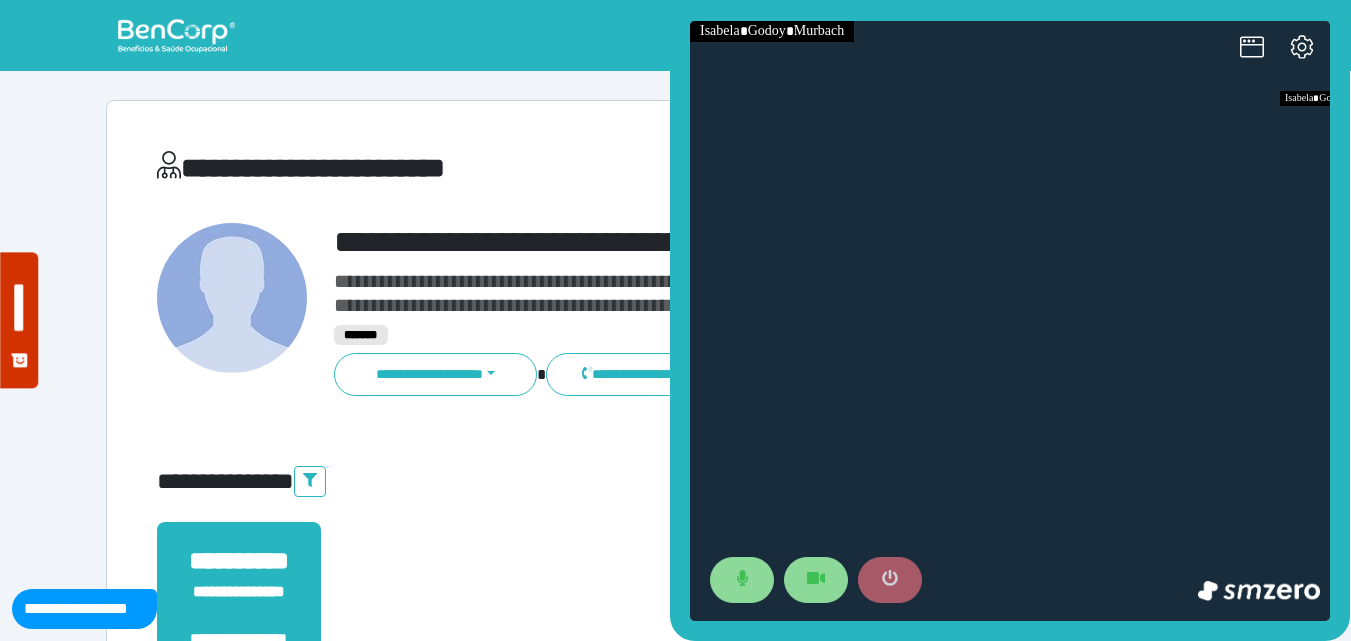 click at bounding box center [890, 580] 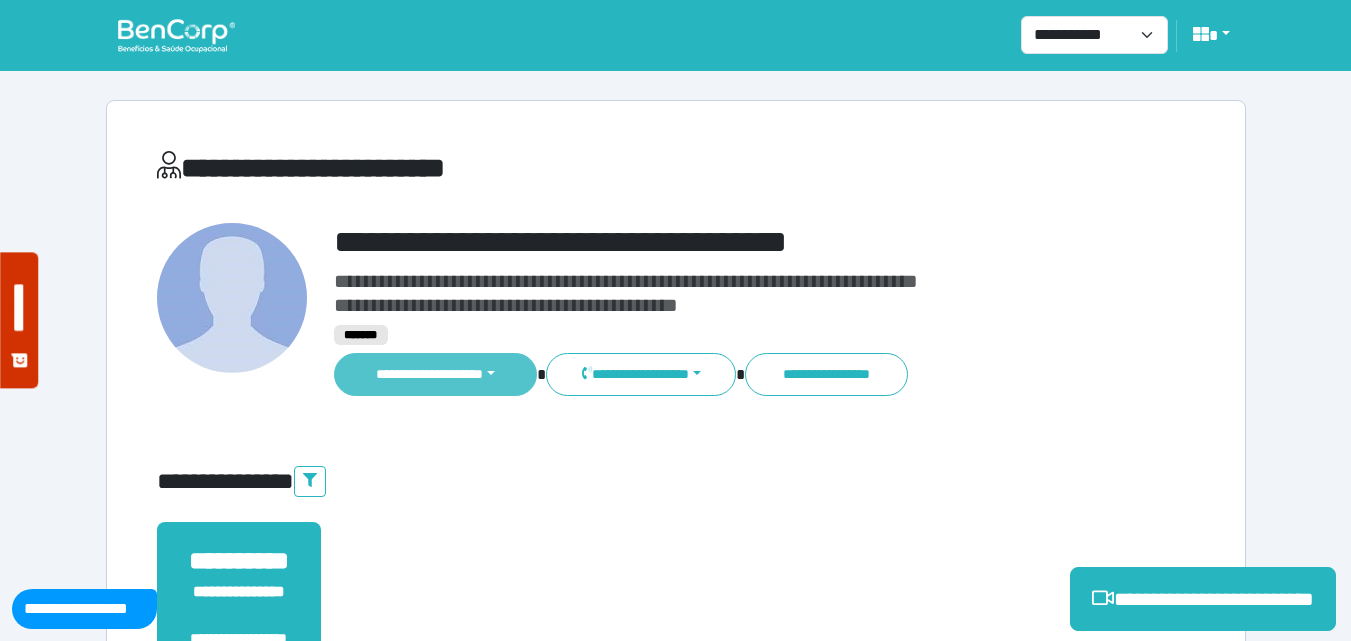 click on "**********" at bounding box center (436, 374) 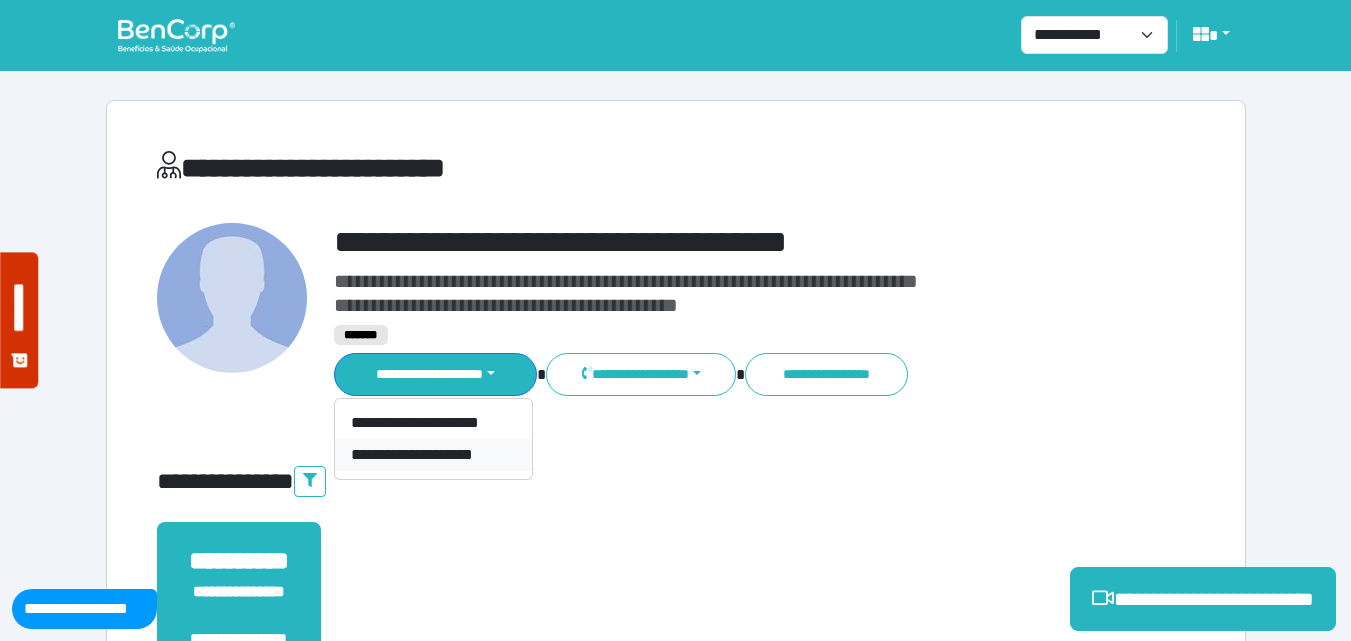 click on "**********" at bounding box center (433, 455) 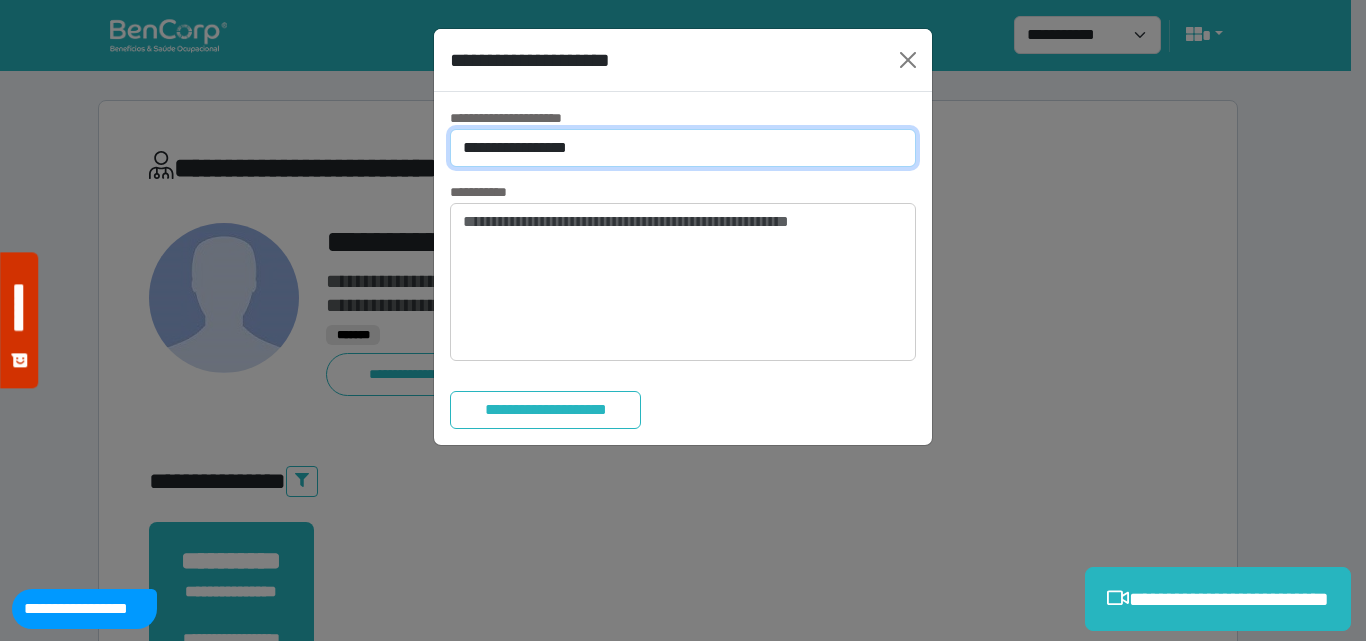 click on "**********" at bounding box center [683, 148] 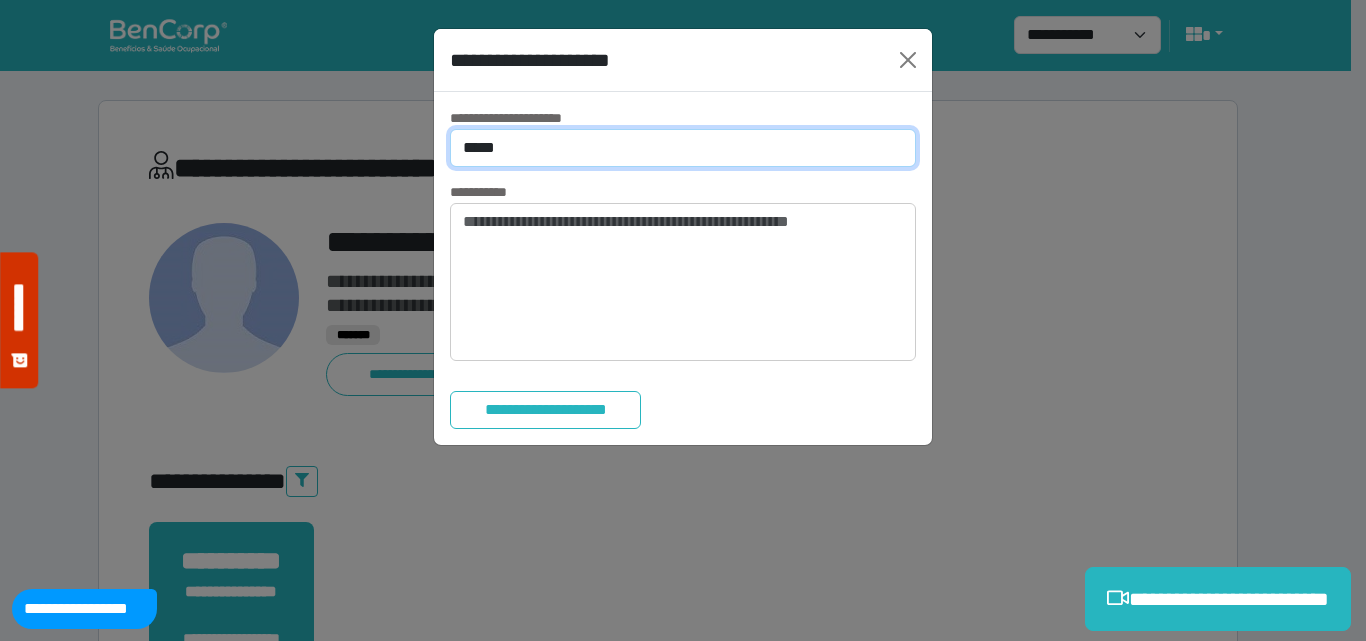 click on "**********" at bounding box center [683, 148] 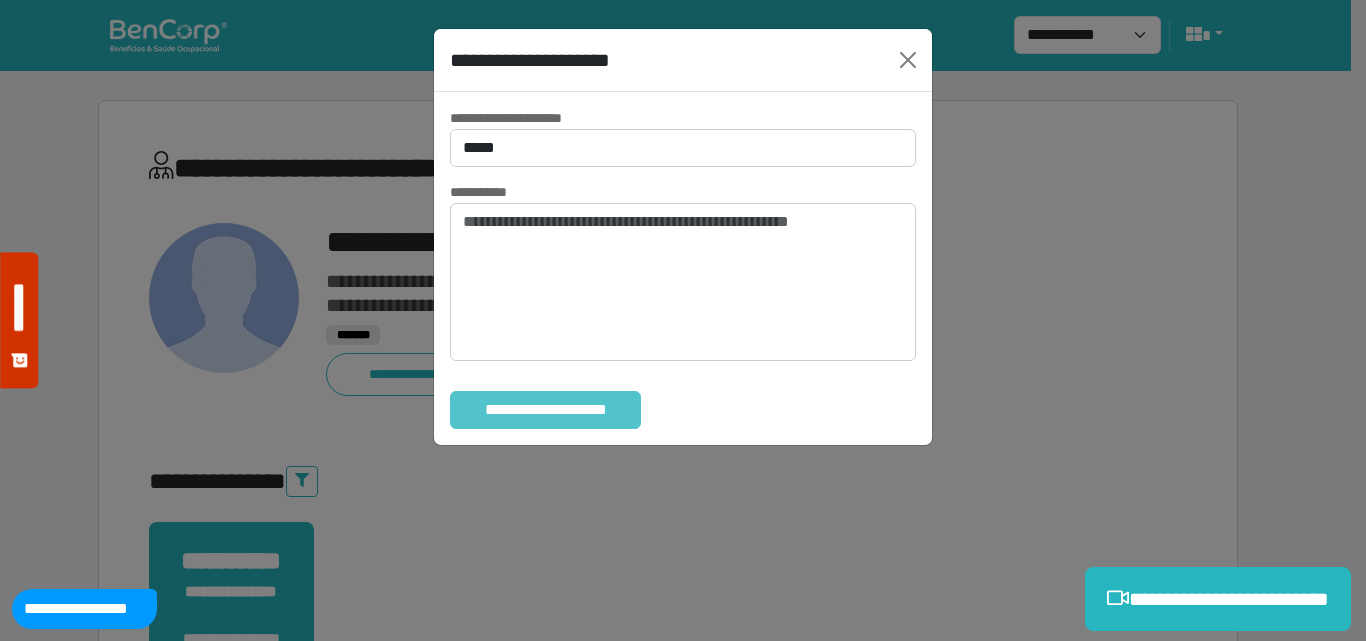 click on "**********" at bounding box center (545, 410) 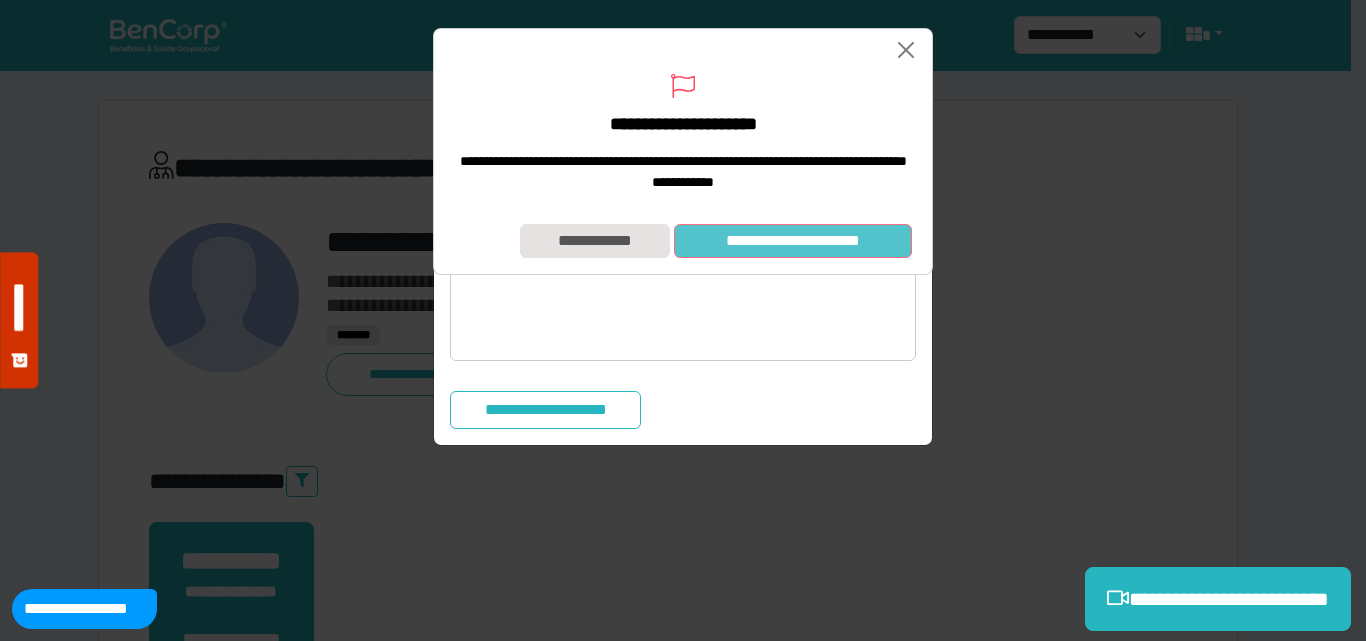 click on "**********" at bounding box center (793, 241) 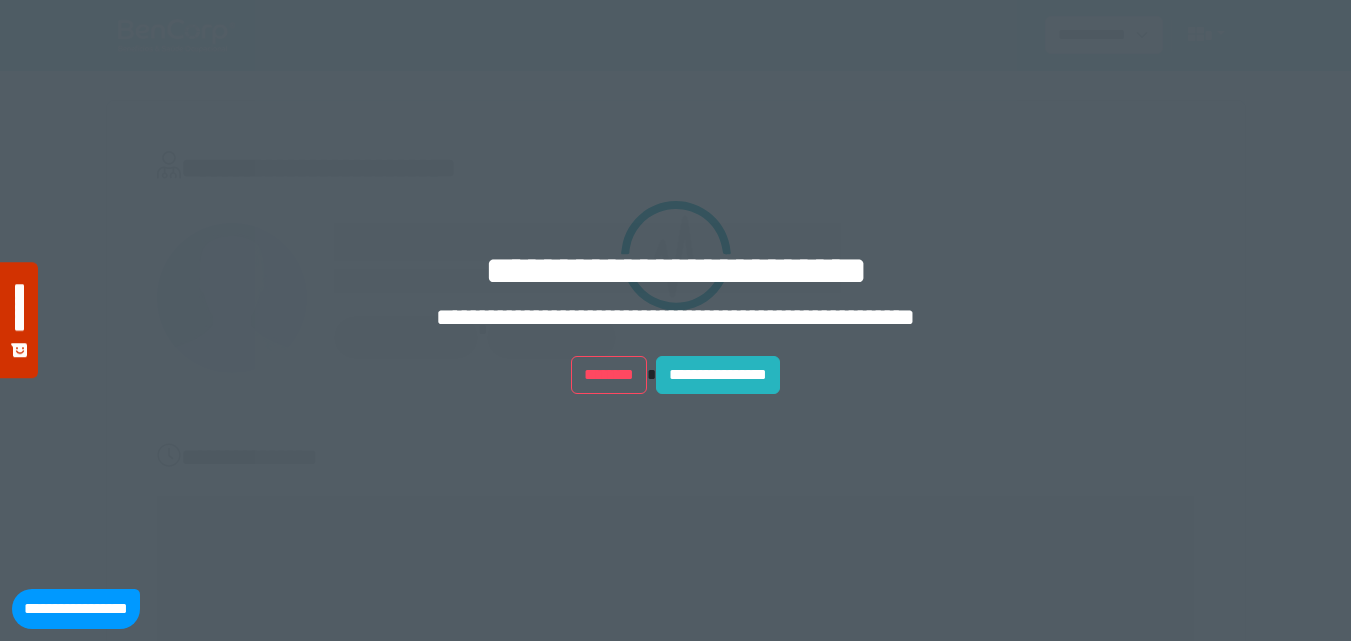 scroll, scrollTop: 0, scrollLeft: 0, axis: both 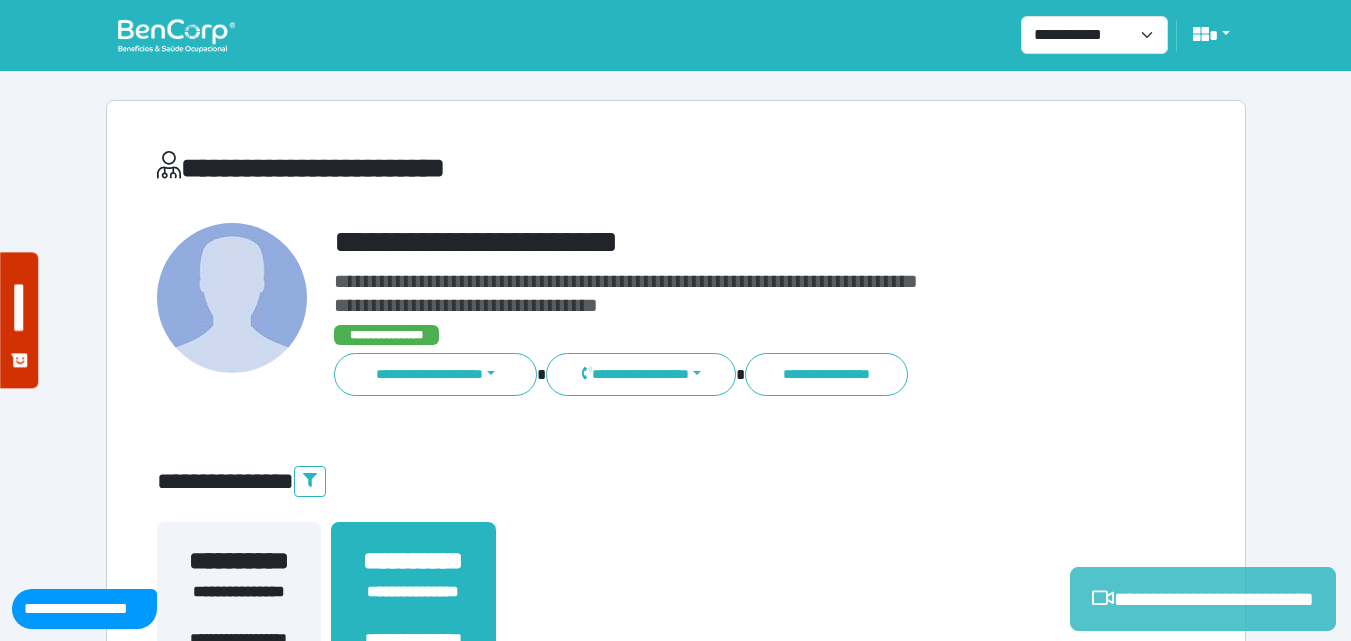 click on "**********" at bounding box center (1203, 599) 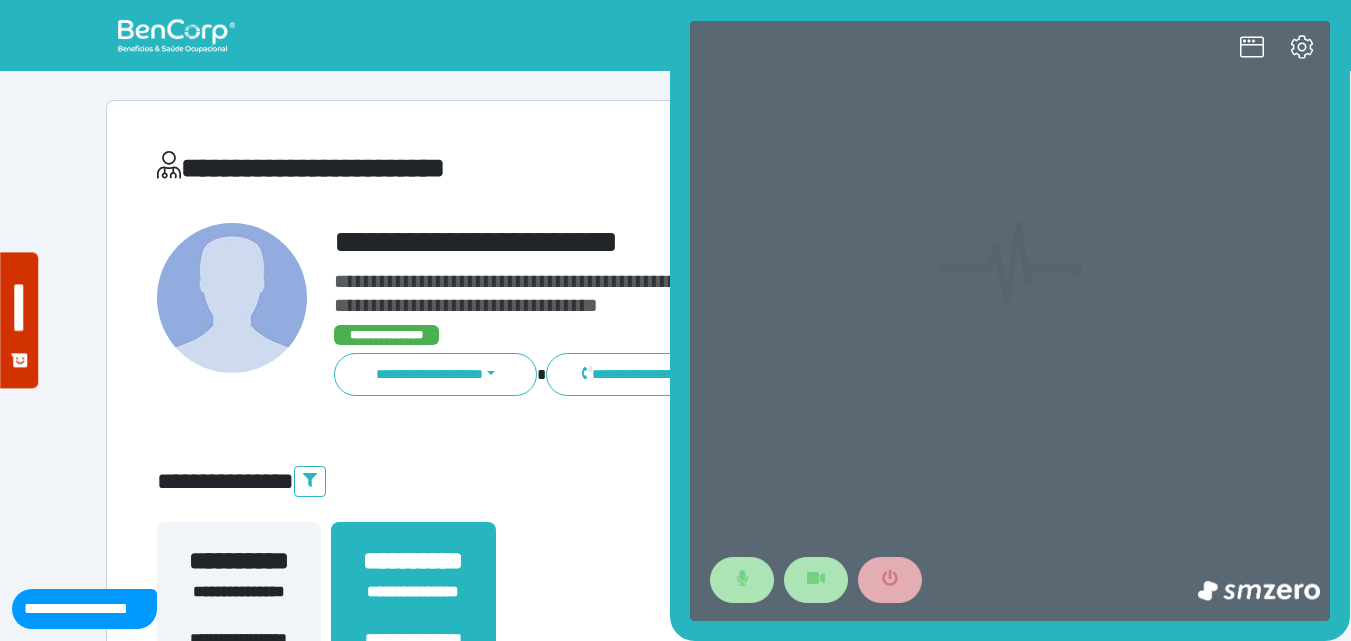 scroll, scrollTop: 0, scrollLeft: 0, axis: both 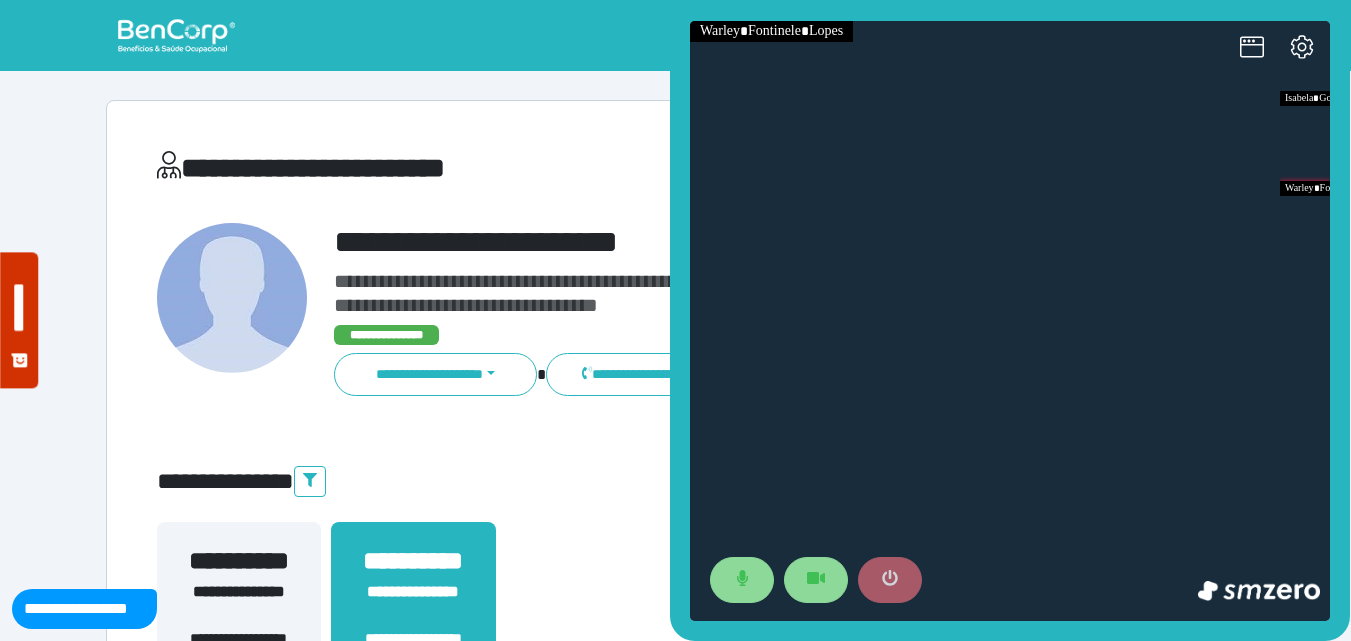 click 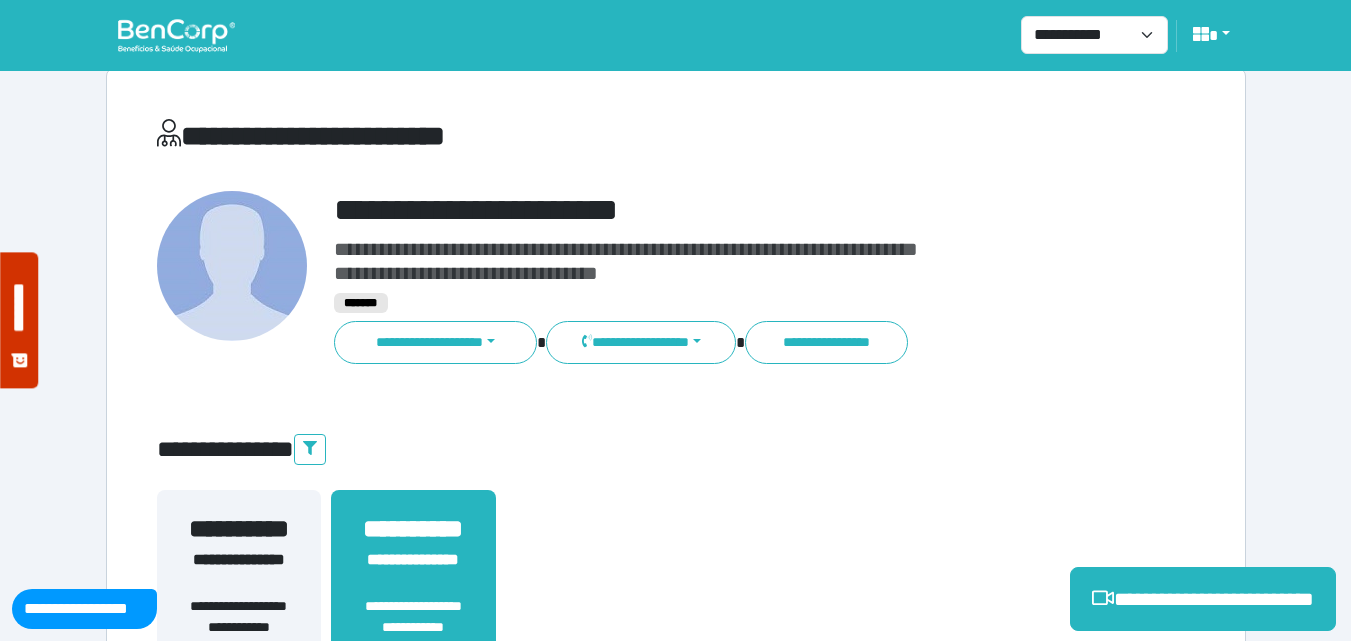 scroll, scrollTop: 495, scrollLeft: 0, axis: vertical 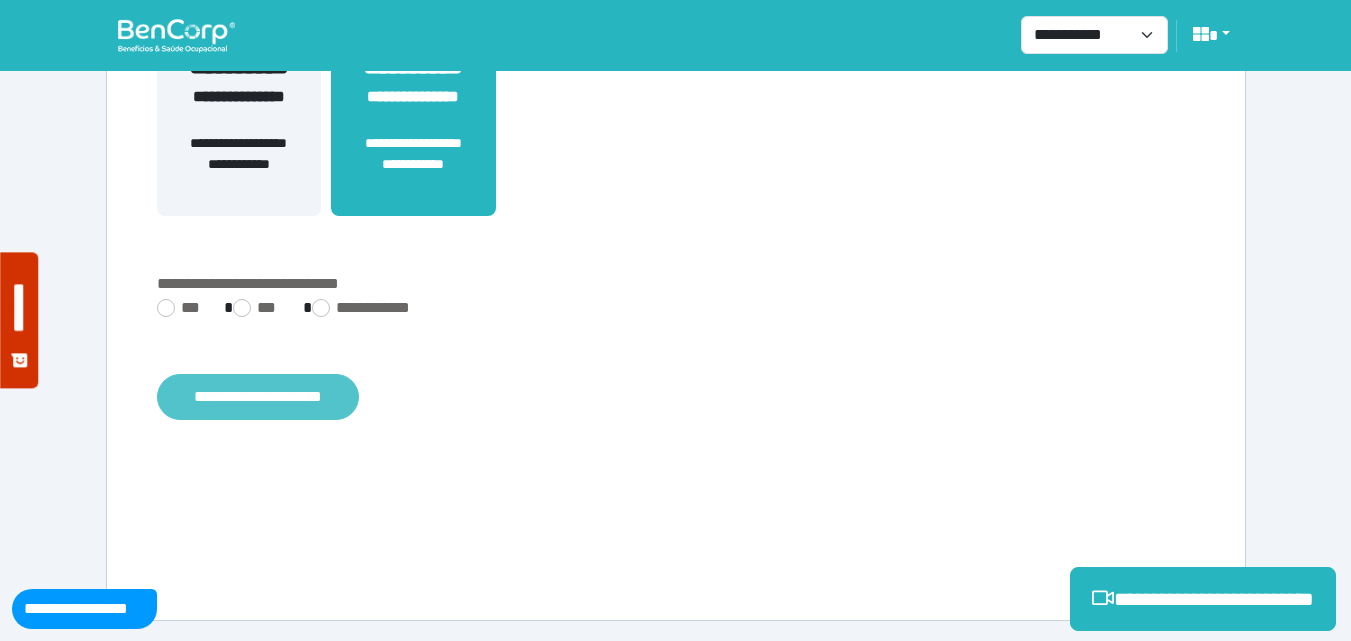 click on "**********" at bounding box center [258, 397] 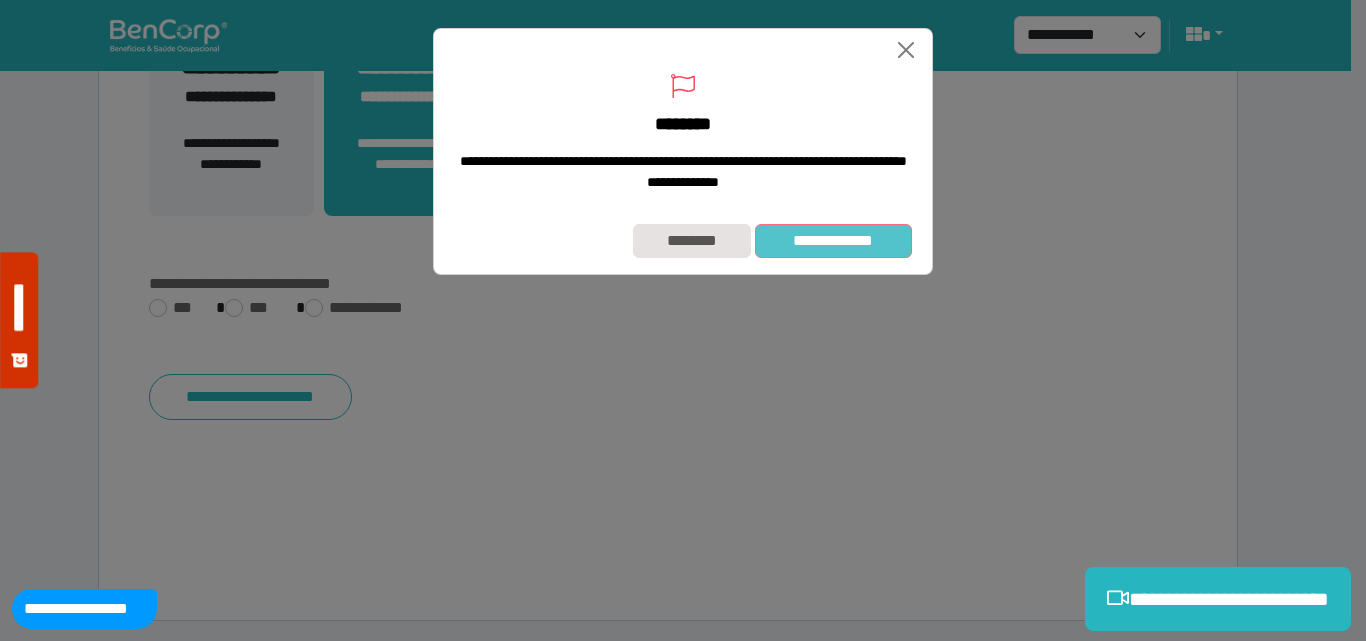 click on "**********" at bounding box center [833, 241] 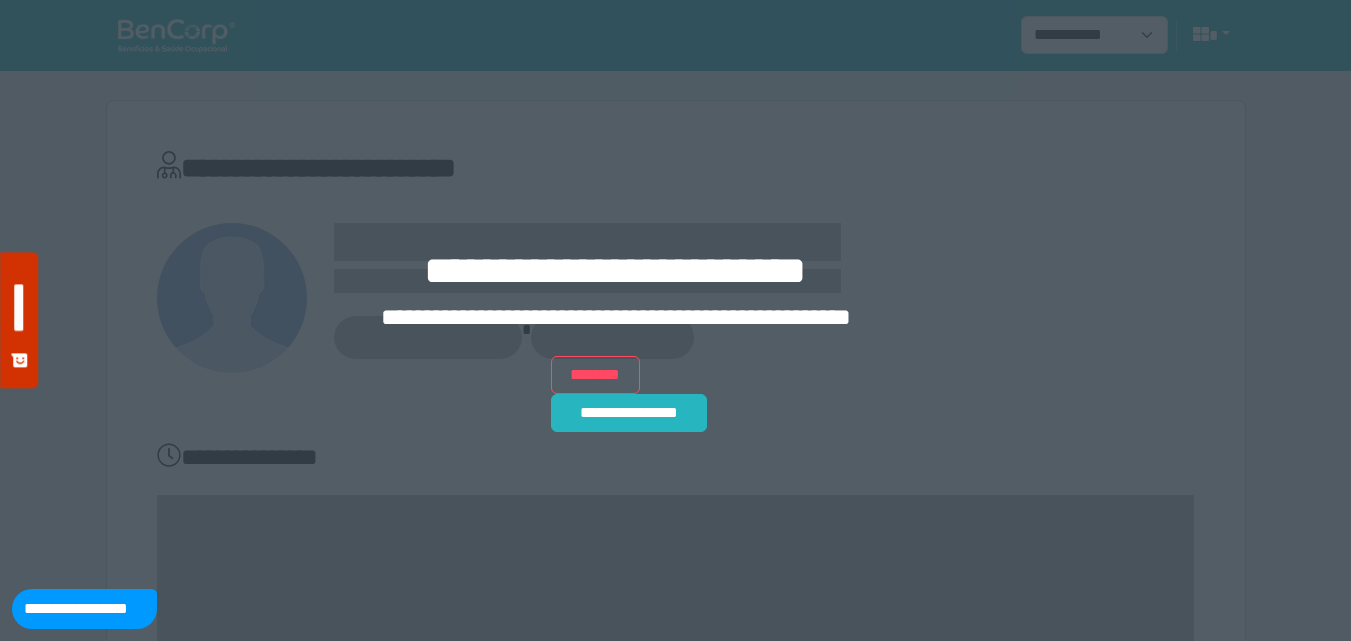 scroll, scrollTop: 0, scrollLeft: 0, axis: both 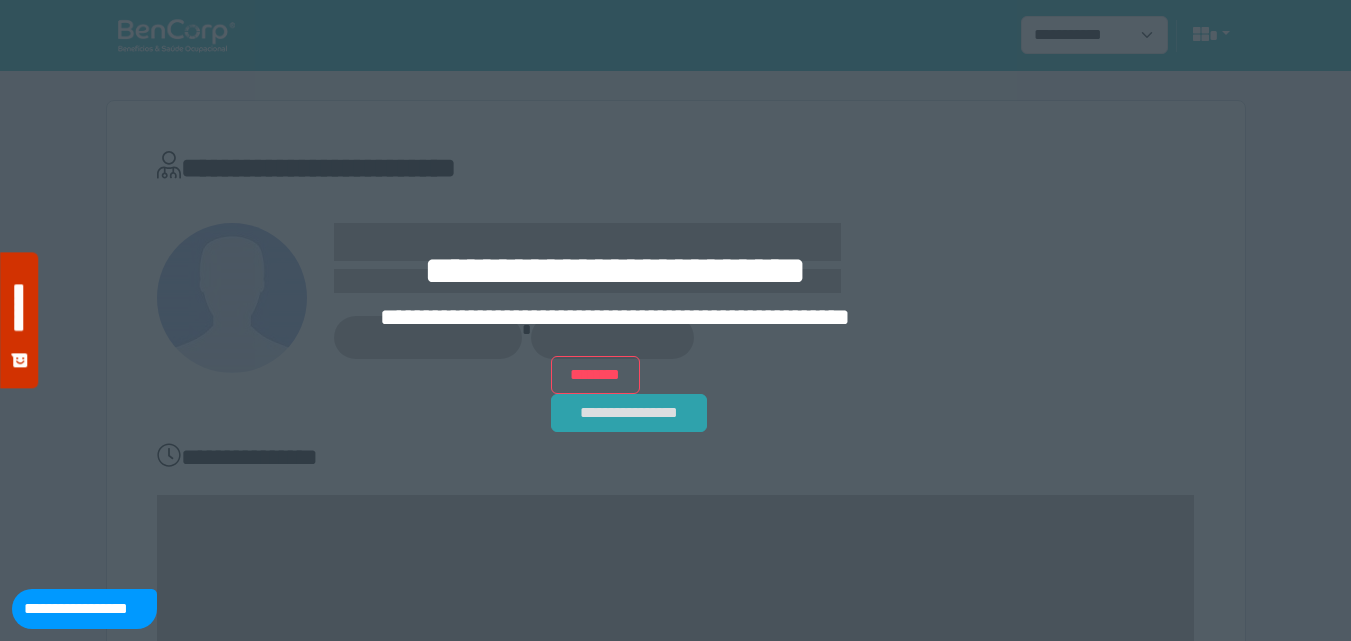 click on "**********" at bounding box center [629, 413] 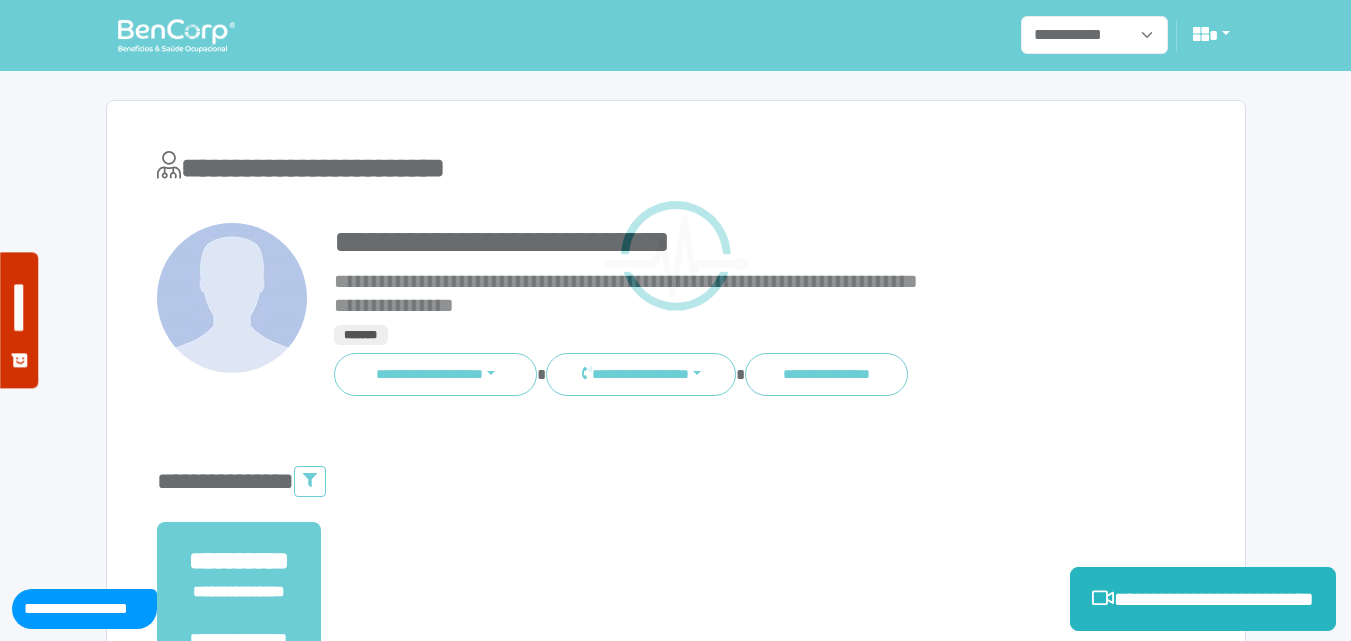 scroll, scrollTop: 0, scrollLeft: 0, axis: both 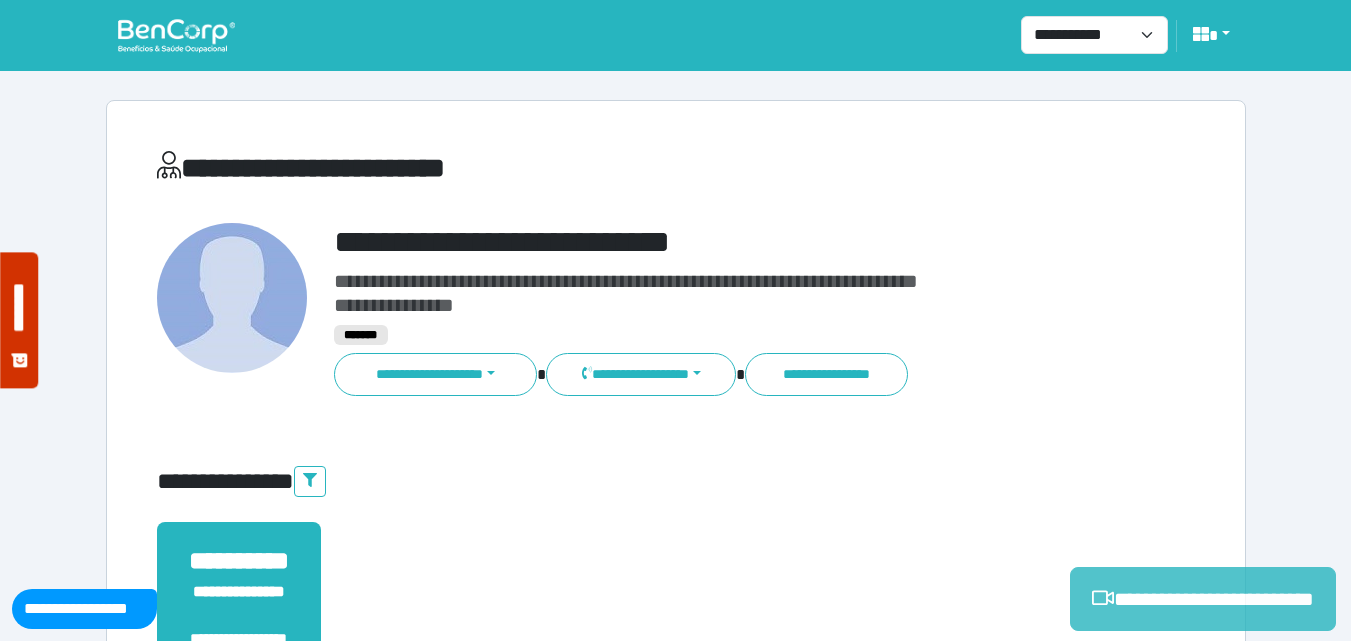 click on "**********" at bounding box center (1203, 599) 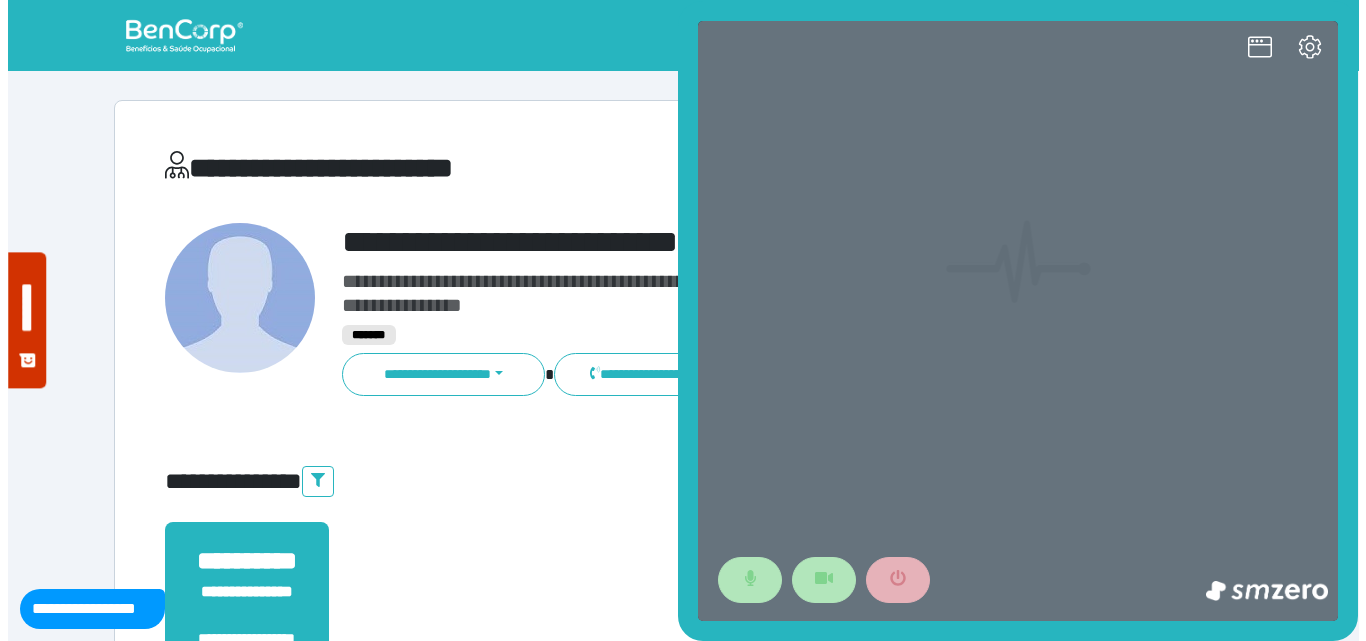 scroll, scrollTop: 0, scrollLeft: 0, axis: both 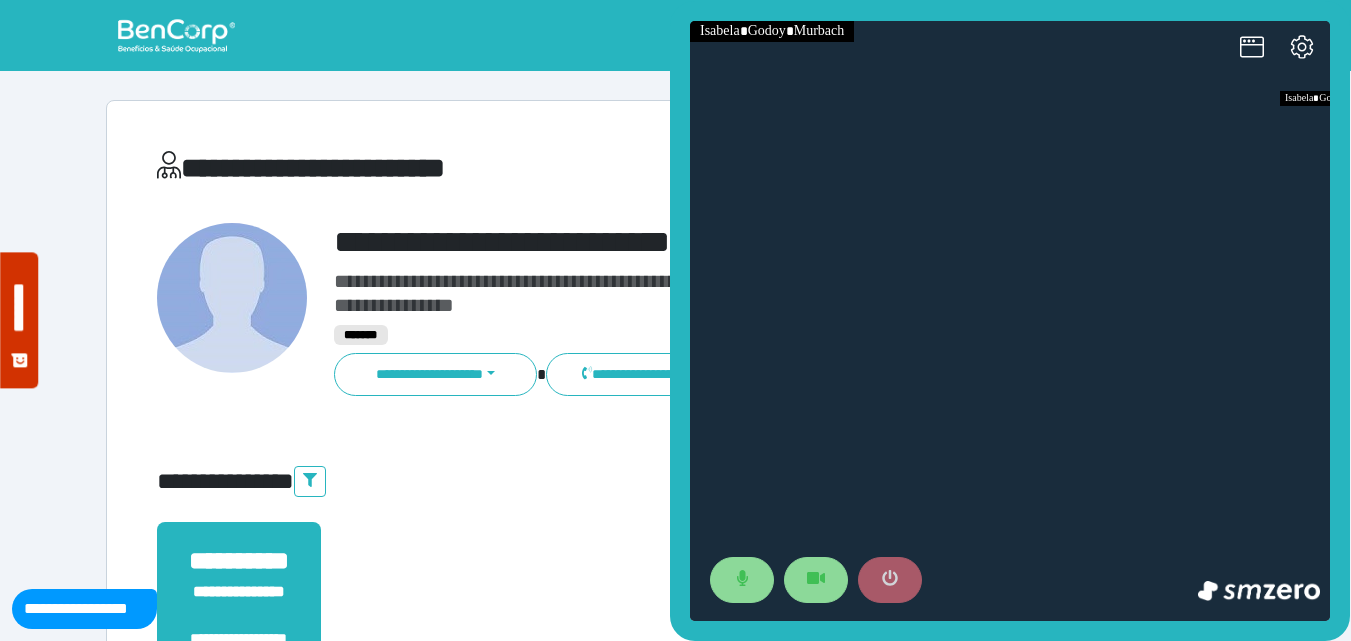 click at bounding box center (890, 580) 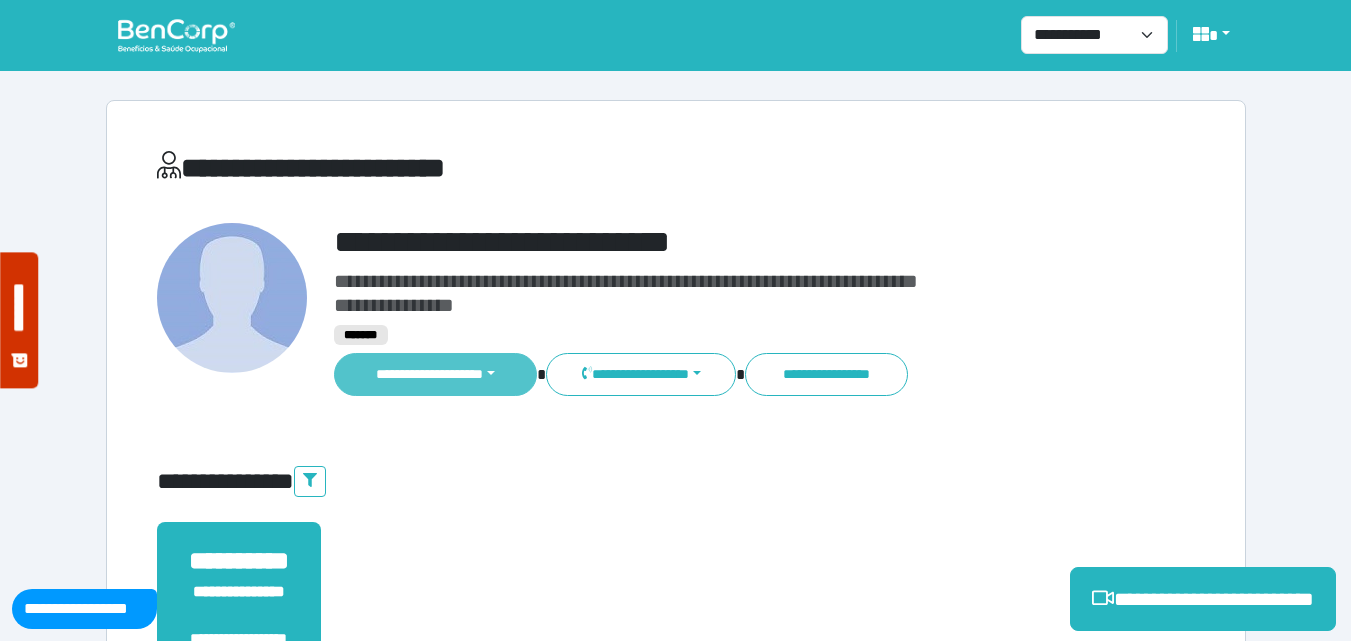click on "**********" at bounding box center [436, 374] 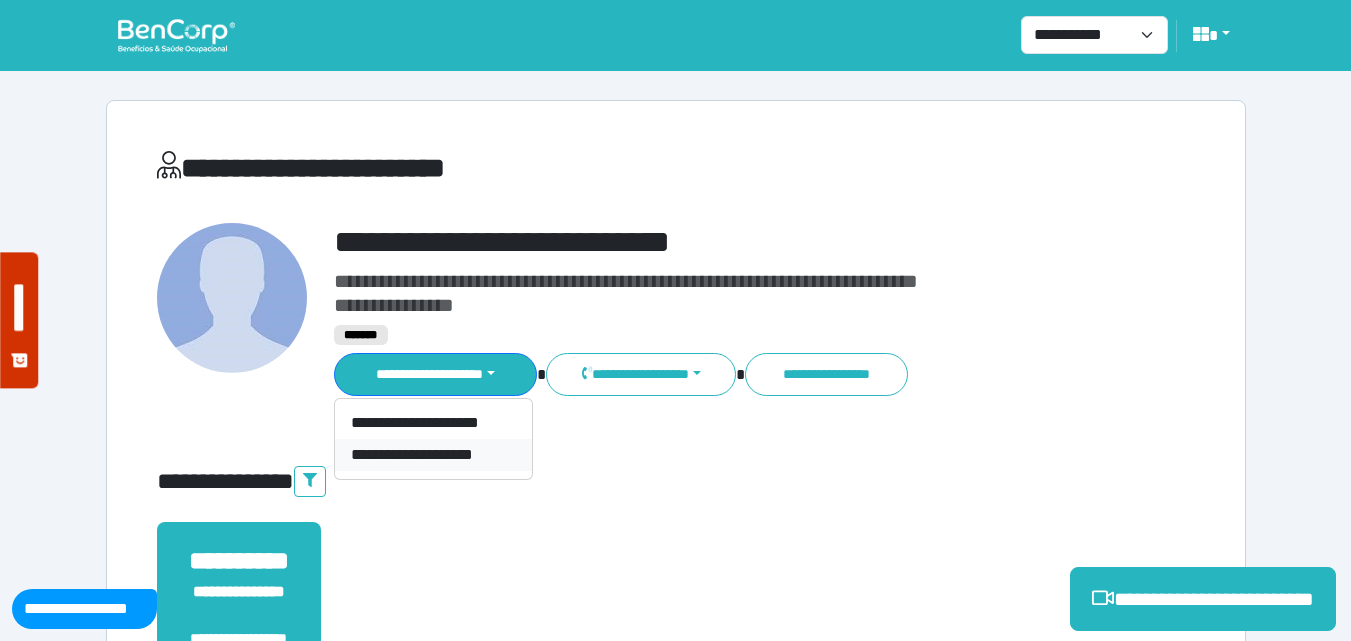 click on "**********" at bounding box center (433, 455) 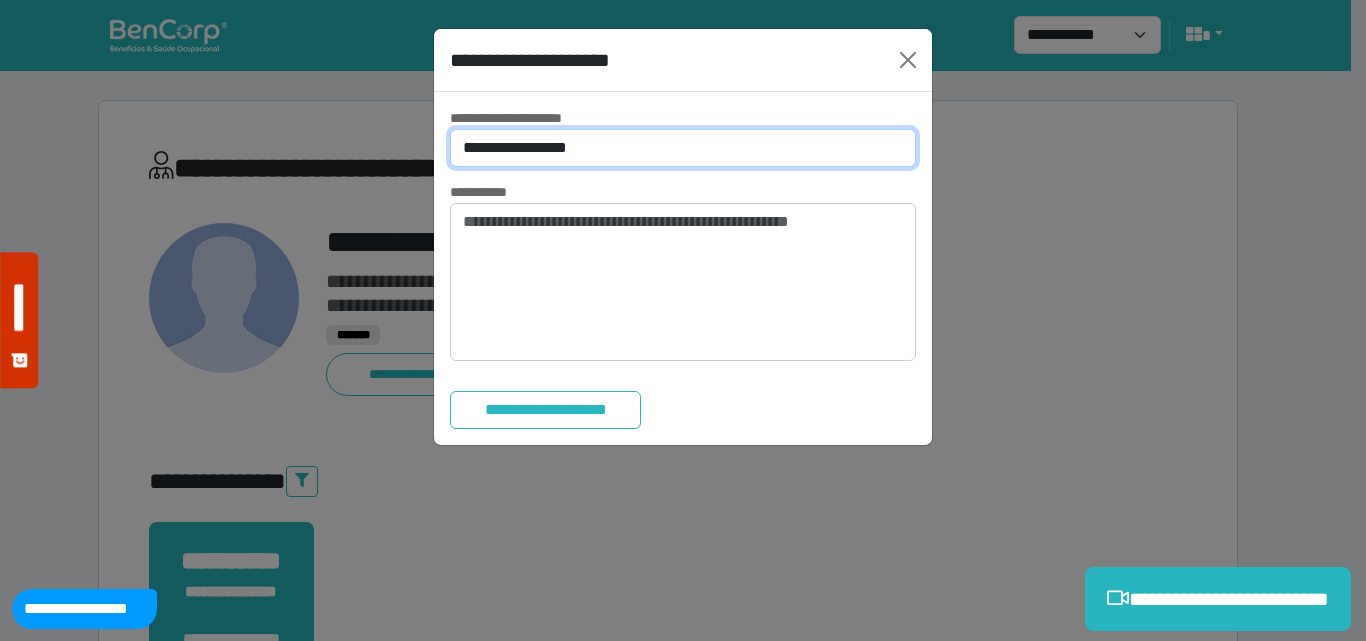 click on "**********" at bounding box center [683, 148] 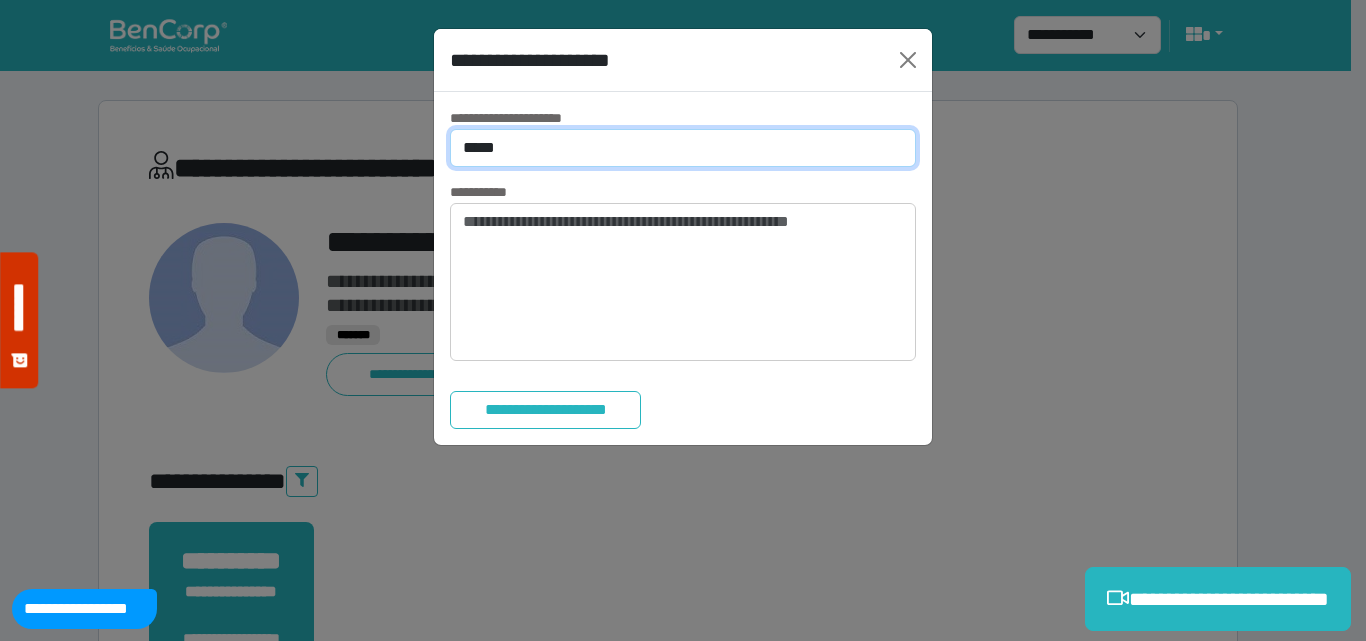click on "**********" at bounding box center [683, 148] 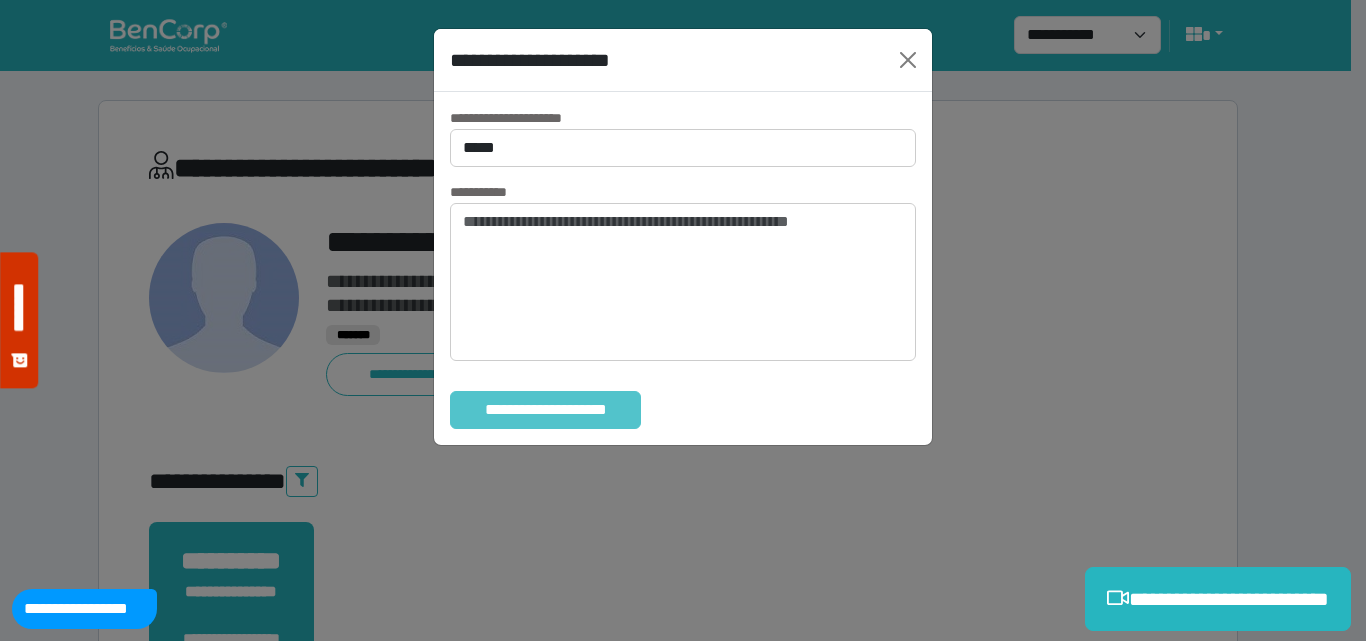 click on "**********" at bounding box center (545, 410) 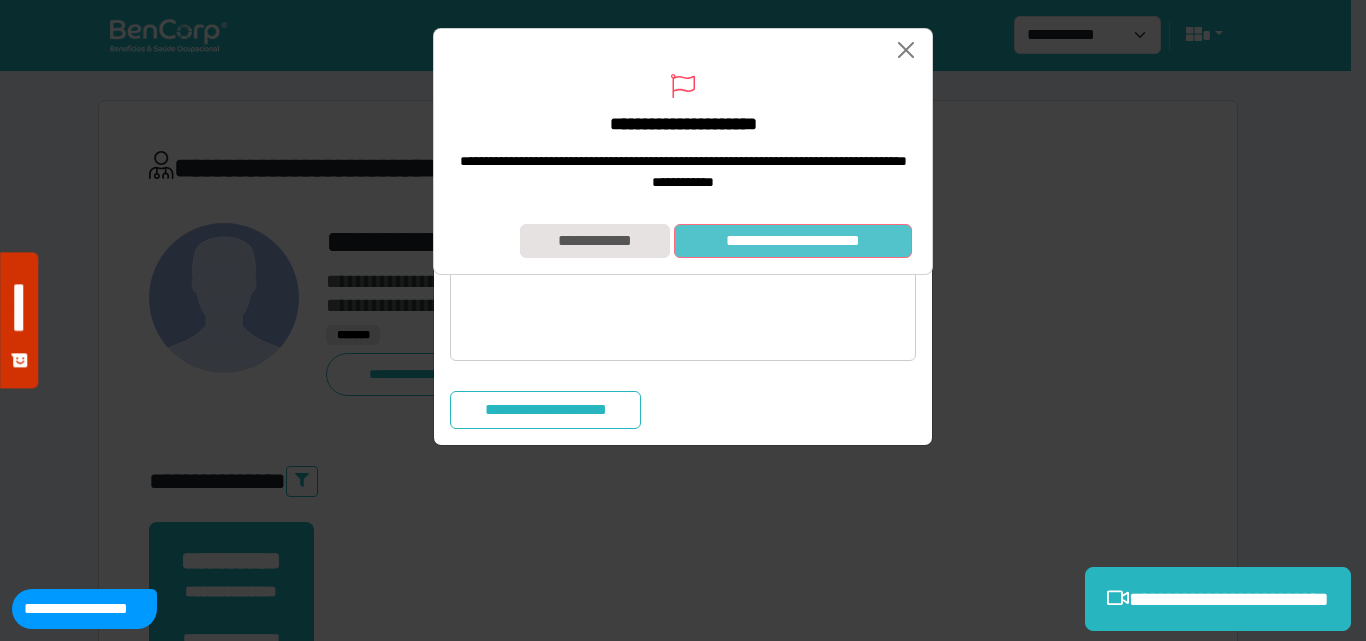 click on "**********" at bounding box center [793, 241] 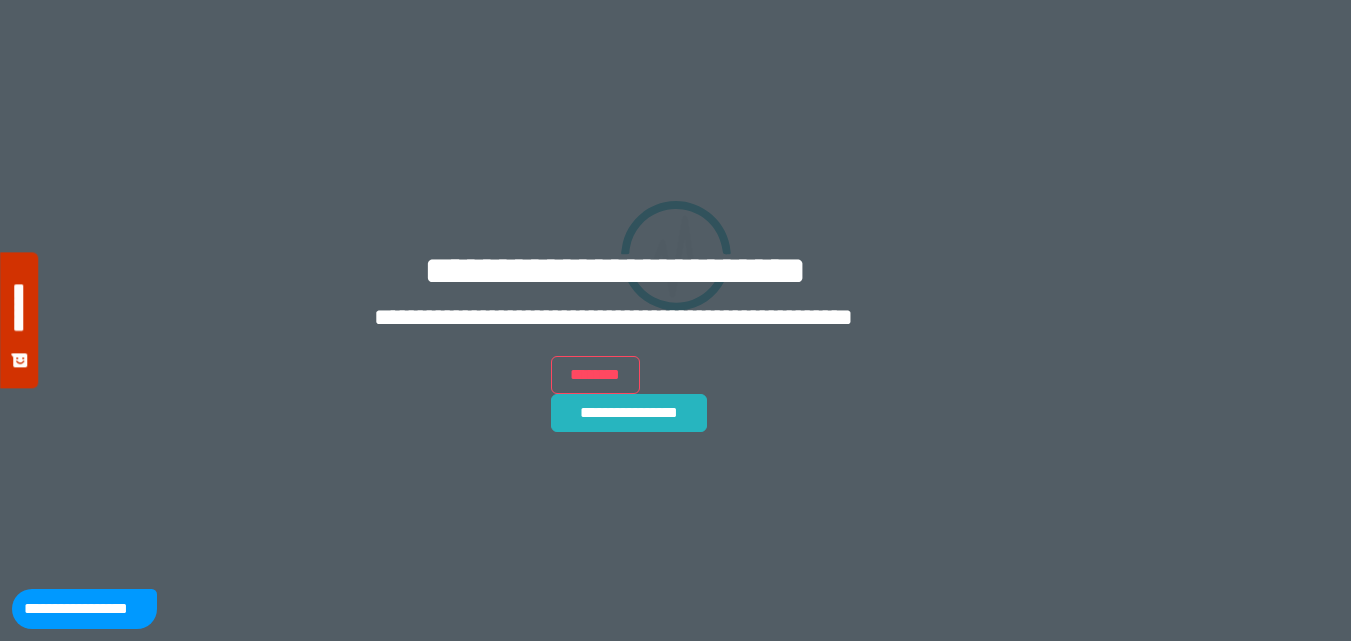 scroll, scrollTop: 0, scrollLeft: 0, axis: both 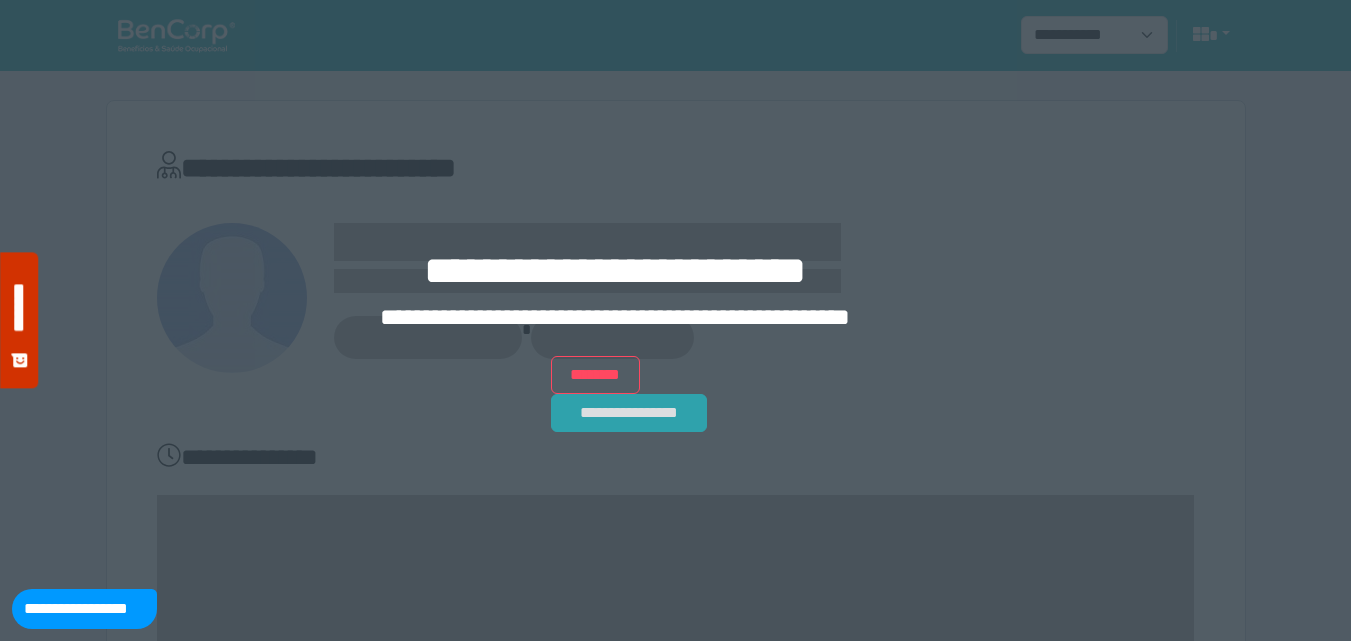 click on "**********" at bounding box center [629, 413] 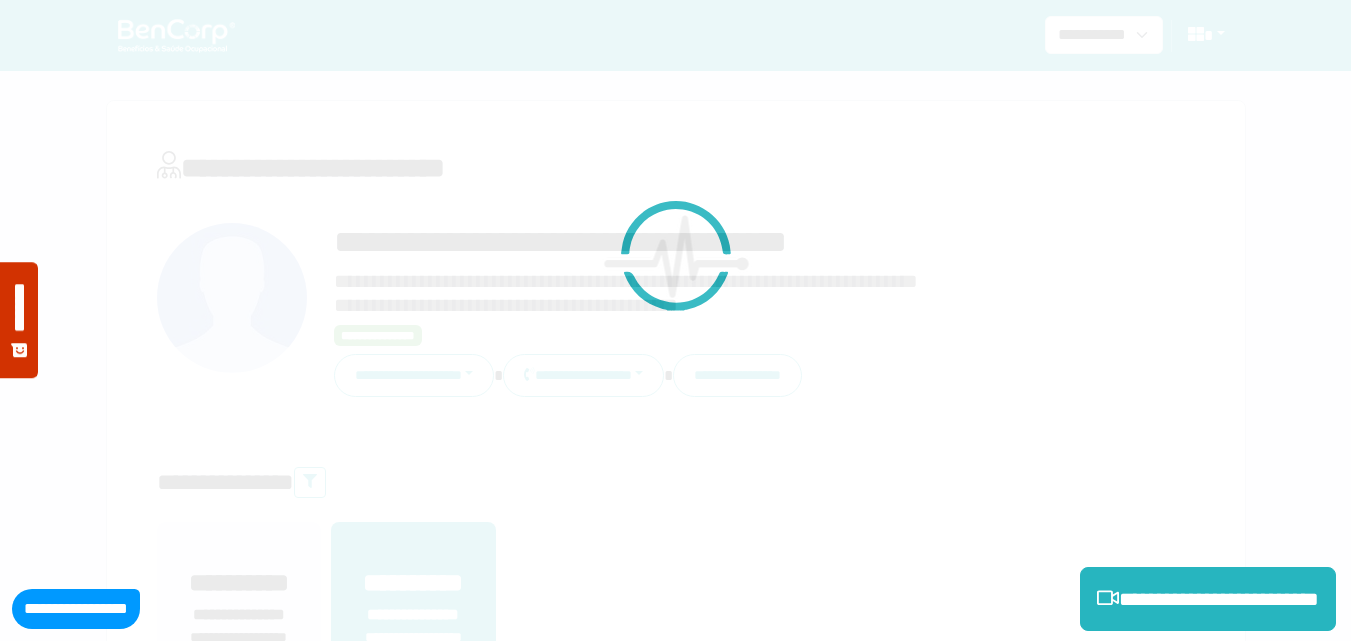 scroll, scrollTop: 0, scrollLeft: 0, axis: both 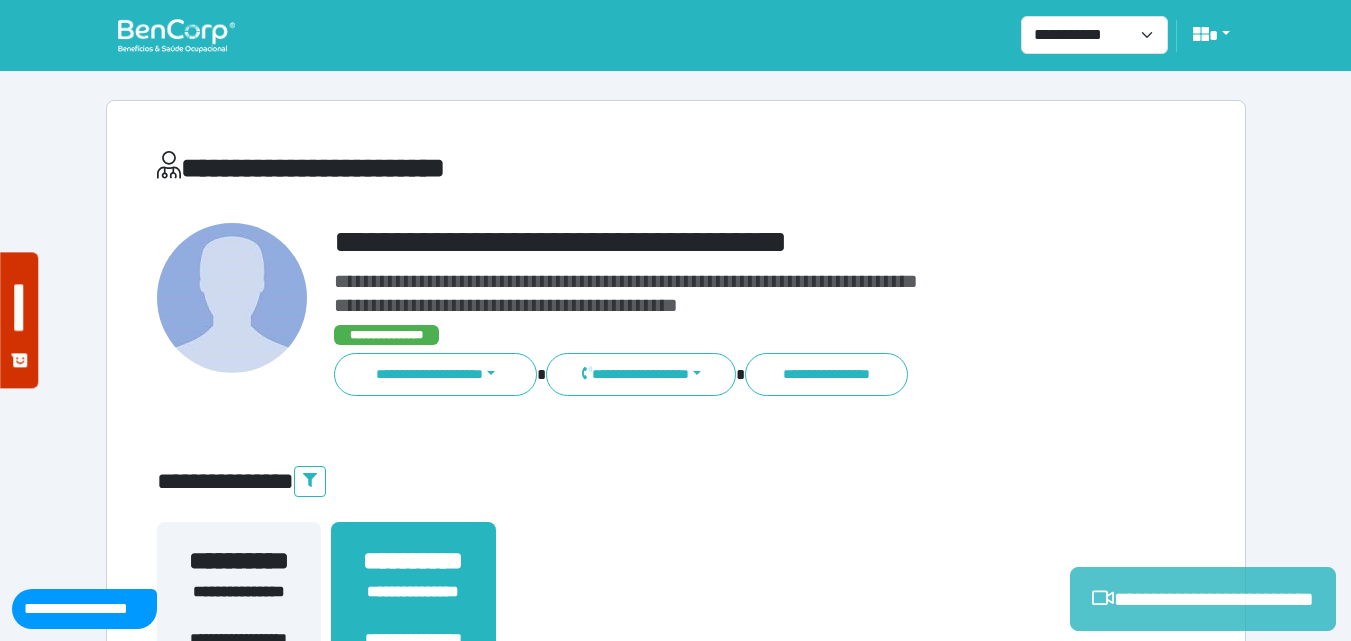 click on "**********" at bounding box center (1203, 599) 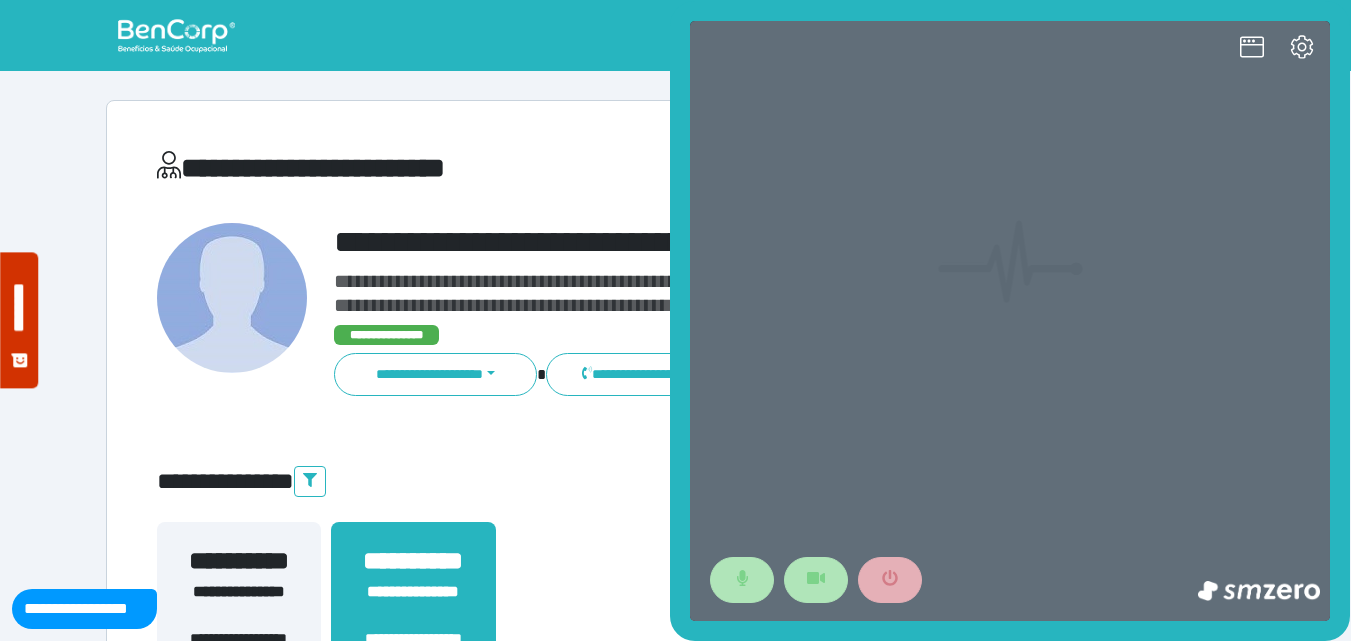 scroll, scrollTop: 0, scrollLeft: 0, axis: both 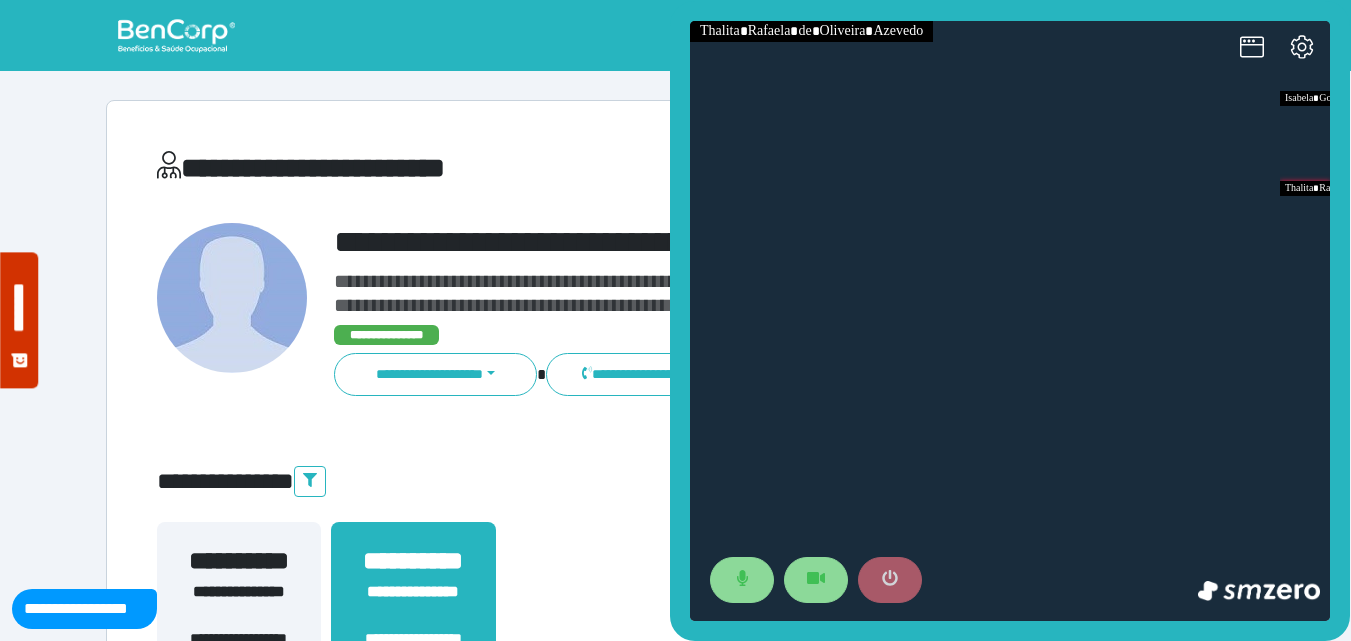 click 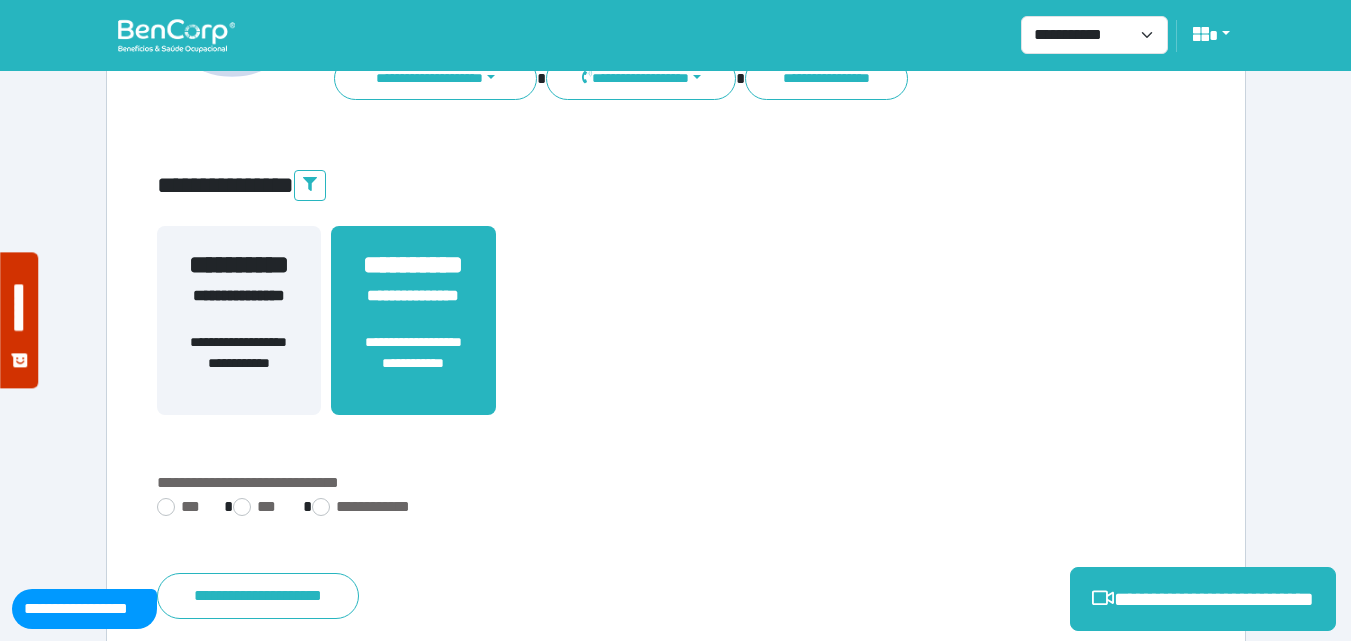 scroll, scrollTop: 495, scrollLeft: 0, axis: vertical 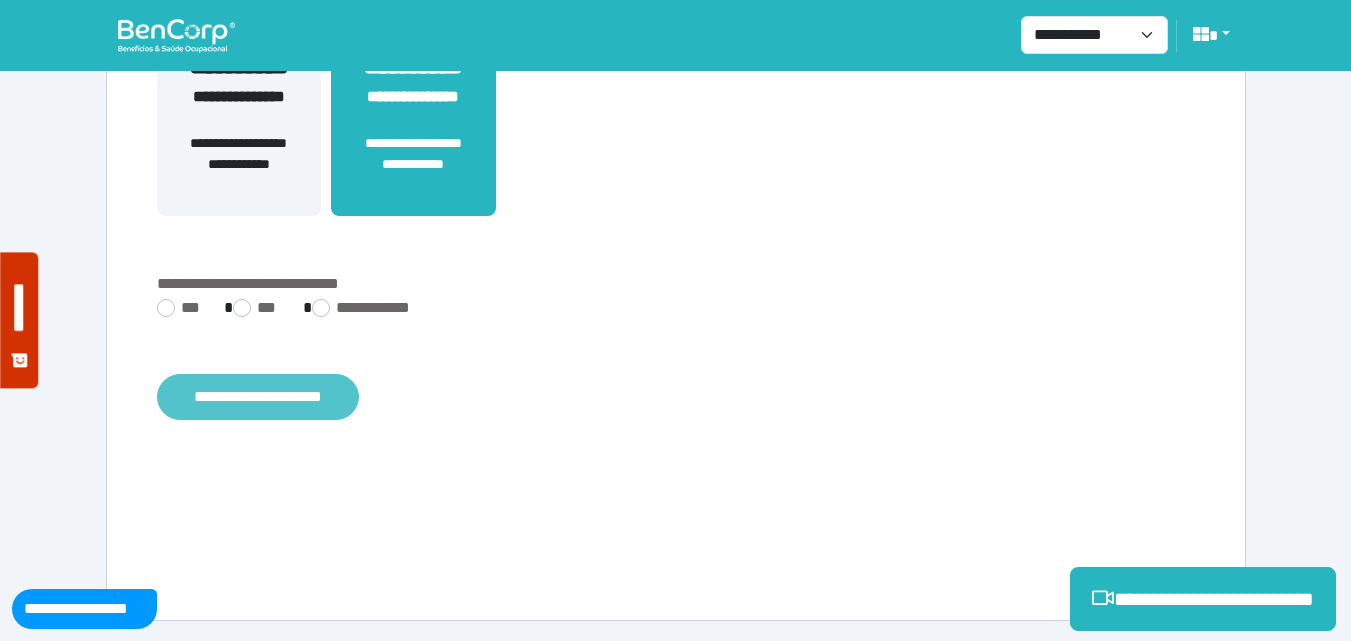 click on "**********" at bounding box center (258, 397) 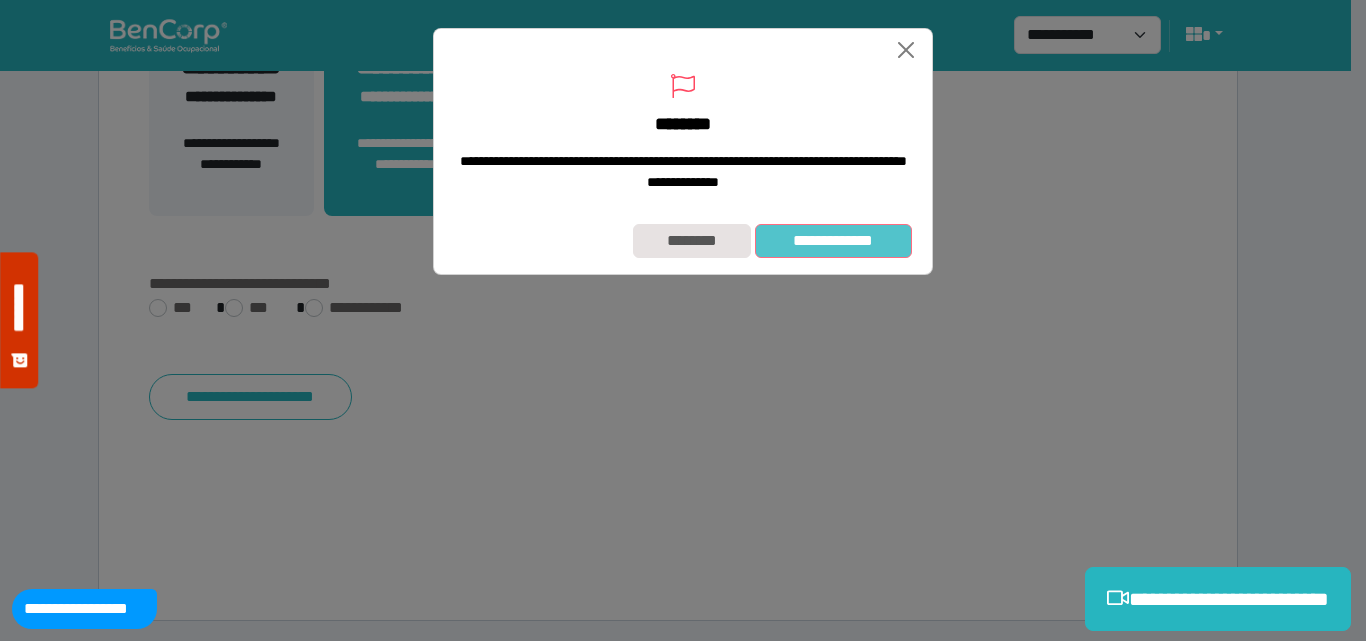 click on "**********" at bounding box center (833, 241) 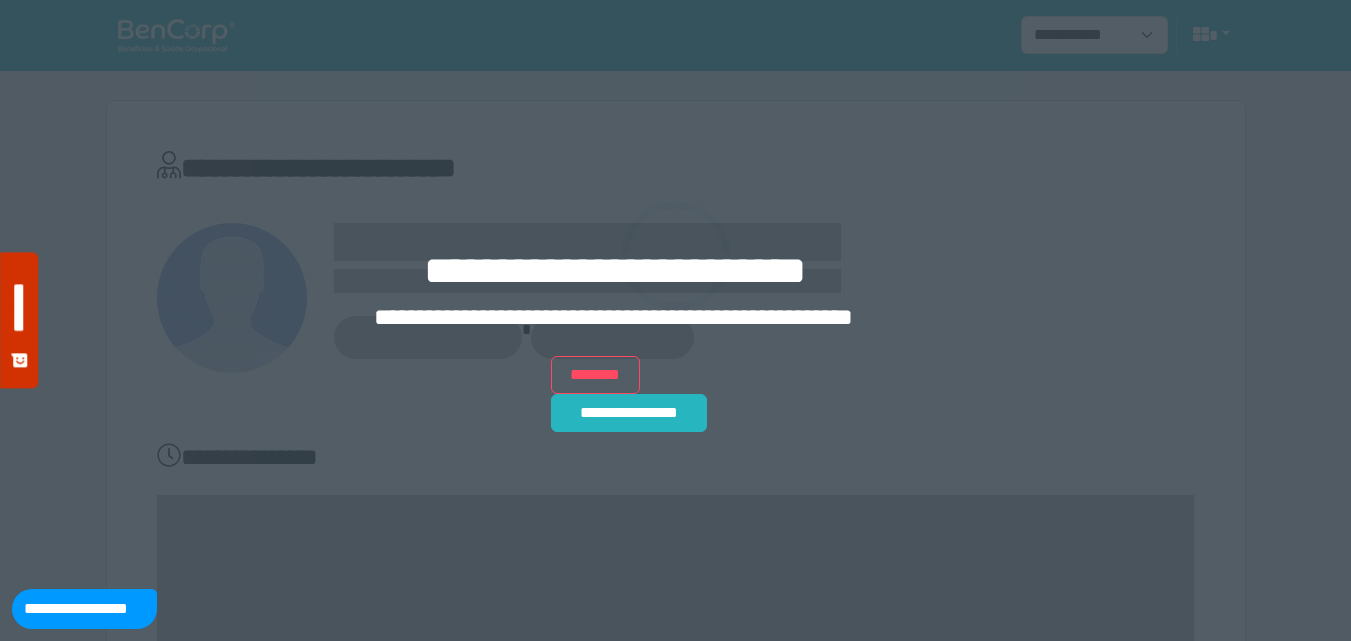 scroll, scrollTop: 0, scrollLeft: 0, axis: both 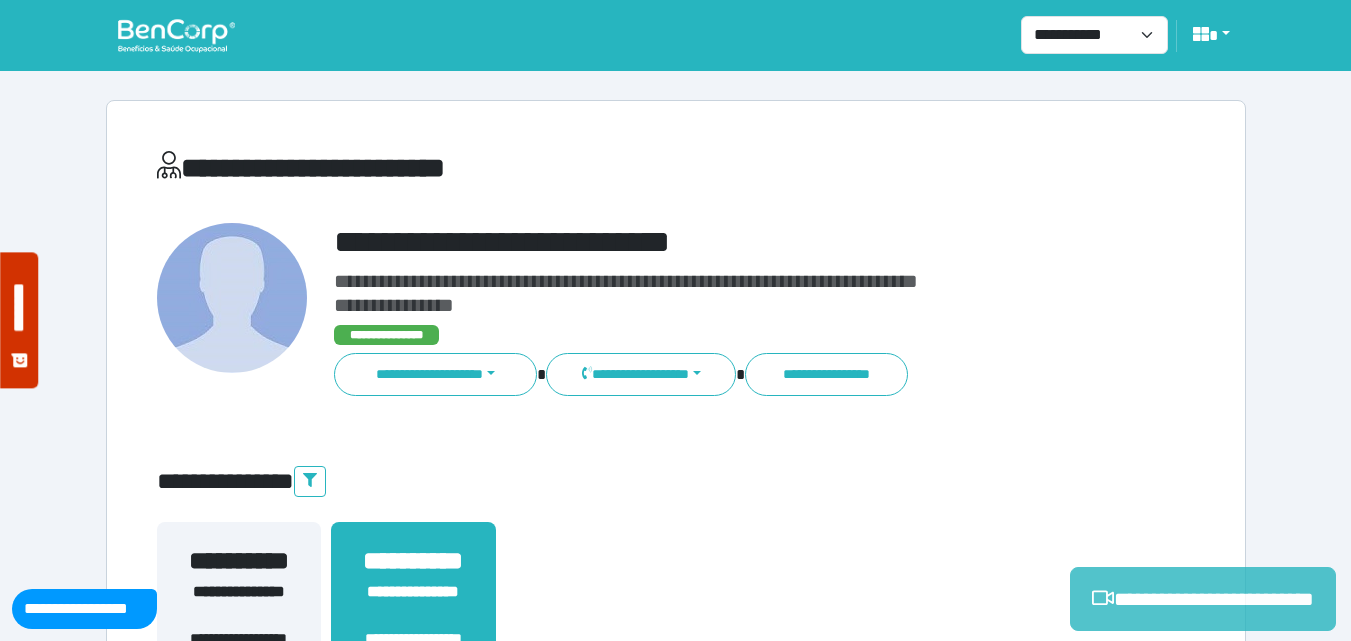 drag, startPoint x: 1152, startPoint y: 602, endPoint x: 1159, endPoint y: 575, distance: 27.89265 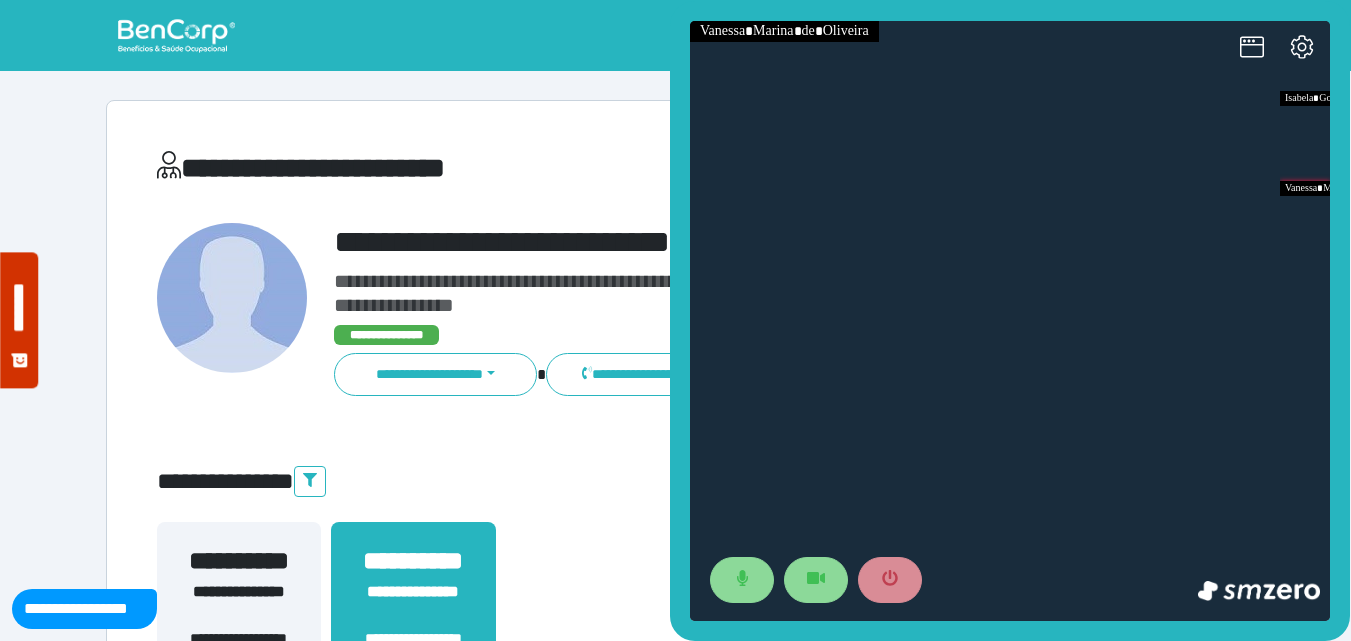 scroll, scrollTop: 0, scrollLeft: 0, axis: both 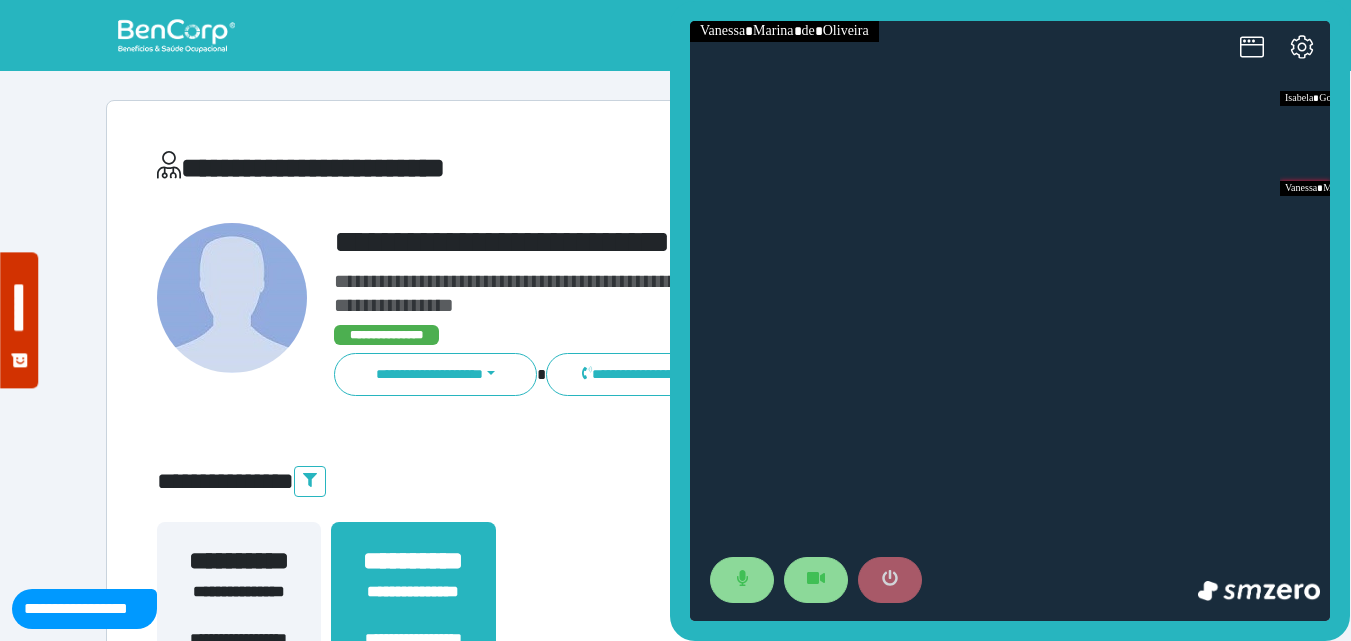 click 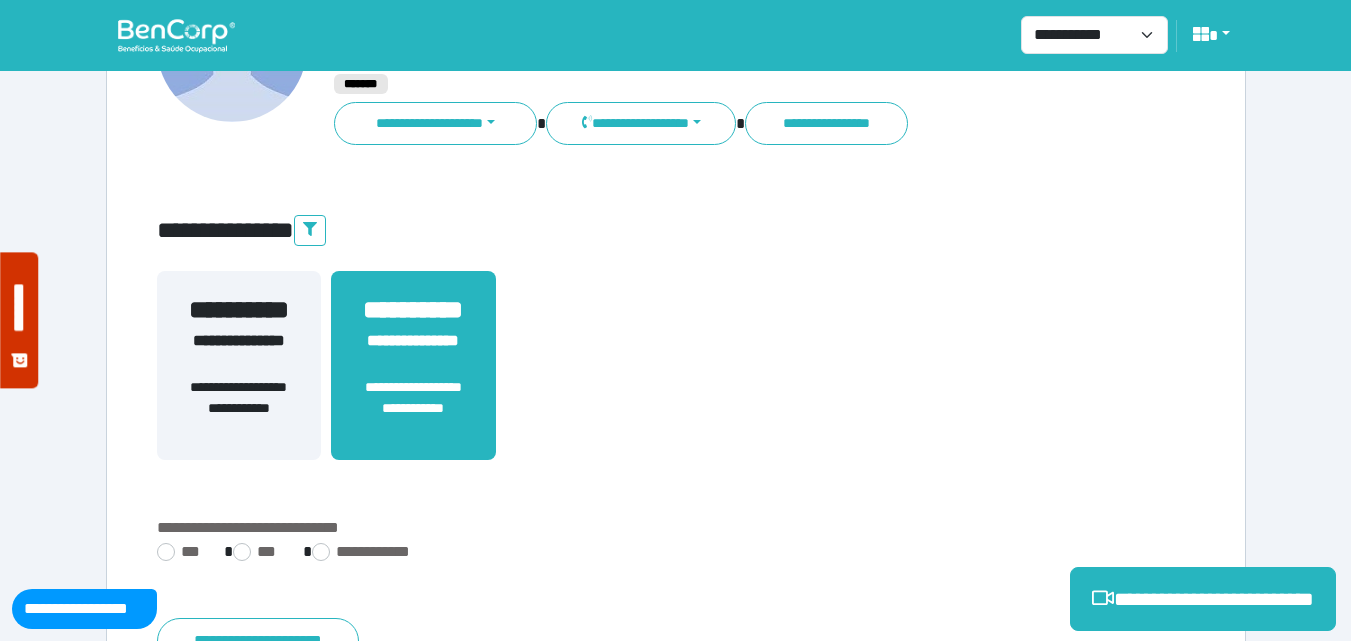 scroll, scrollTop: 495, scrollLeft: 0, axis: vertical 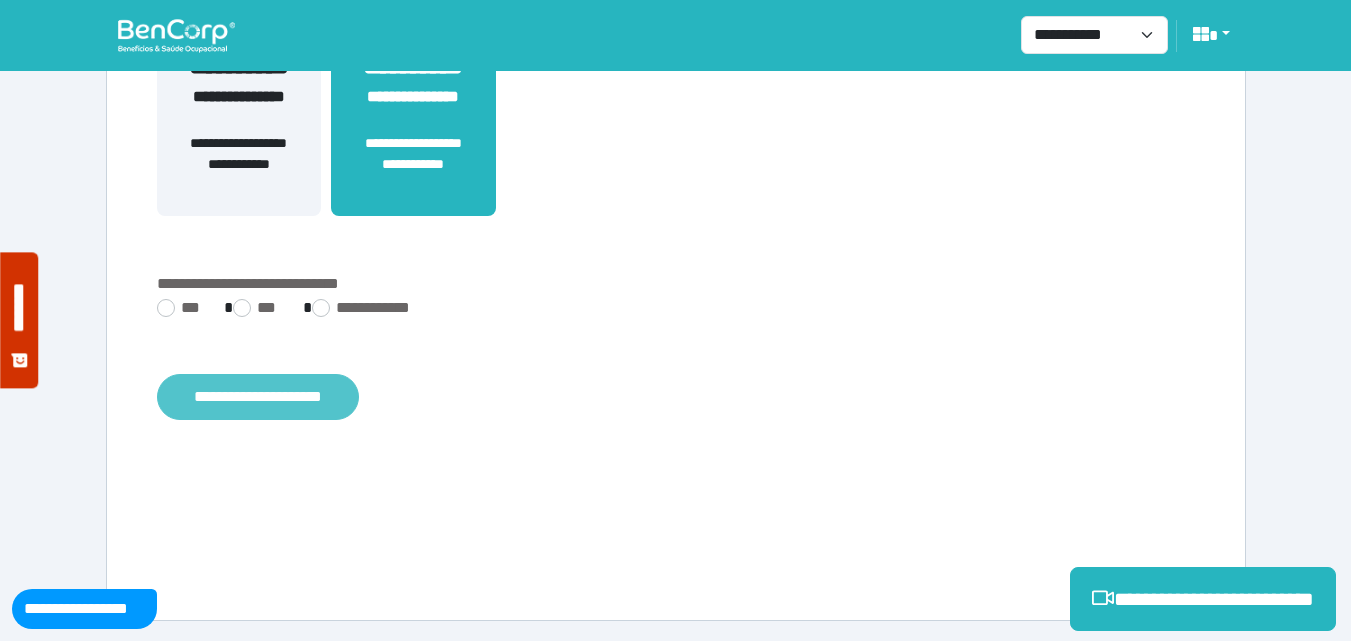 click on "**********" at bounding box center (258, 397) 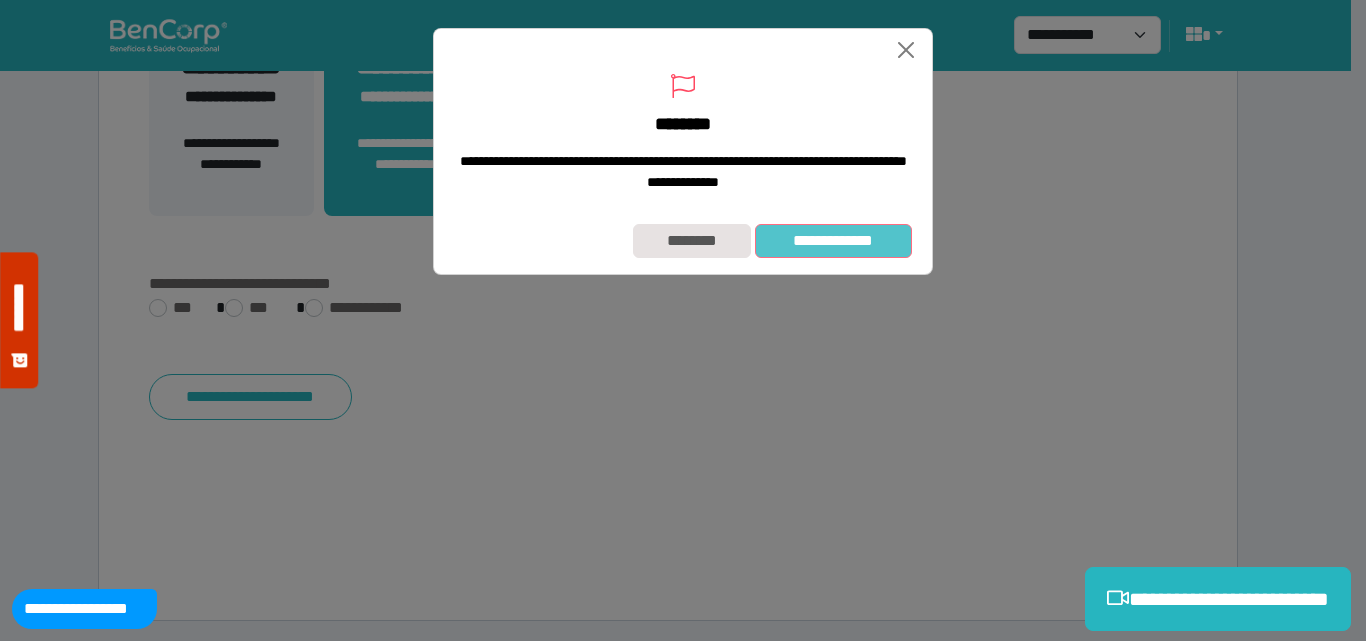 click on "**********" at bounding box center (833, 241) 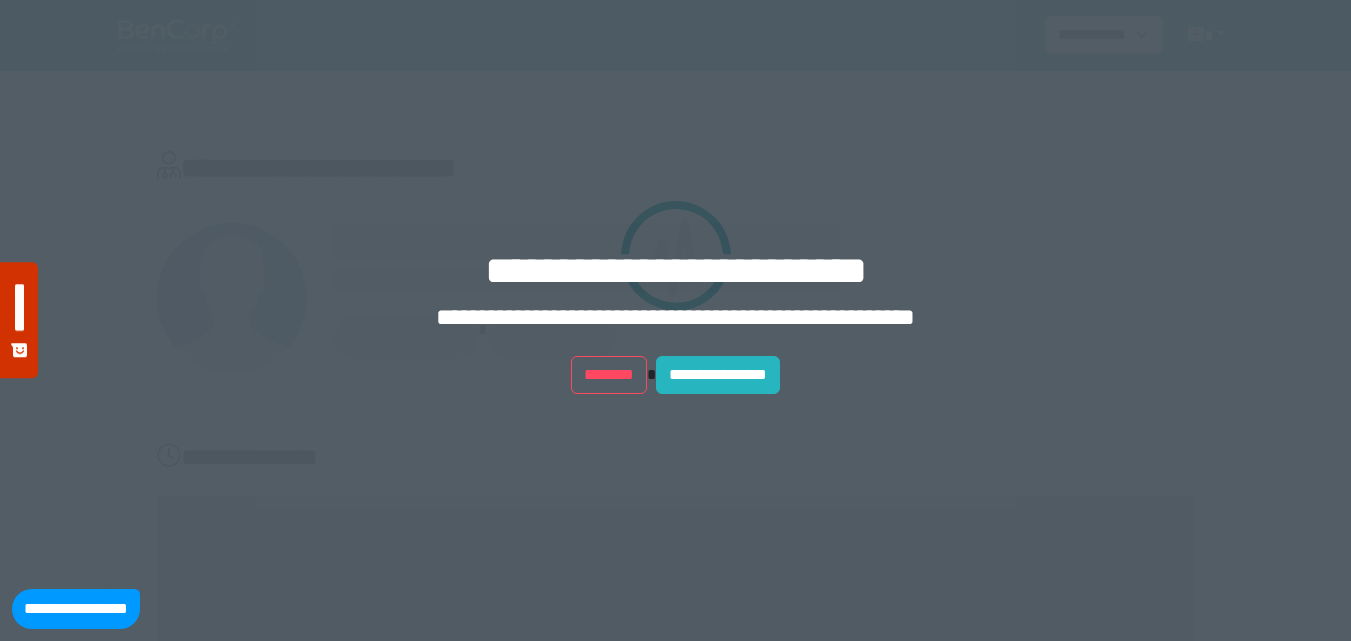 scroll, scrollTop: 0, scrollLeft: 0, axis: both 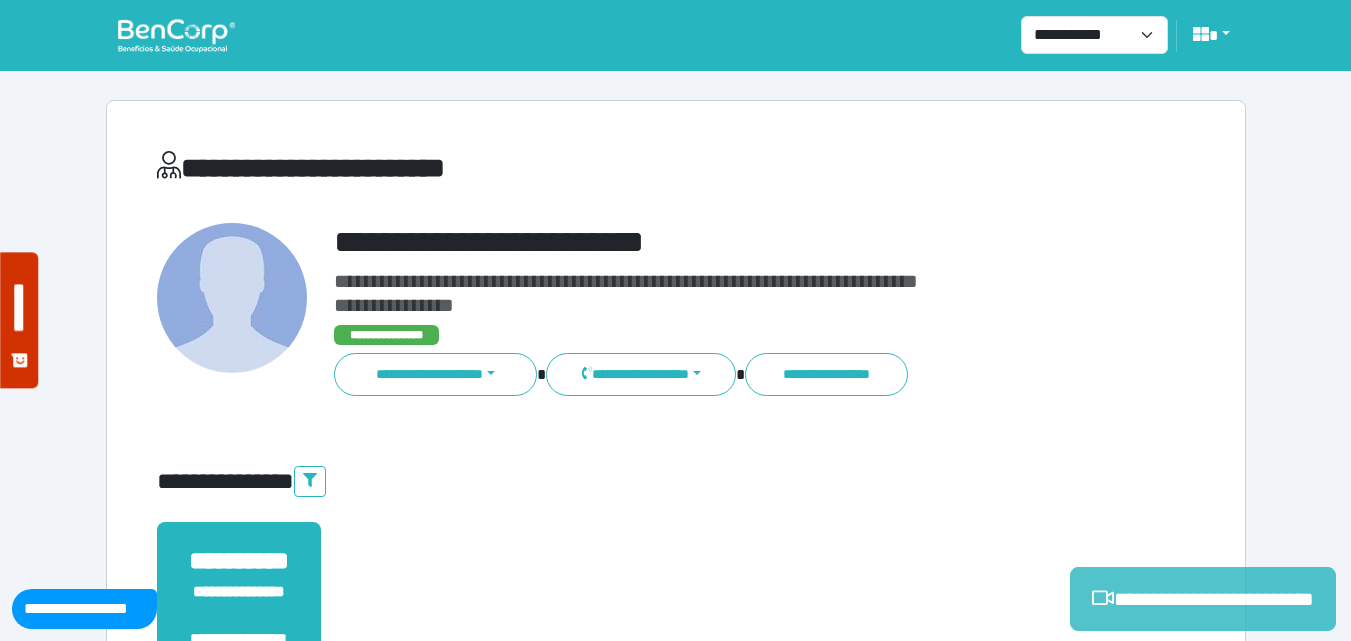click on "**********" at bounding box center [1203, 599] 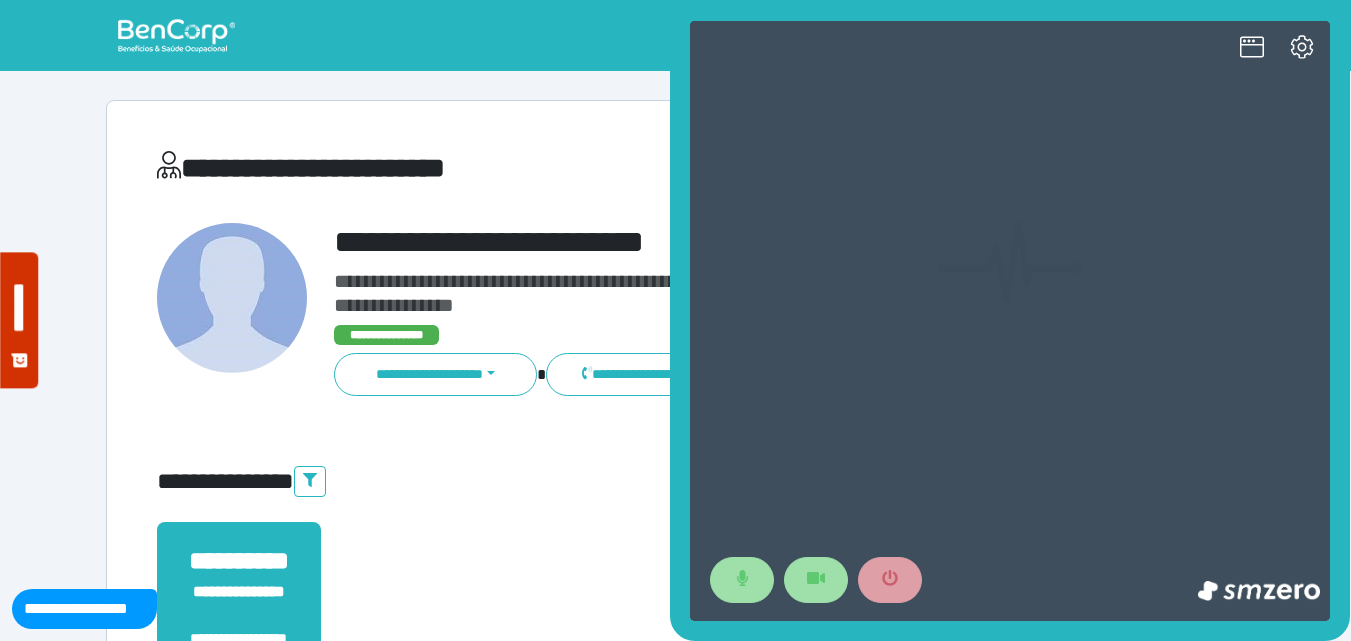 scroll, scrollTop: 0, scrollLeft: 0, axis: both 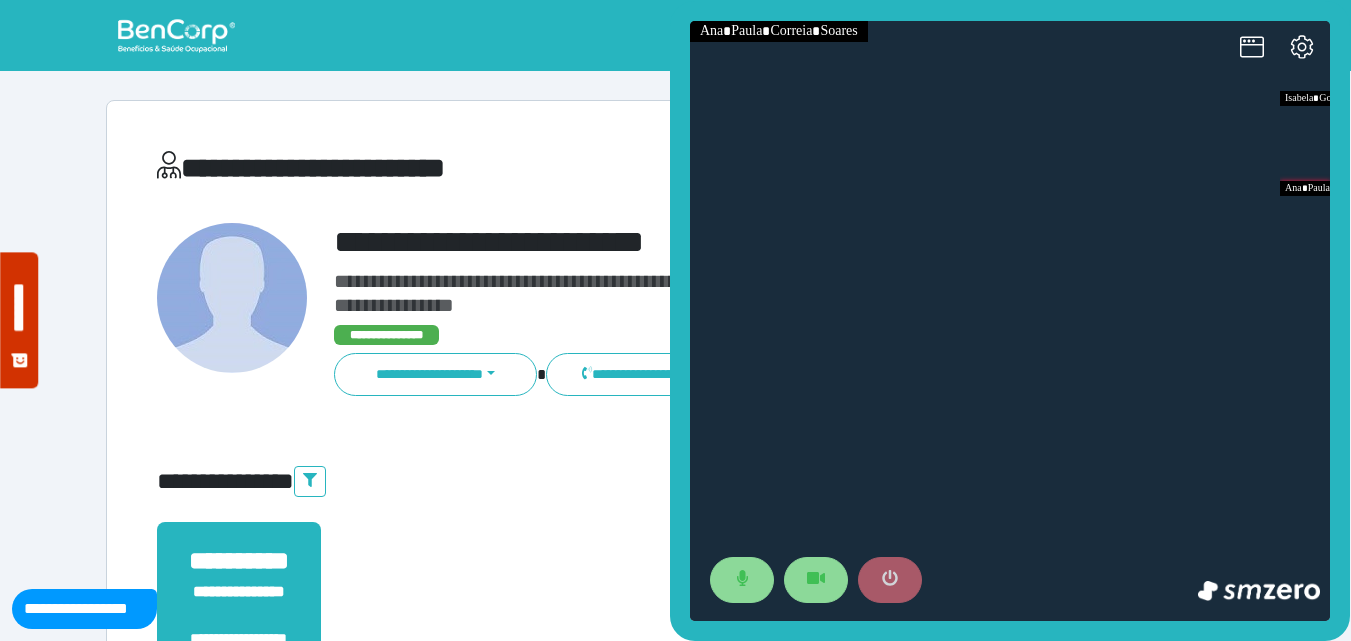 click 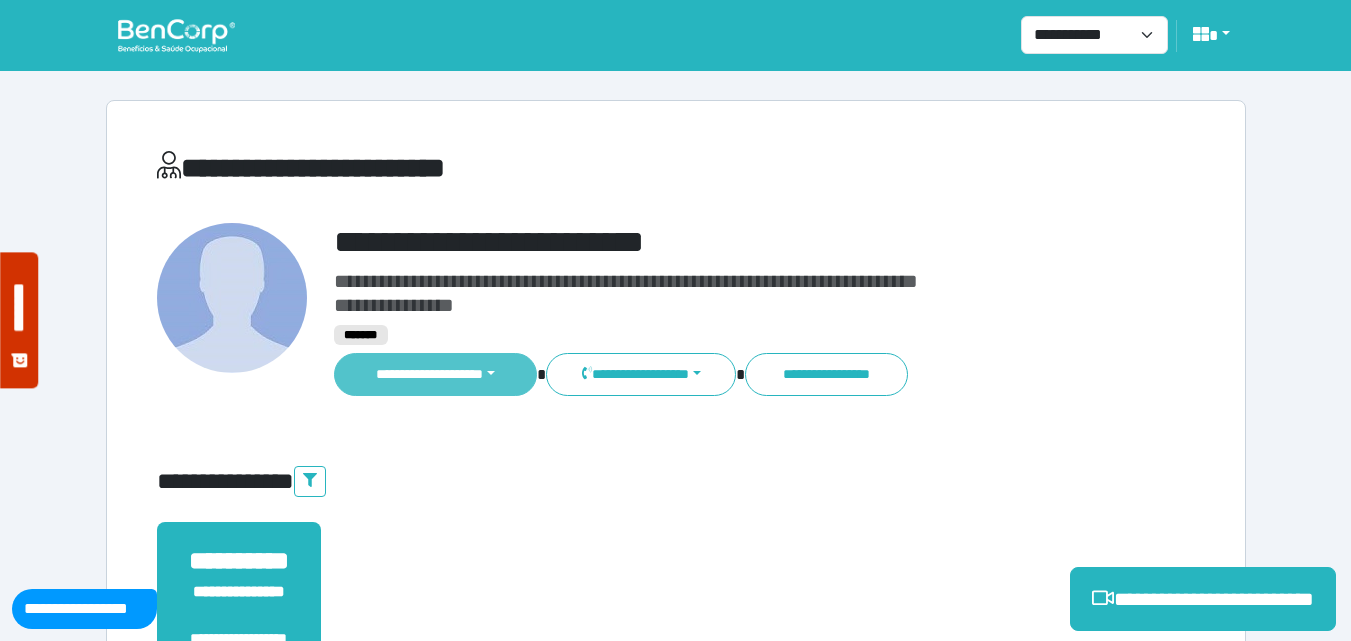 click on "**********" at bounding box center (436, 374) 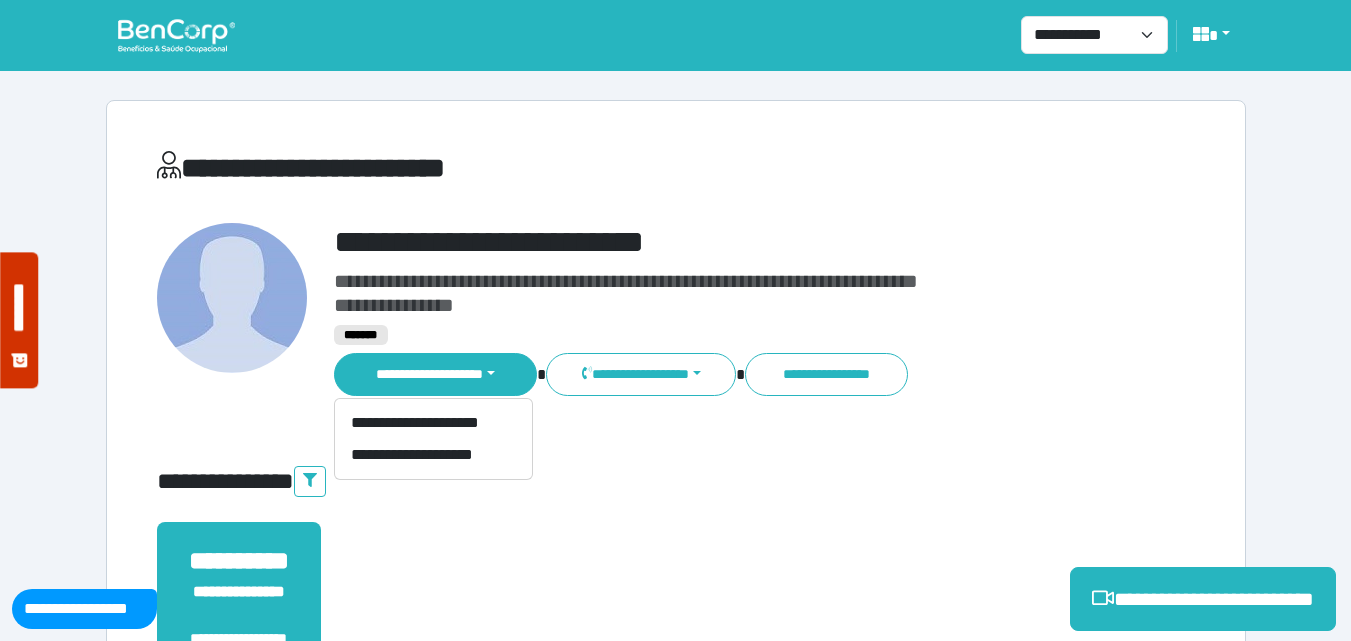 click on "**********" at bounding box center (676, 628) 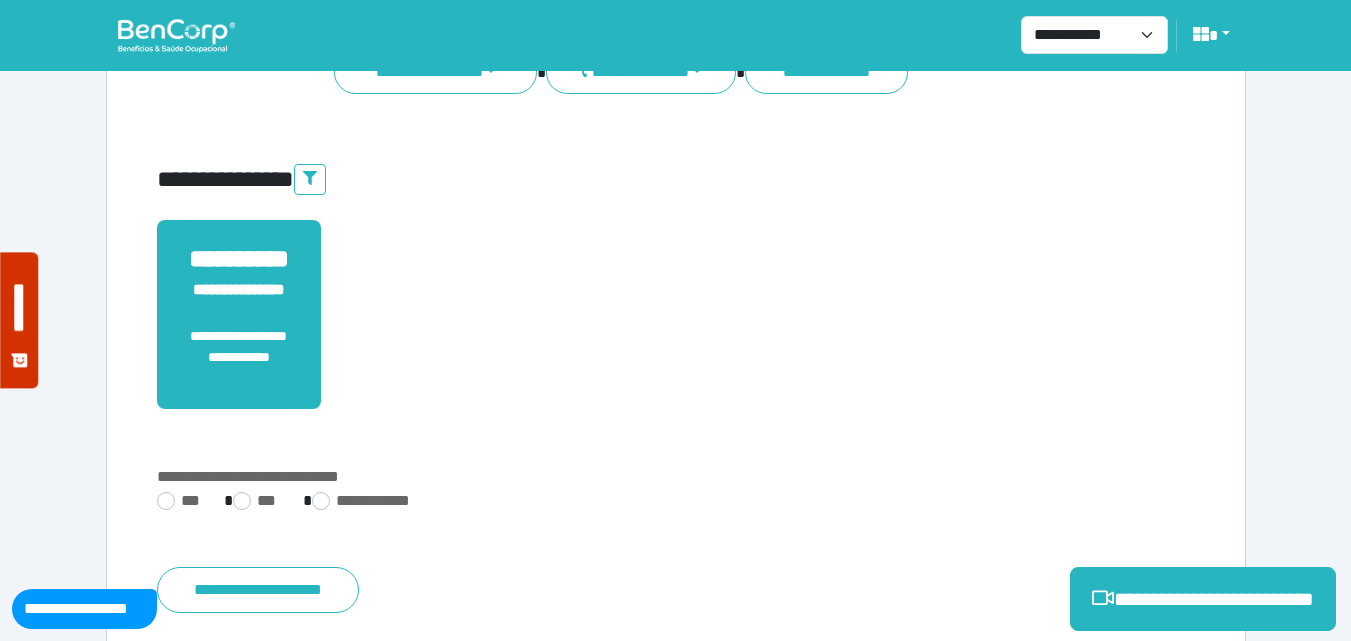 scroll, scrollTop: 495, scrollLeft: 0, axis: vertical 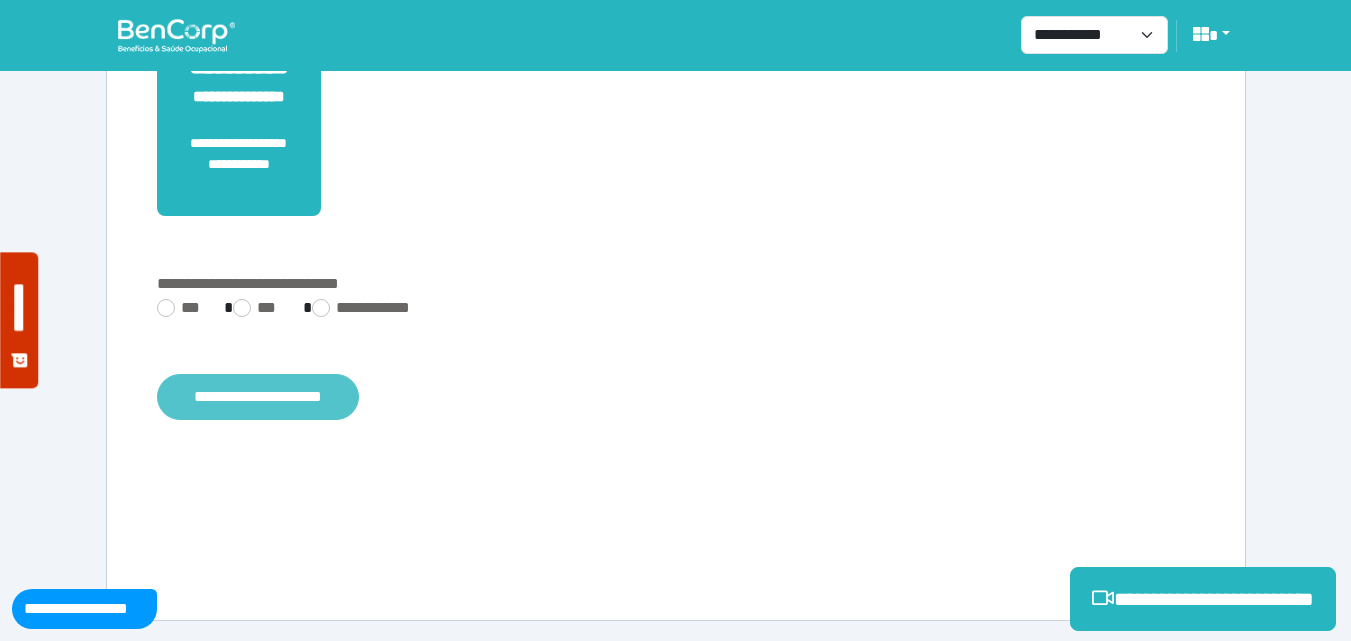 click on "**********" at bounding box center [258, 397] 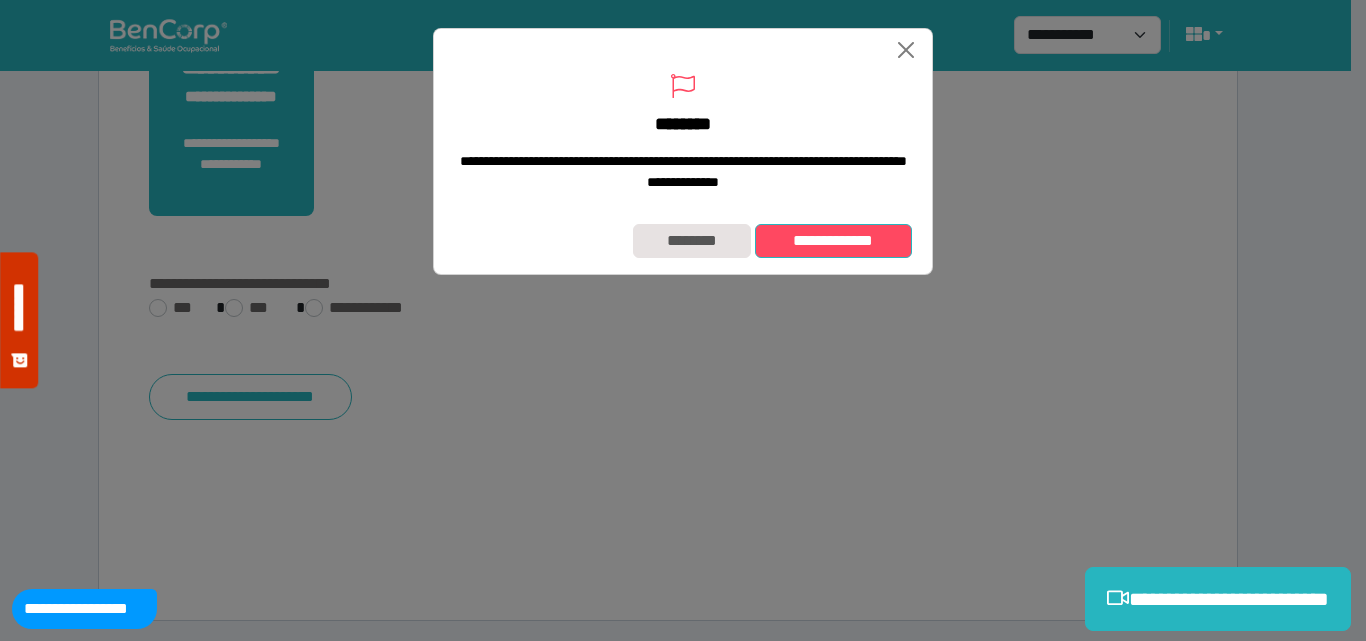 click on "**********" at bounding box center (833, 241) 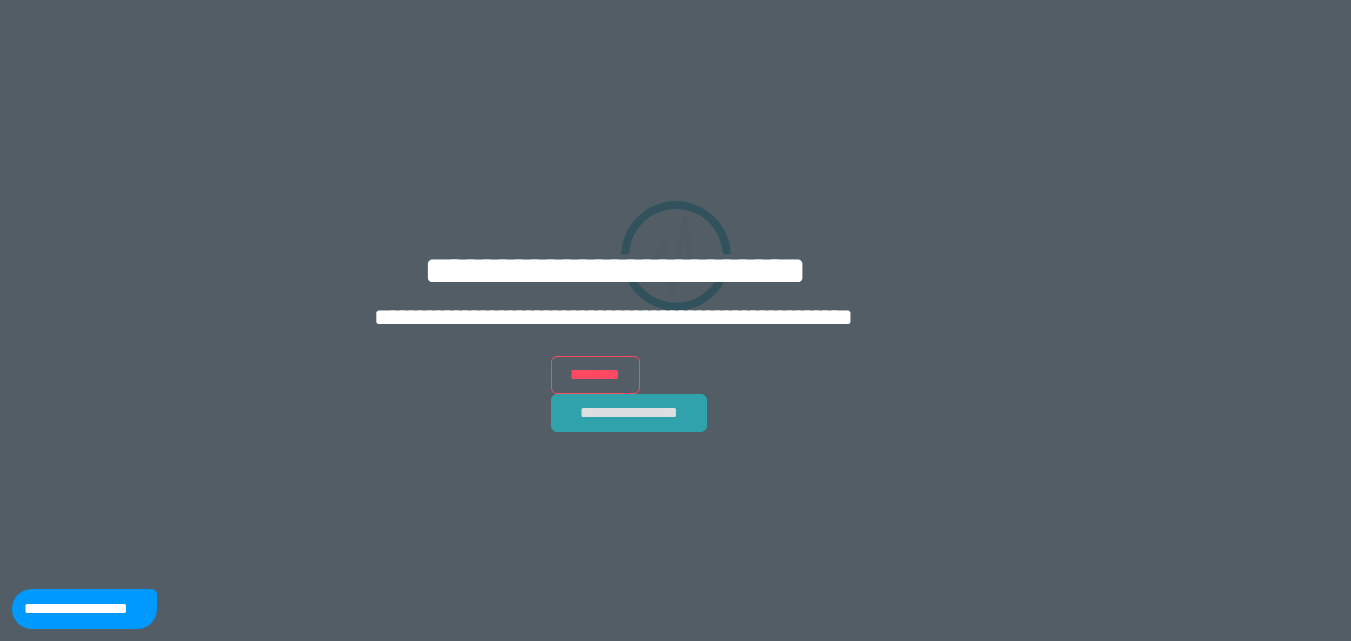 scroll, scrollTop: 0, scrollLeft: 0, axis: both 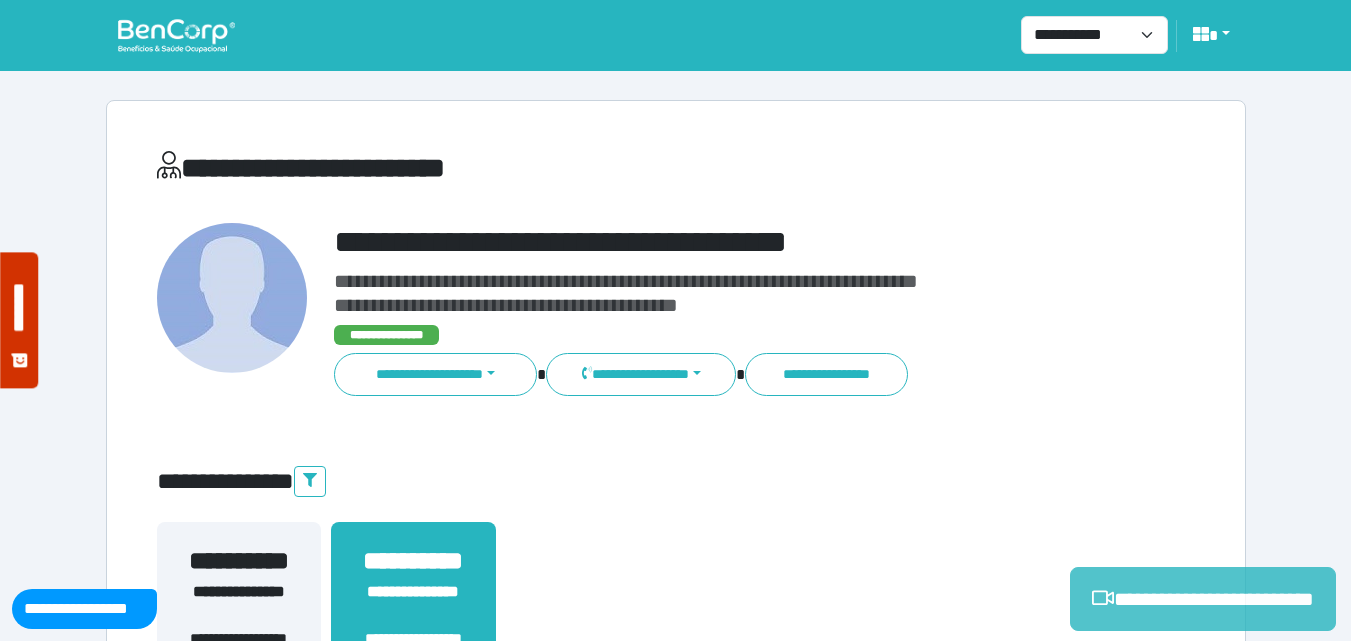 click on "**********" at bounding box center (1203, 599) 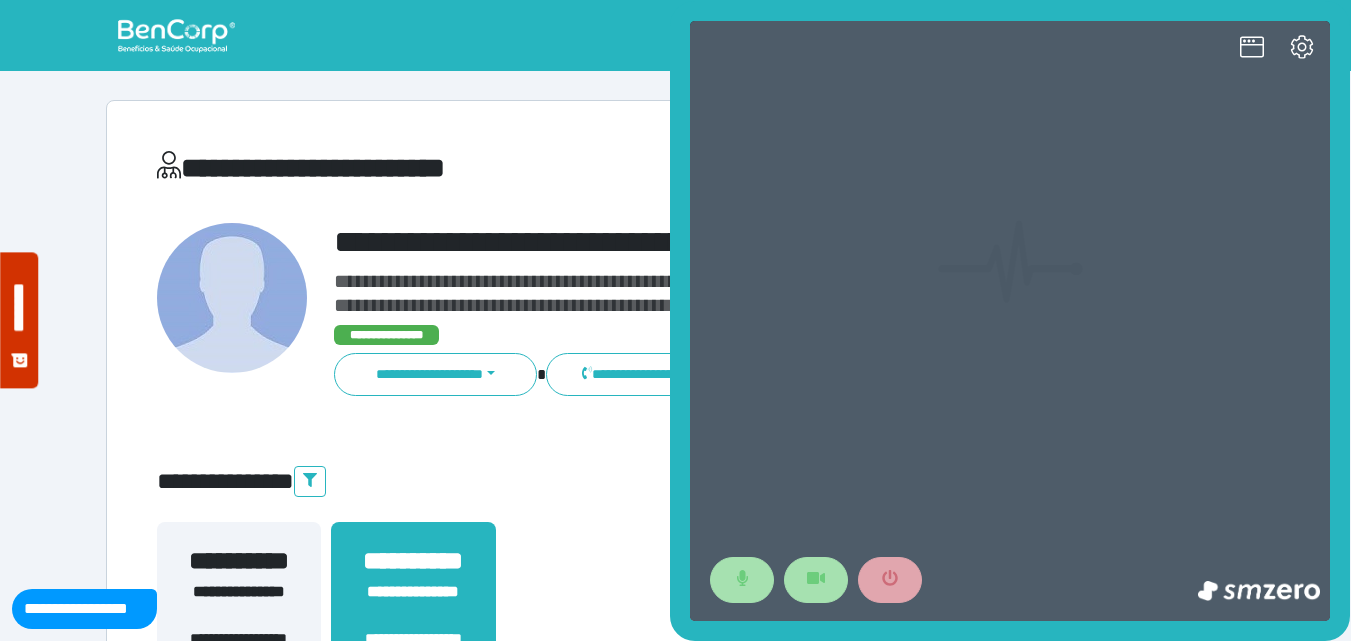 scroll, scrollTop: 0, scrollLeft: 0, axis: both 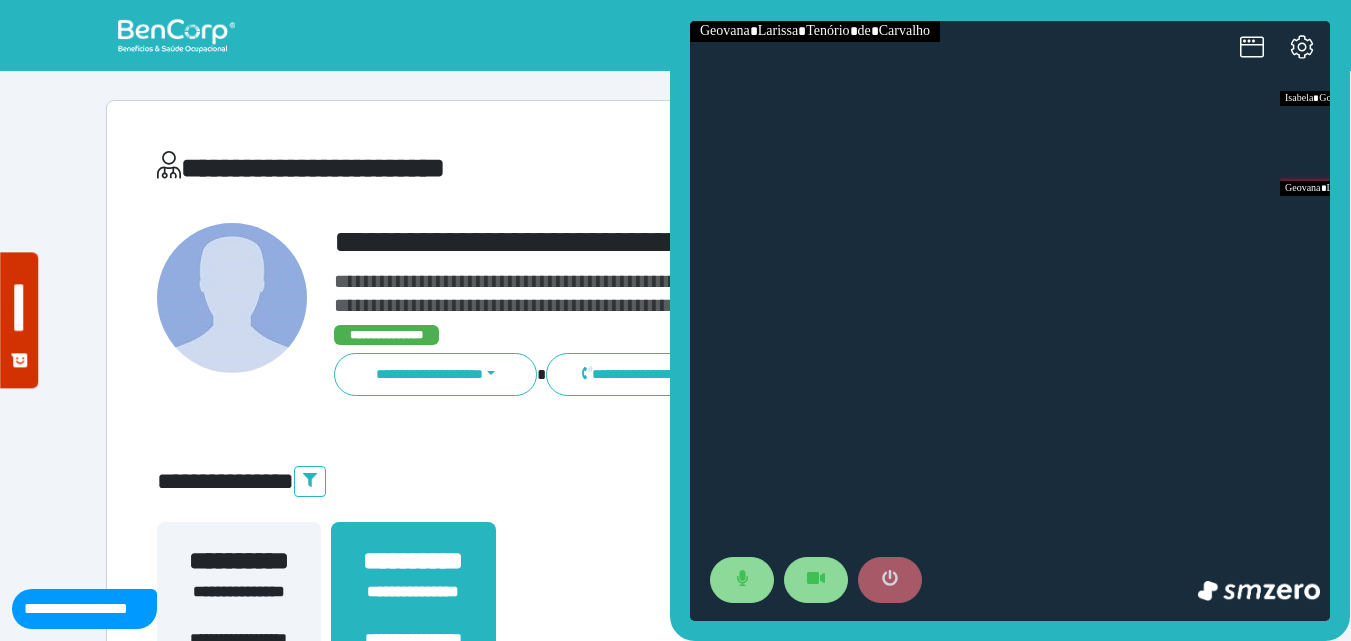 drag, startPoint x: 889, startPoint y: 583, endPoint x: 891, endPoint y: 573, distance: 10.198039 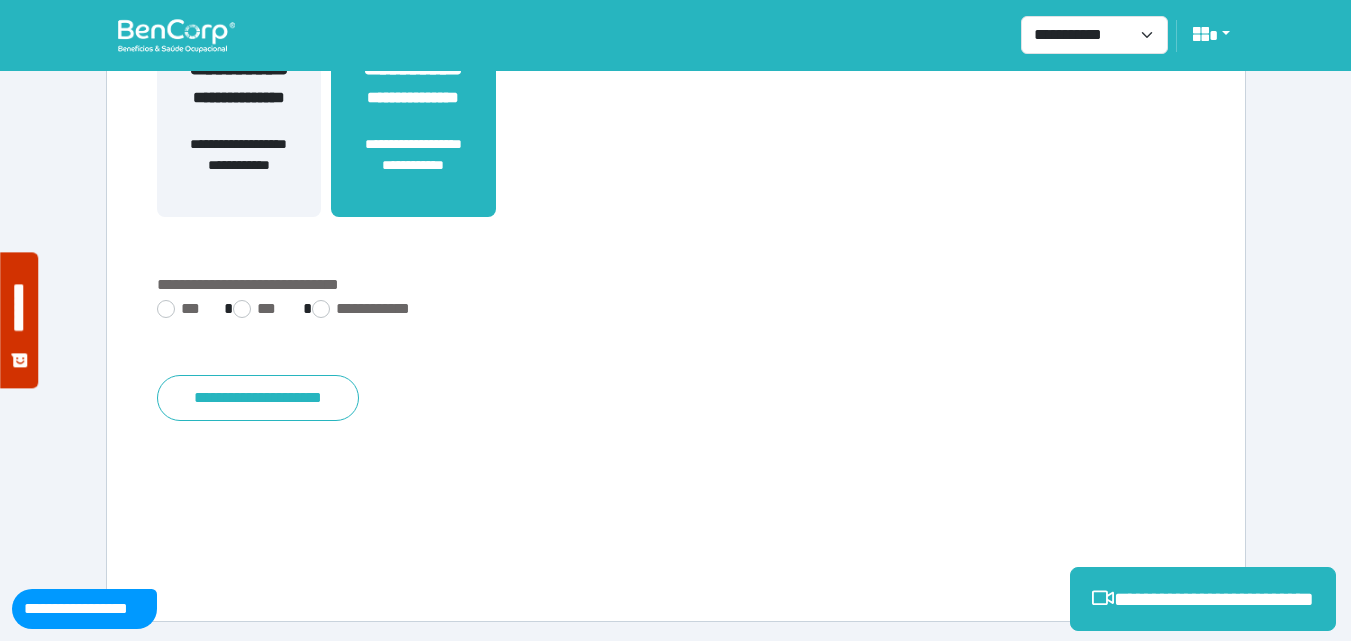 scroll, scrollTop: 495, scrollLeft: 0, axis: vertical 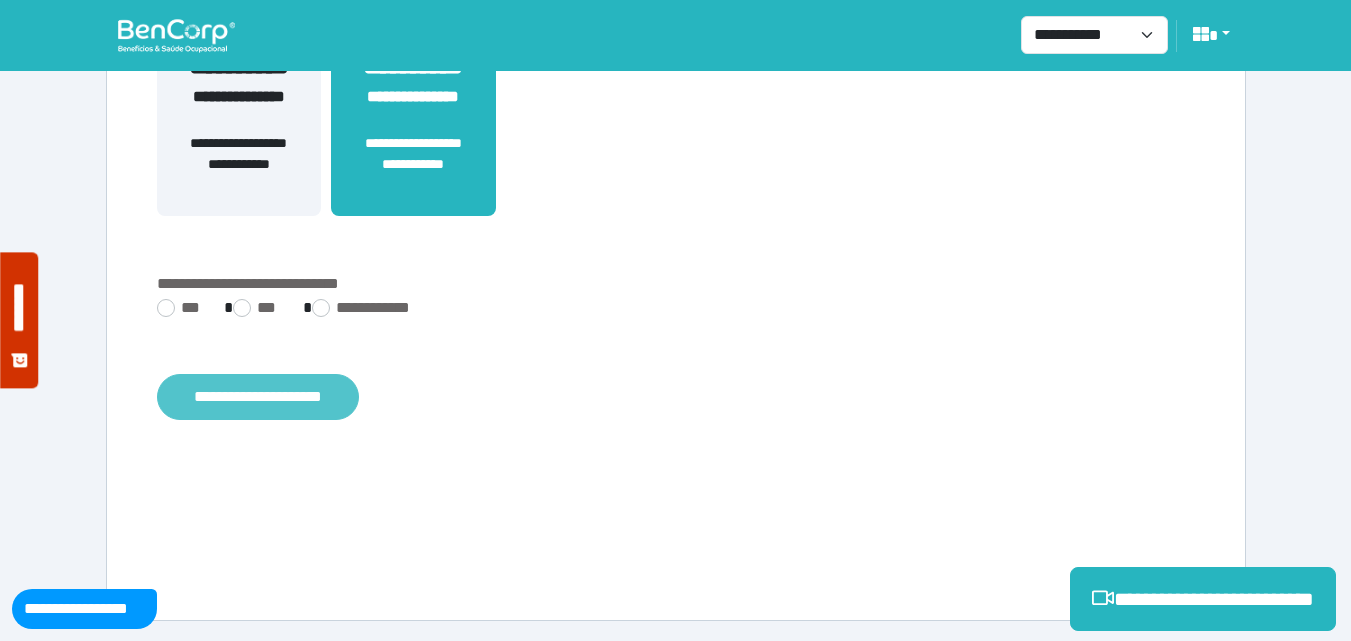 click on "**********" at bounding box center (258, 397) 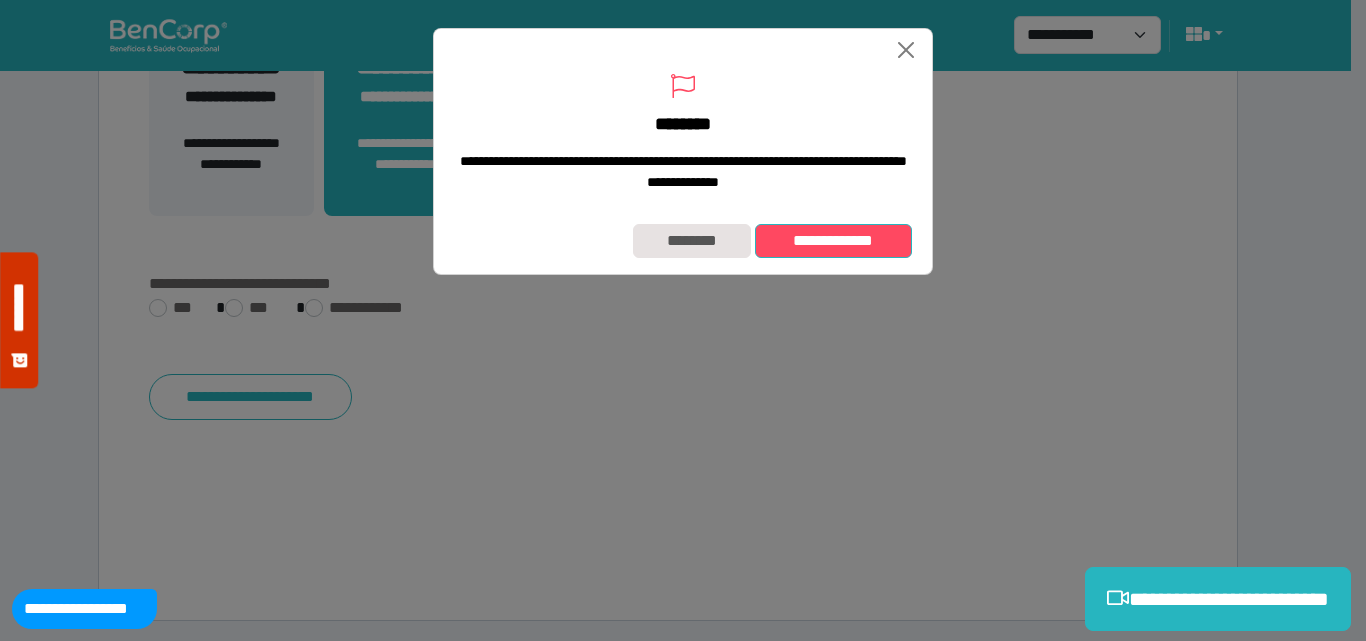 click on "**********" at bounding box center [833, 241] 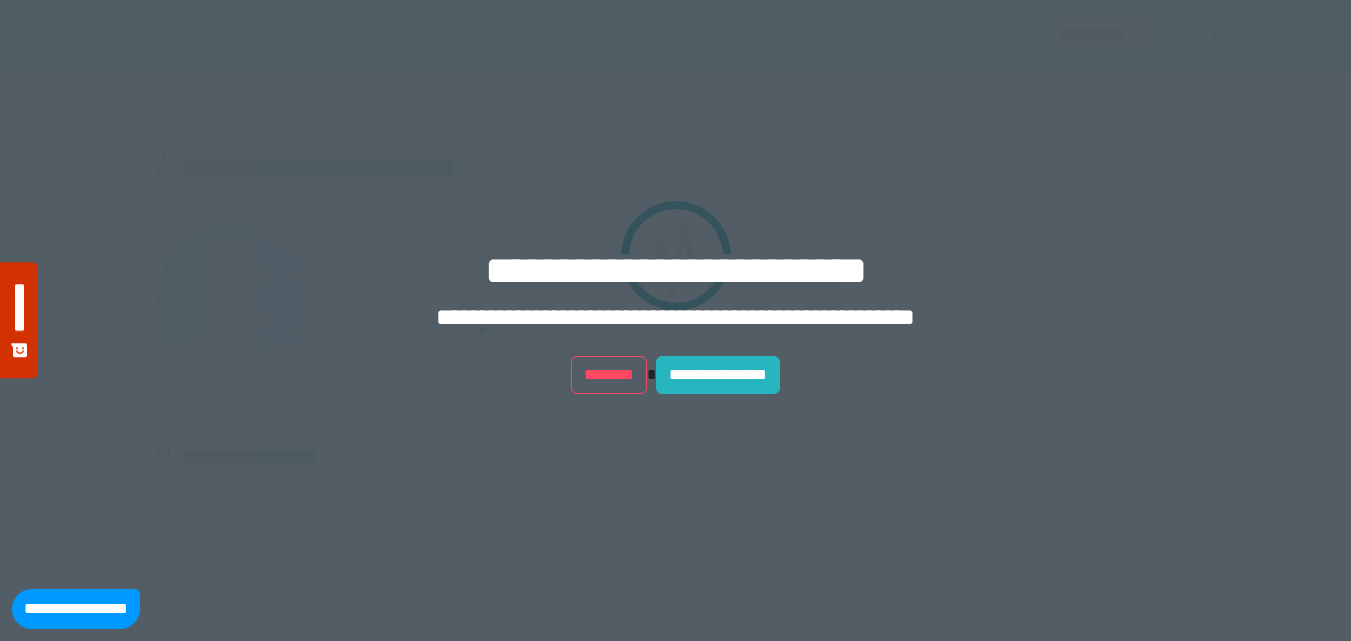 scroll, scrollTop: 0, scrollLeft: 0, axis: both 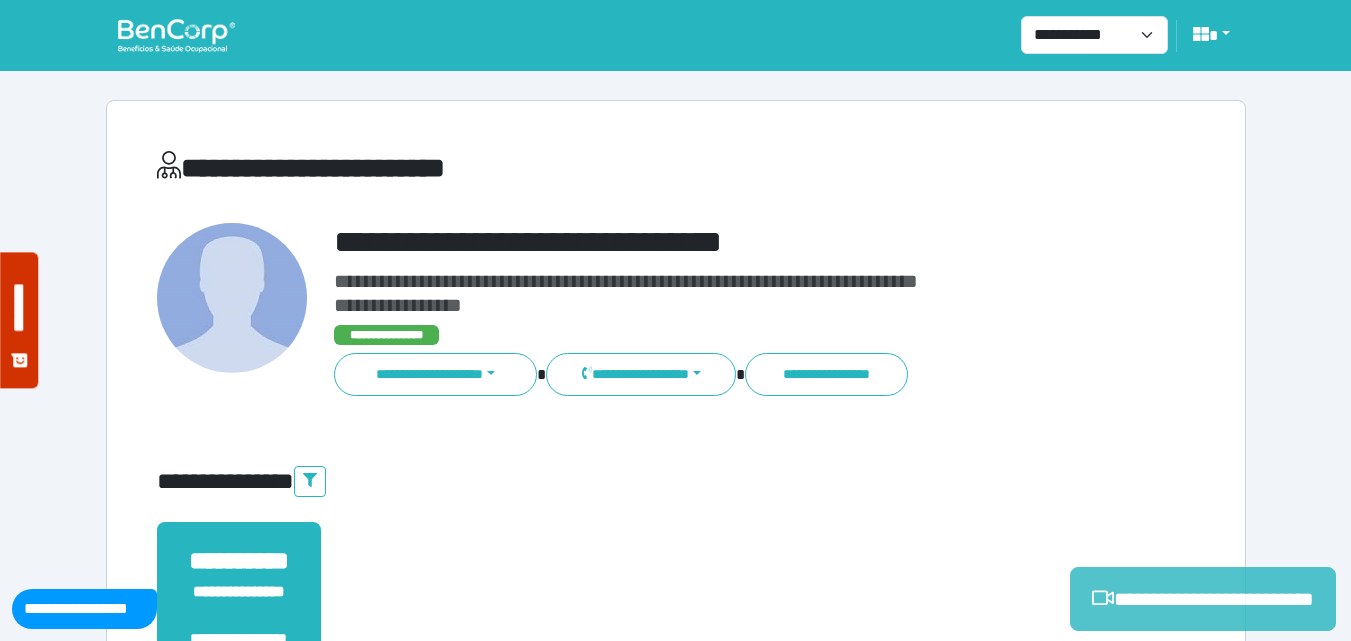 click on "**********" at bounding box center [1203, 599] 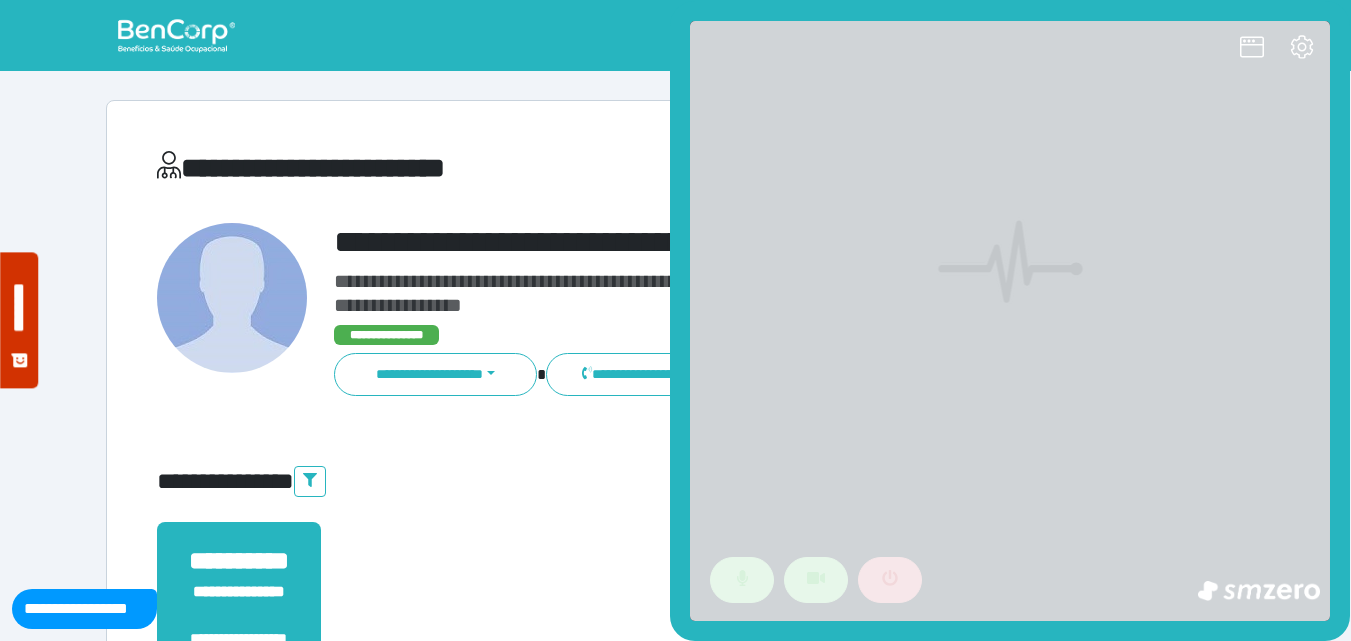 scroll, scrollTop: 0, scrollLeft: 0, axis: both 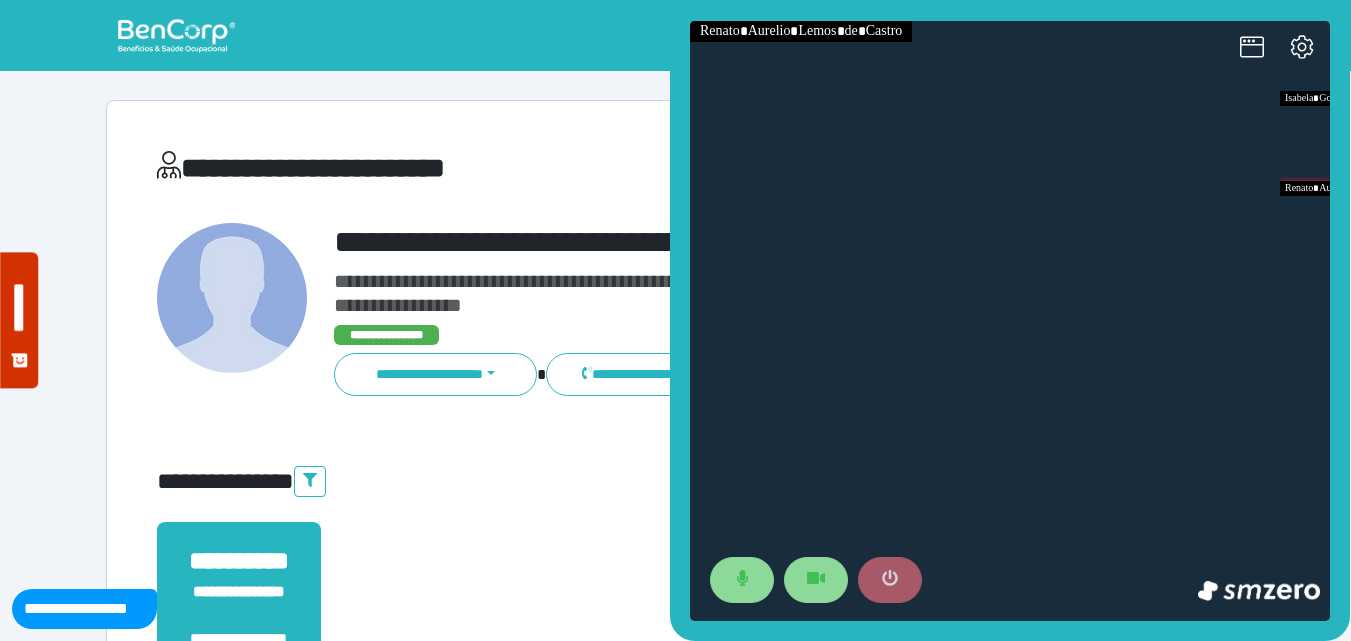 click at bounding box center (890, 580) 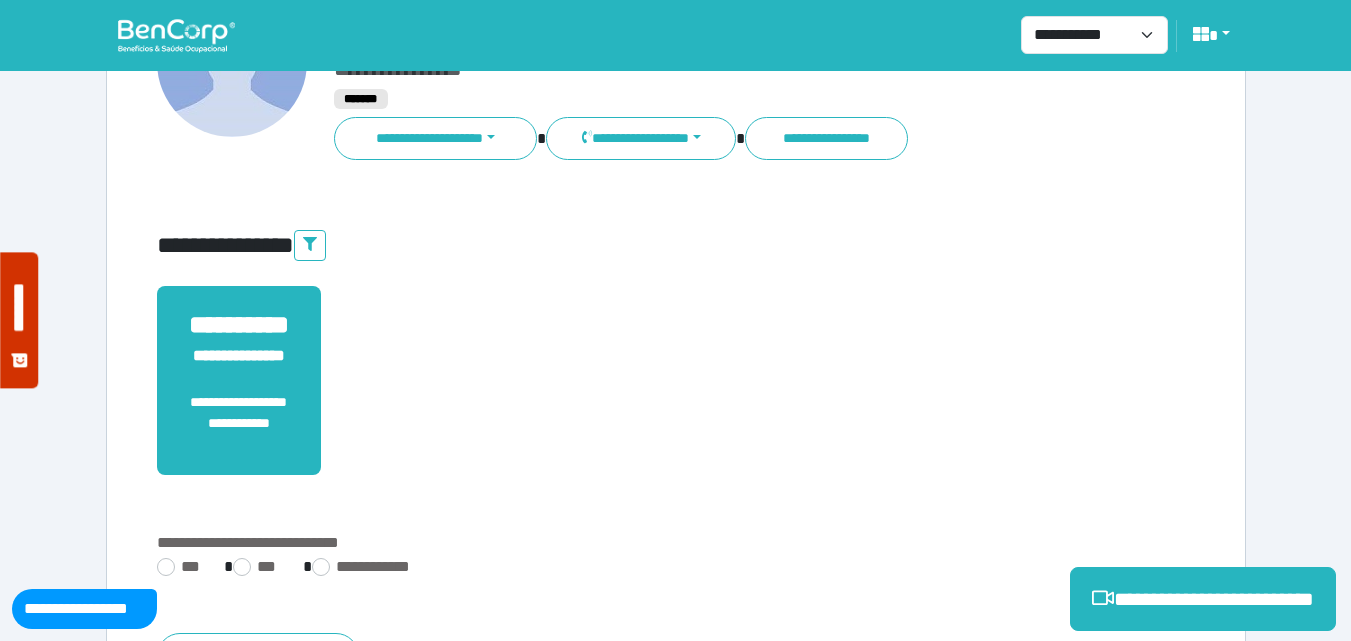 scroll, scrollTop: 495, scrollLeft: 0, axis: vertical 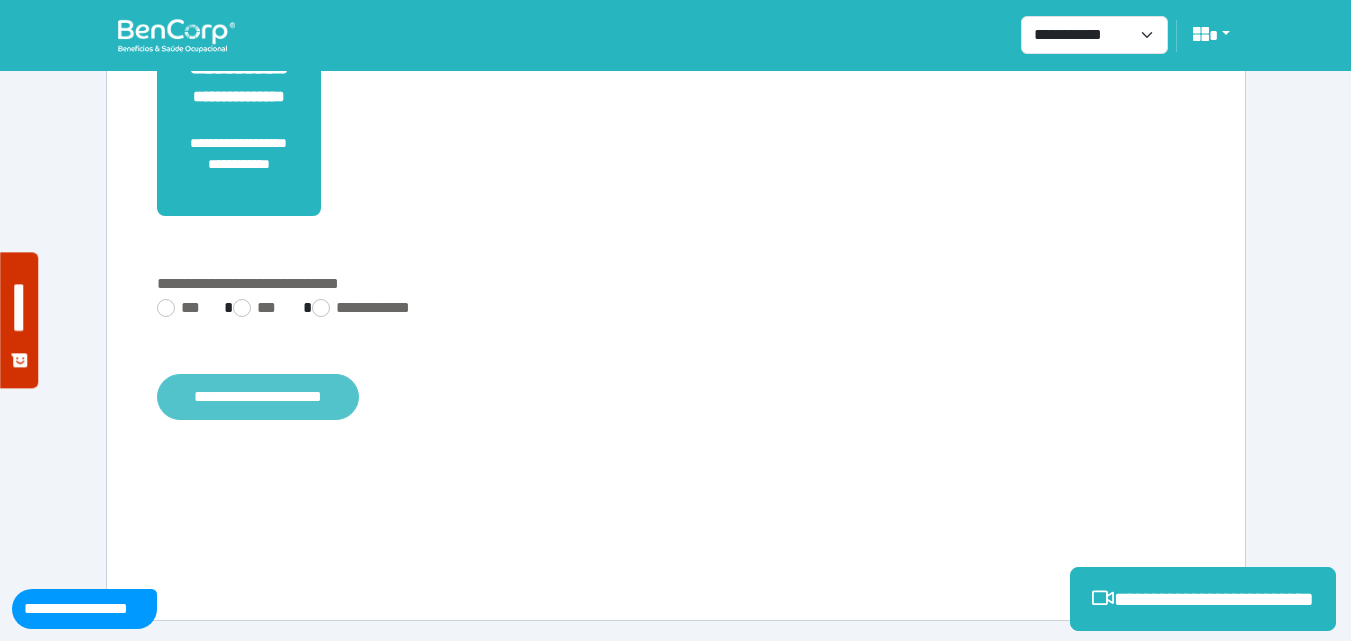 click on "**********" at bounding box center (258, 397) 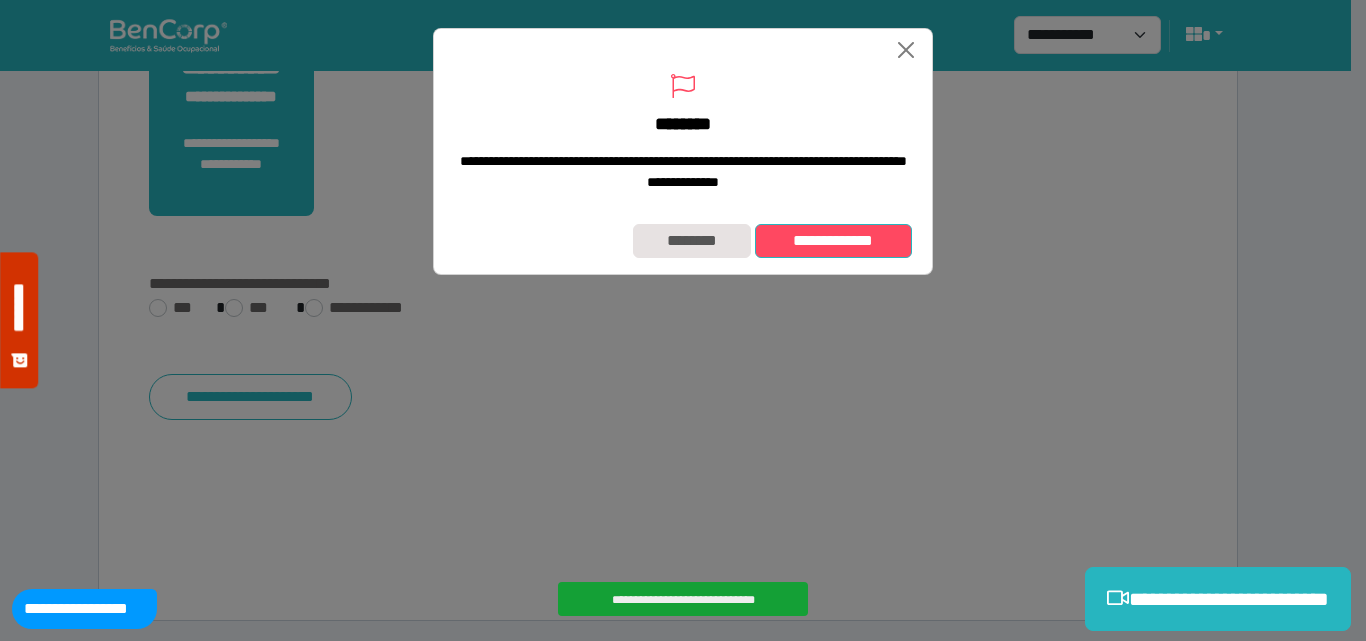 click on "**********" at bounding box center (833, 241) 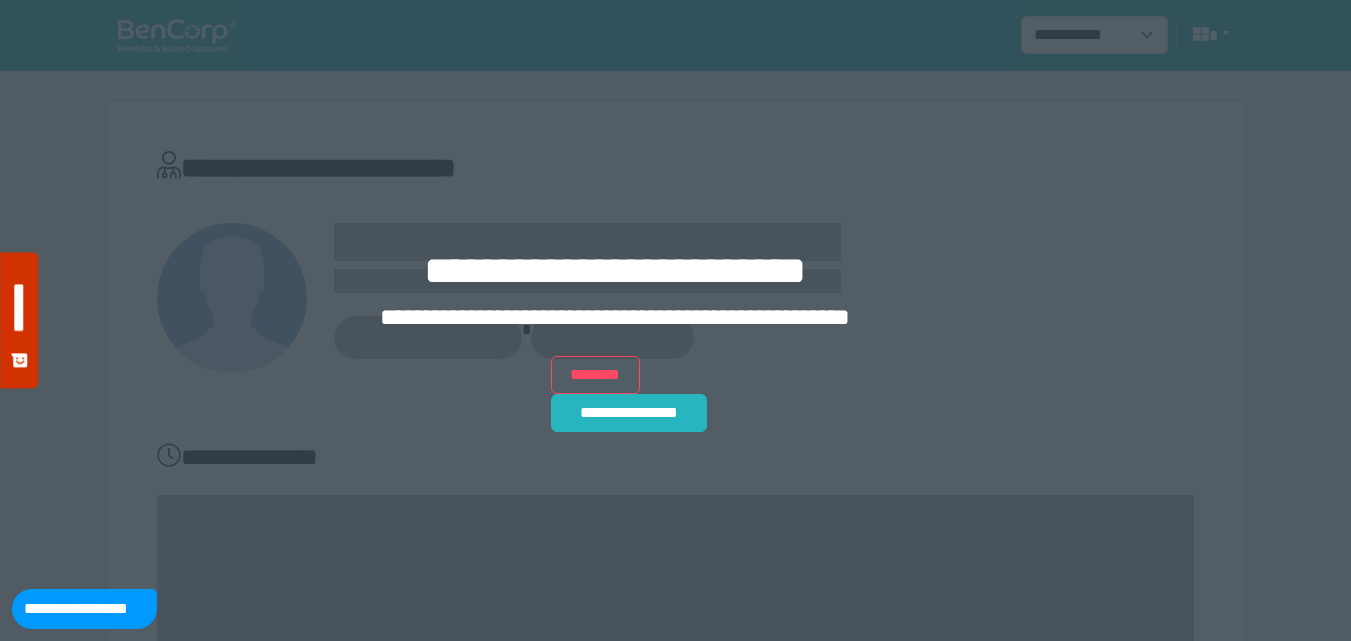scroll, scrollTop: 0, scrollLeft: 0, axis: both 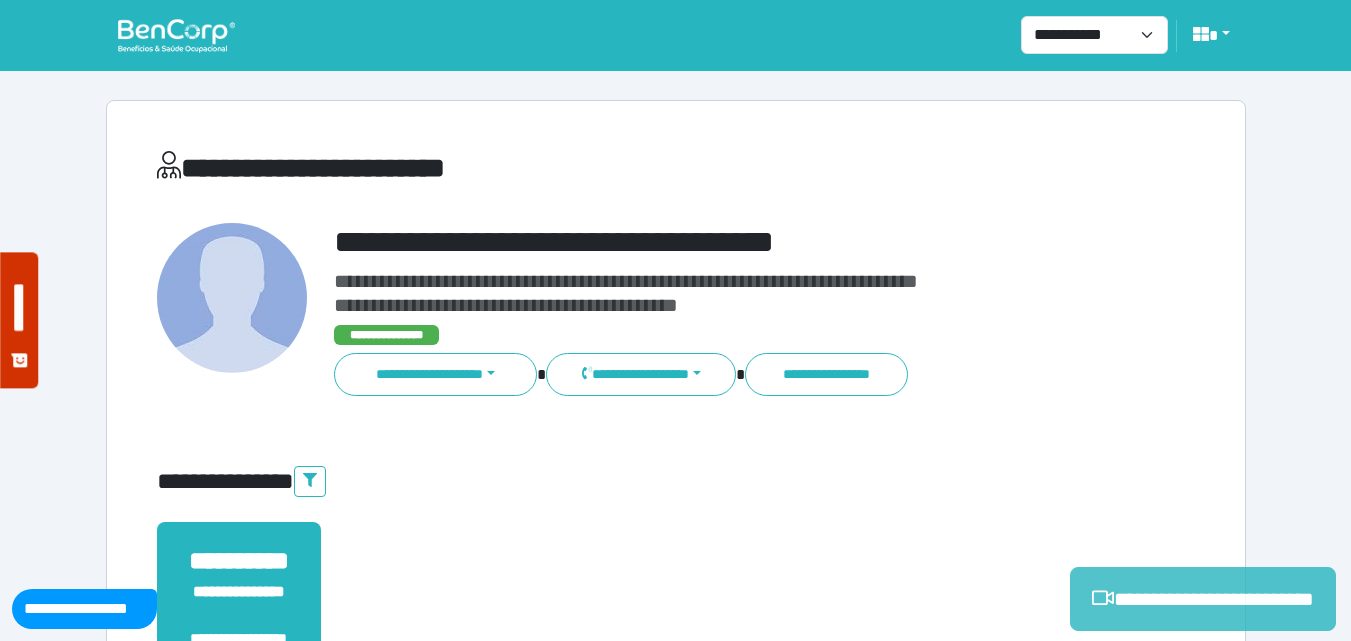 click on "**********" at bounding box center [1203, 599] 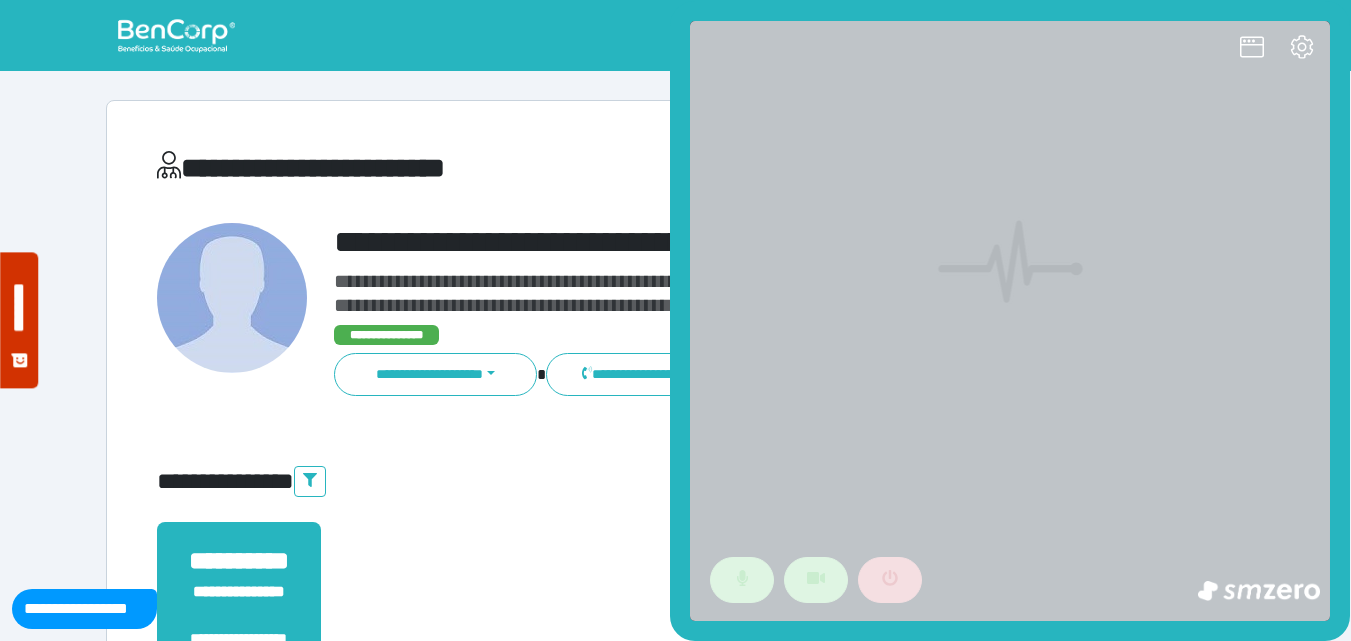 scroll, scrollTop: 0, scrollLeft: 0, axis: both 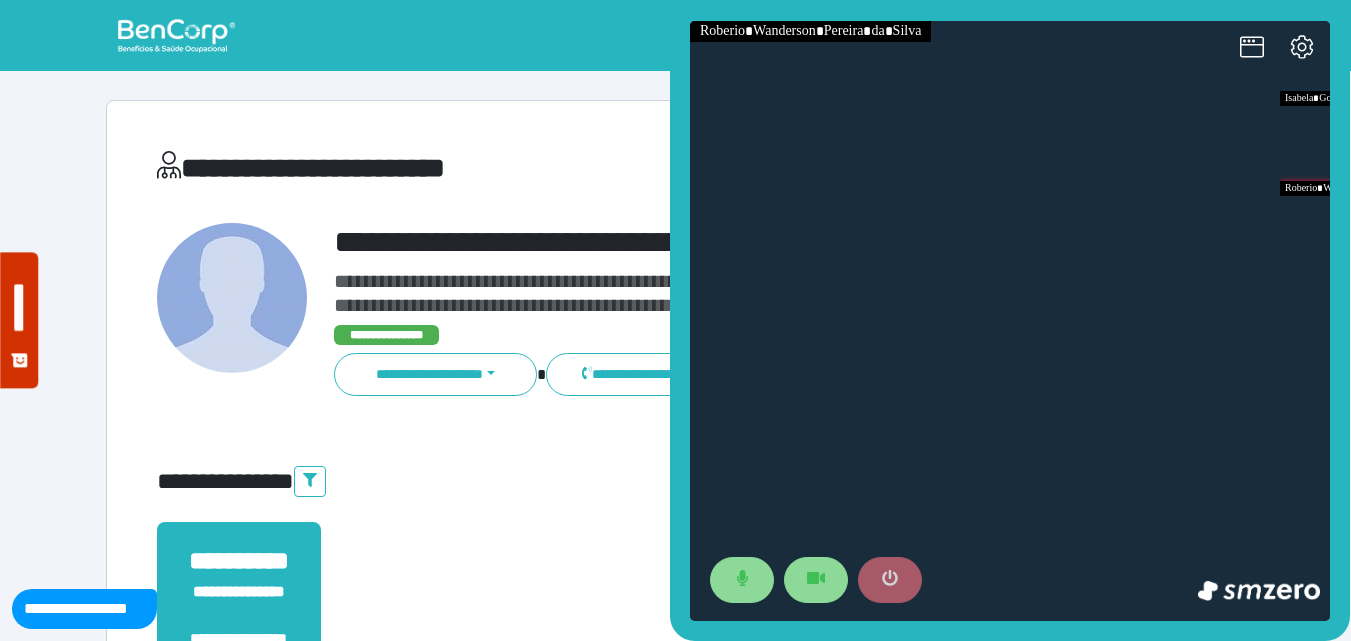click at bounding box center (890, 580) 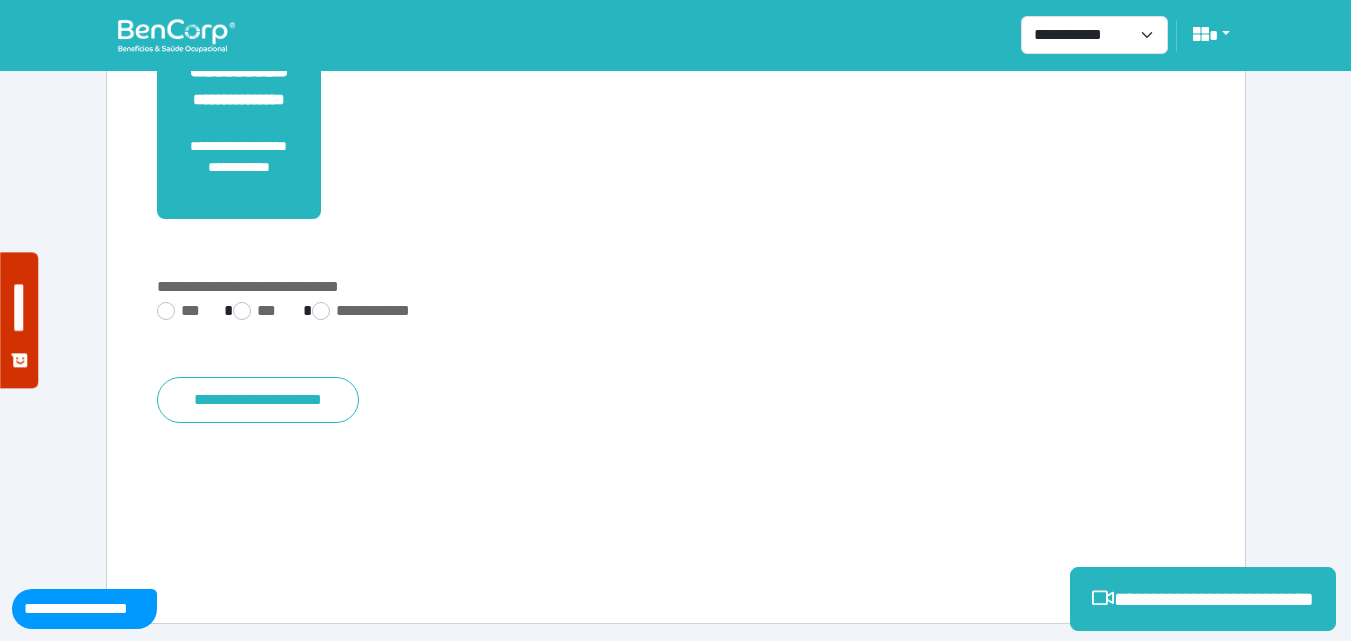 scroll, scrollTop: 495, scrollLeft: 0, axis: vertical 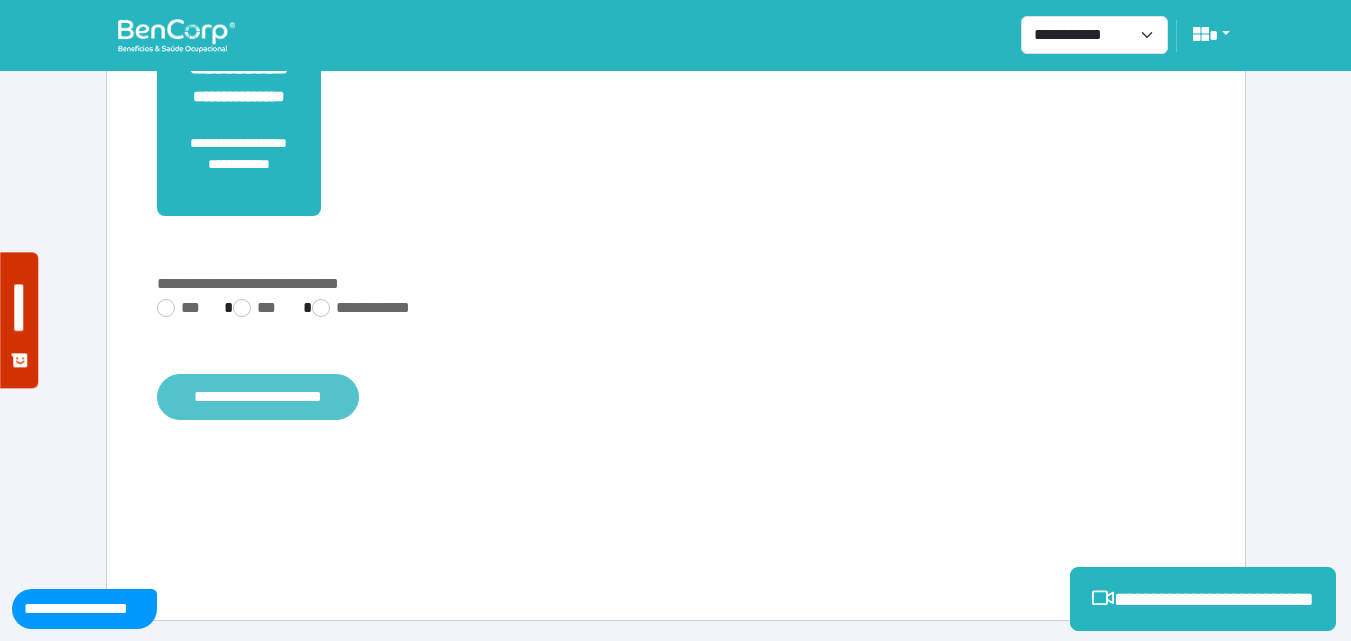 click on "**********" at bounding box center [258, 397] 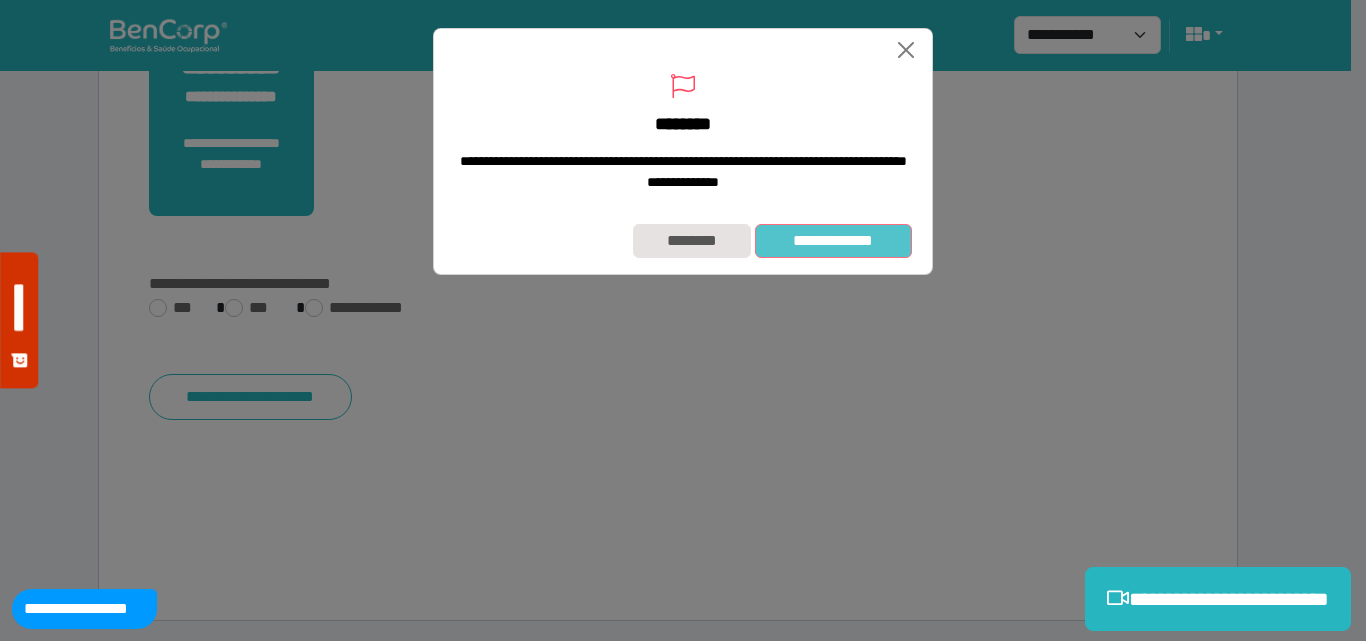 click on "**********" at bounding box center (833, 241) 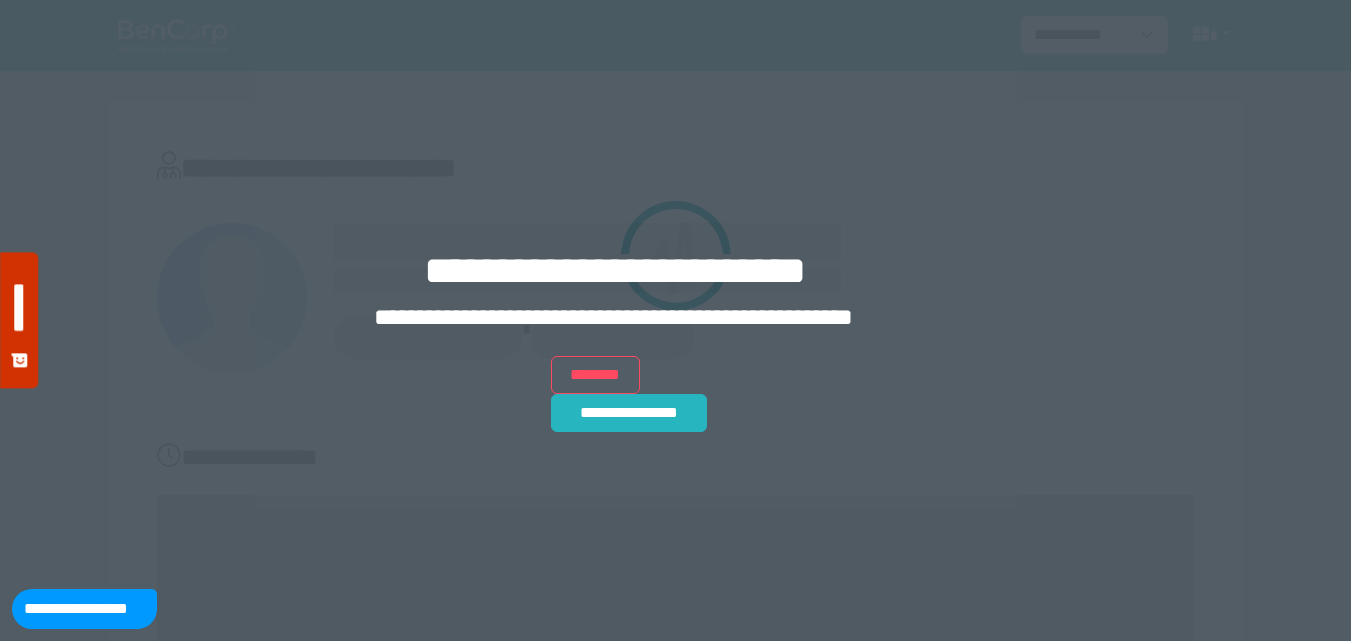 scroll, scrollTop: 0, scrollLeft: 0, axis: both 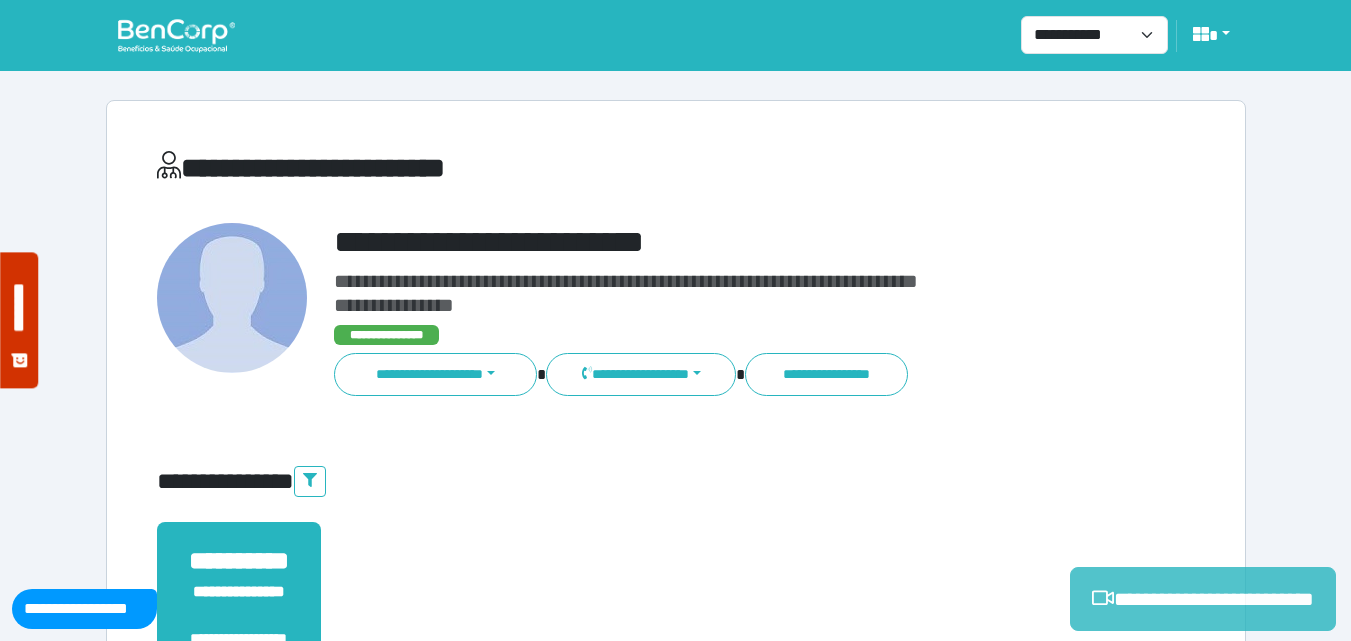 drag, startPoint x: 1277, startPoint y: 587, endPoint x: 1143, endPoint y: 528, distance: 146.4138 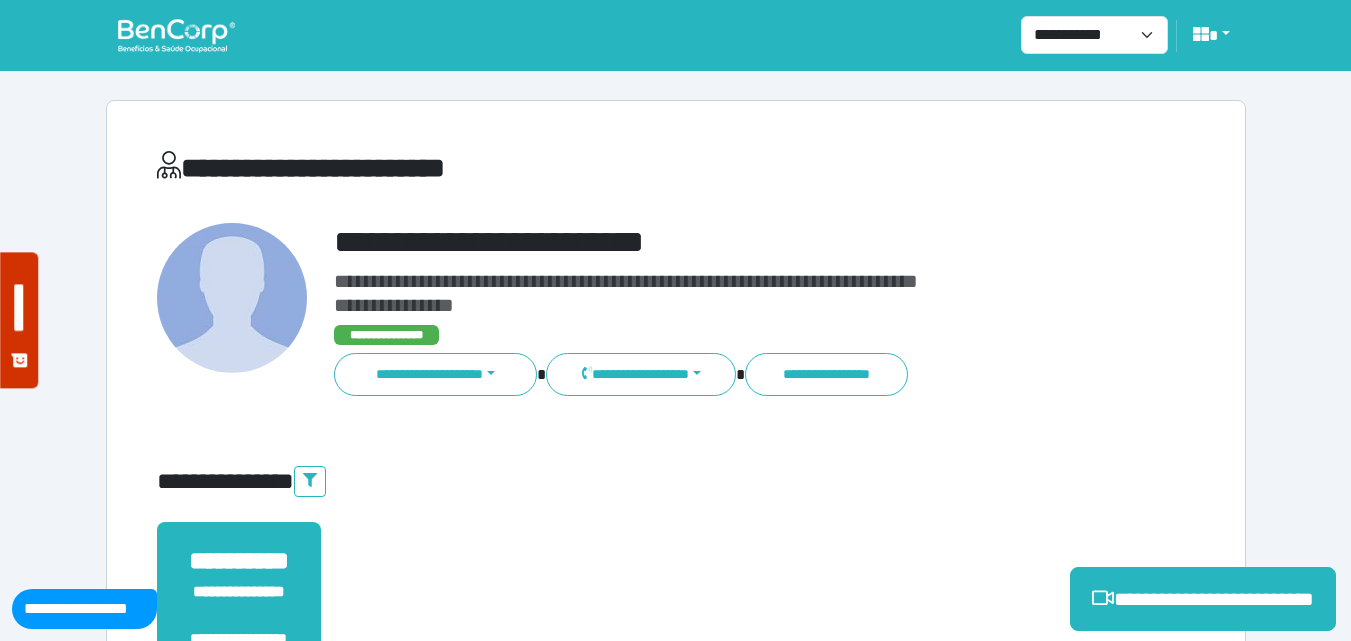 click on "**********" at bounding box center [1203, 599] 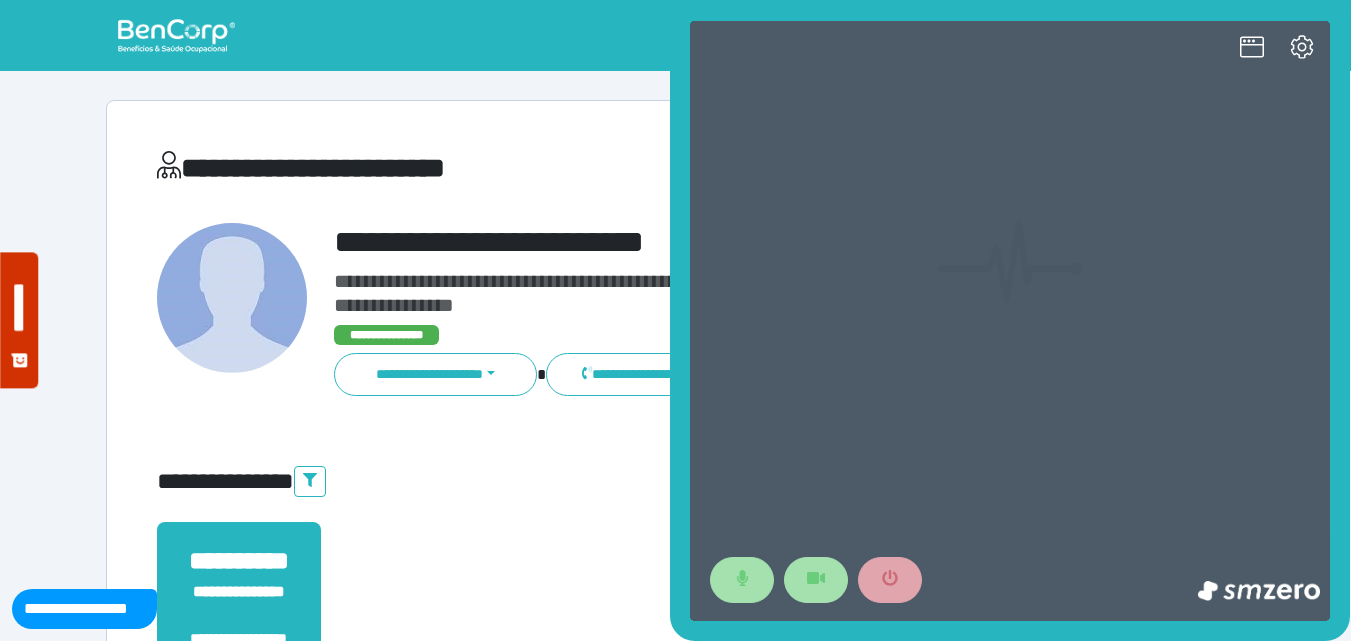 scroll, scrollTop: 0, scrollLeft: 0, axis: both 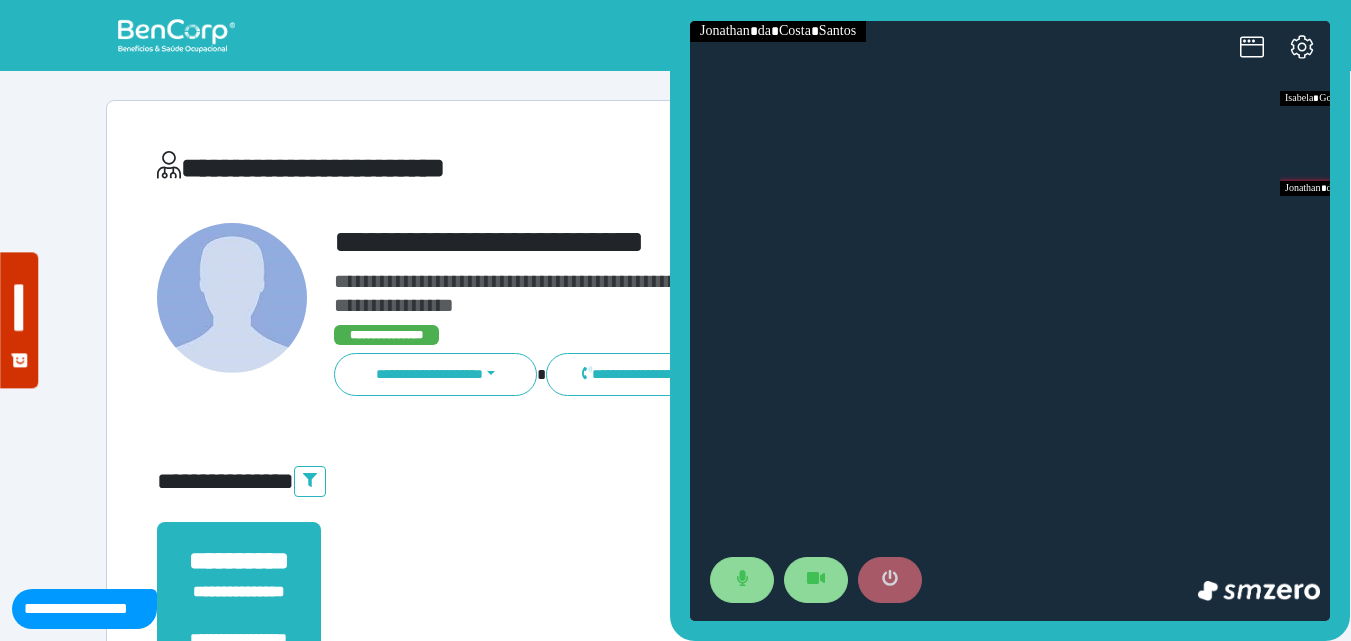 click at bounding box center [890, 580] 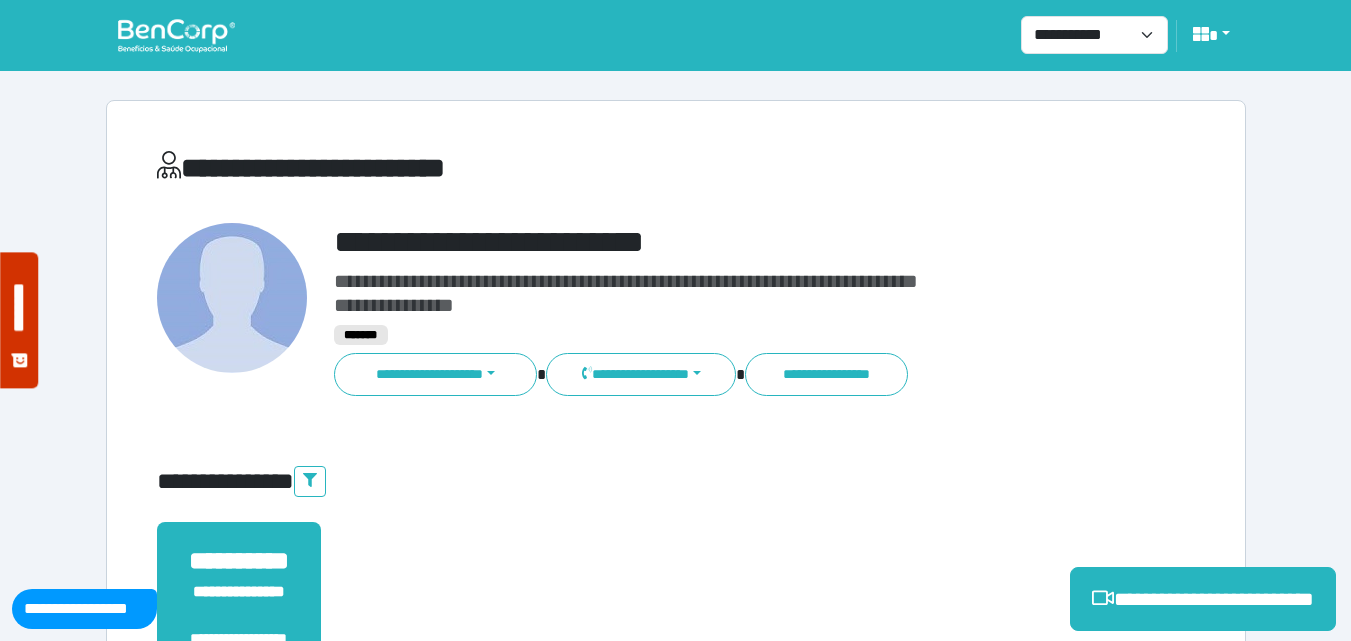 click on "**********" at bounding box center [676, 608] 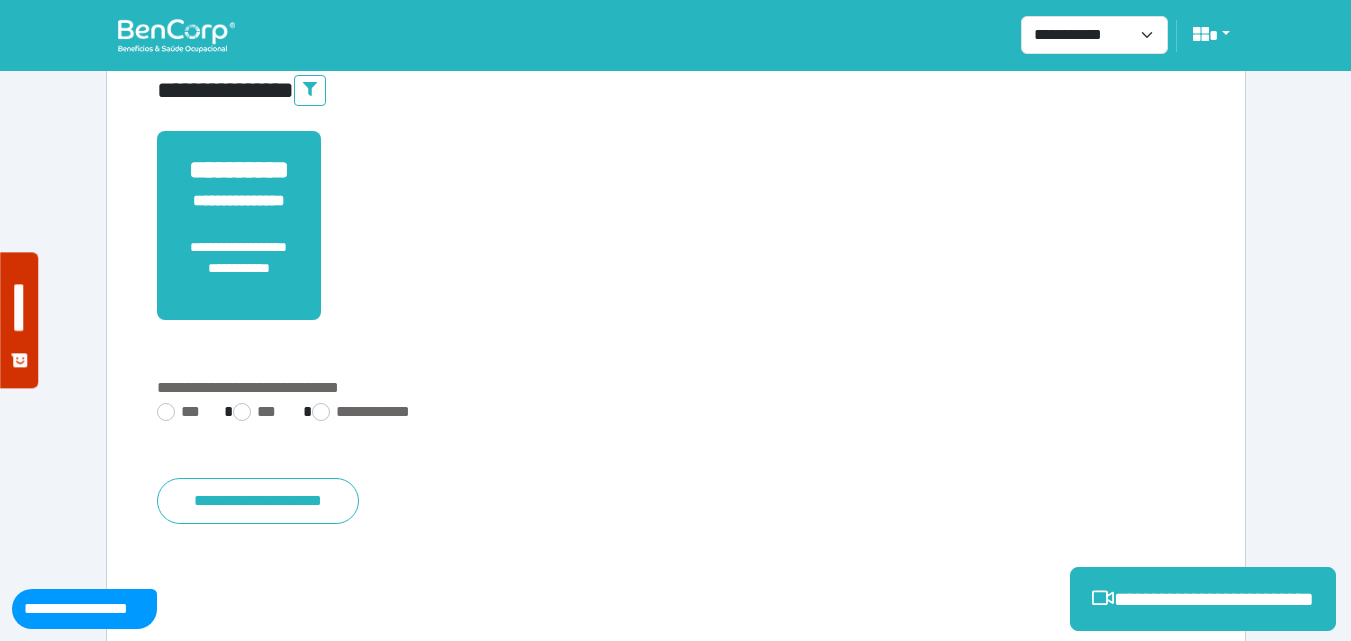 scroll, scrollTop: 495, scrollLeft: 0, axis: vertical 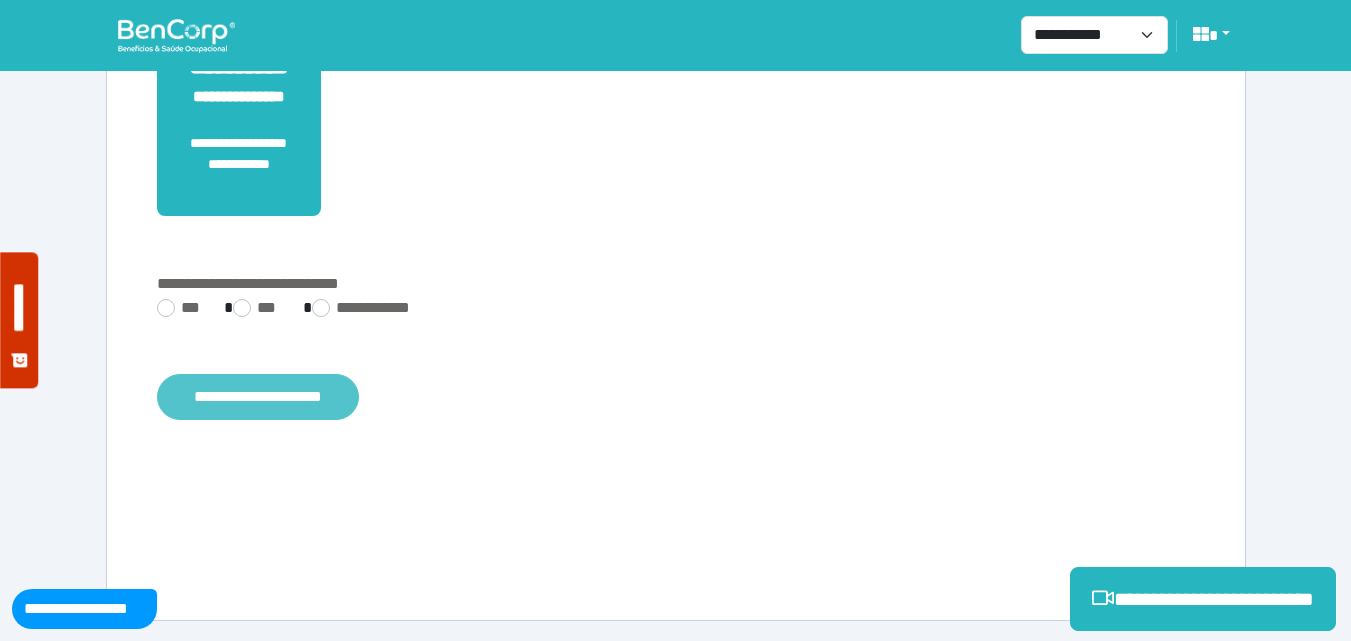 click on "**********" at bounding box center [258, 397] 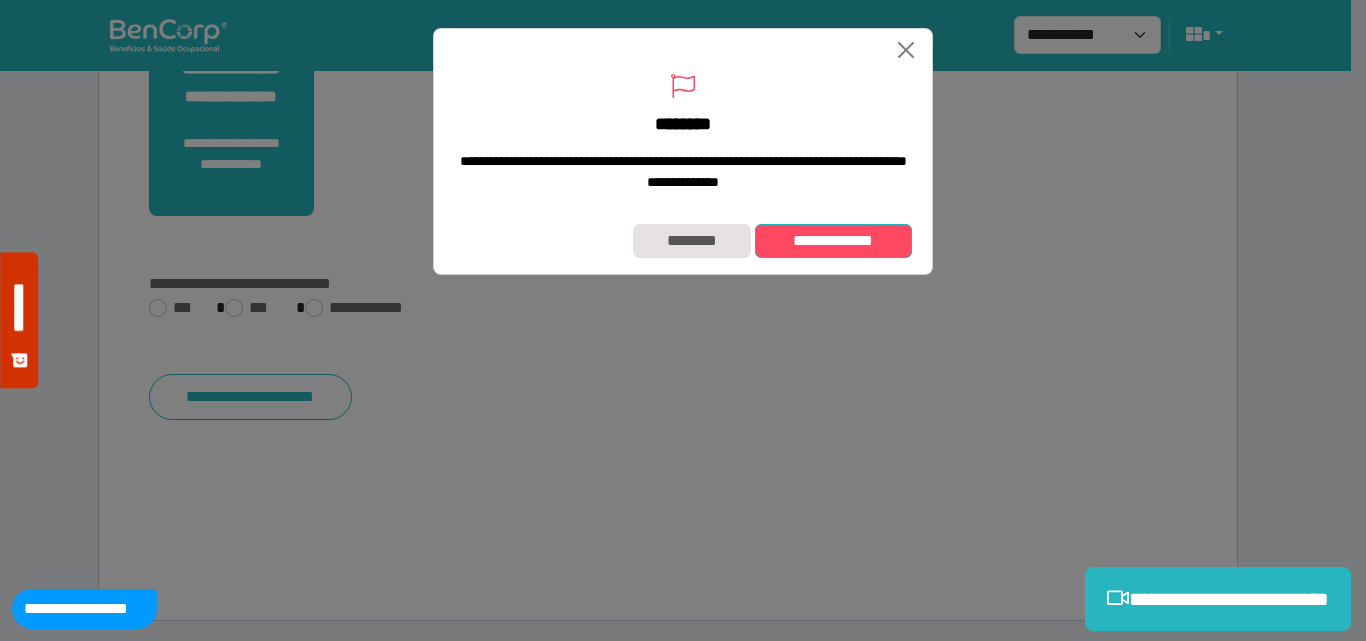 drag, startPoint x: 849, startPoint y: 259, endPoint x: 840, endPoint y: 240, distance: 21.023796 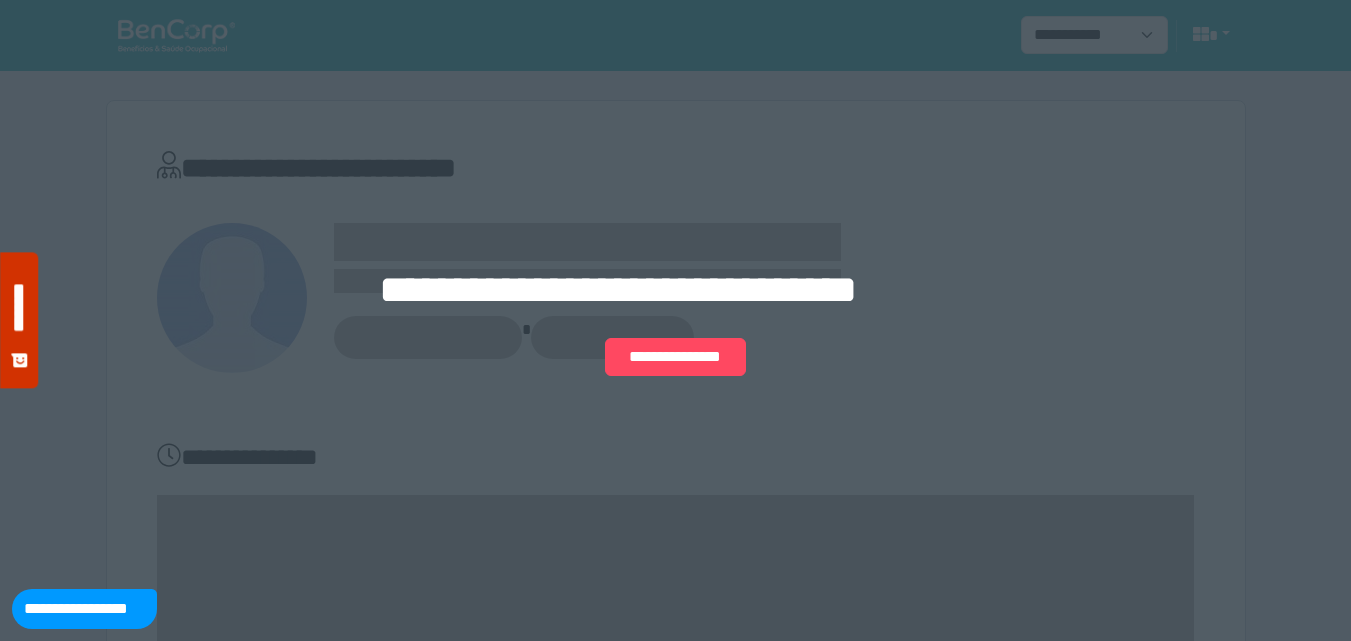 scroll, scrollTop: 0, scrollLeft: 0, axis: both 